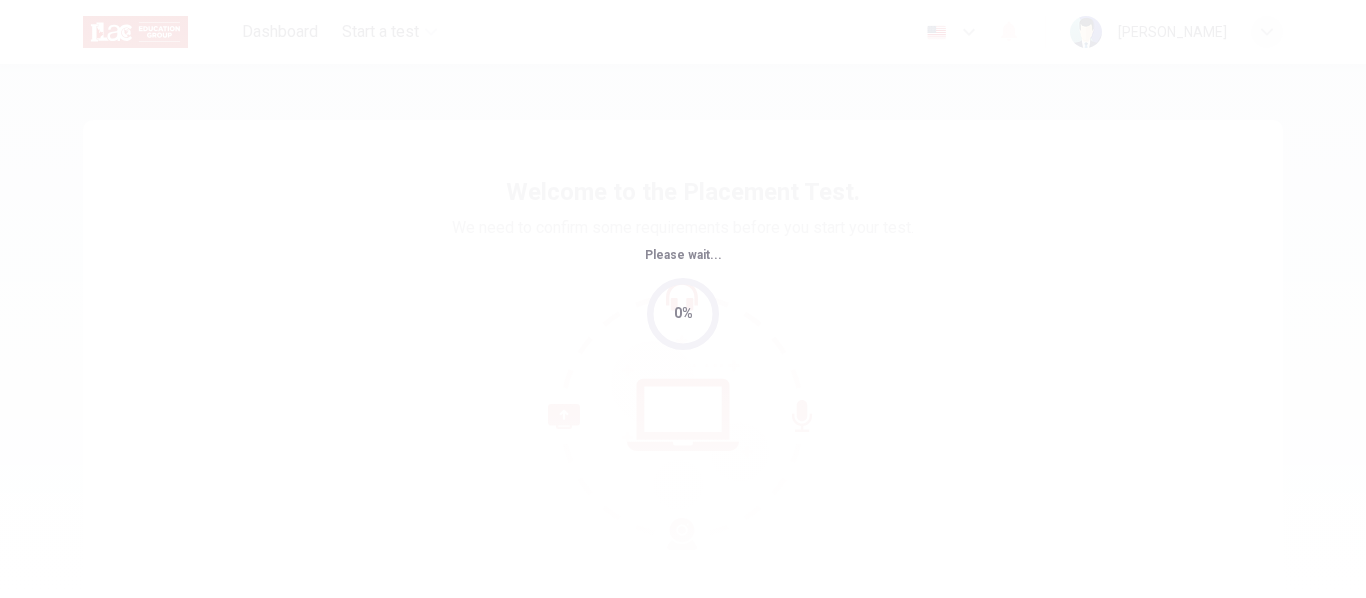 scroll, scrollTop: 0, scrollLeft: 0, axis: both 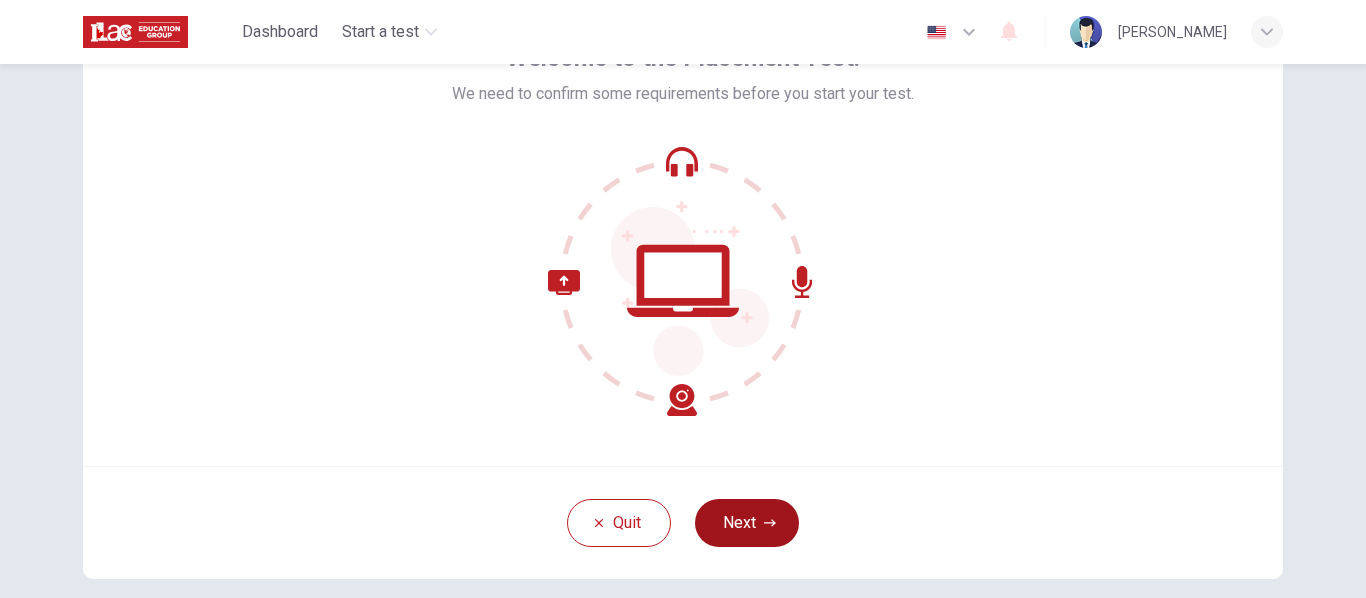 click 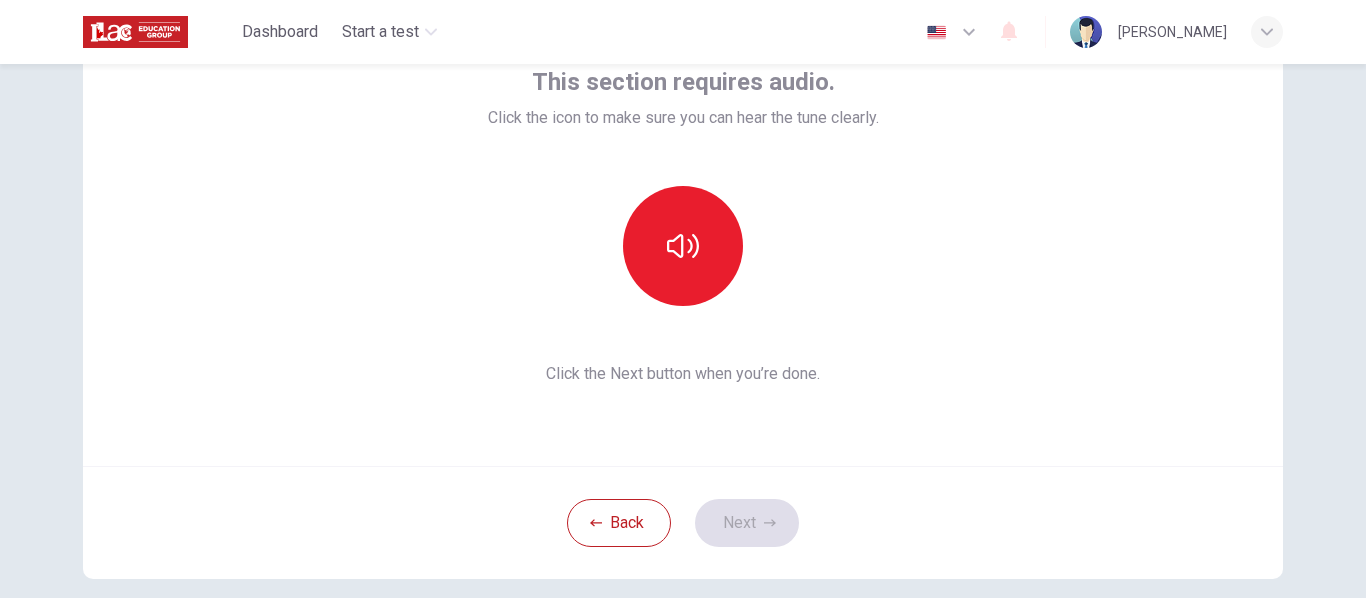 click at bounding box center [683, 246] 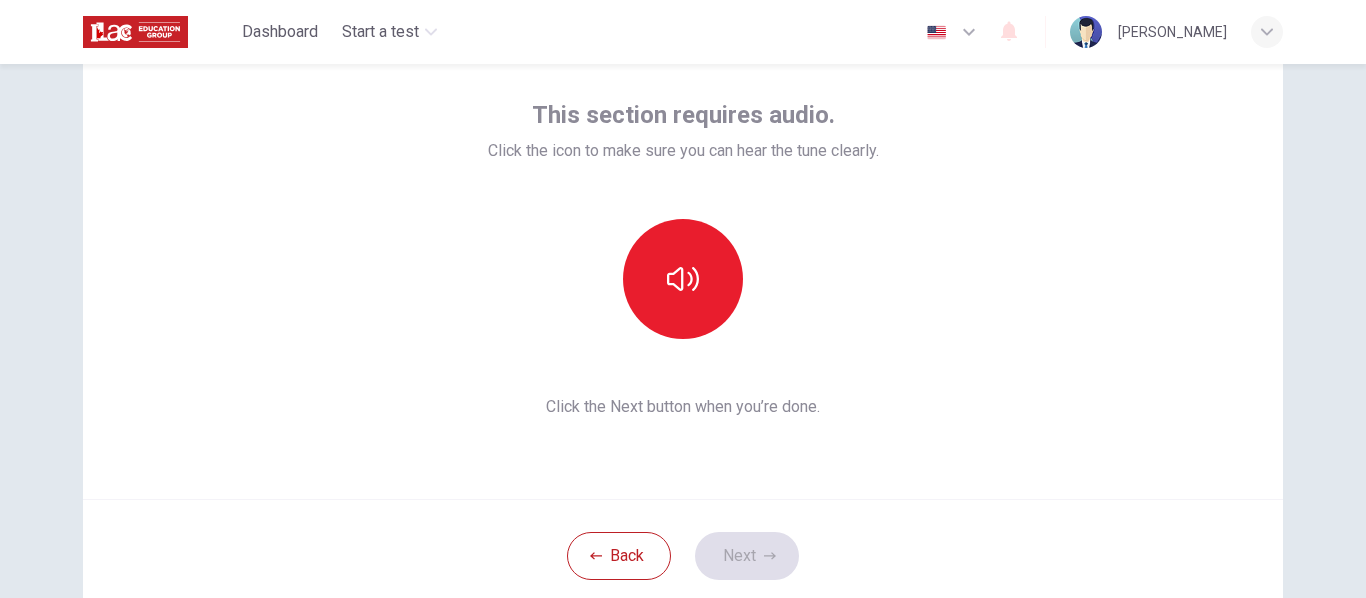 scroll, scrollTop: 97, scrollLeft: 0, axis: vertical 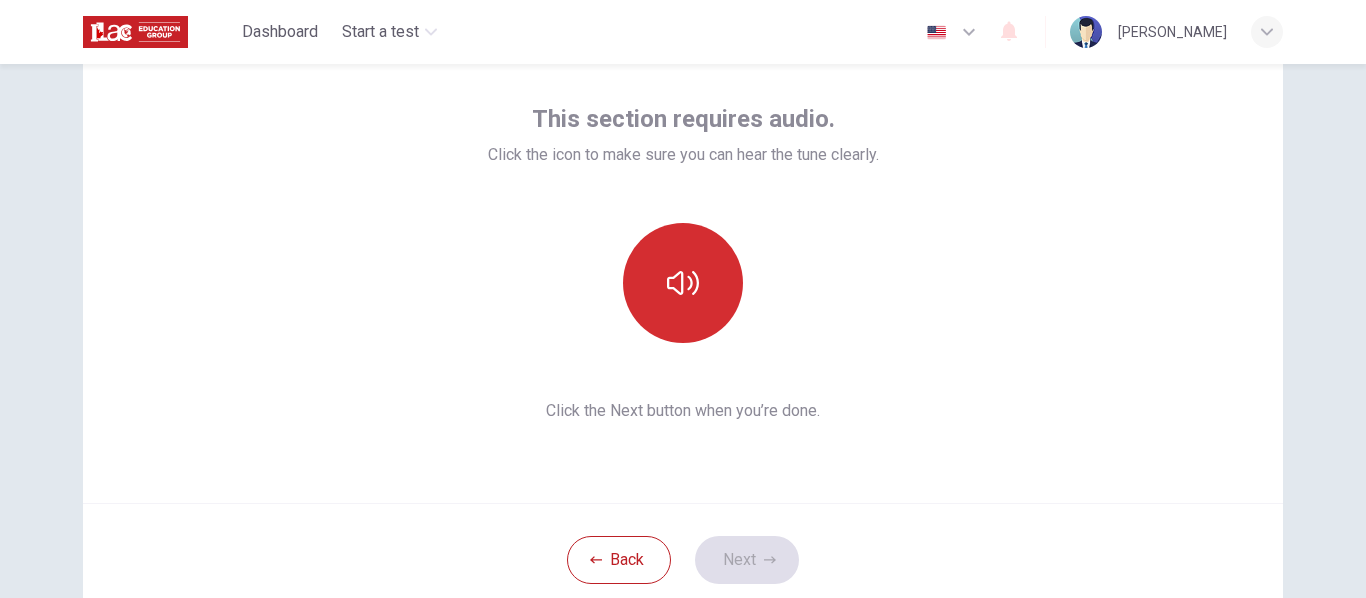 click 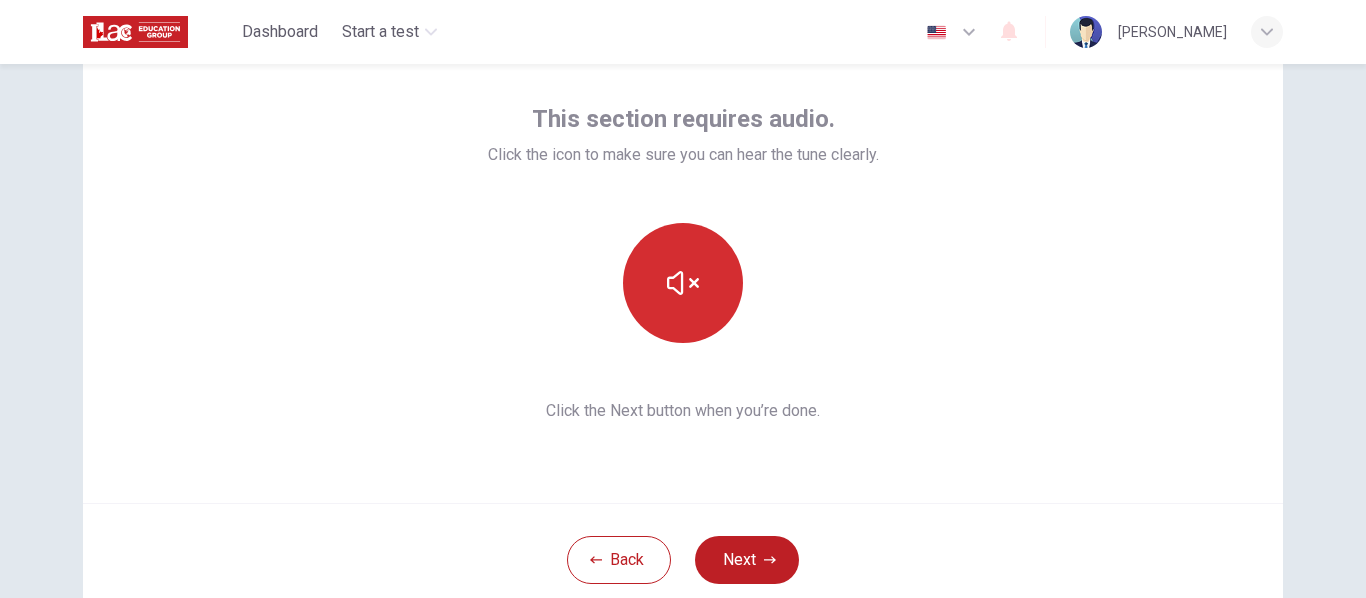 click 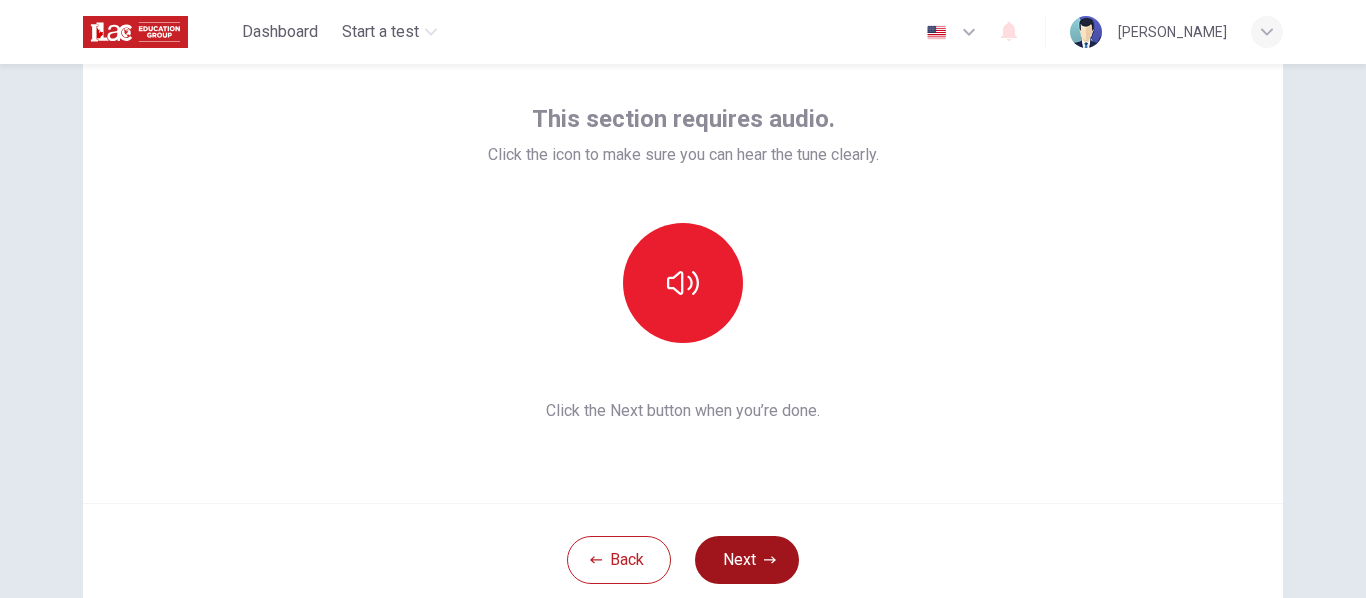 click 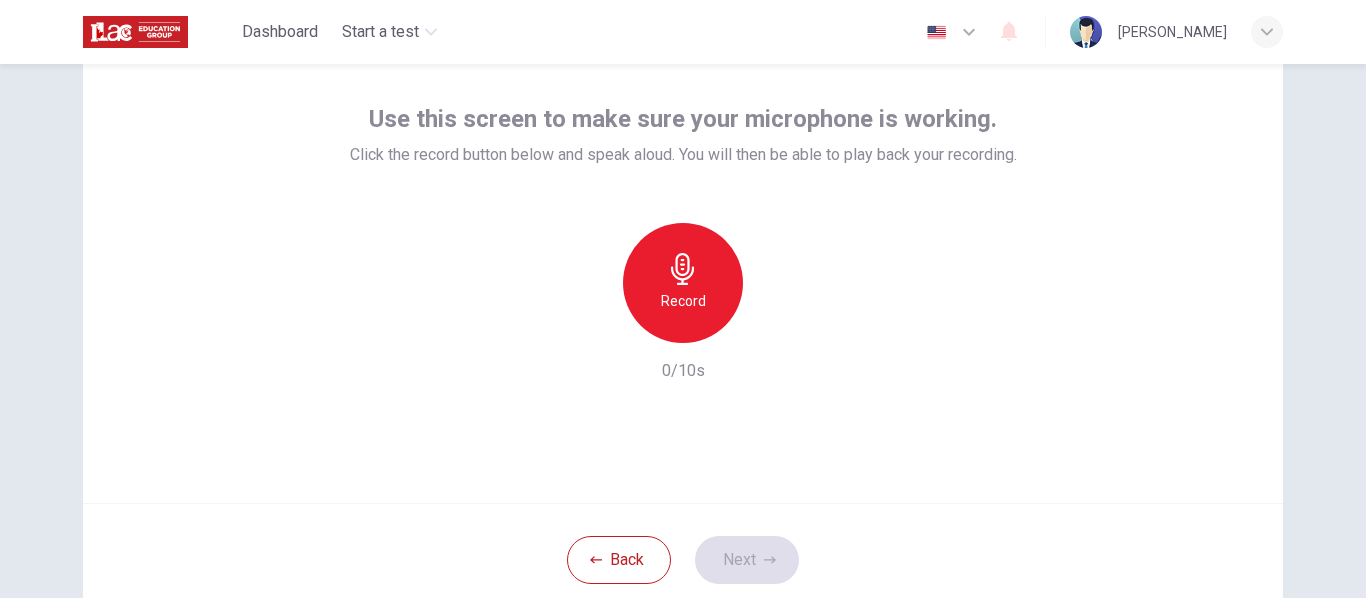 click 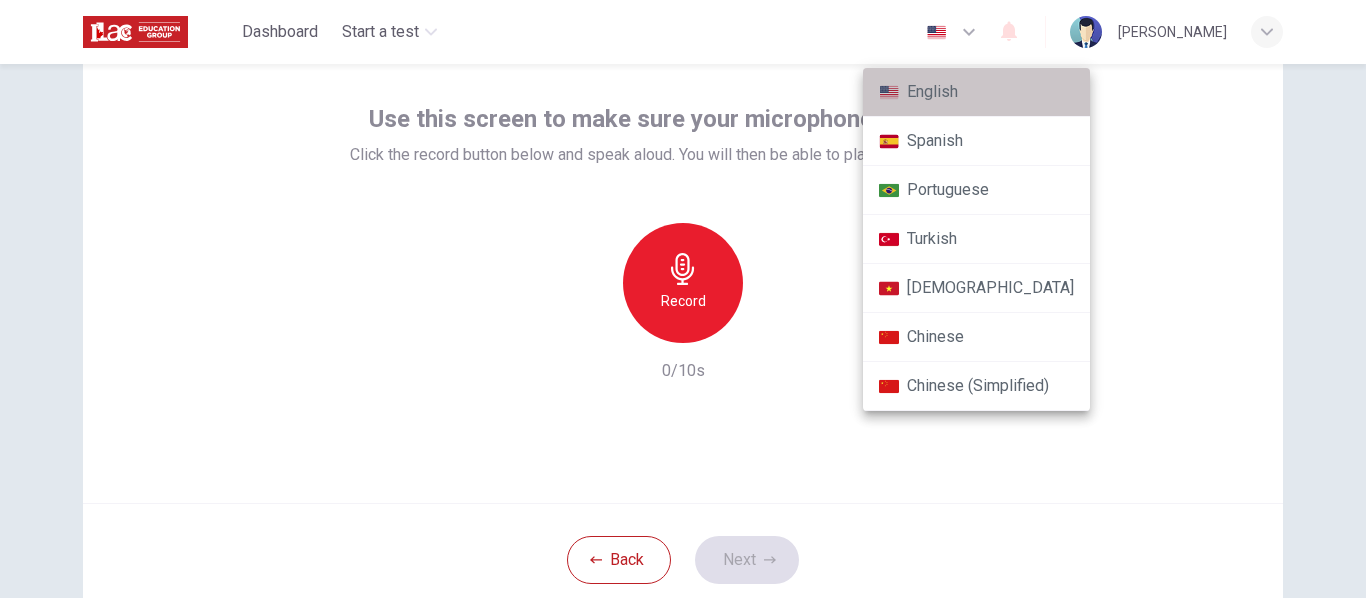 click on "English" at bounding box center (976, 92) 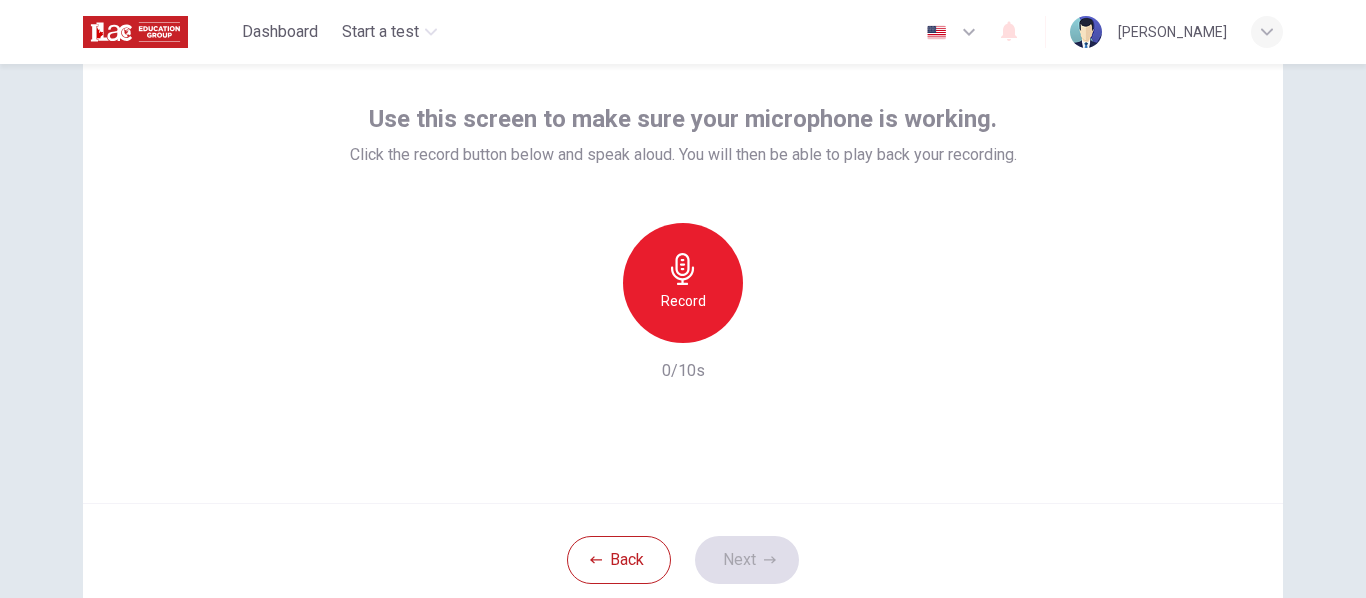 click at bounding box center [936, 32] 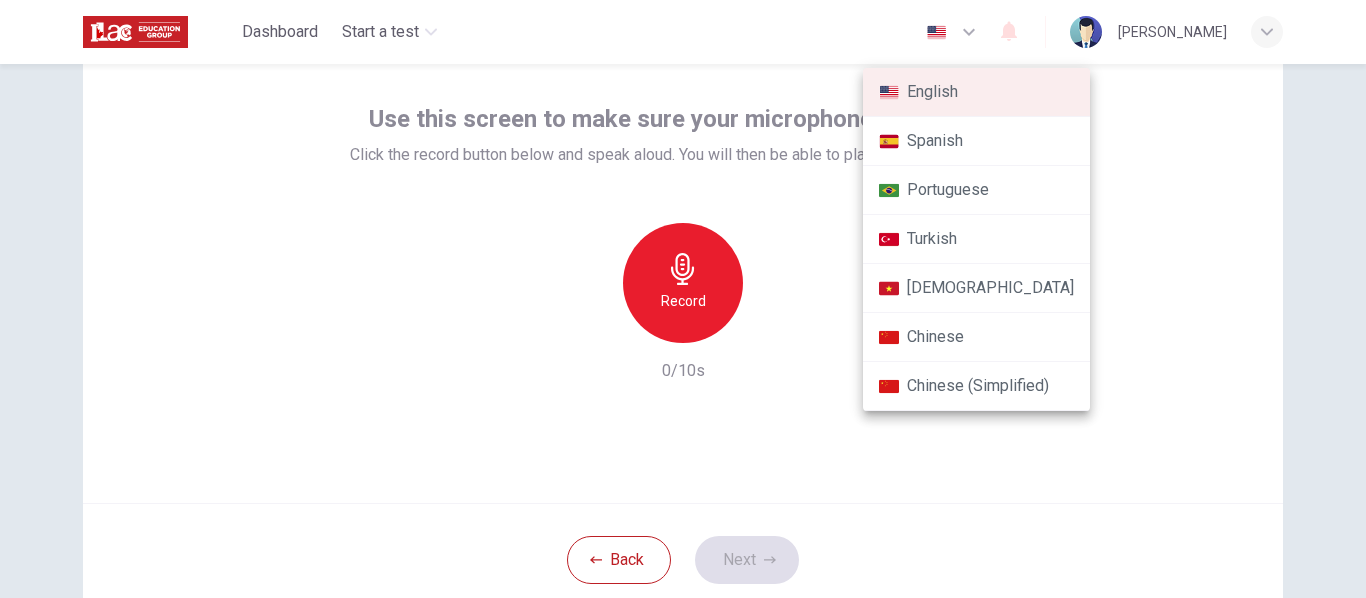 click at bounding box center (683, 299) 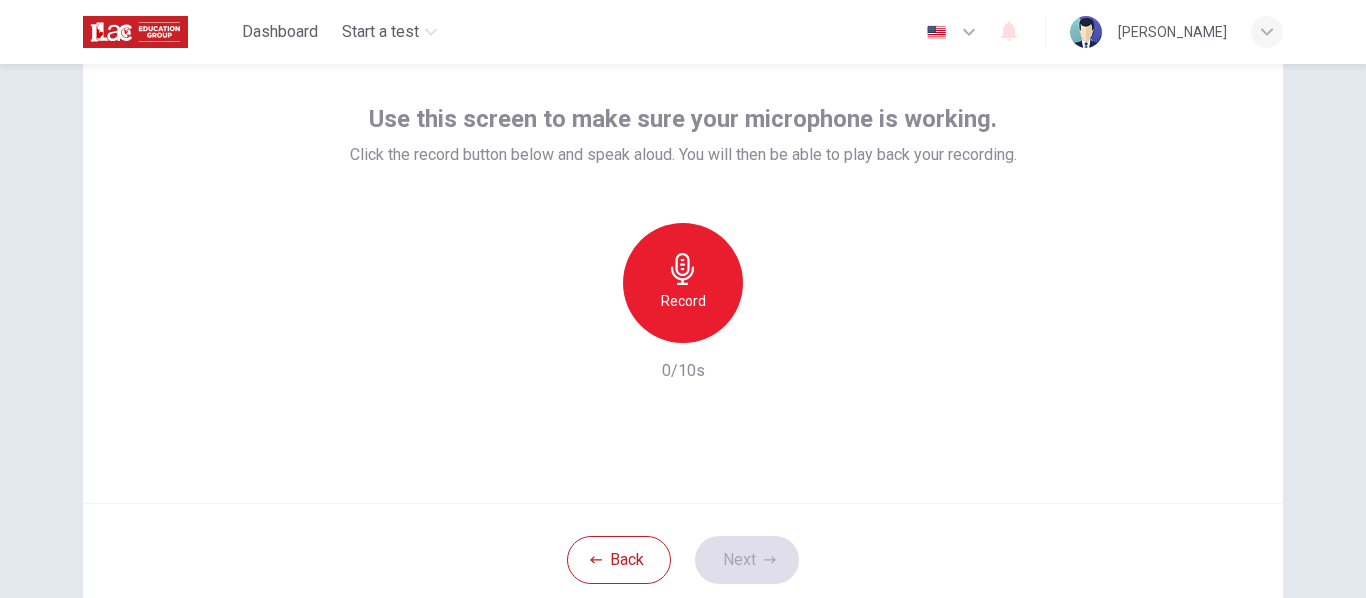 click on "Record" at bounding box center [683, 283] 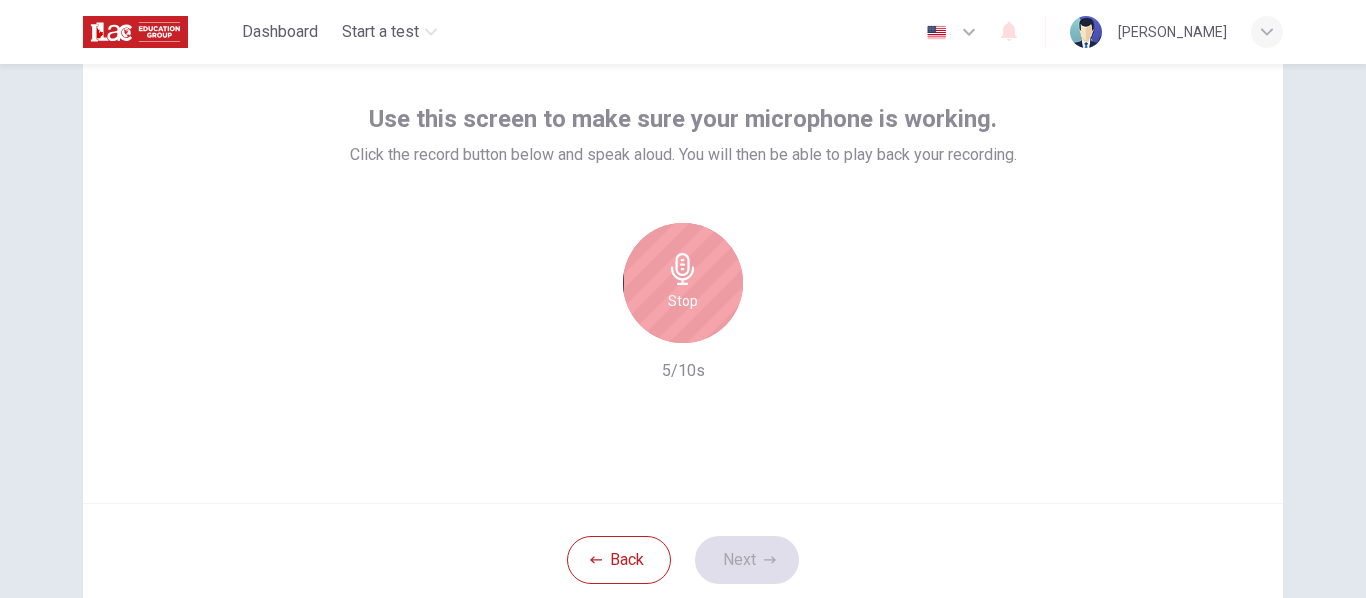 click on "Stop" at bounding box center [683, 283] 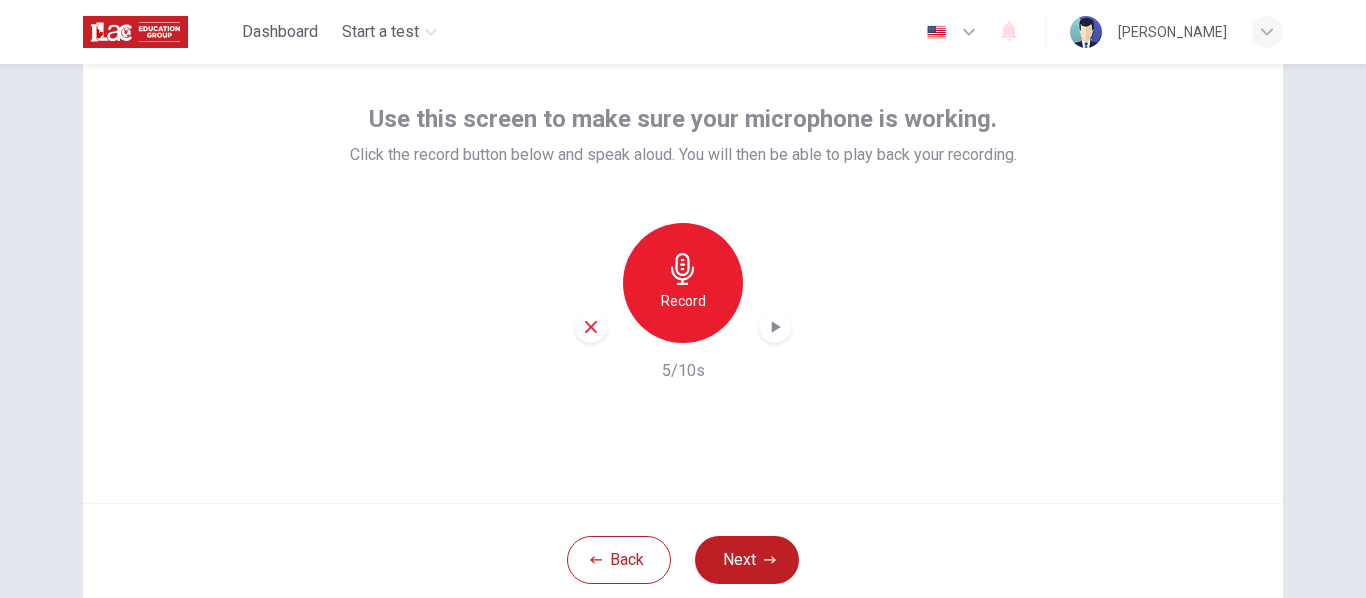 click 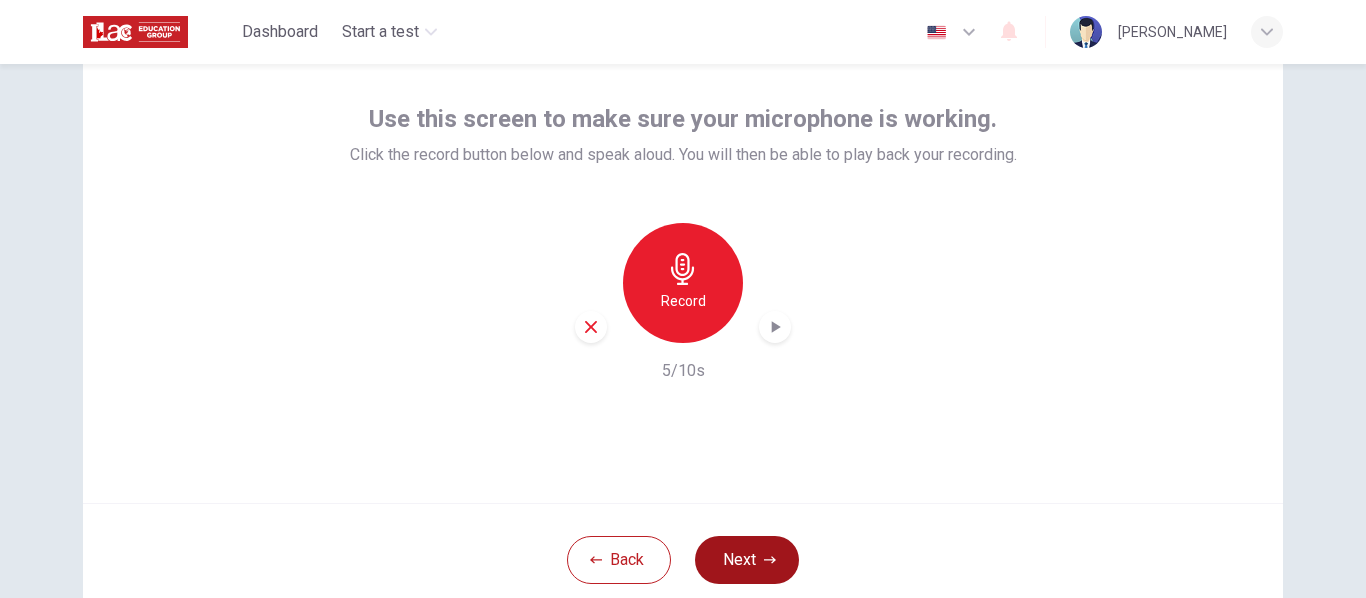 click 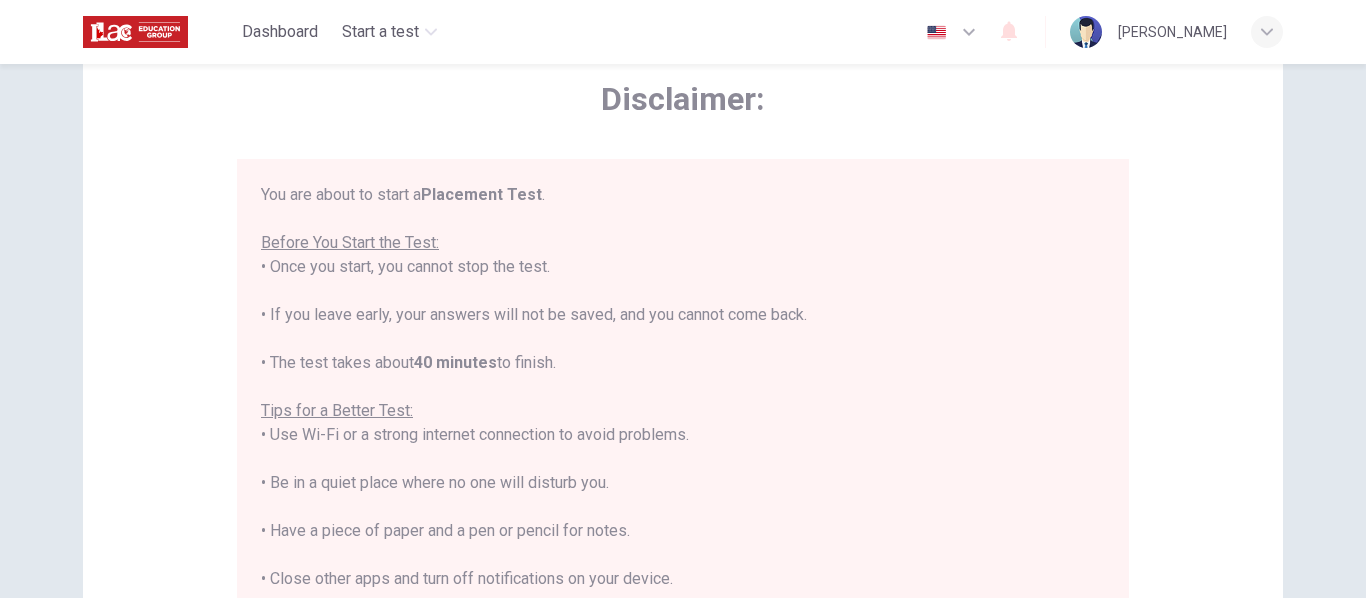 scroll, scrollTop: 23, scrollLeft: 0, axis: vertical 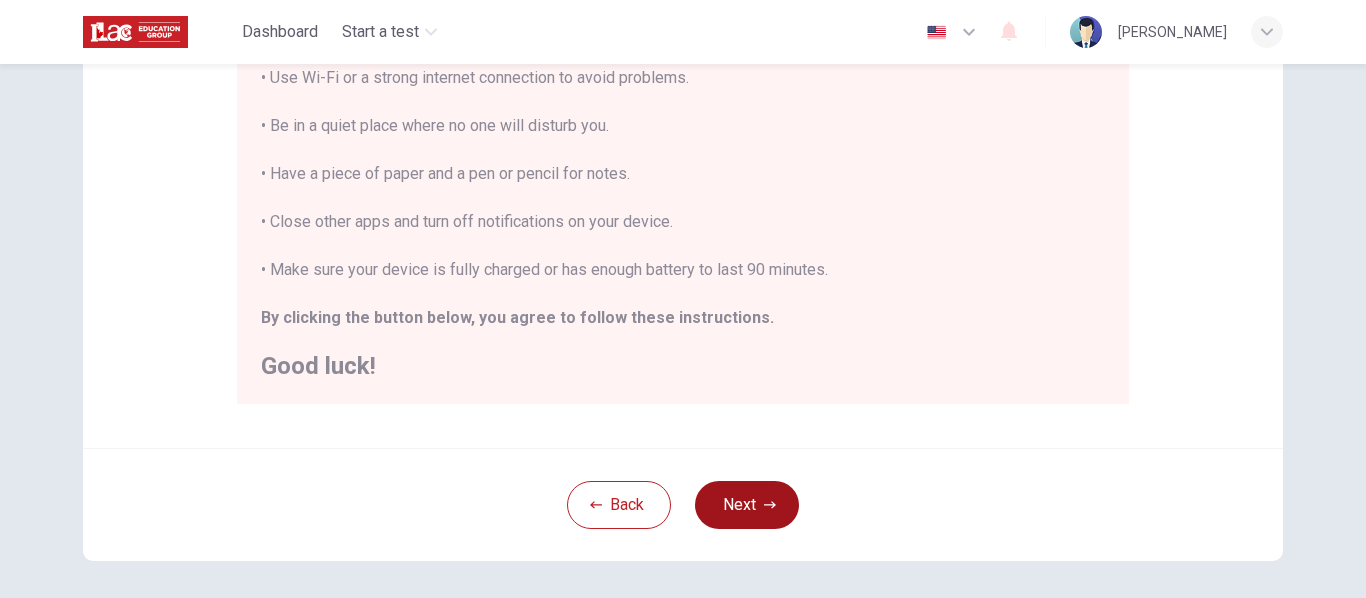 click 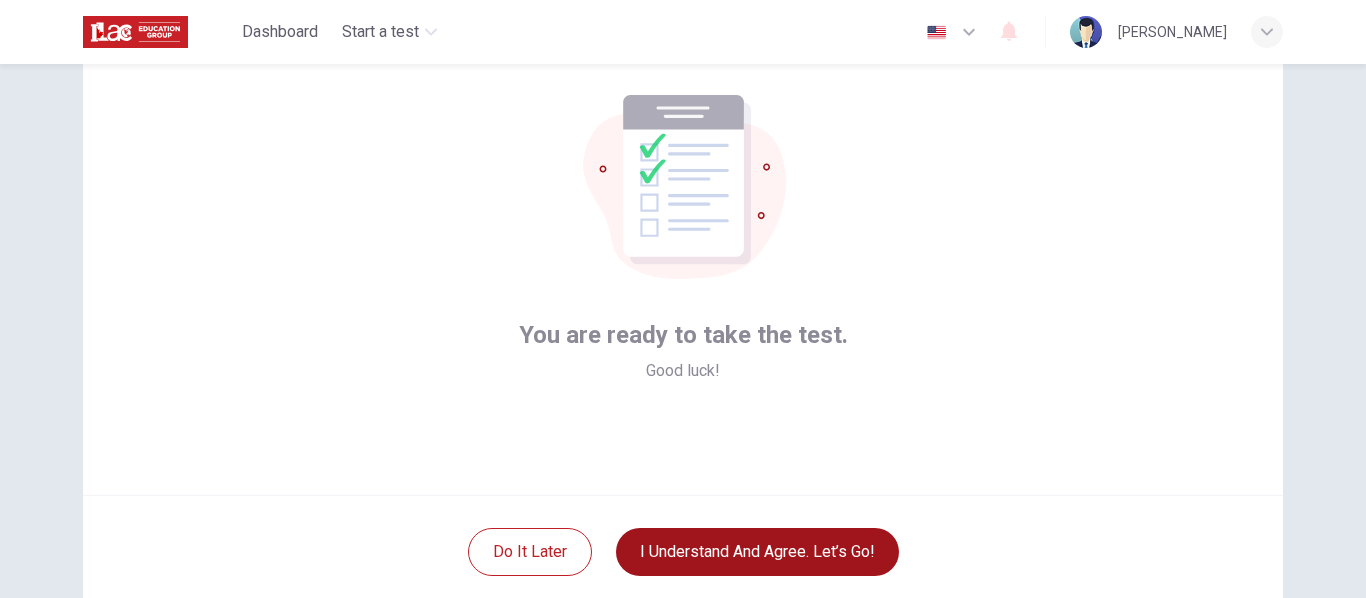 scroll, scrollTop: 110, scrollLeft: 0, axis: vertical 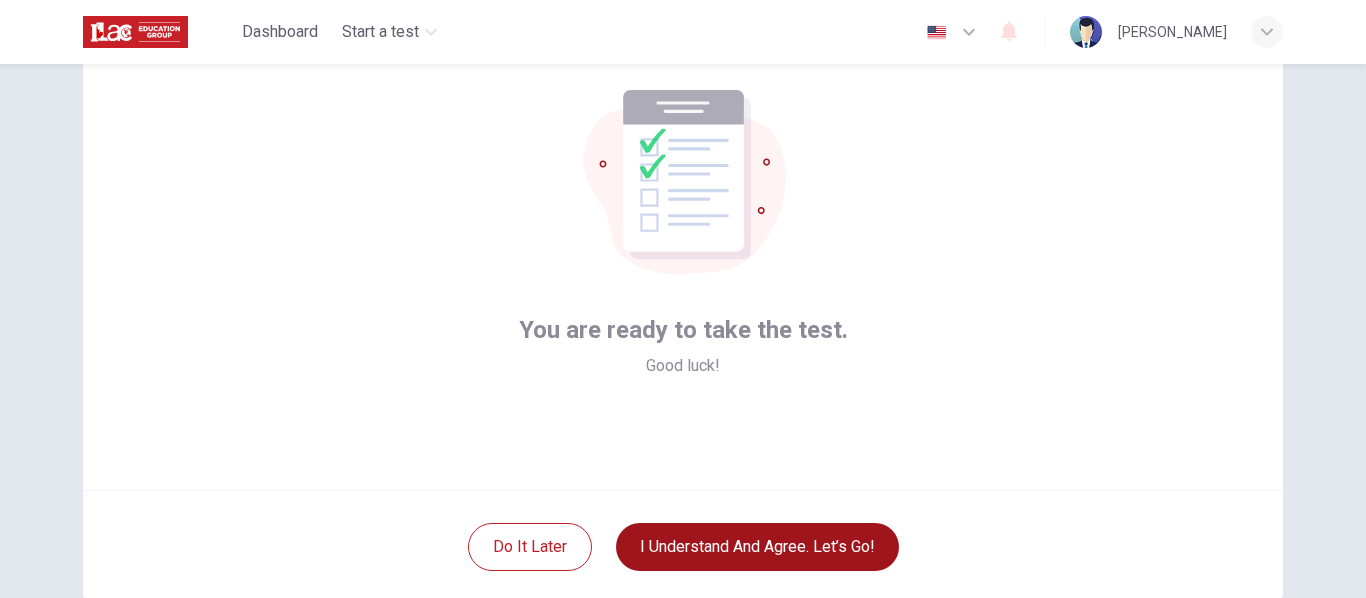 click on "I understand and agree. Let’s go!" at bounding box center (757, 547) 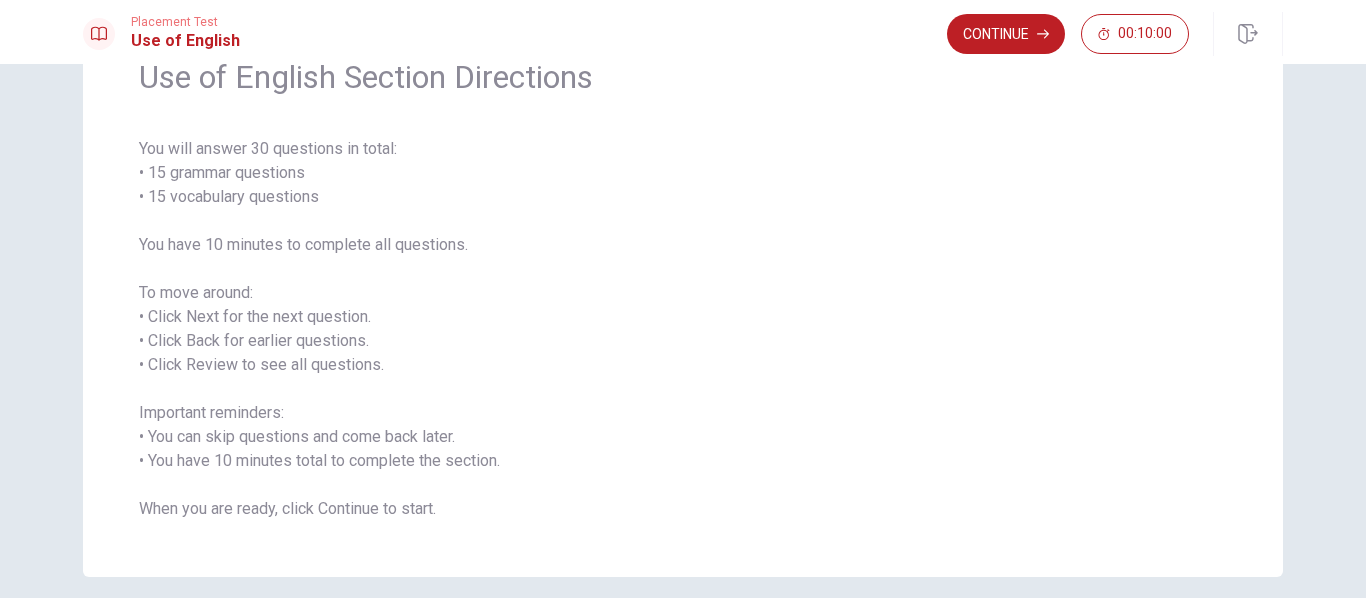 scroll, scrollTop: 105, scrollLeft: 0, axis: vertical 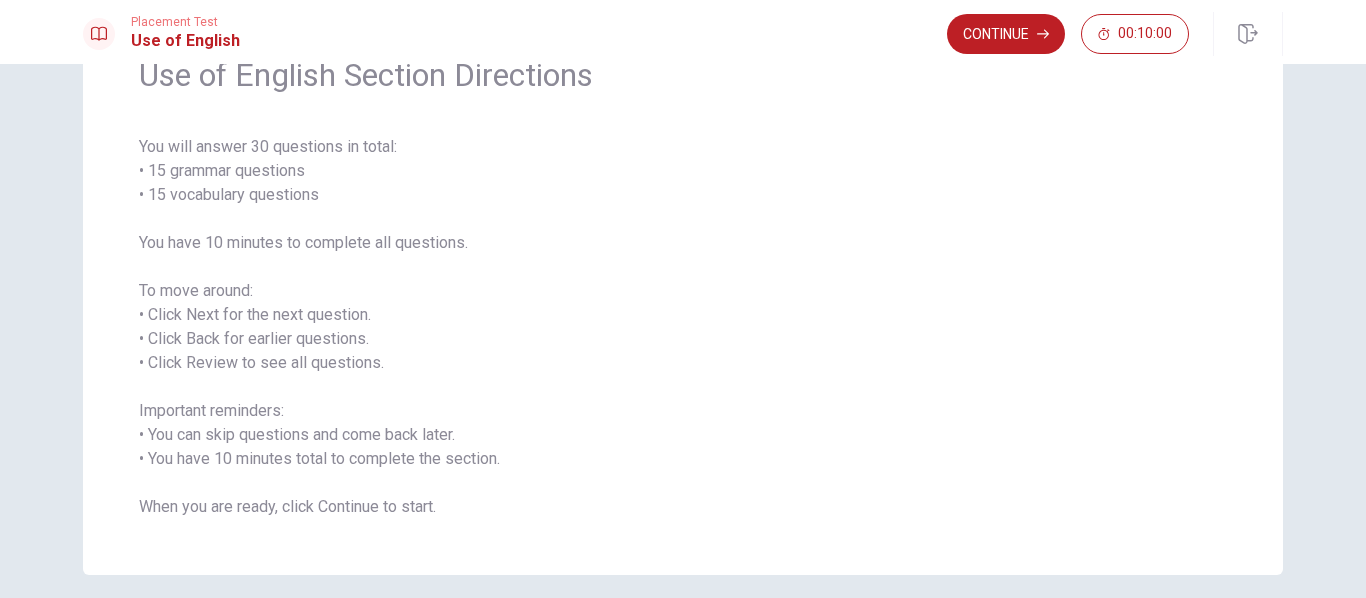 click on "You will answer 30 questions in total:
• 15 grammar questions
• 15 vocabulary questions
You have 10 minutes to complete all questions.
To move around:
• Click Next for the next question.
• Click Back for earlier questions.
• Click Review to see all questions.
Important reminders:
• You can skip questions and come back later.
• You have 10 minutes total to complete the section.
When you are ready, click Continue to start." at bounding box center (683, 327) 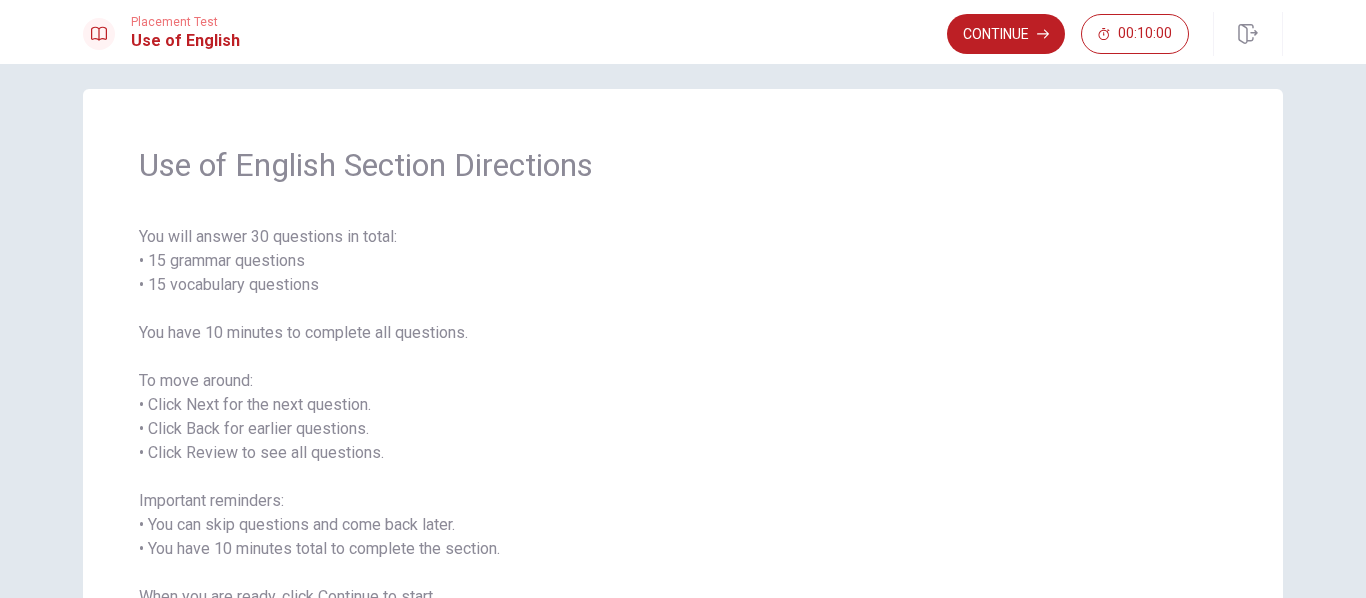 scroll, scrollTop: 14, scrollLeft: 0, axis: vertical 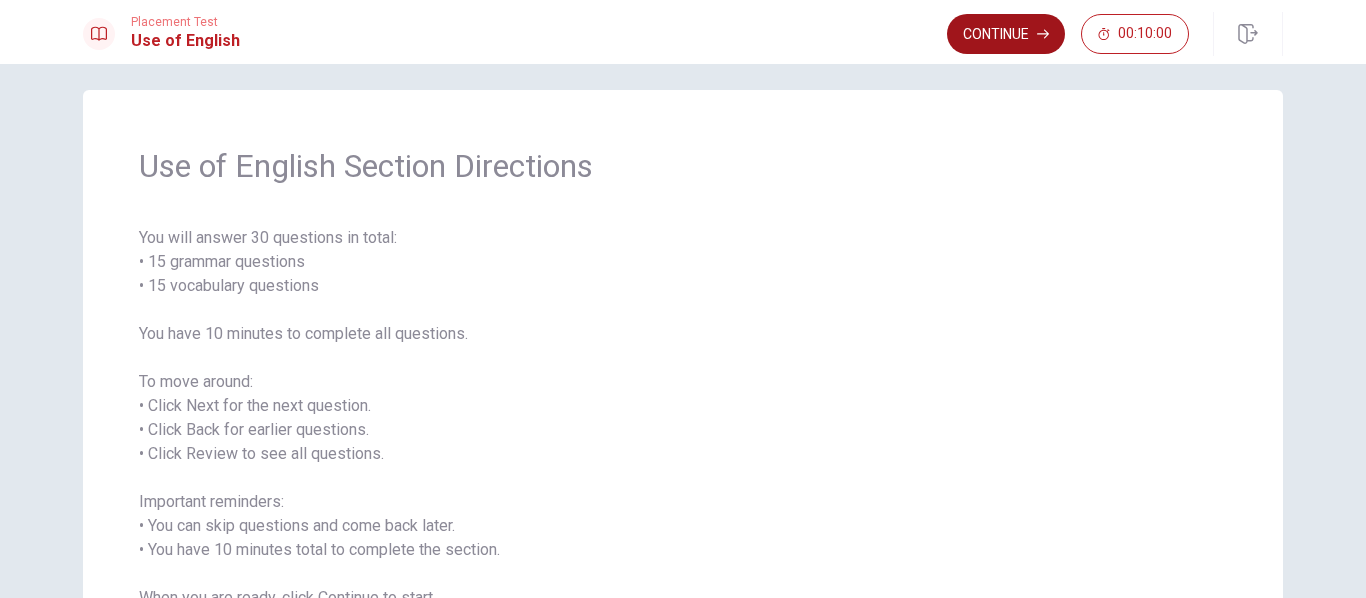 click on "Continue" at bounding box center (1006, 34) 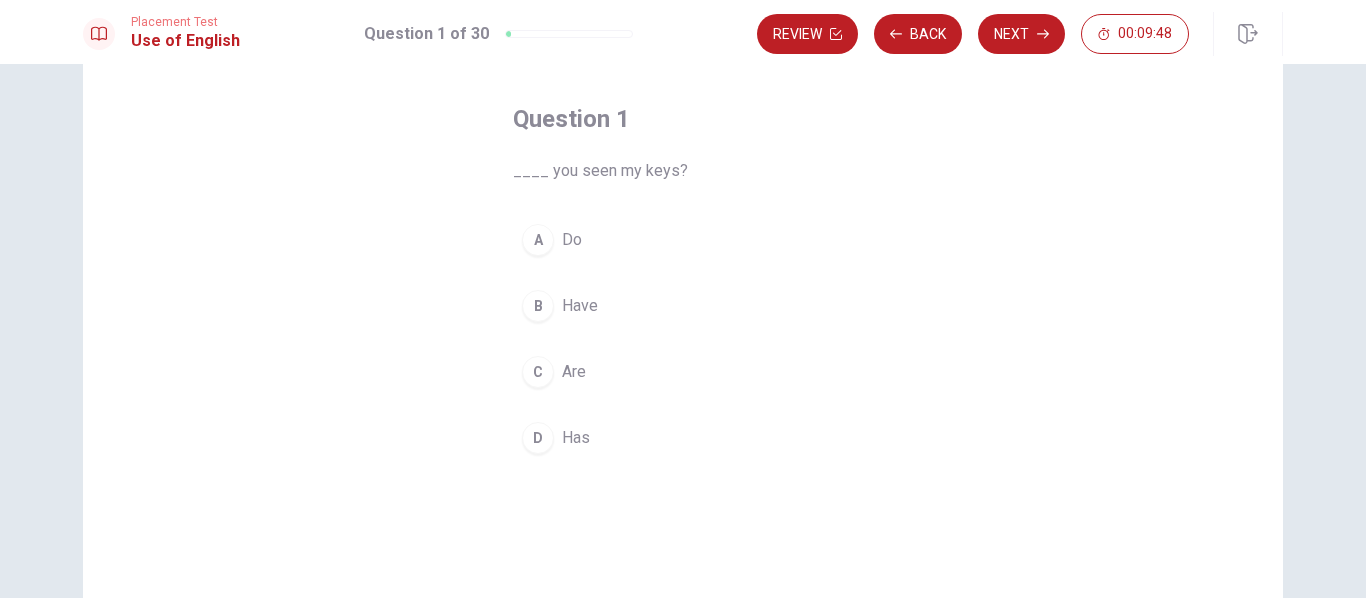 scroll, scrollTop: 84, scrollLeft: 0, axis: vertical 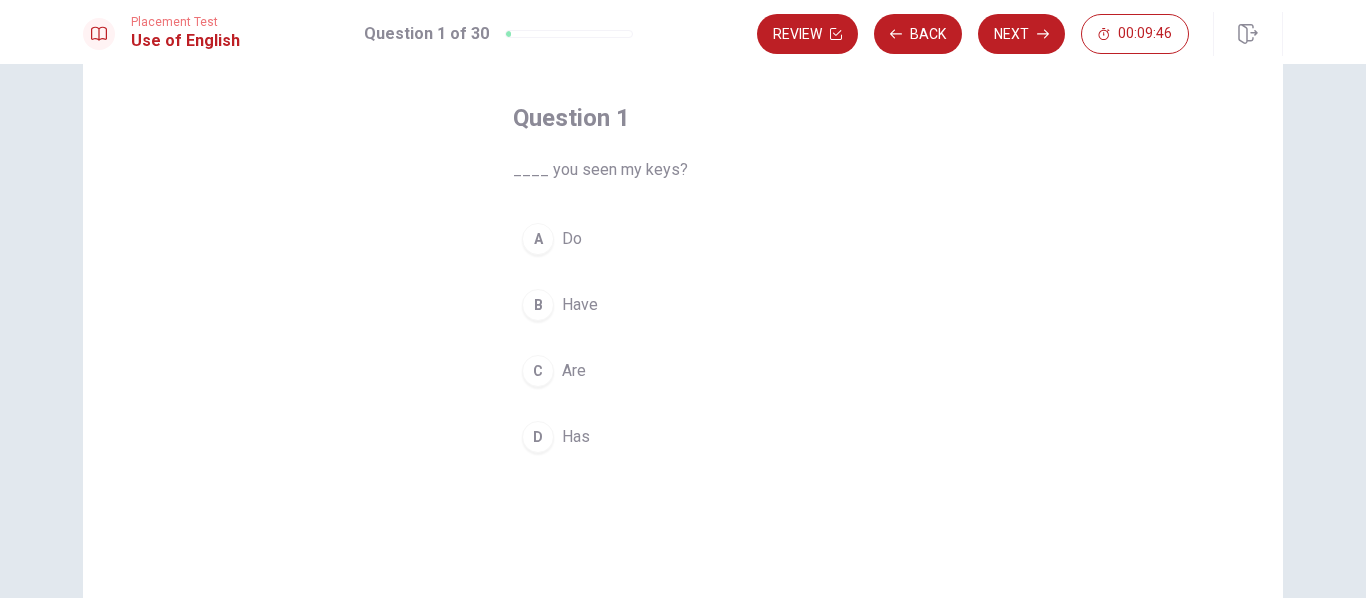 click on "A" at bounding box center [538, 239] 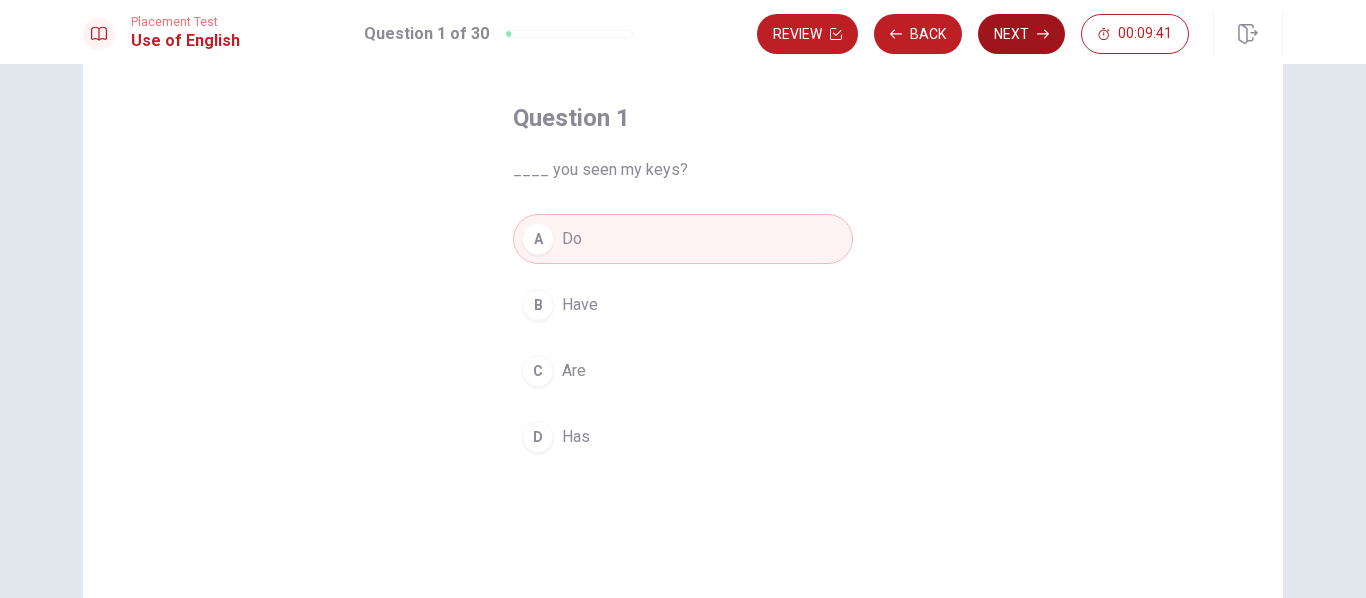 click on "Next" at bounding box center (1021, 34) 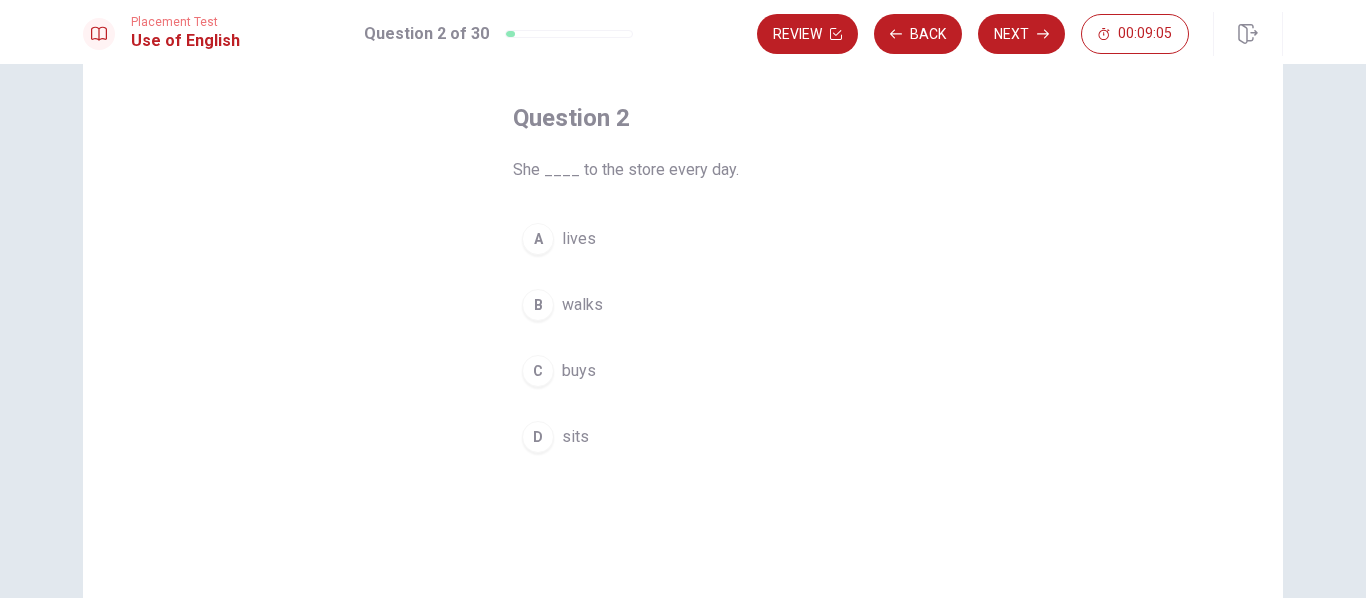 click on "C" at bounding box center (538, 371) 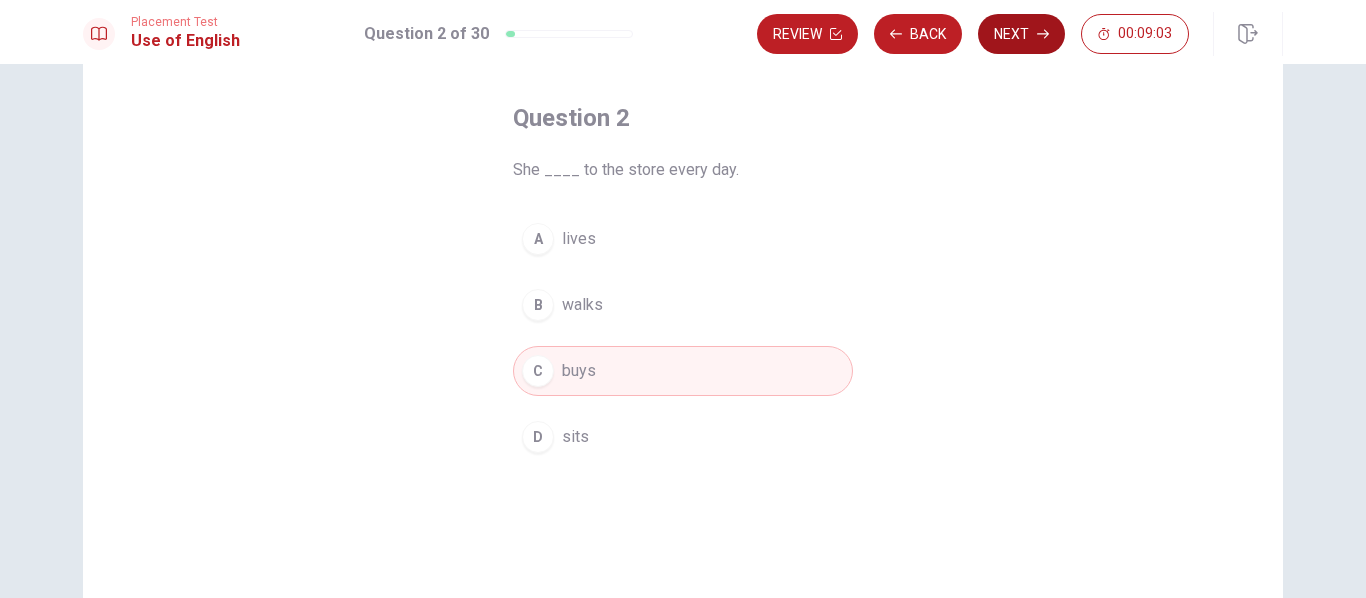 click on "Next" at bounding box center (1021, 34) 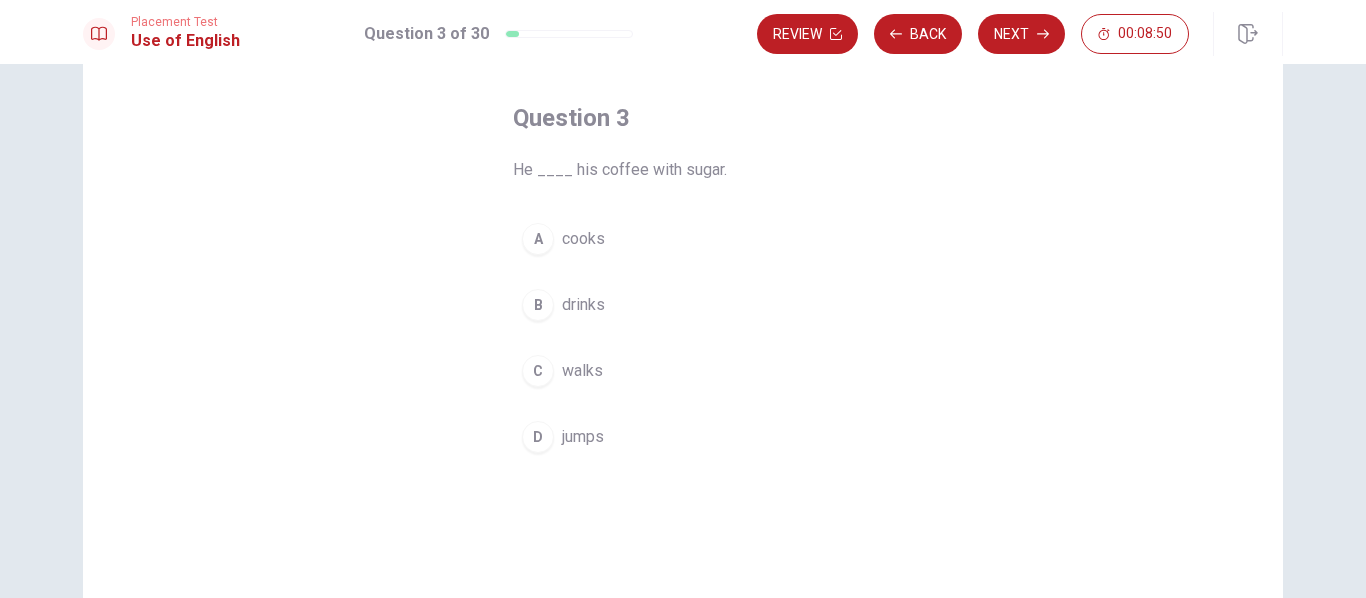 click on "B" at bounding box center (538, 305) 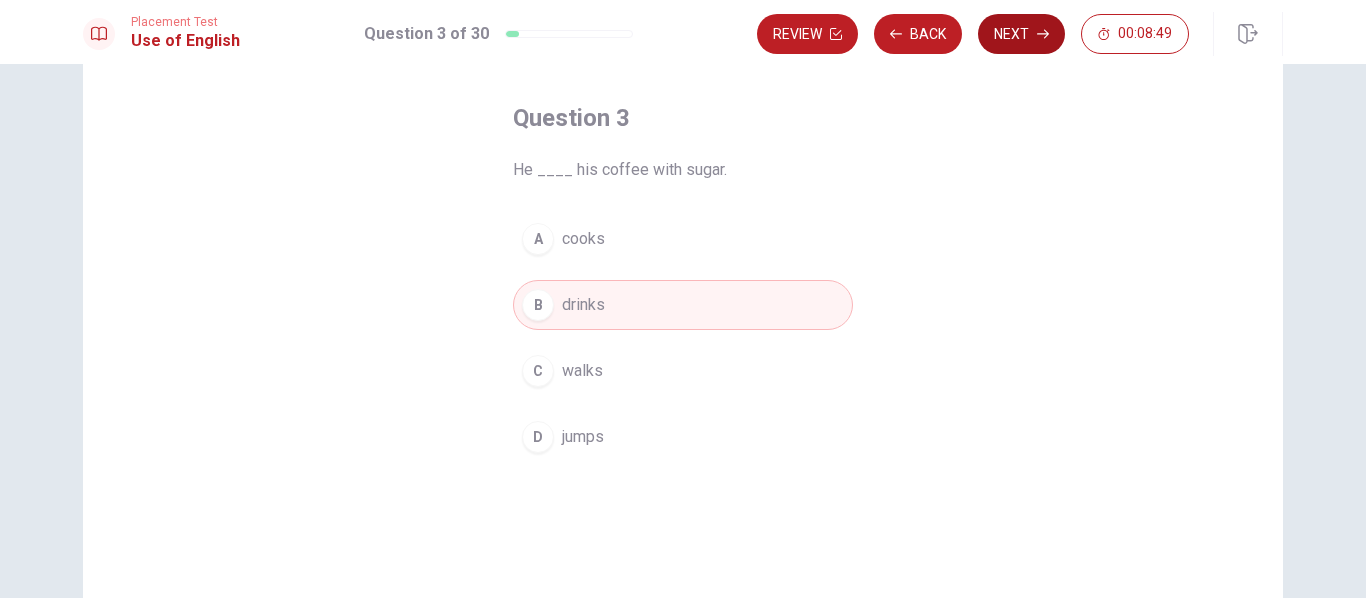 click on "Next" at bounding box center (1021, 34) 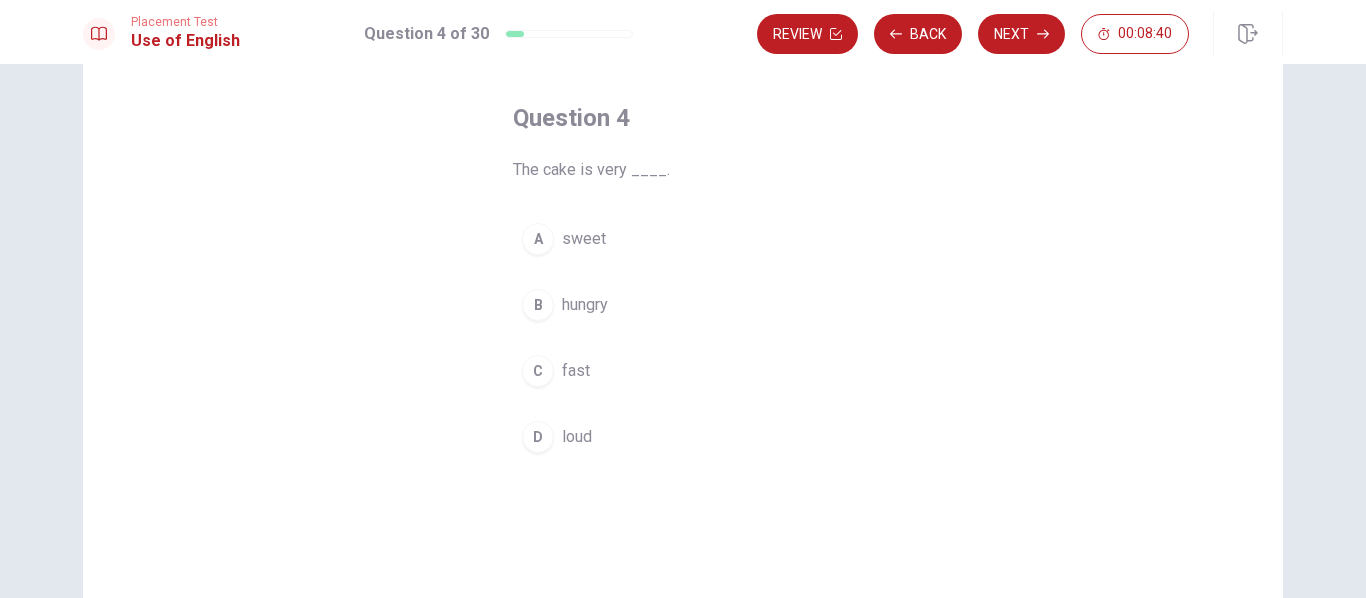 click on "A" at bounding box center [538, 239] 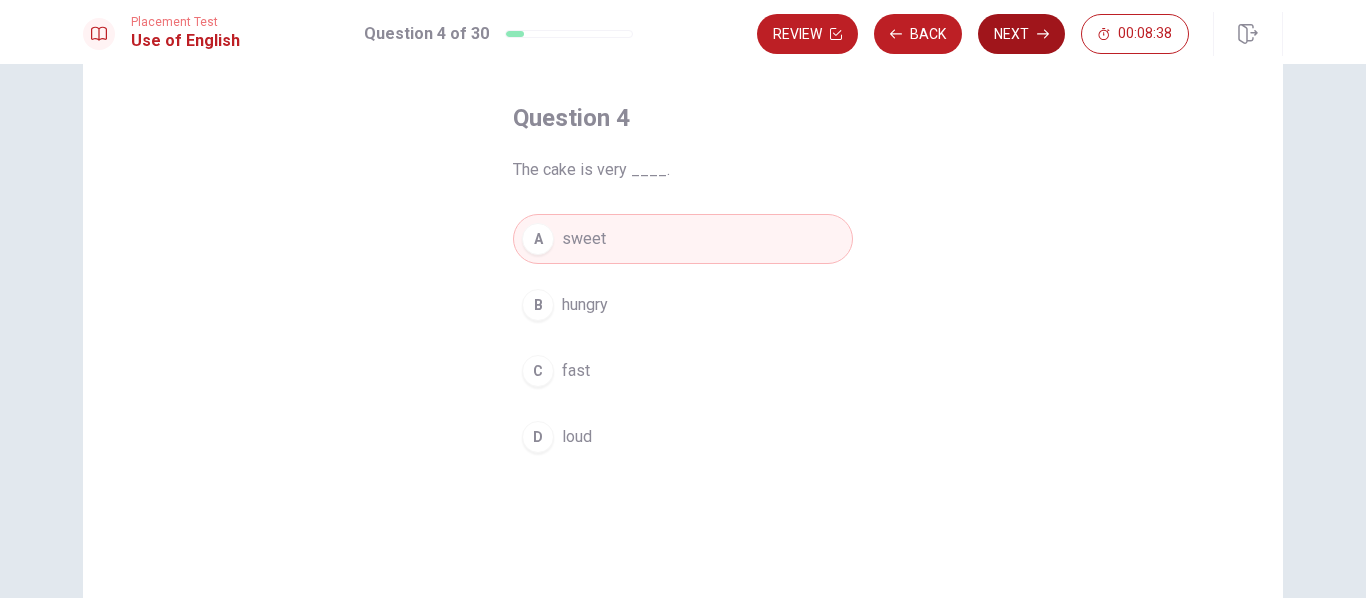 click 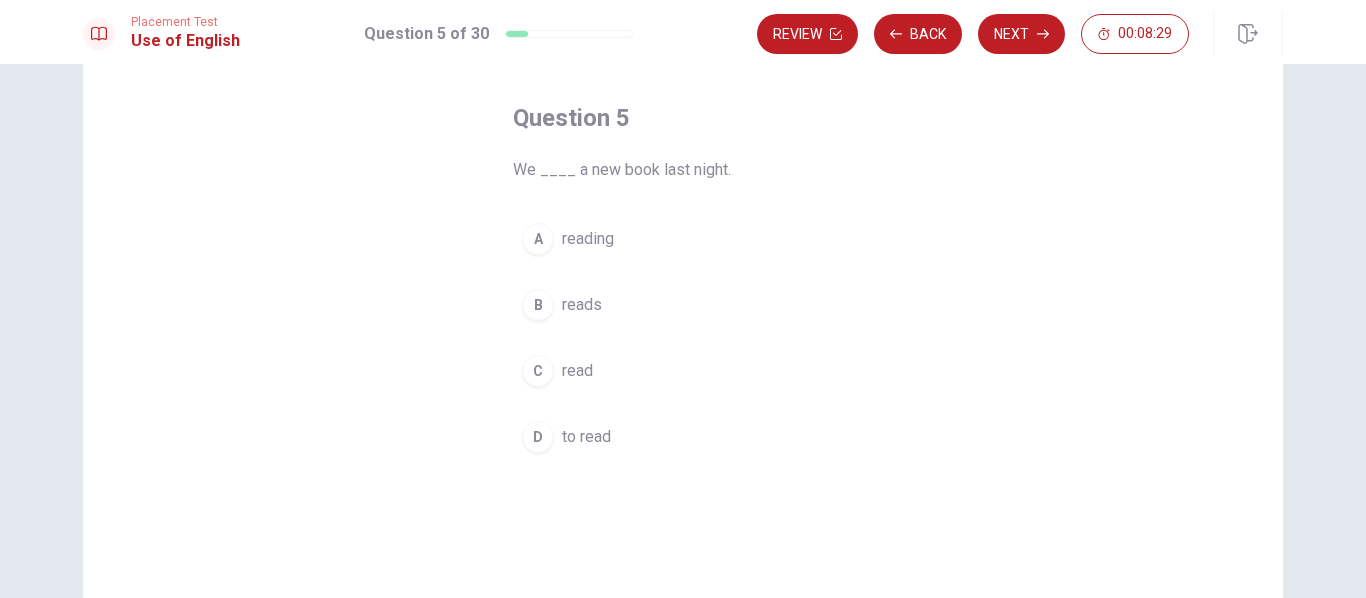 click on "C" at bounding box center [538, 371] 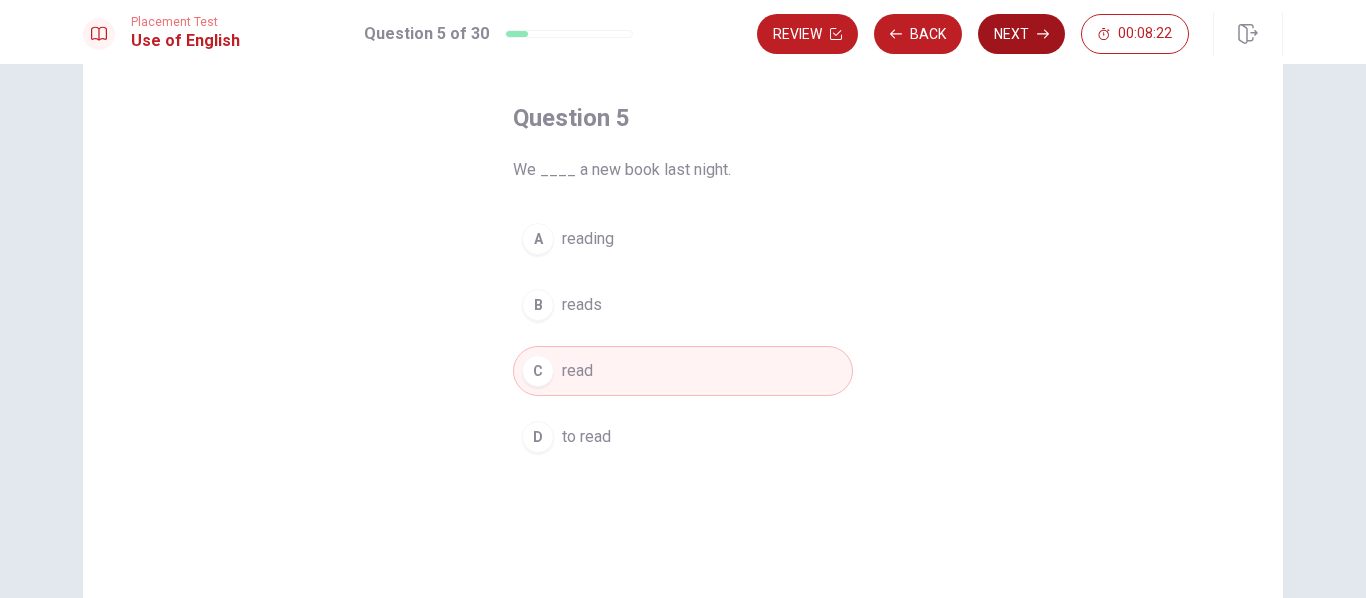 click on "Next" at bounding box center (1021, 34) 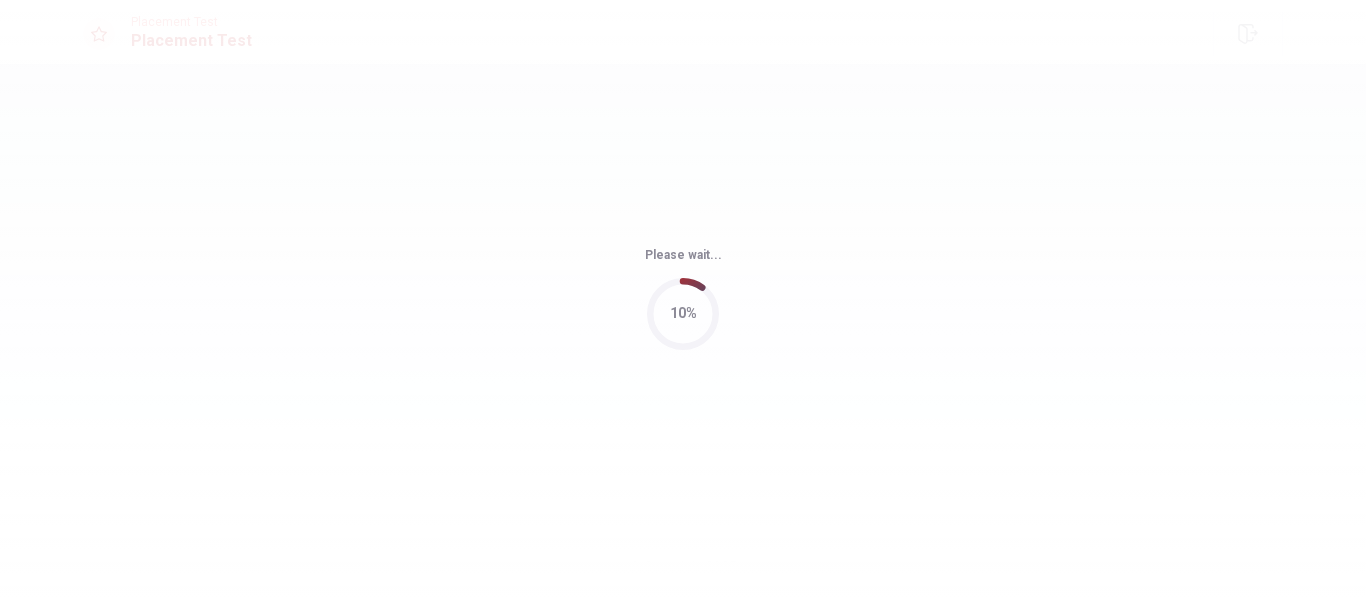 scroll, scrollTop: 0, scrollLeft: 0, axis: both 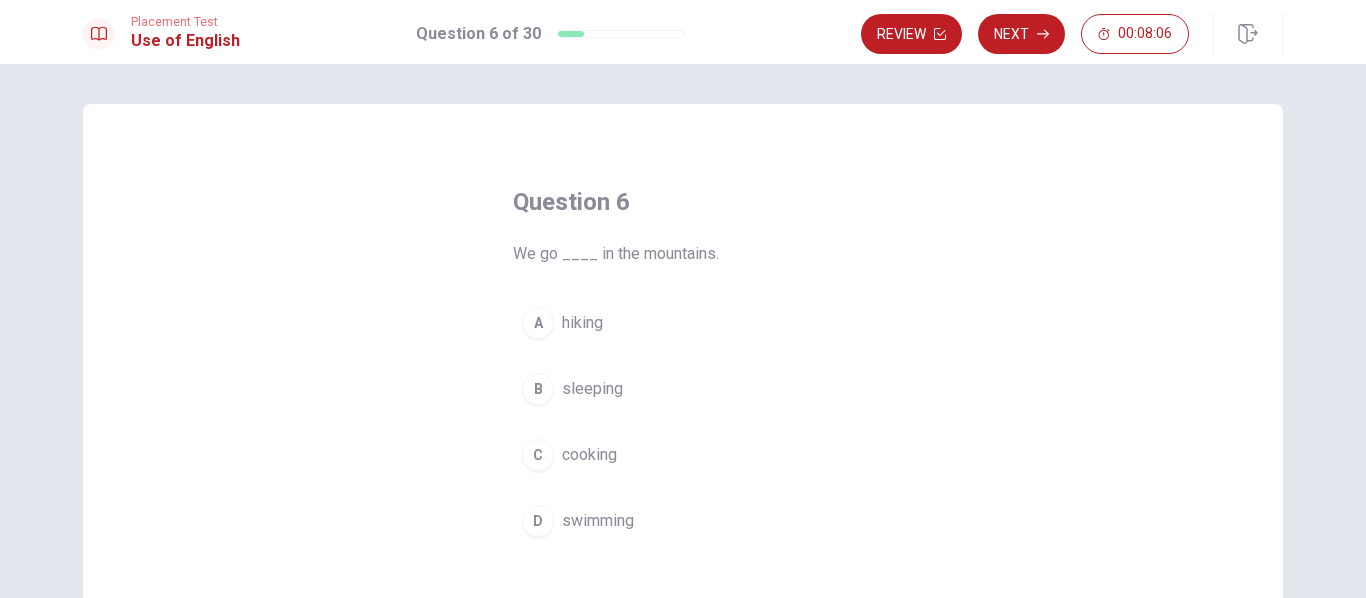 click on "A" at bounding box center (538, 323) 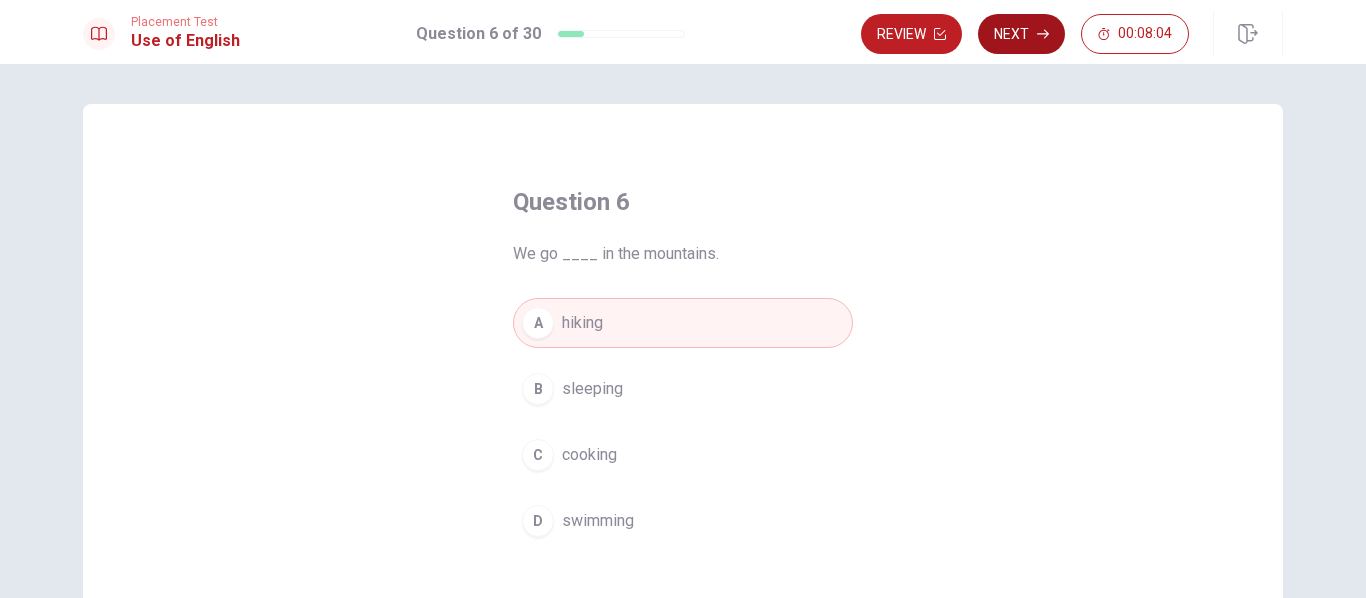click on "Next" at bounding box center (1021, 34) 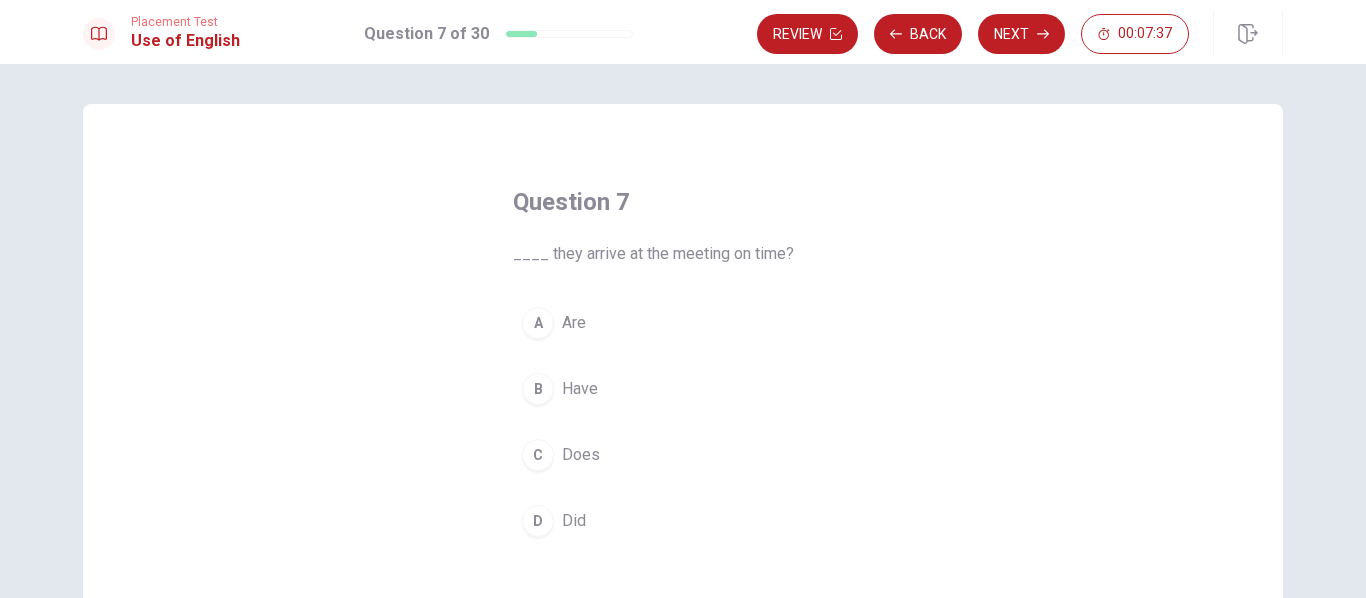 click on "C" at bounding box center [538, 455] 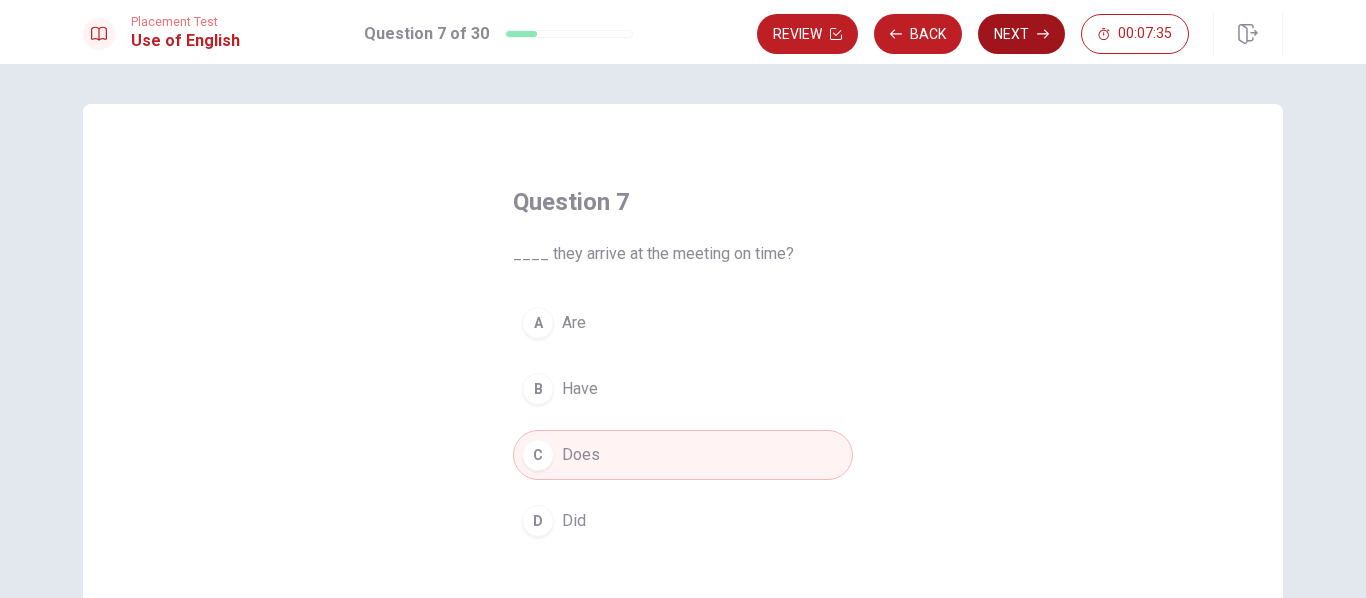 click on "Next" at bounding box center [1021, 34] 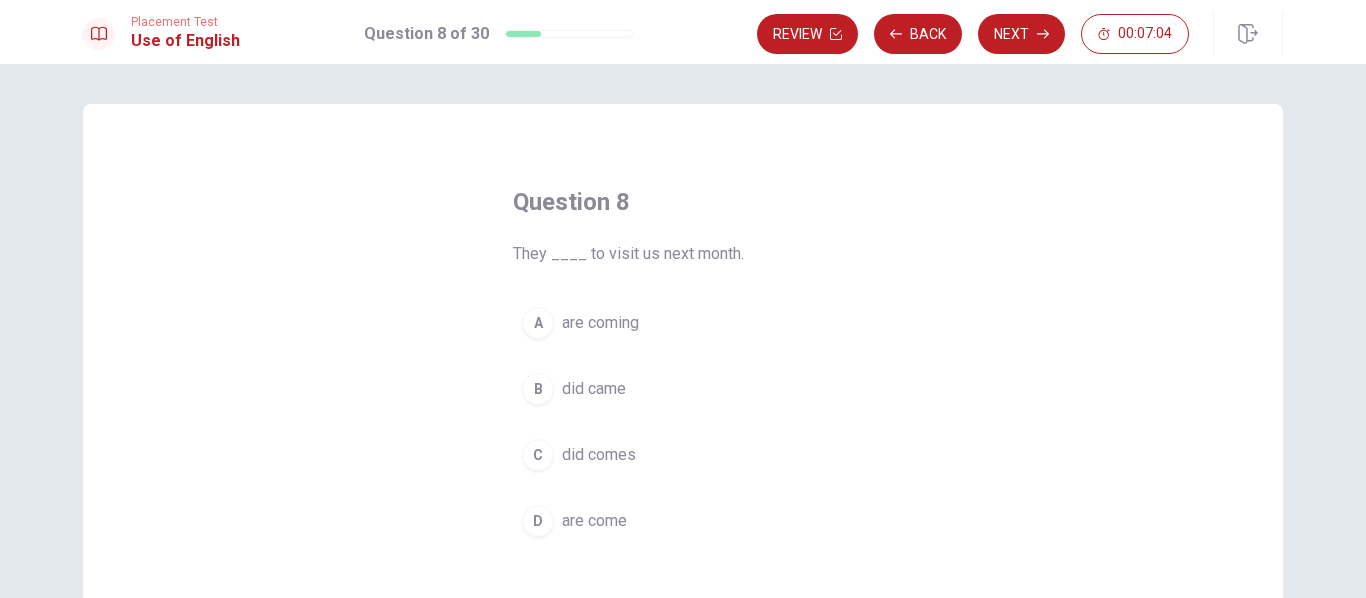 click on "A" at bounding box center [538, 323] 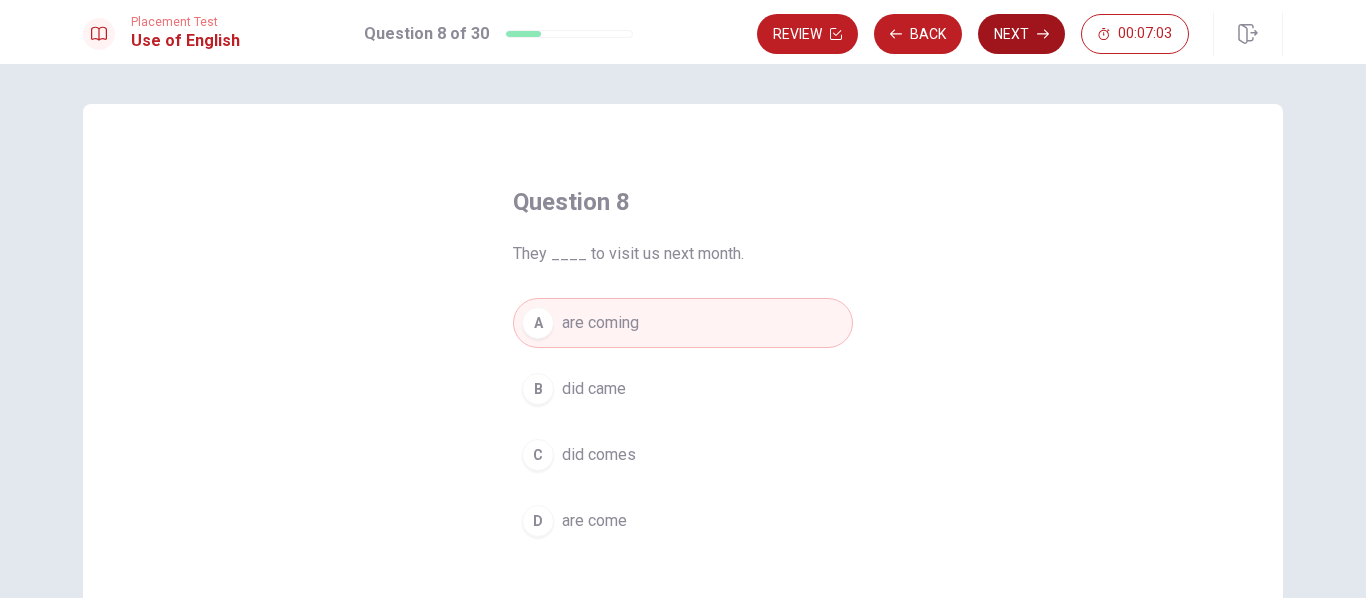 click on "Next" at bounding box center (1021, 34) 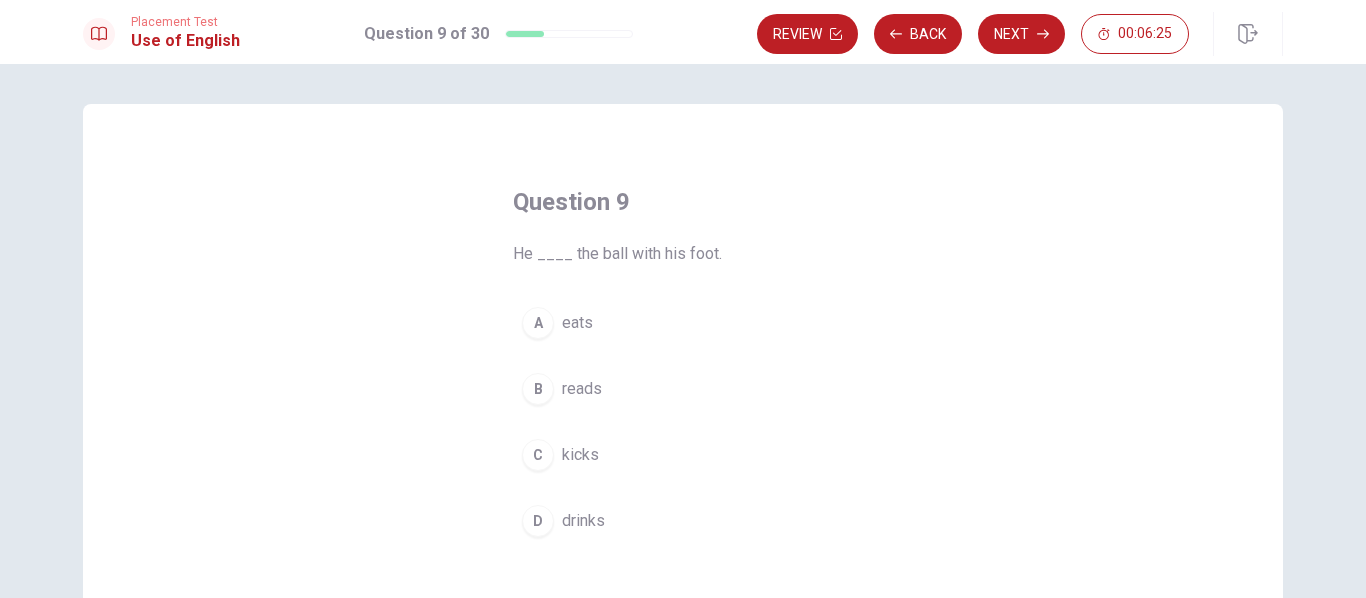click on "C" at bounding box center [538, 455] 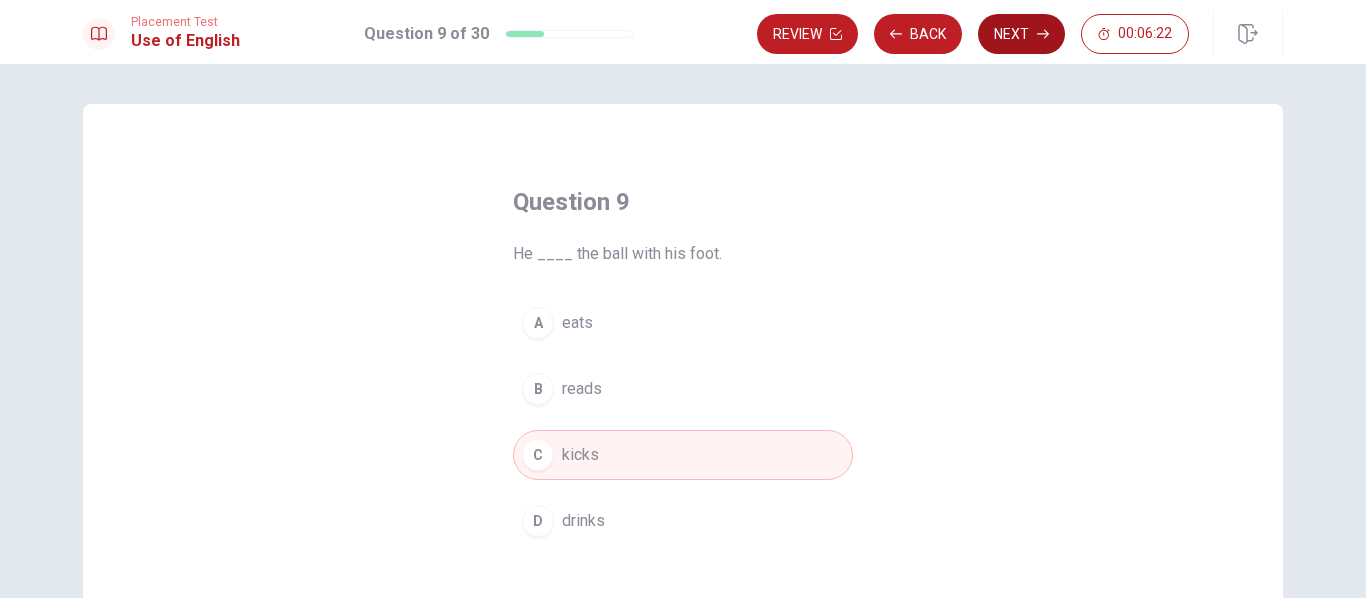 click on "Next" at bounding box center (1021, 34) 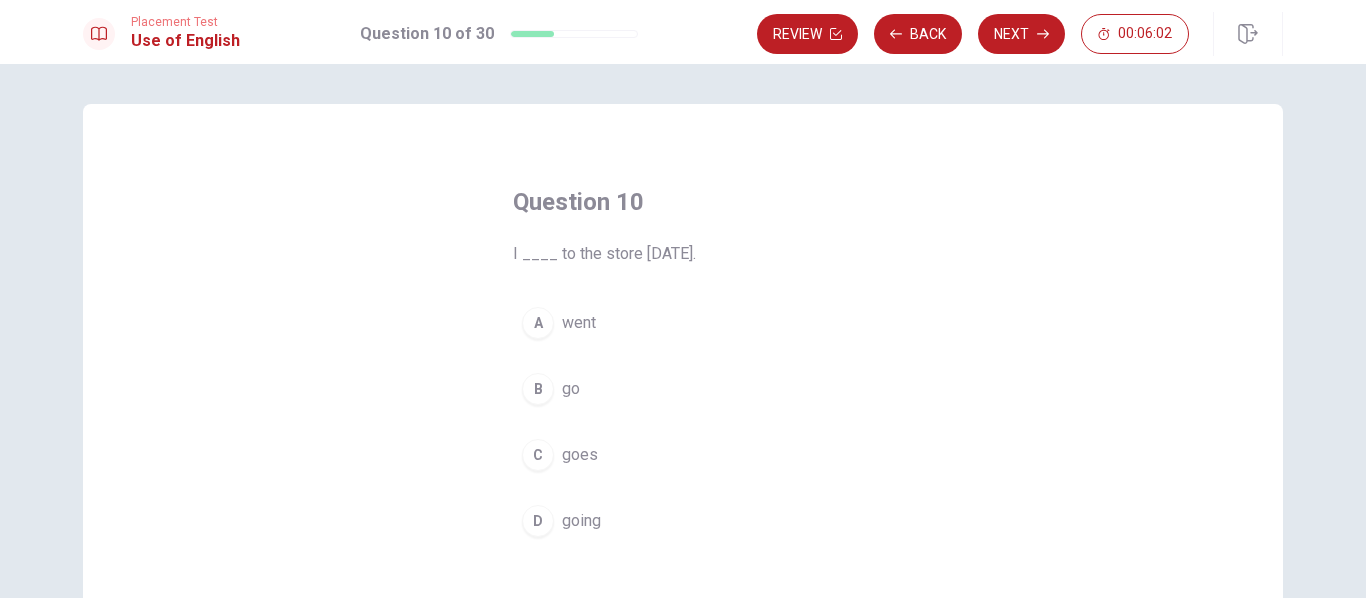 click on "D" at bounding box center (538, 521) 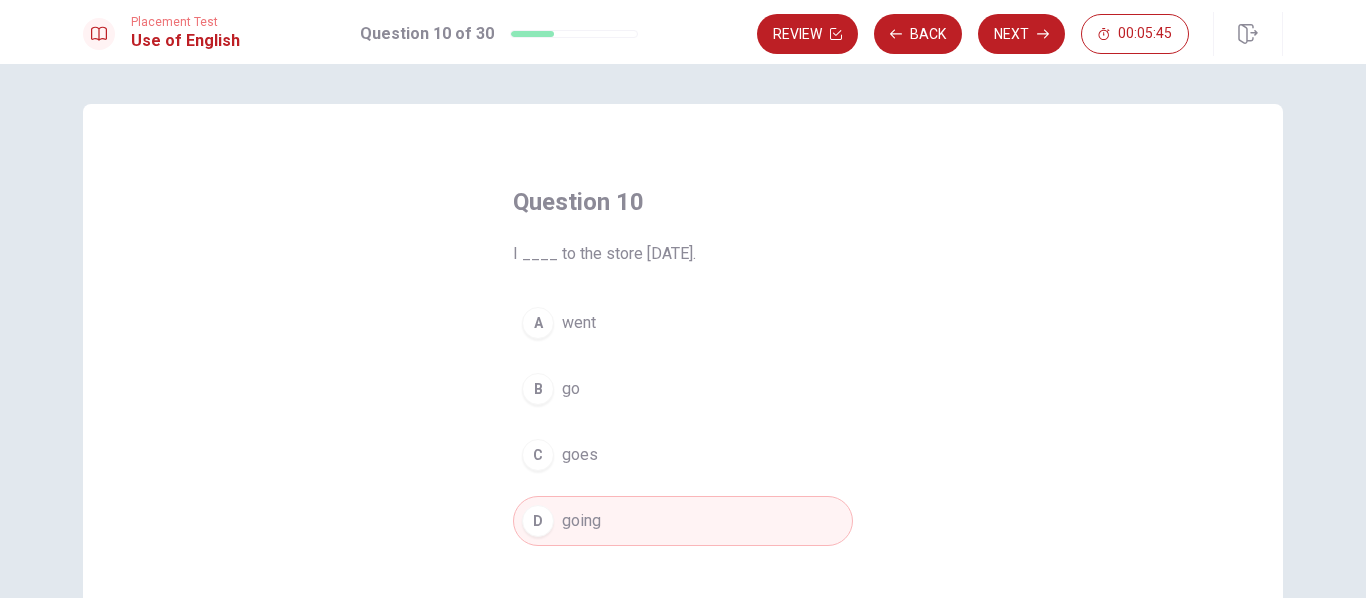 click on "B" at bounding box center [538, 389] 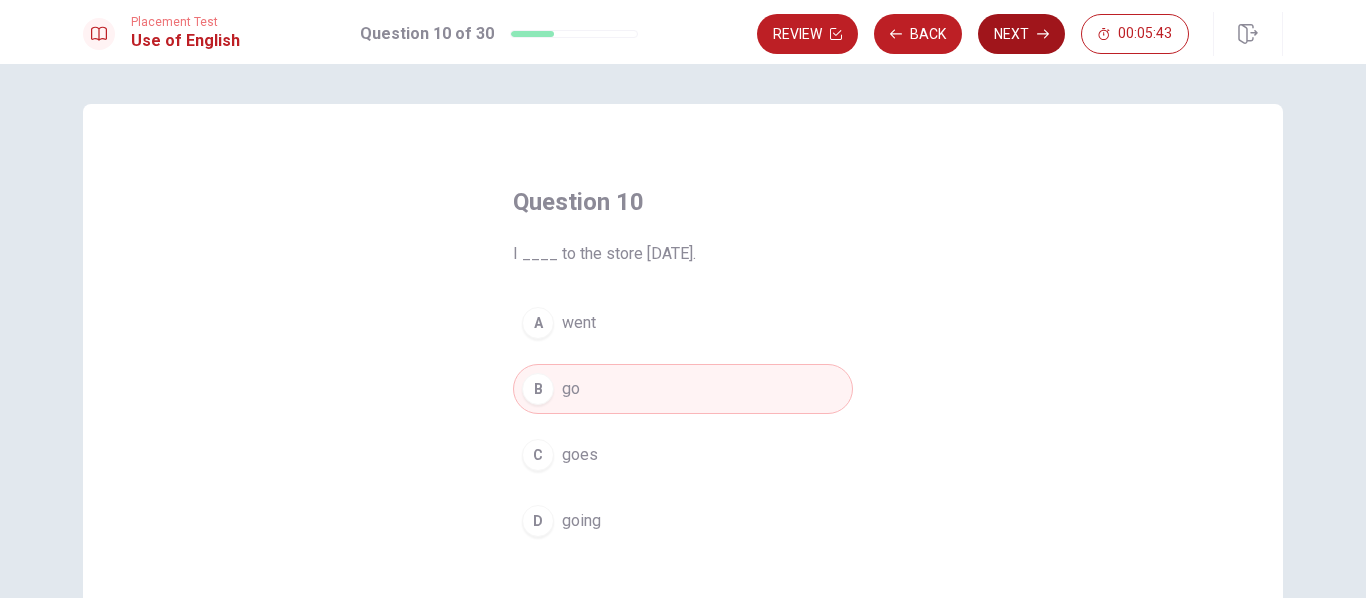 click on "Next" at bounding box center (1021, 34) 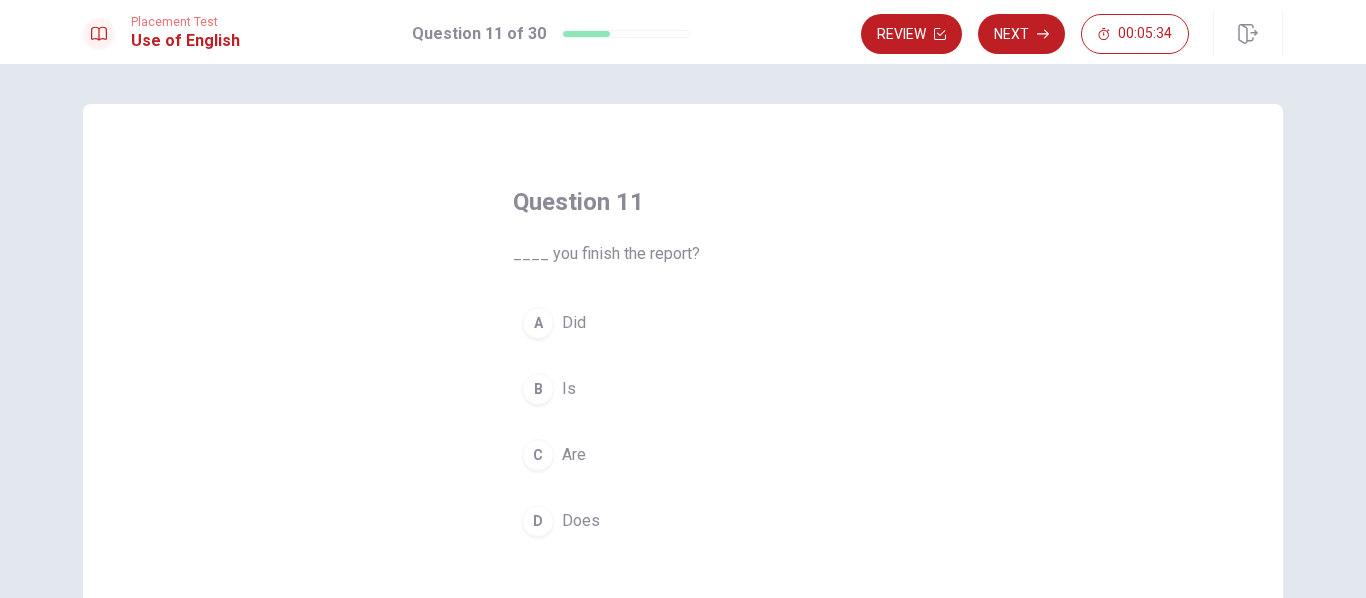 click on "C" at bounding box center [538, 455] 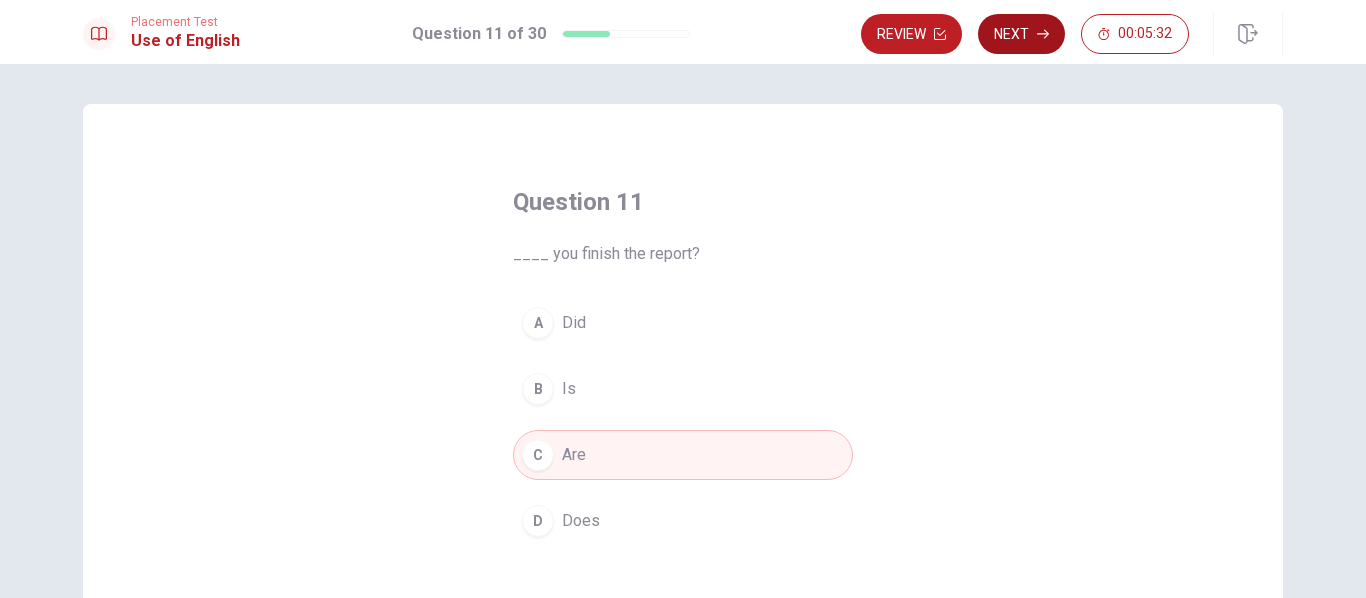 click 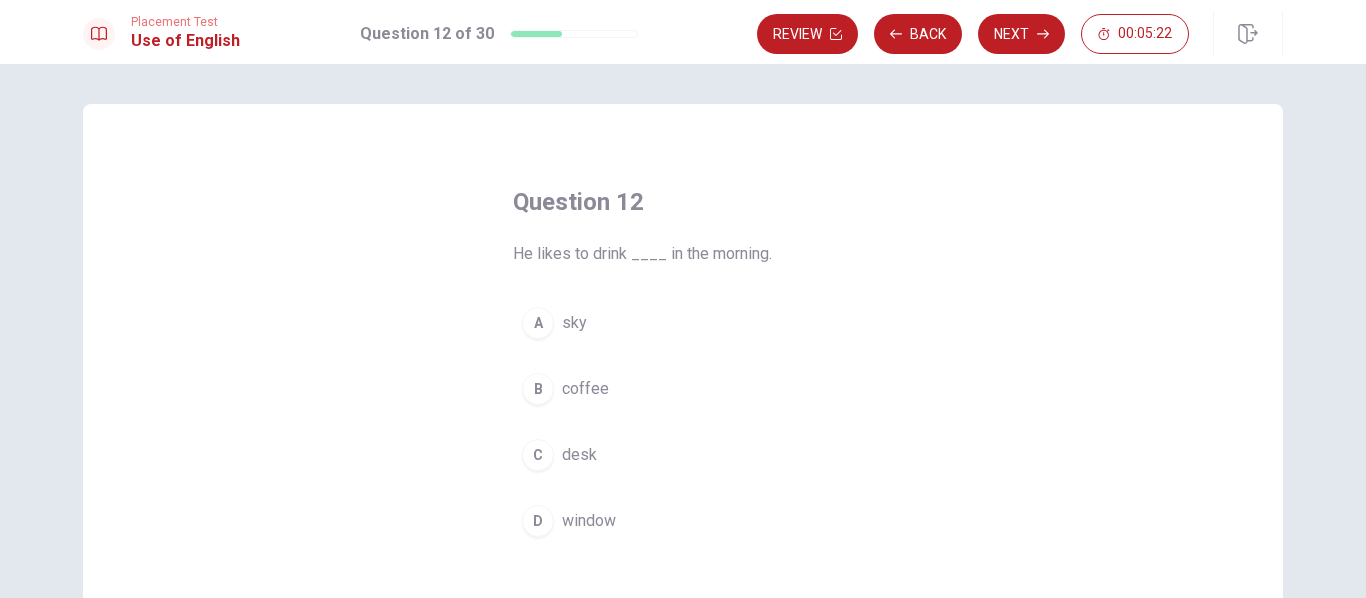 click on "B" at bounding box center [538, 389] 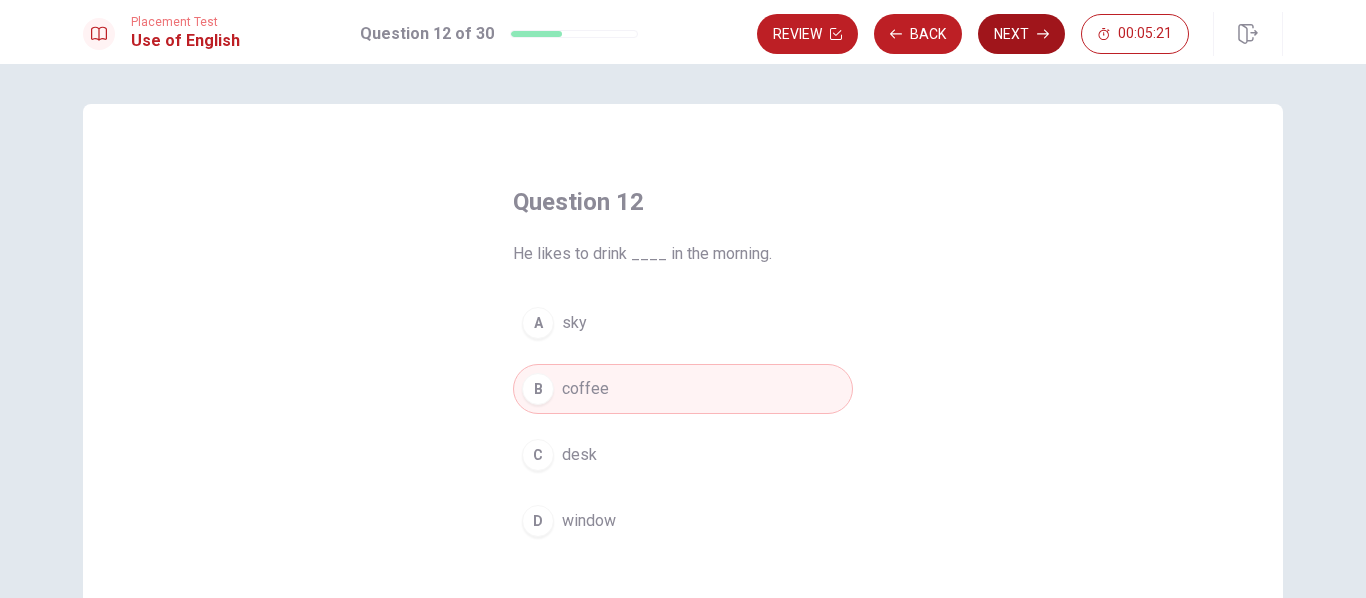 click on "Next" at bounding box center [1021, 34] 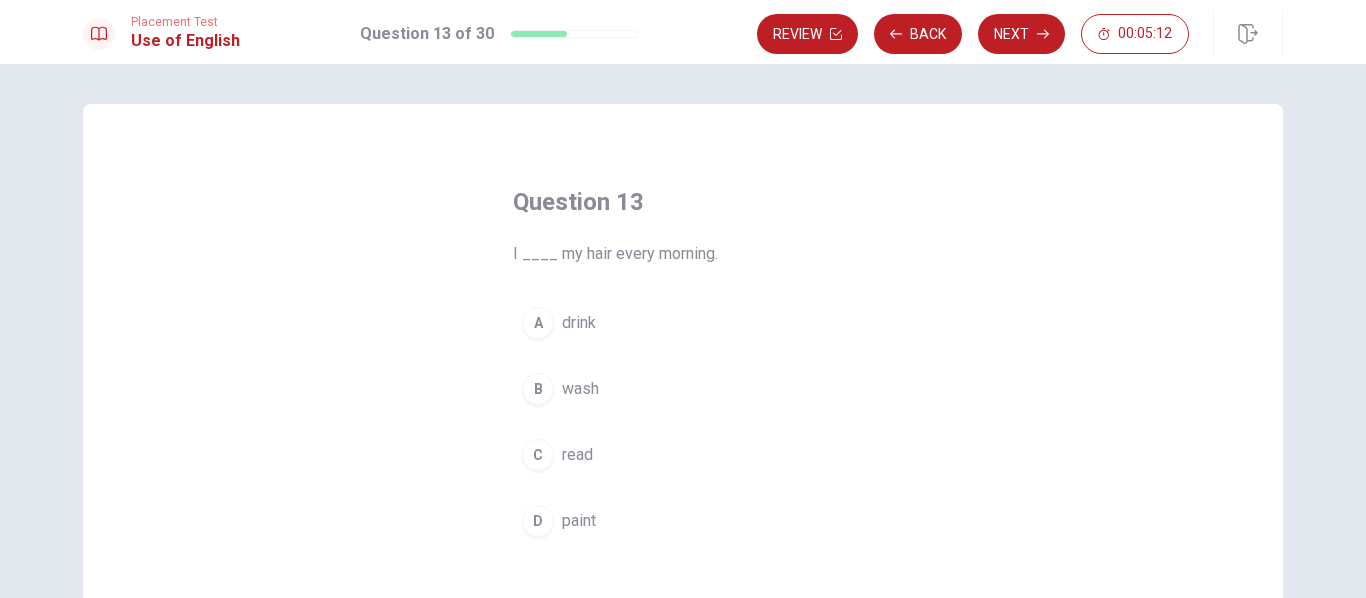 click on "B" at bounding box center [538, 389] 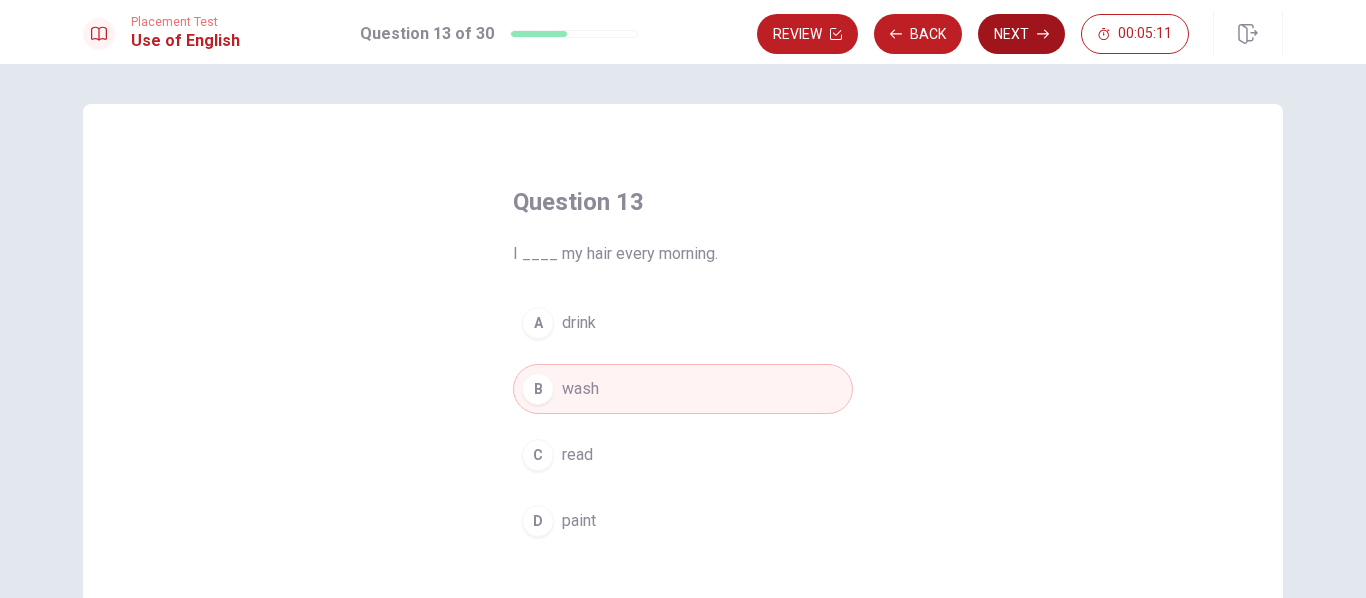 click on "Next" at bounding box center [1021, 34] 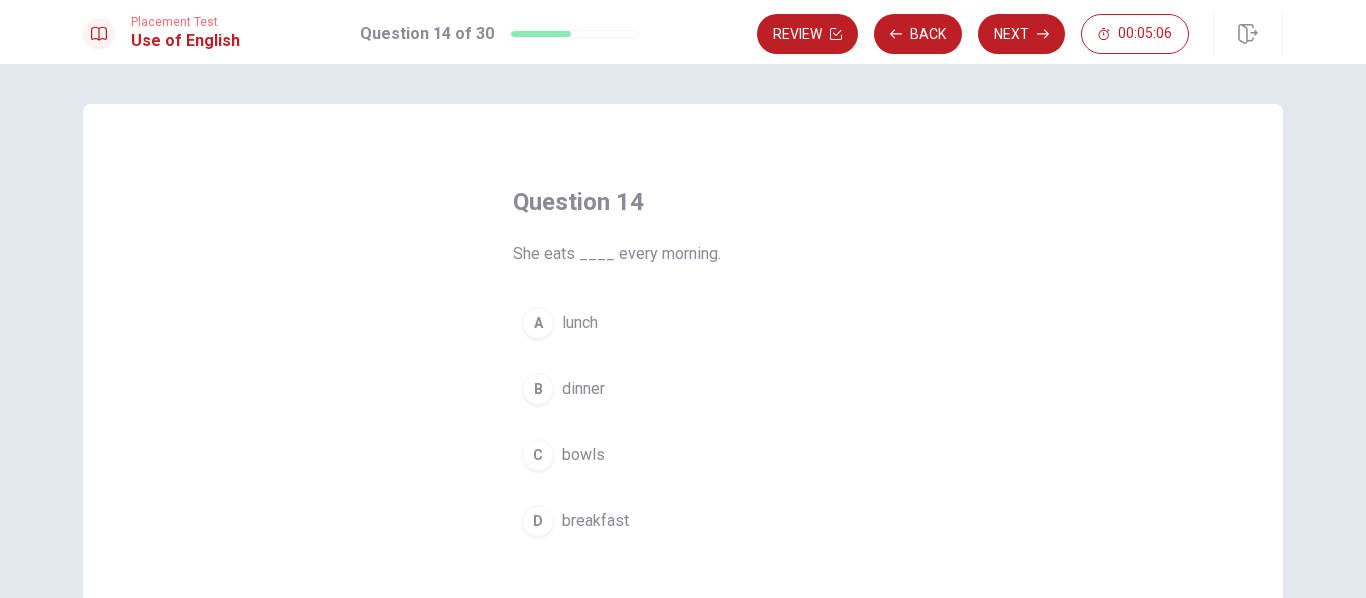 click on "D" at bounding box center [538, 521] 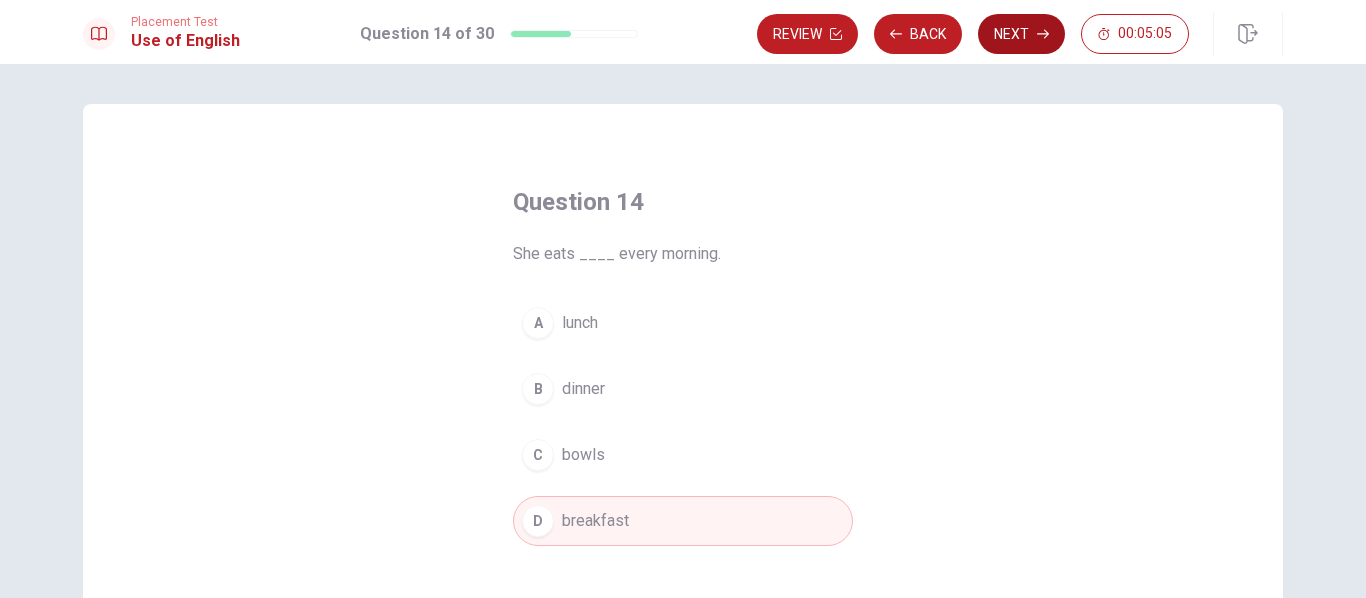 click on "Next" at bounding box center [1021, 34] 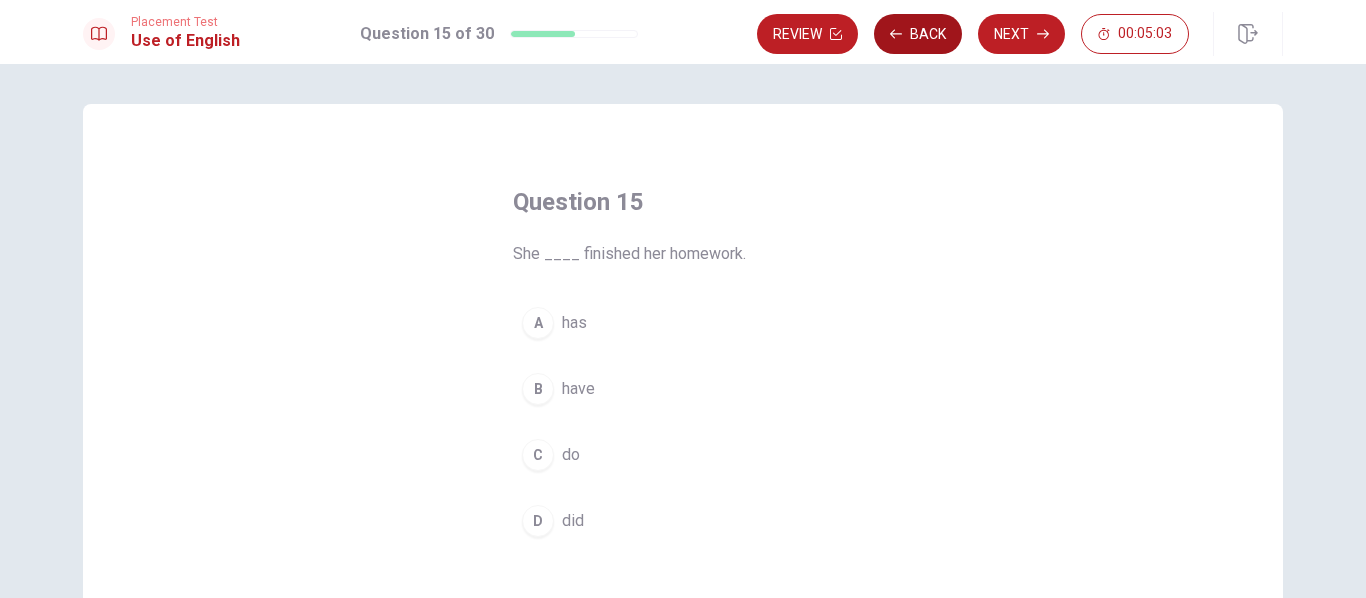 click on "Back" at bounding box center [918, 34] 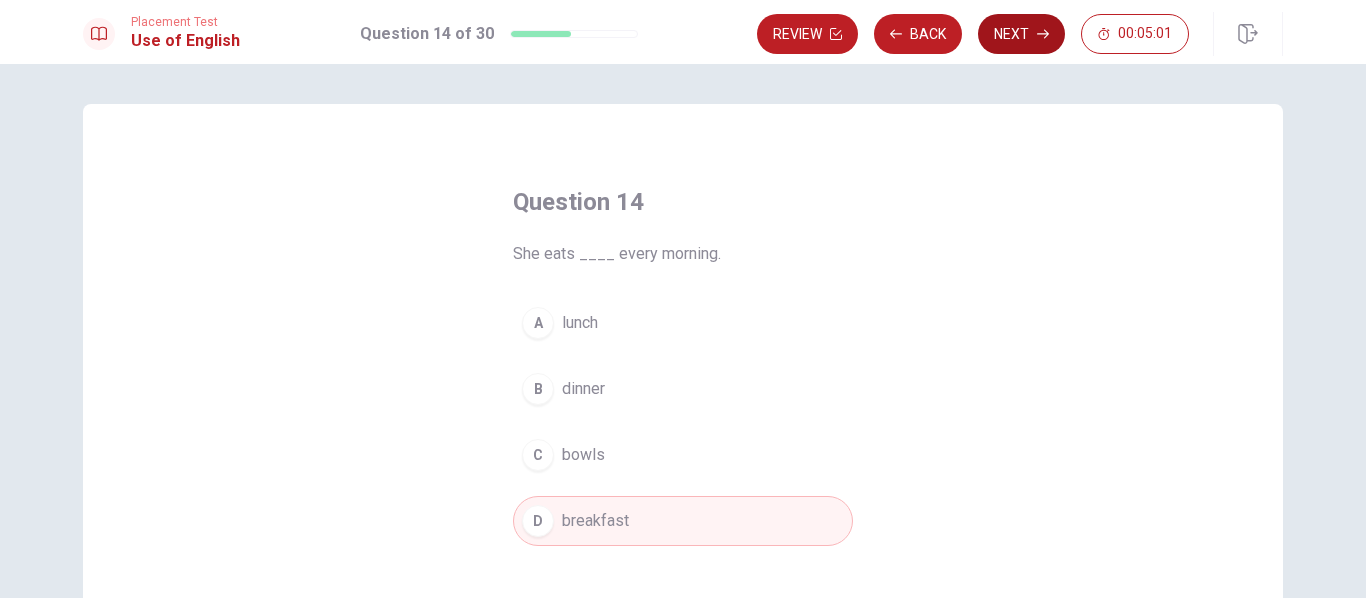 click on "Next" at bounding box center [1021, 34] 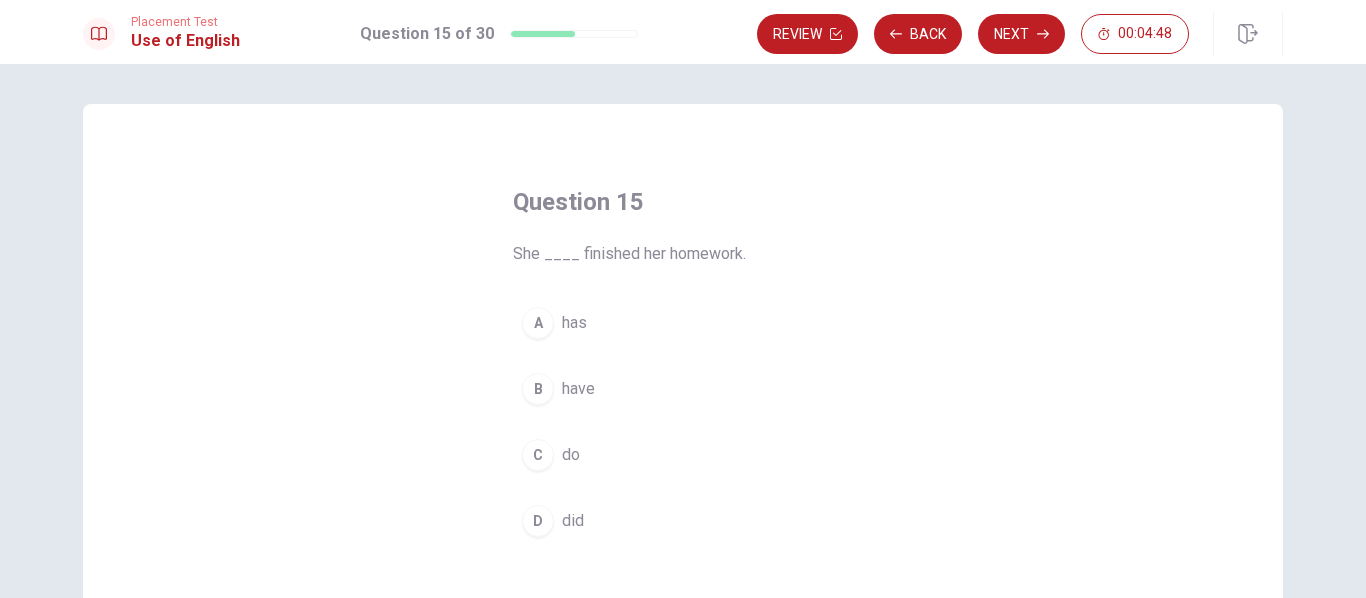 click on "A" at bounding box center [538, 323] 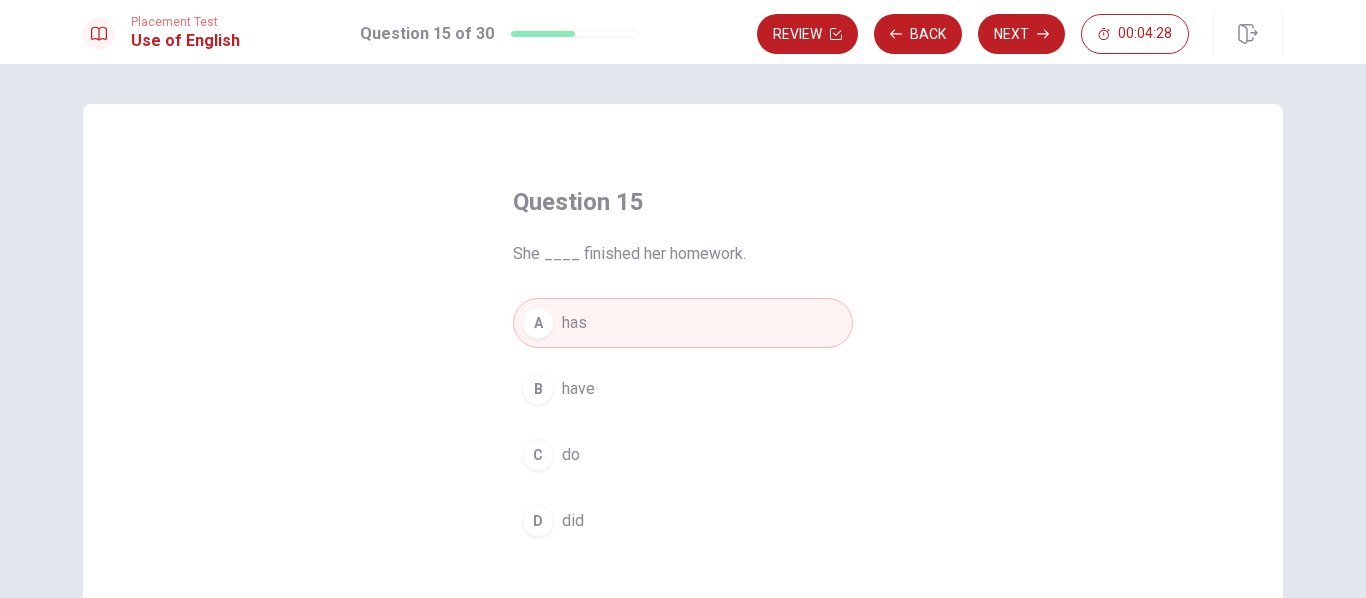 click on "D" at bounding box center (538, 521) 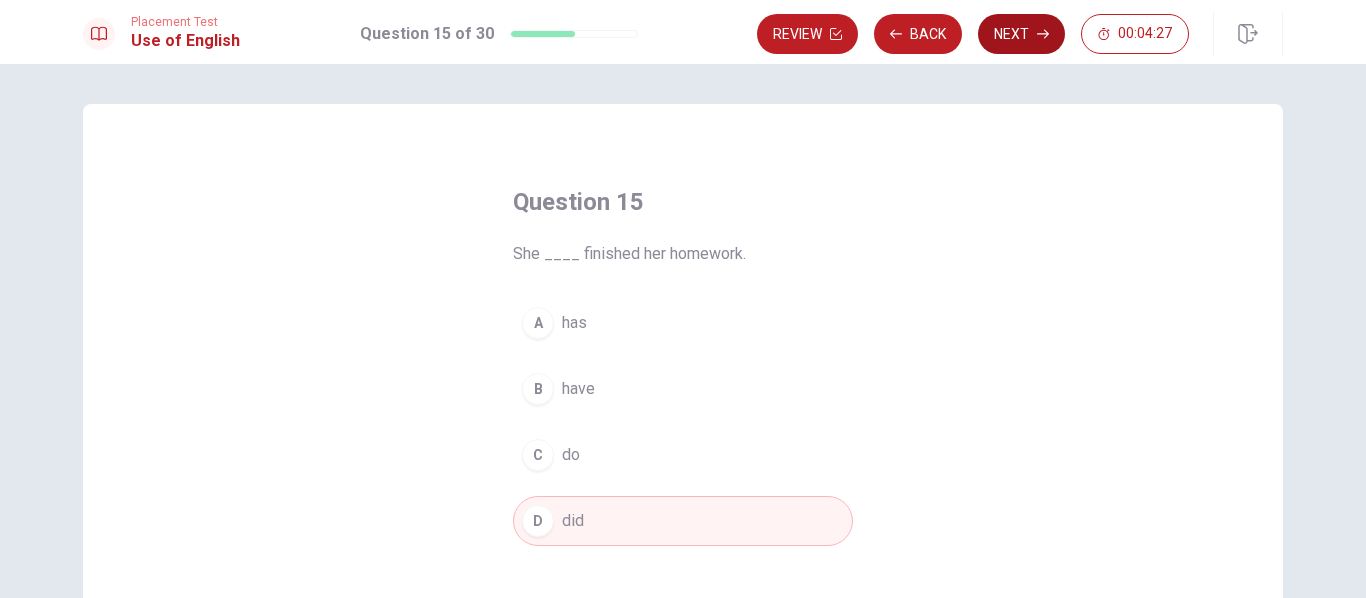 click on "Next" at bounding box center (1021, 34) 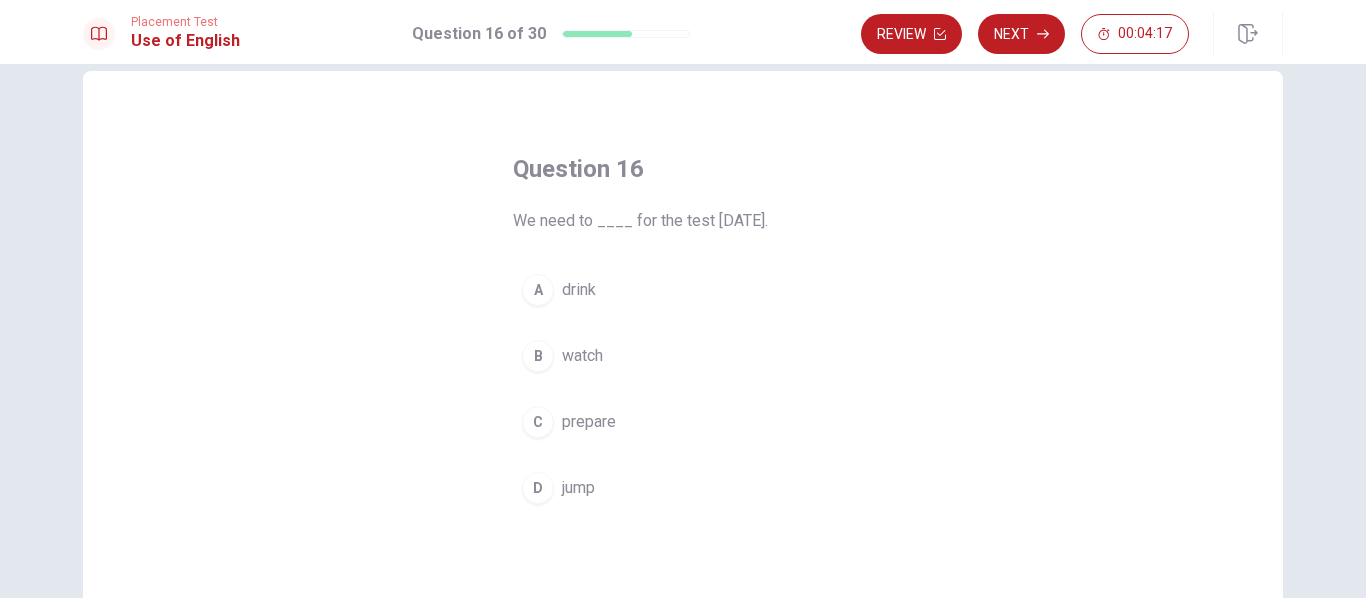 scroll, scrollTop: 35, scrollLeft: 0, axis: vertical 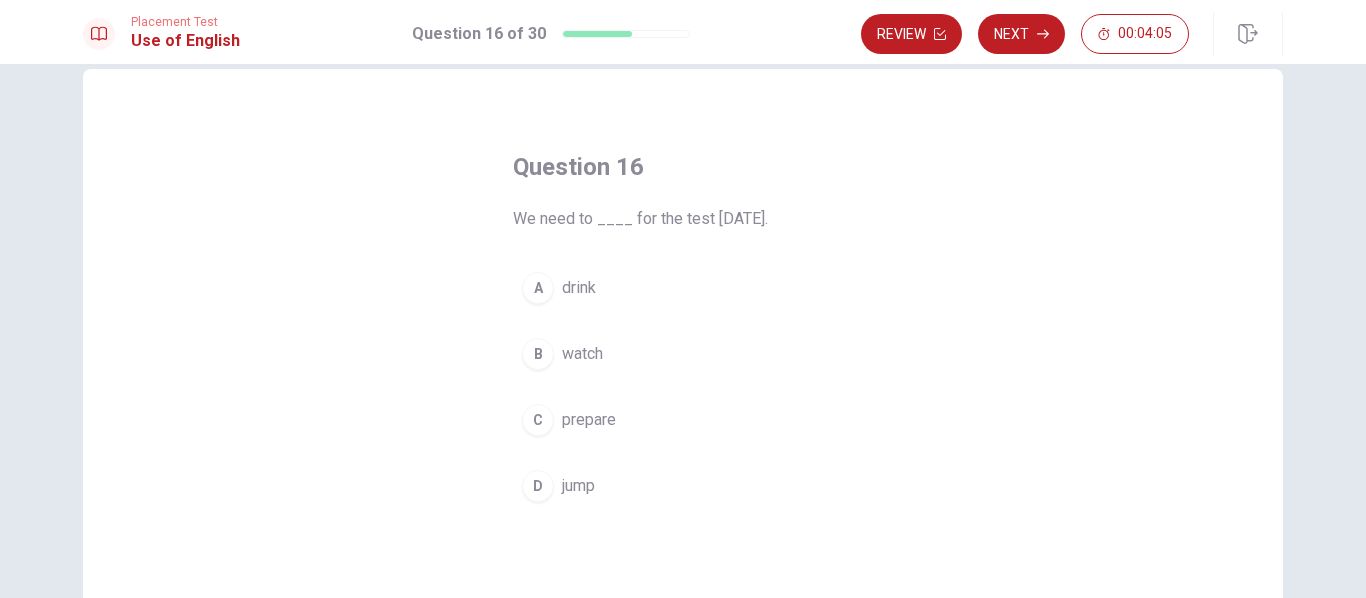 click on "C" at bounding box center (538, 420) 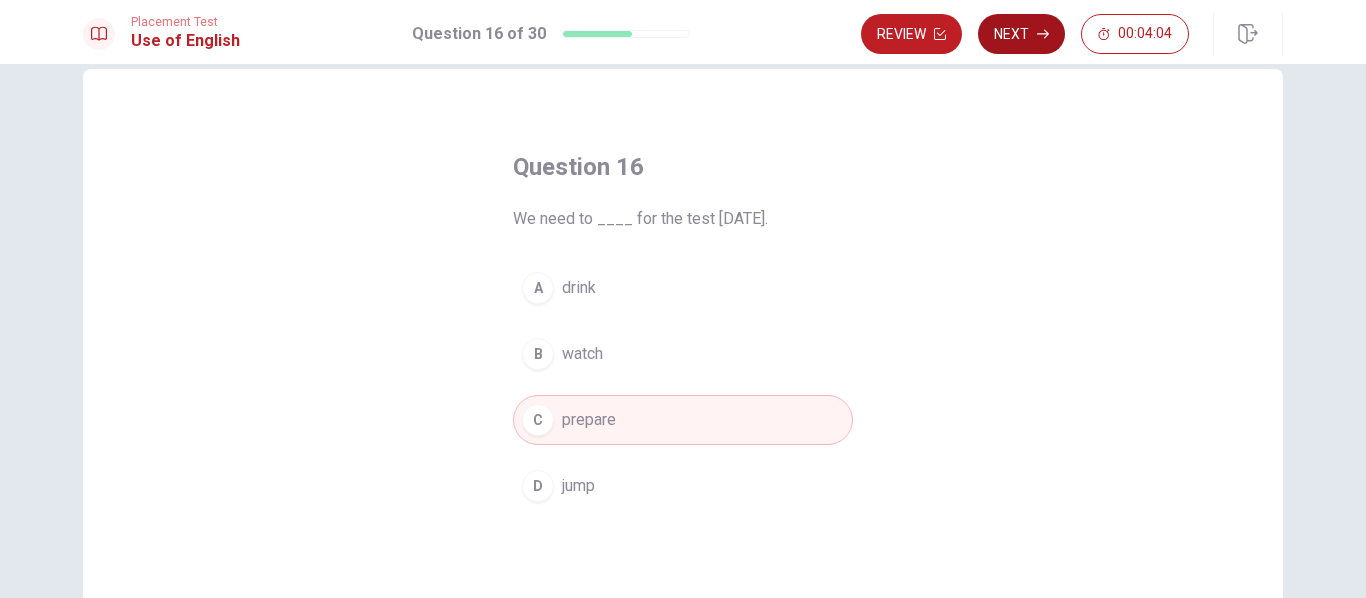 click on "Next" at bounding box center (1021, 34) 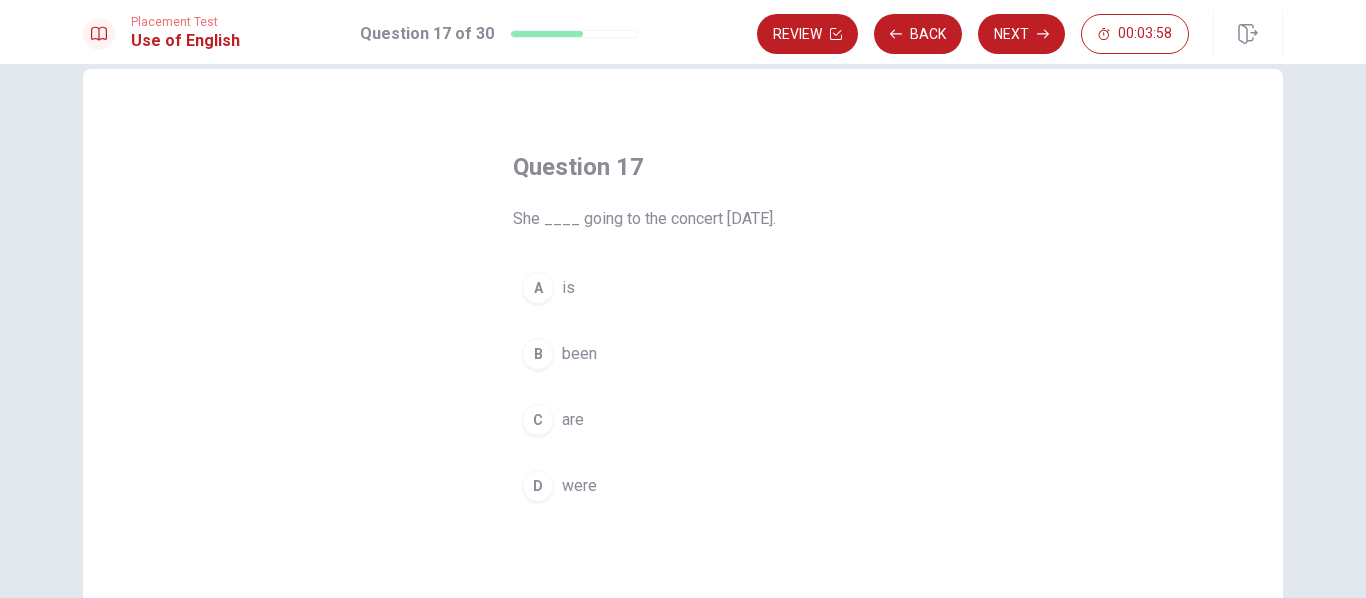 click on "B" at bounding box center (538, 354) 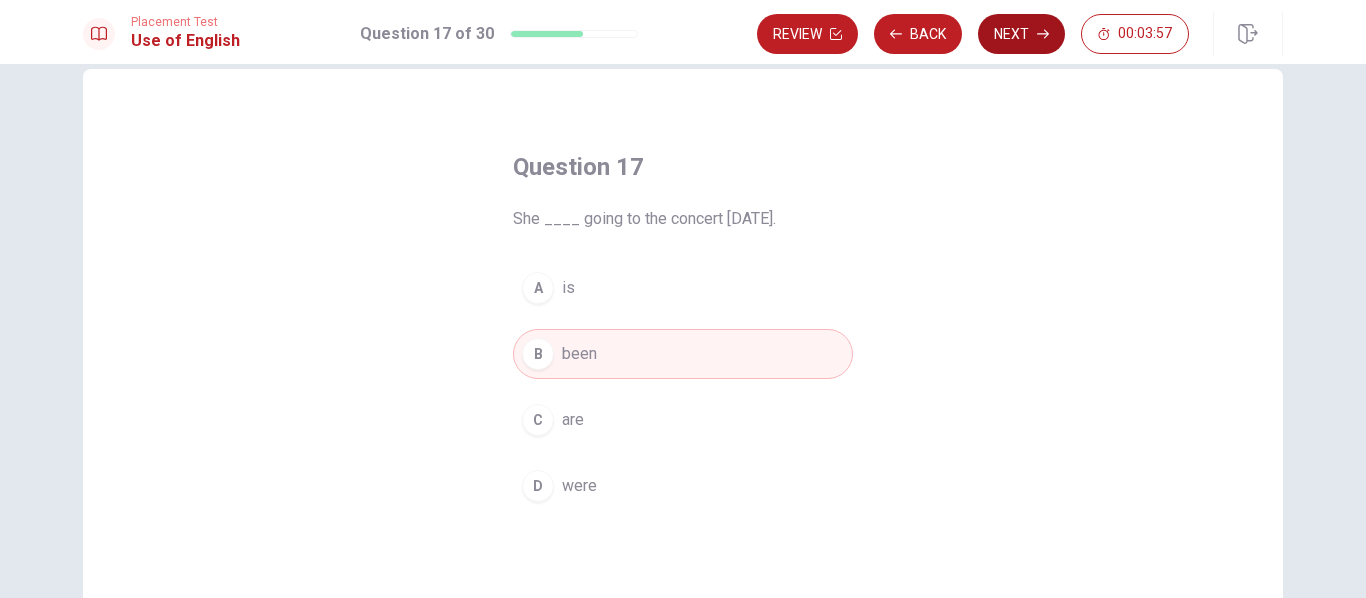 click on "Next" at bounding box center (1021, 34) 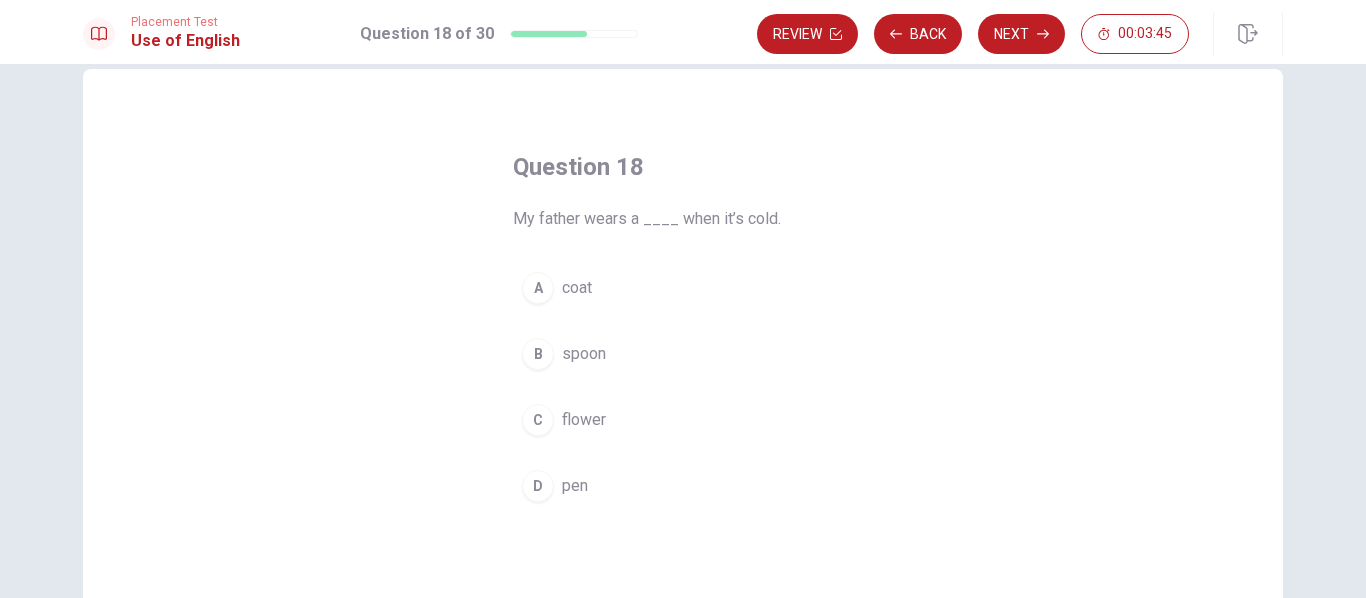click on "A" at bounding box center (538, 288) 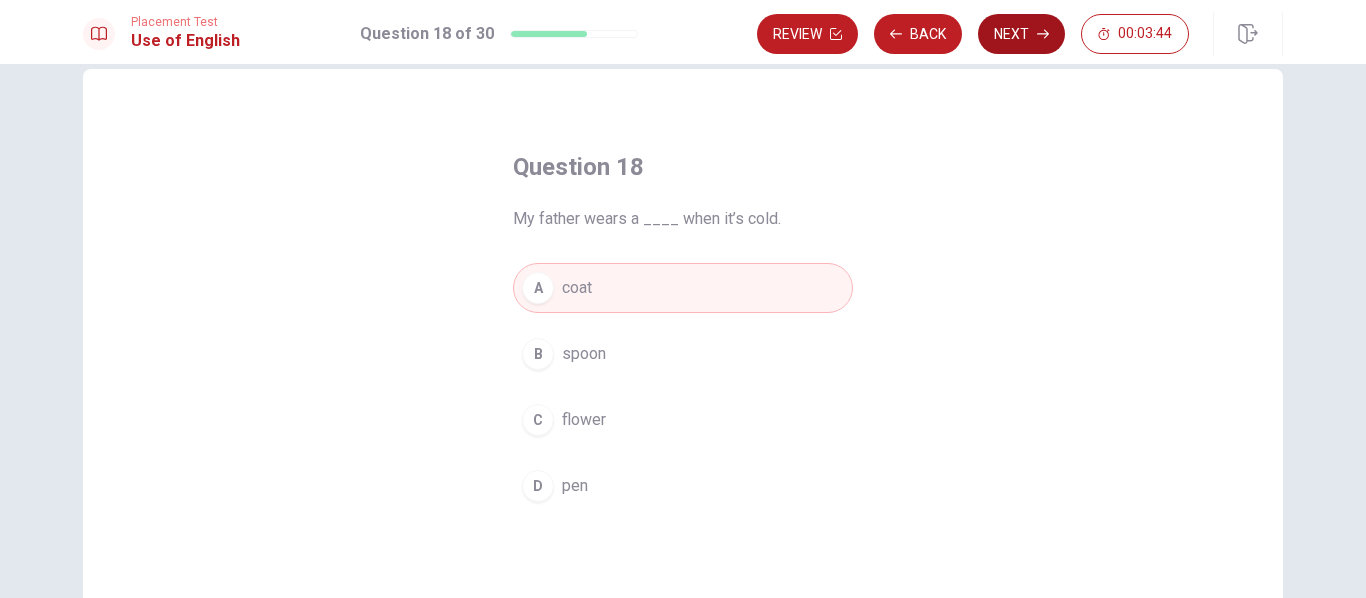 click on "Next" at bounding box center (1021, 34) 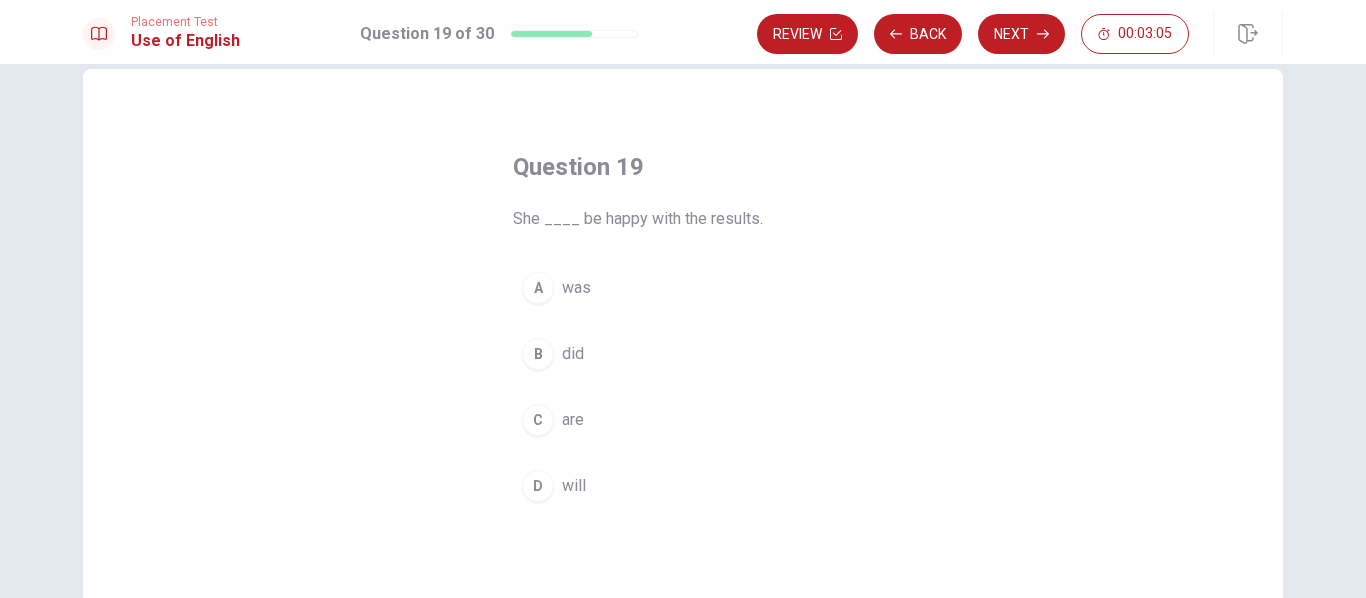 click on "D" at bounding box center (538, 486) 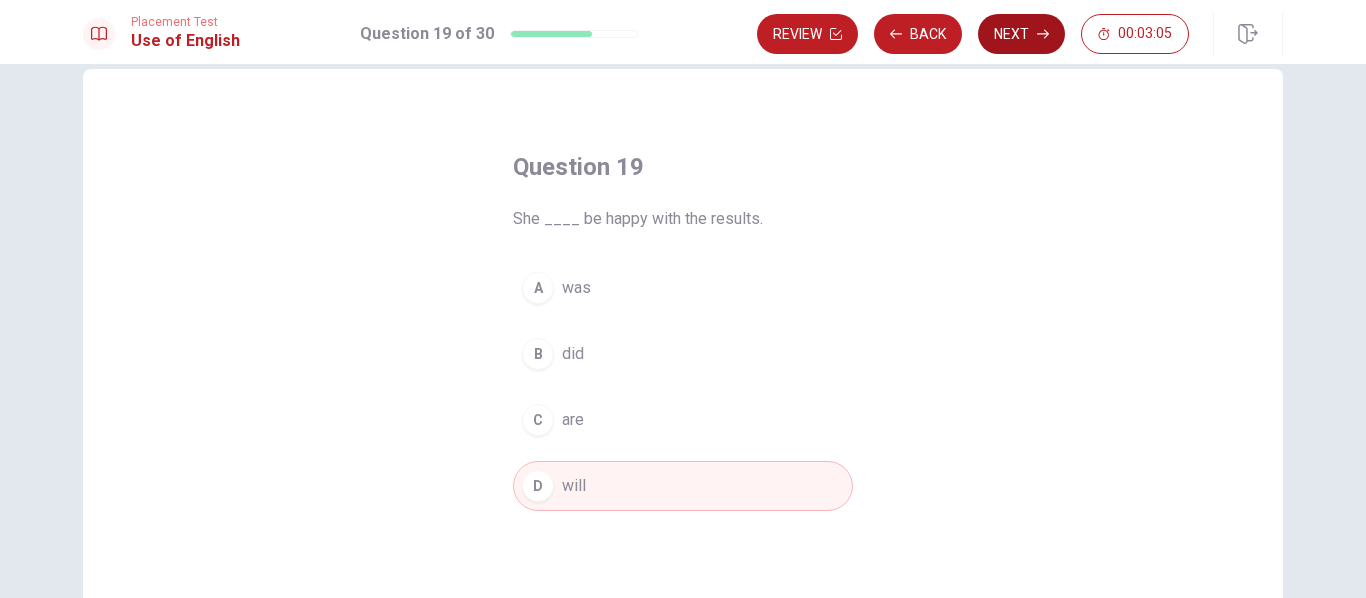 click on "Next" at bounding box center [1021, 34] 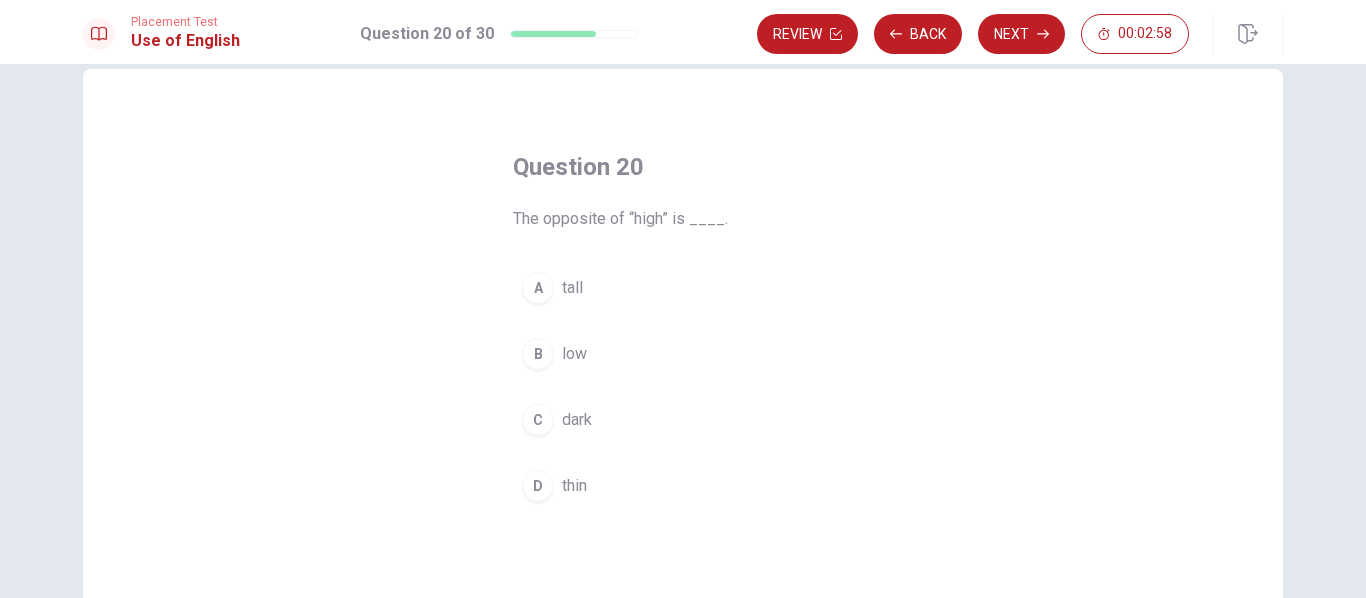 click on "A" at bounding box center [538, 288] 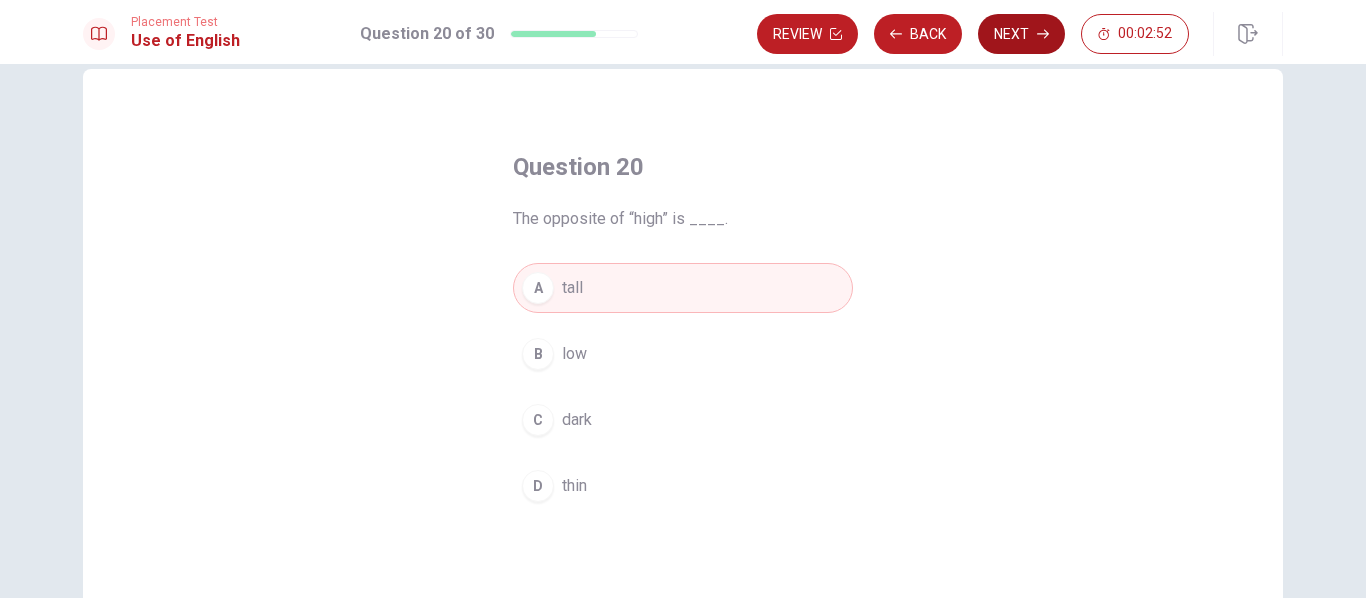 click 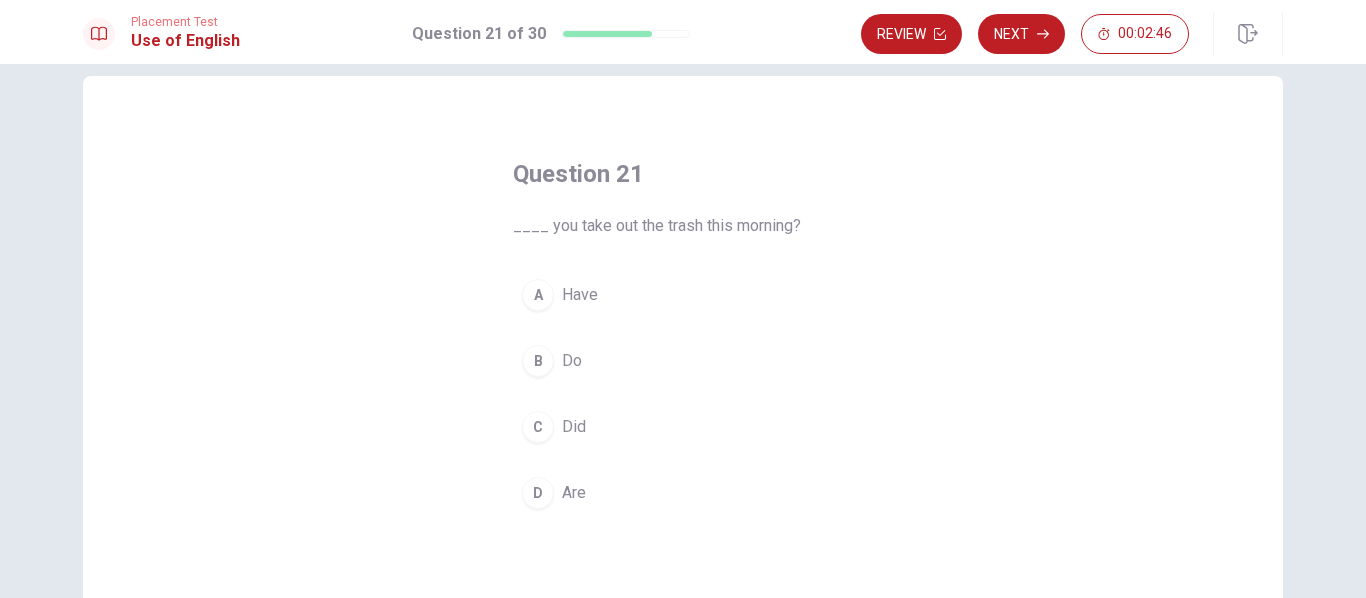 scroll, scrollTop: 33, scrollLeft: 0, axis: vertical 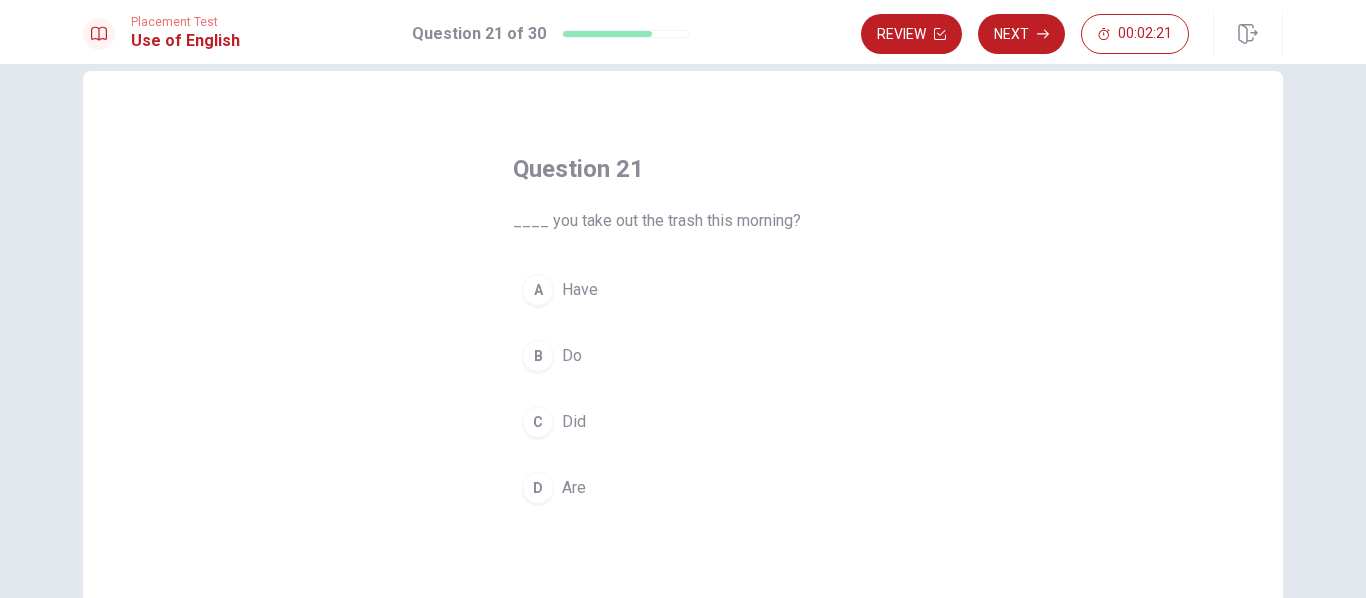 click on "C" at bounding box center (538, 422) 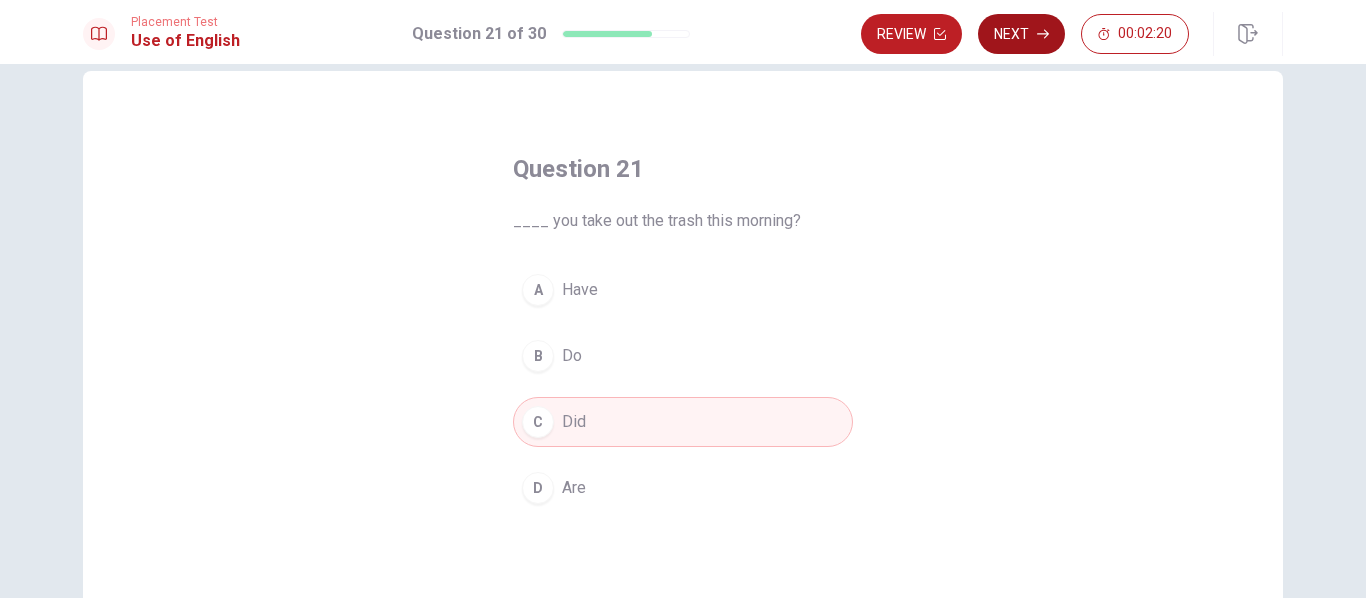 click on "Next" at bounding box center [1021, 34] 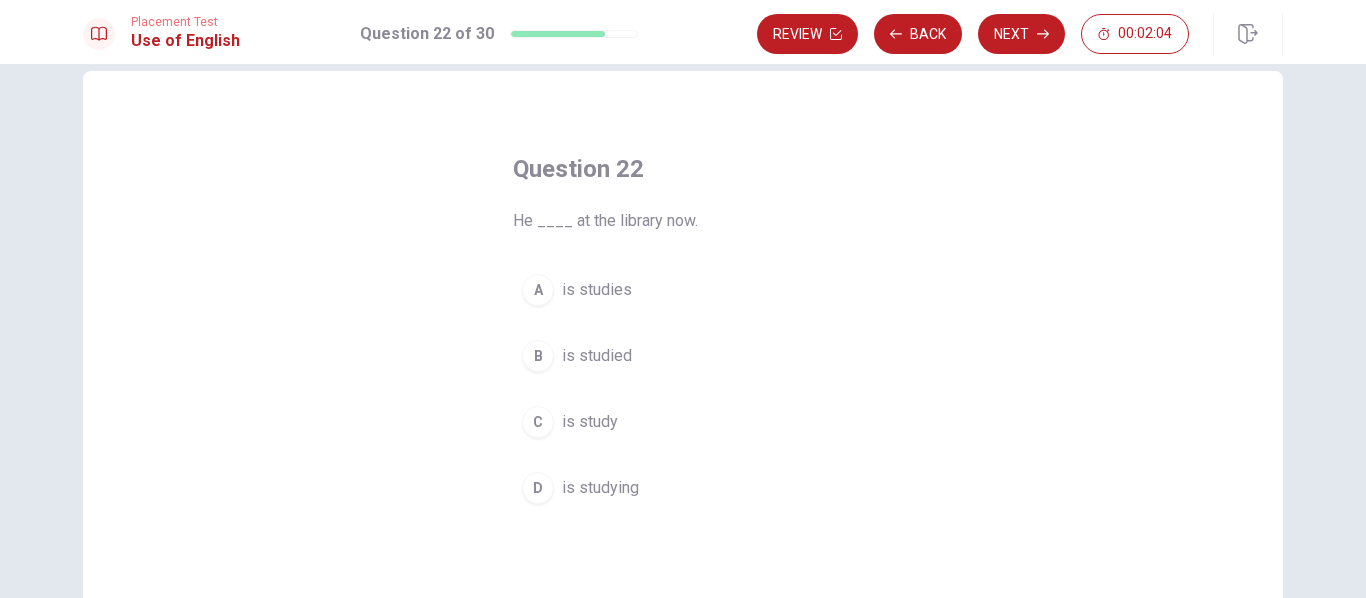 click on "A" at bounding box center (538, 290) 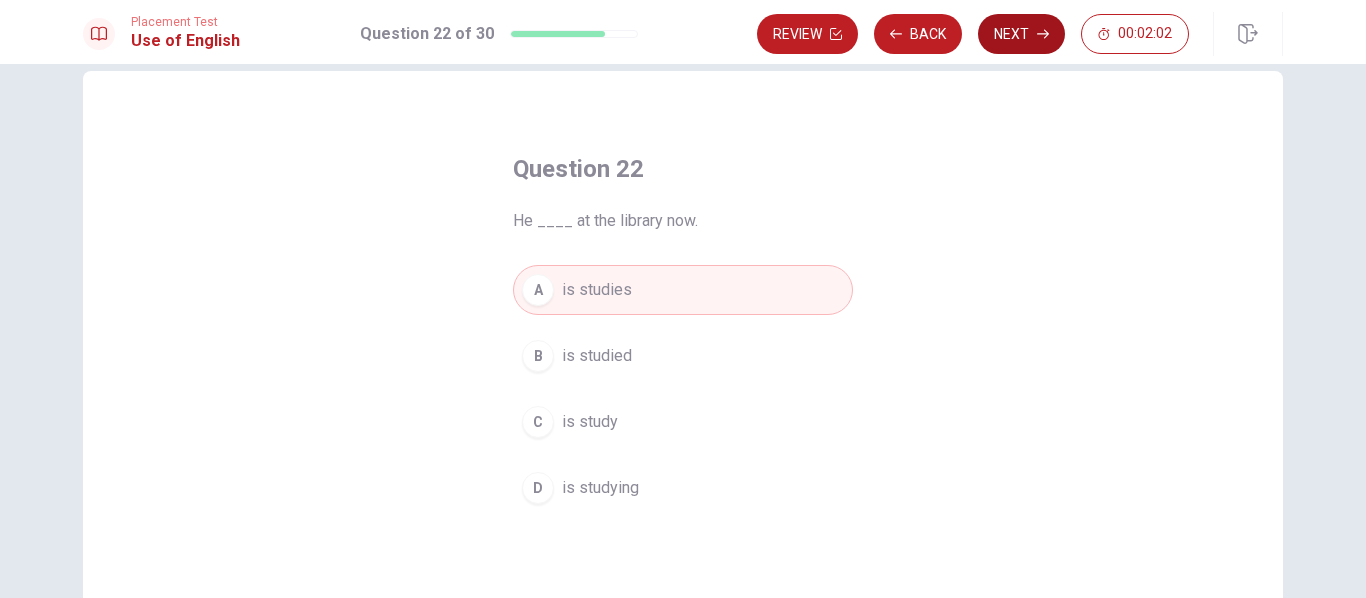 click on "Next" at bounding box center (1021, 34) 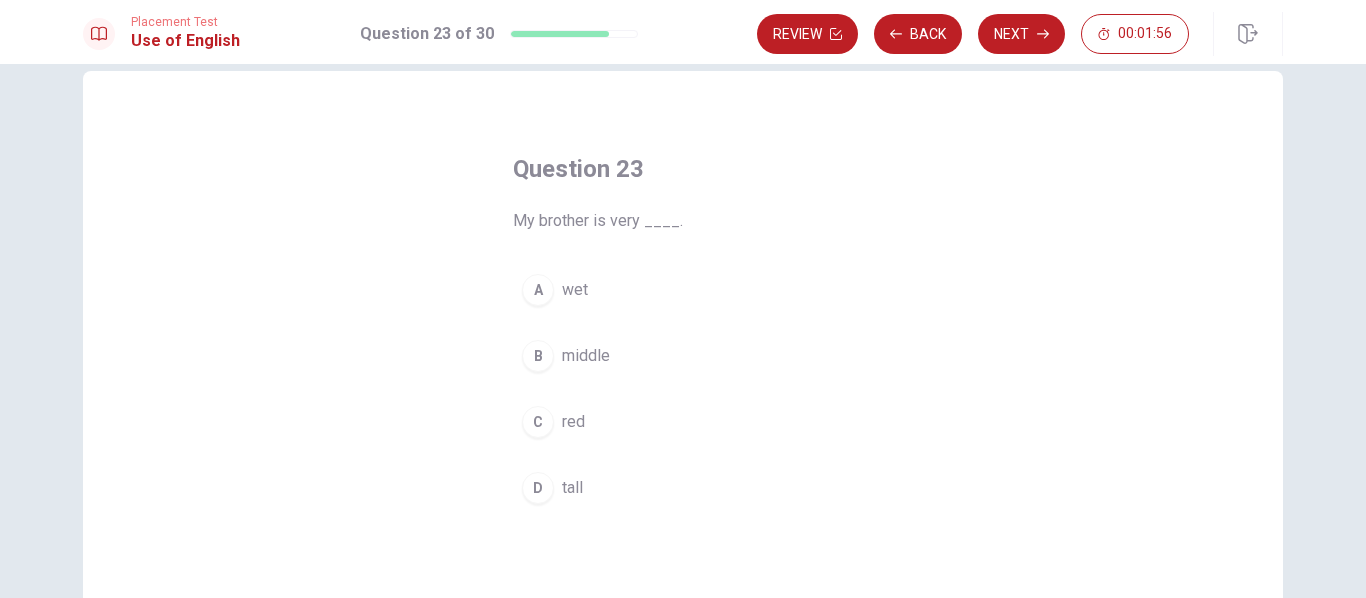 click on "D" at bounding box center [538, 488] 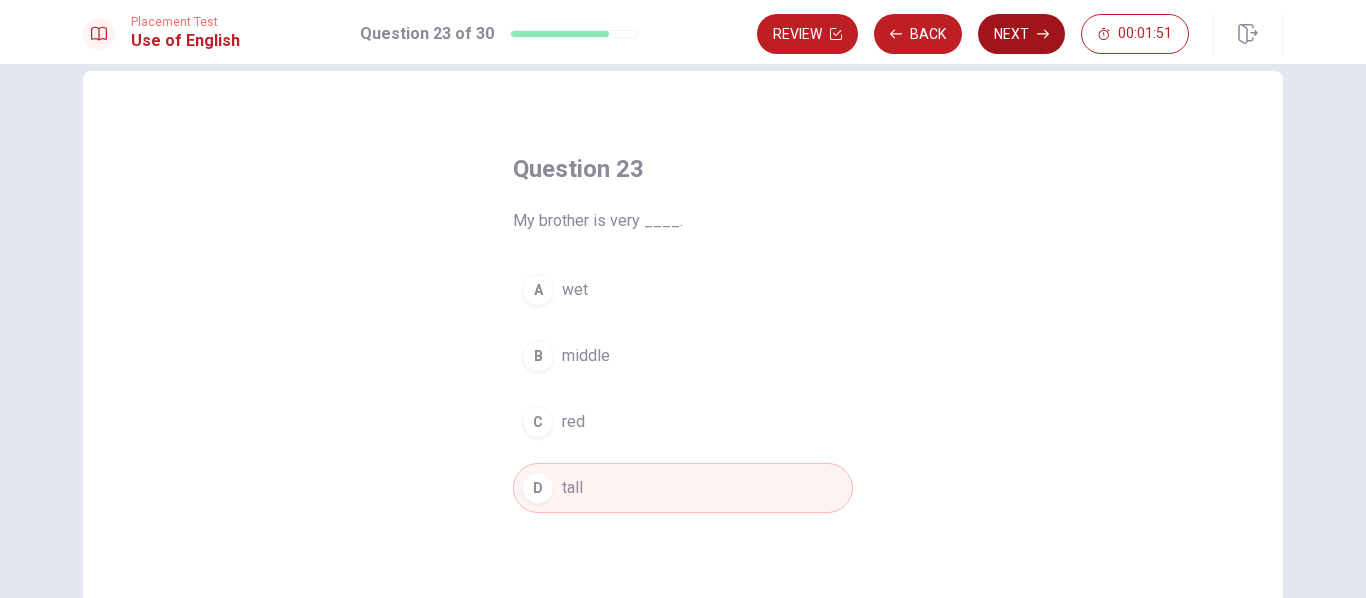 click 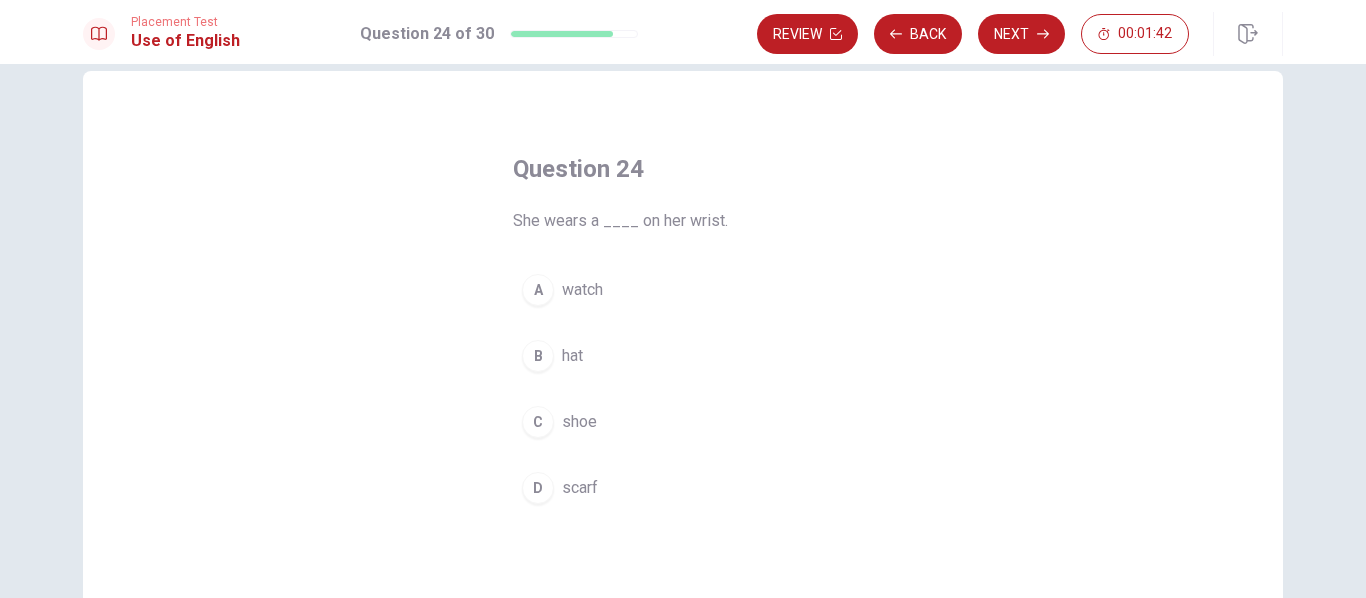 click on "C" at bounding box center [538, 422] 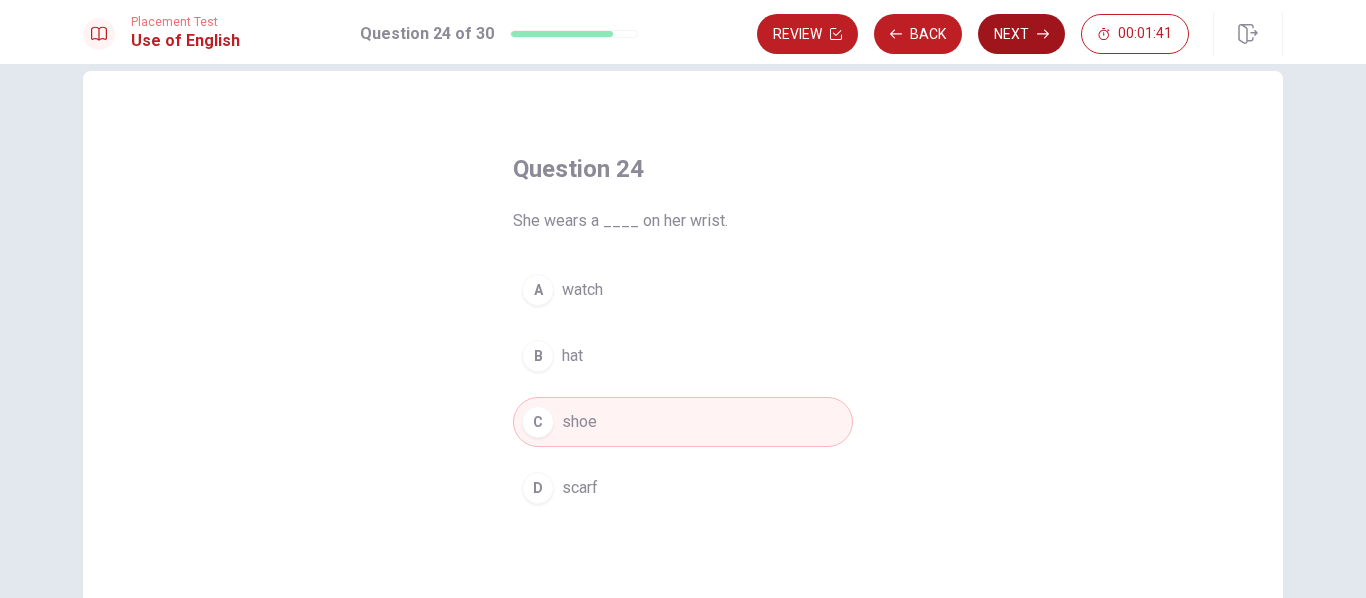 click on "Next" at bounding box center (1021, 34) 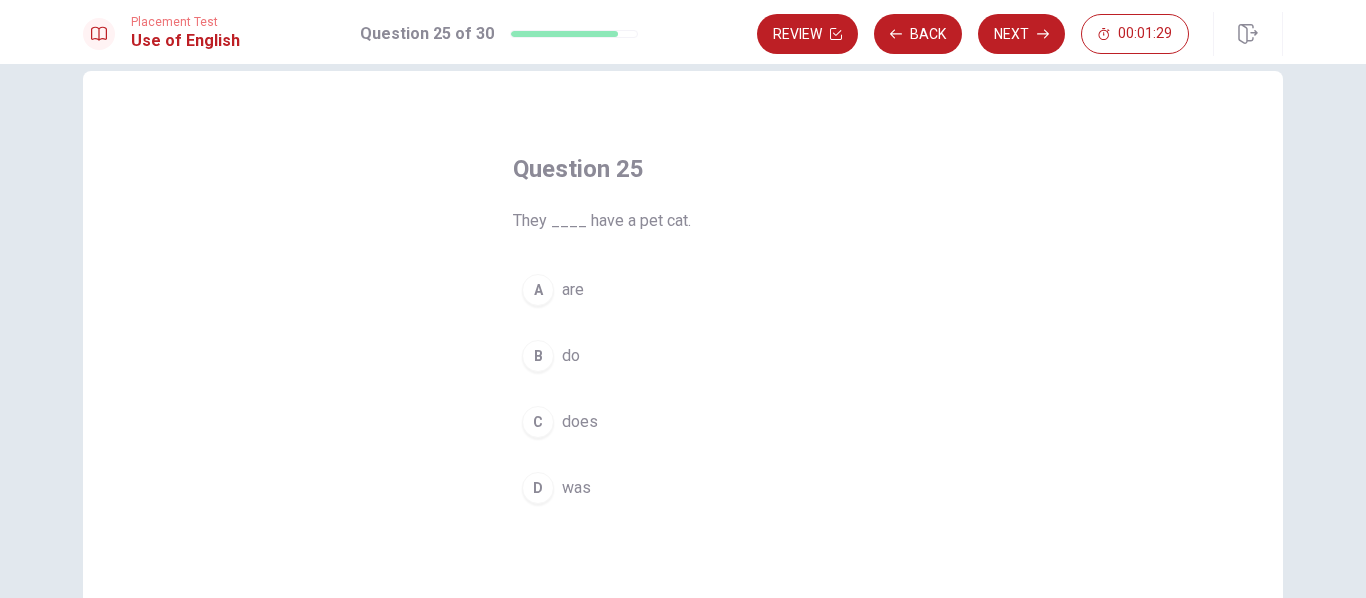 click on "B" at bounding box center (538, 356) 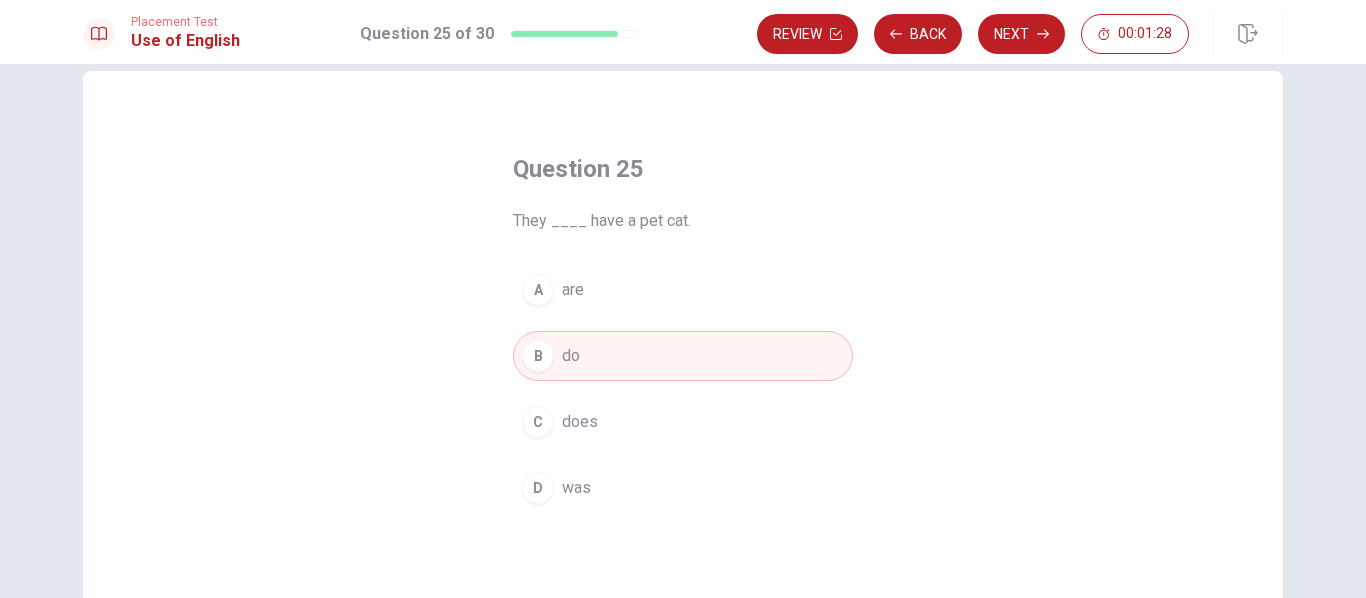 click on "D" at bounding box center [538, 488] 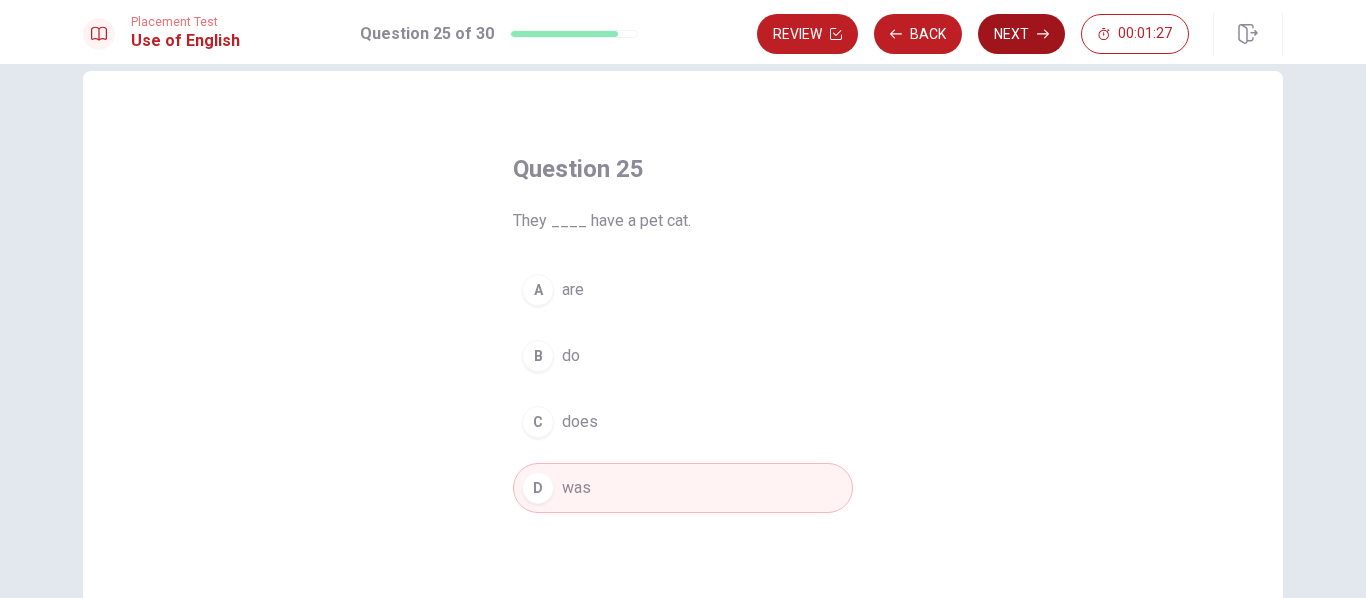 click 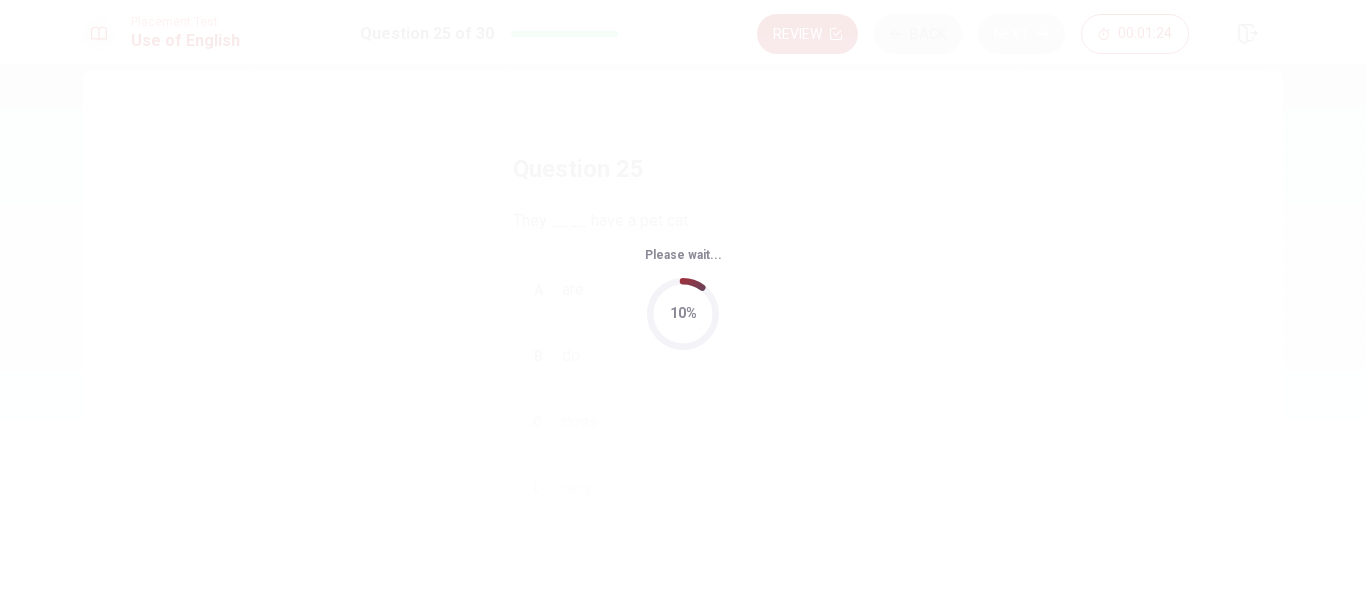 scroll, scrollTop: 0, scrollLeft: 0, axis: both 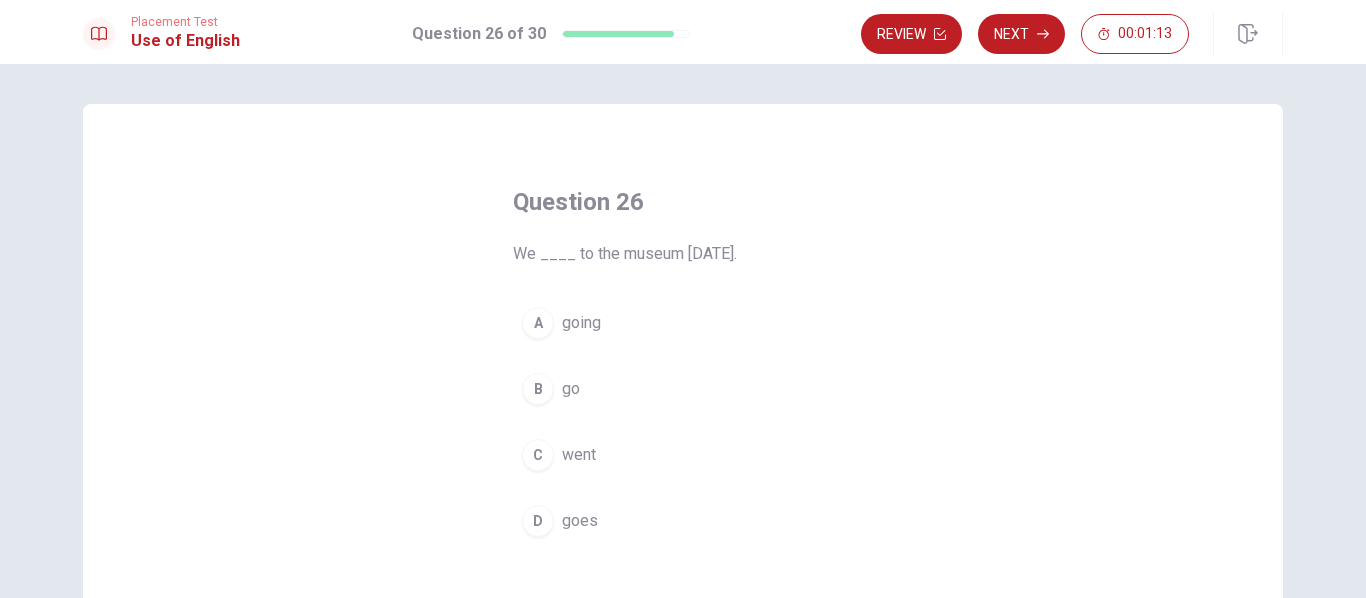 click on "C" at bounding box center (538, 455) 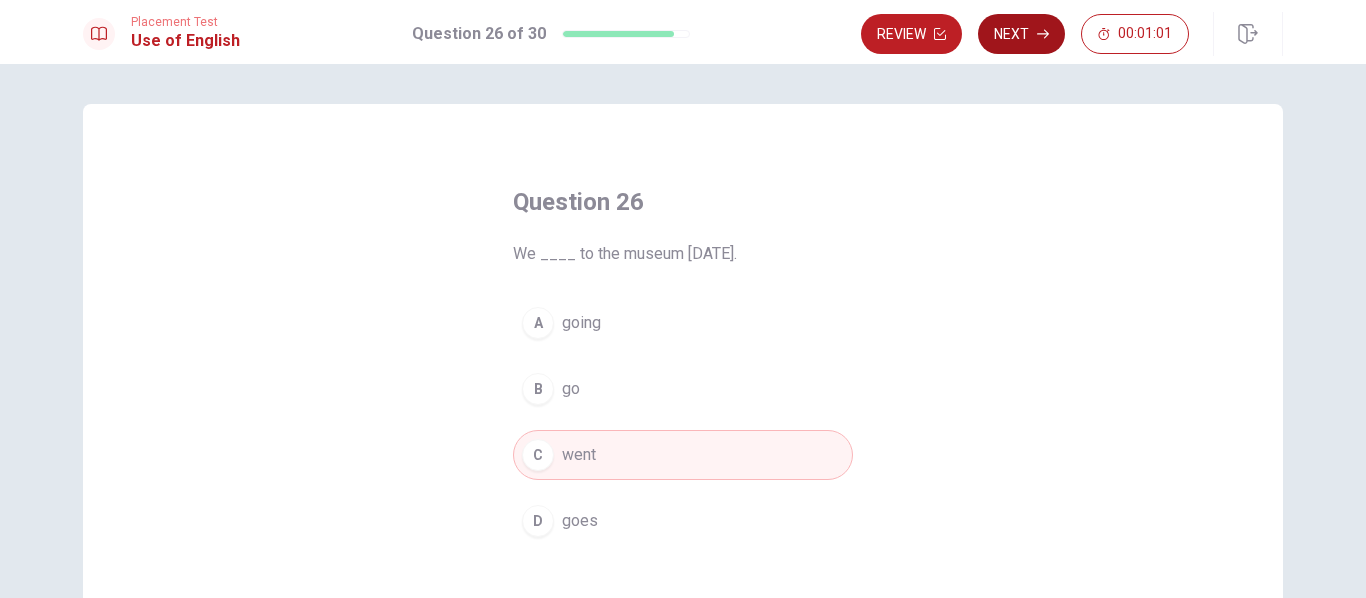 click on "Next" at bounding box center [1021, 34] 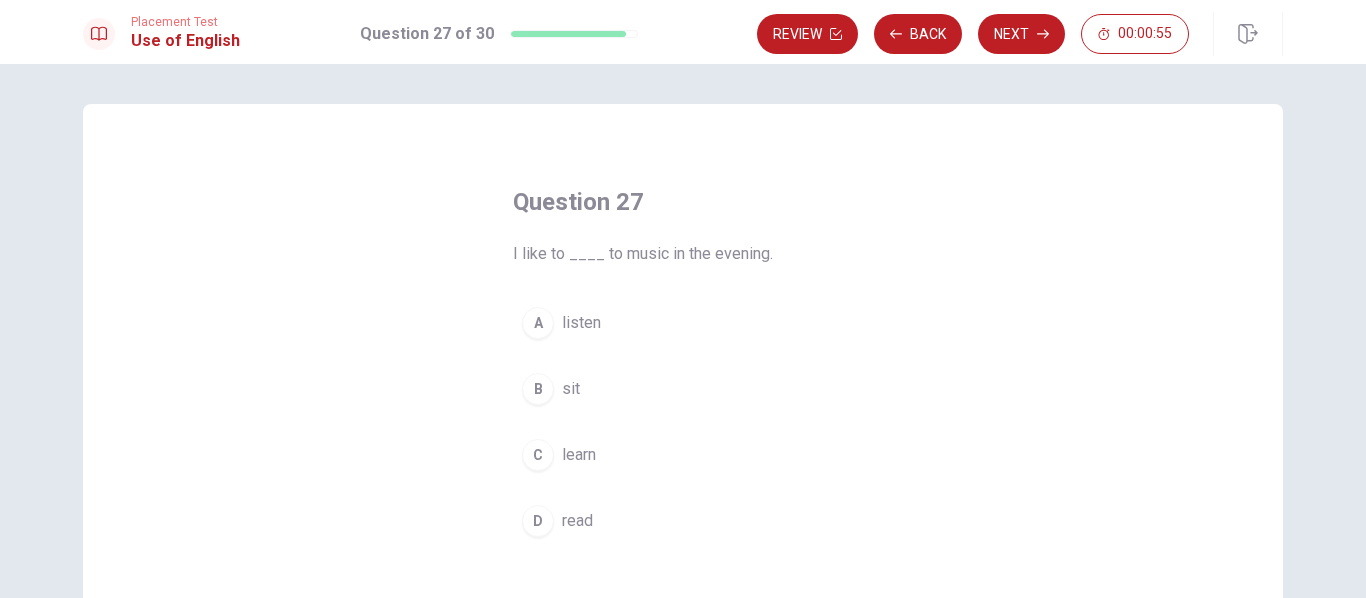 click on "A" at bounding box center (538, 323) 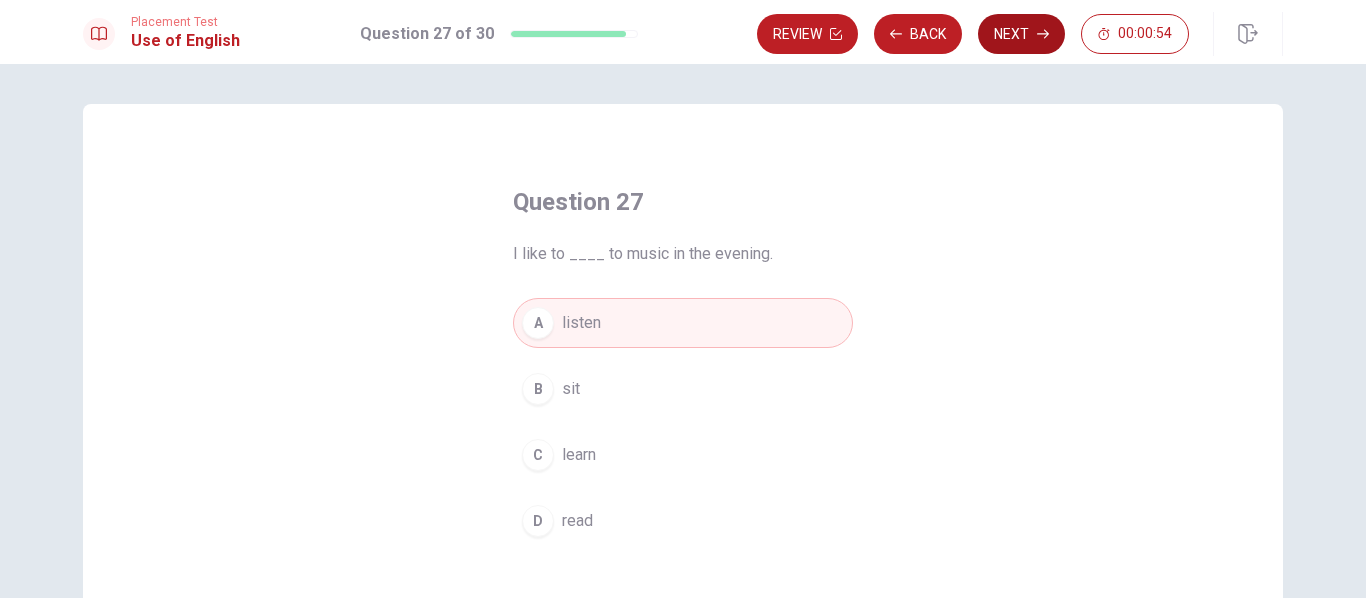 click on "Next" at bounding box center (1021, 34) 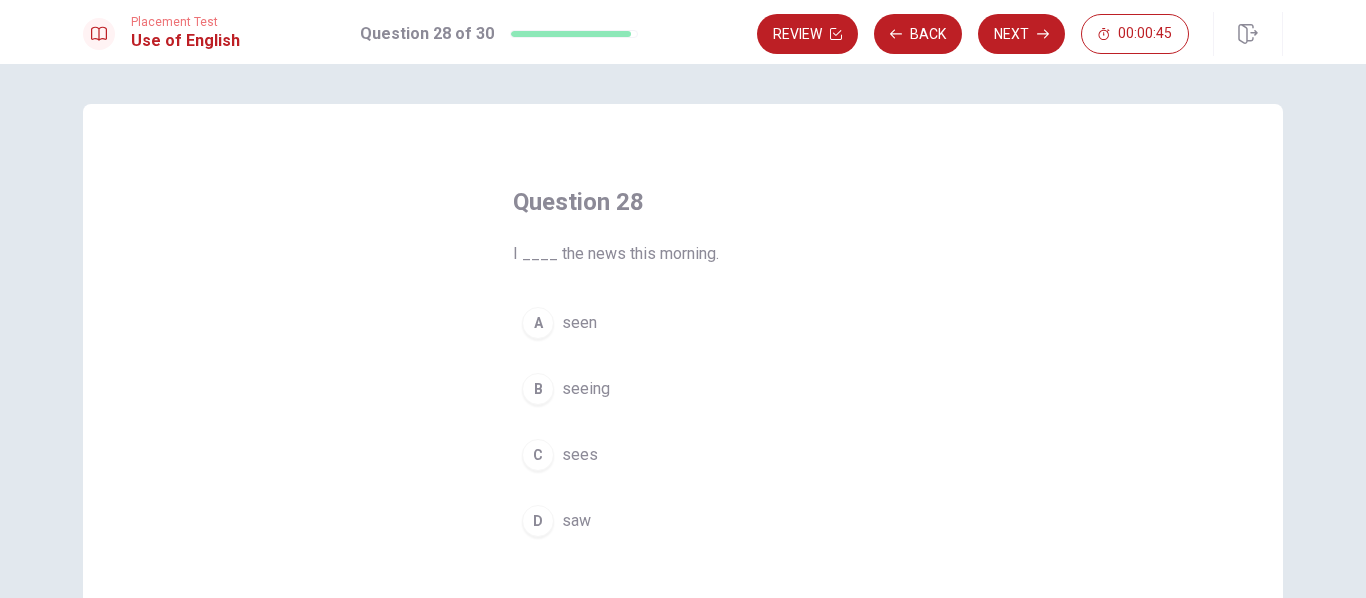 click on "A" at bounding box center [538, 323] 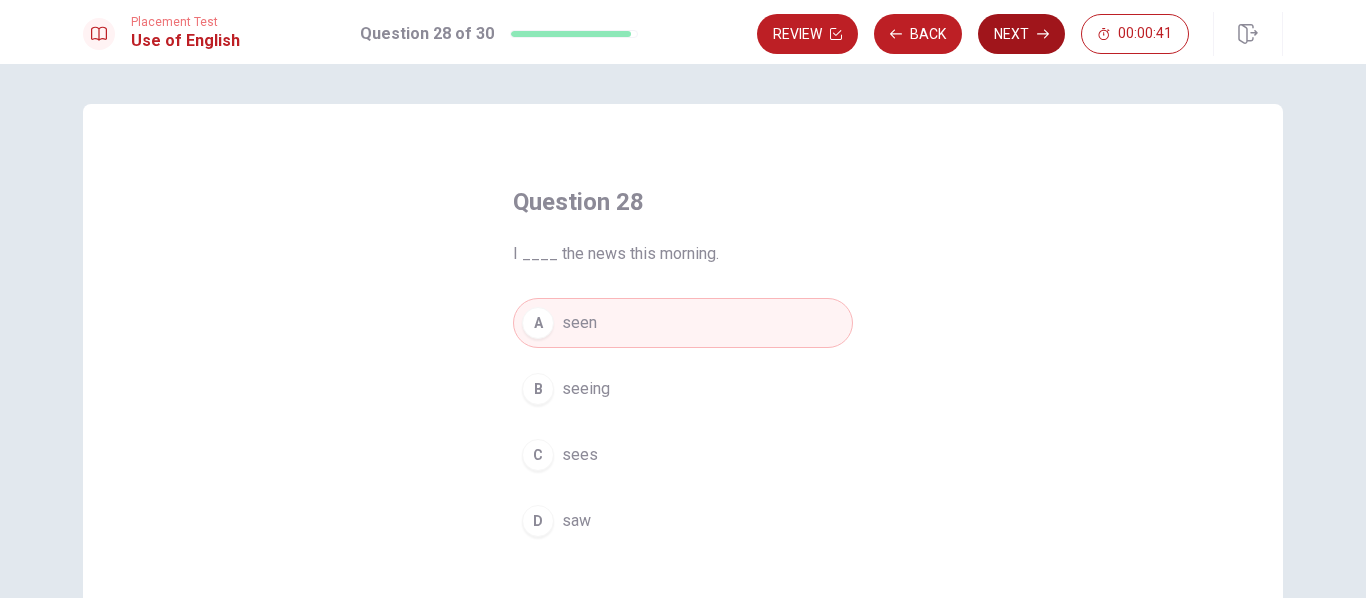 click on "Next" at bounding box center (1021, 34) 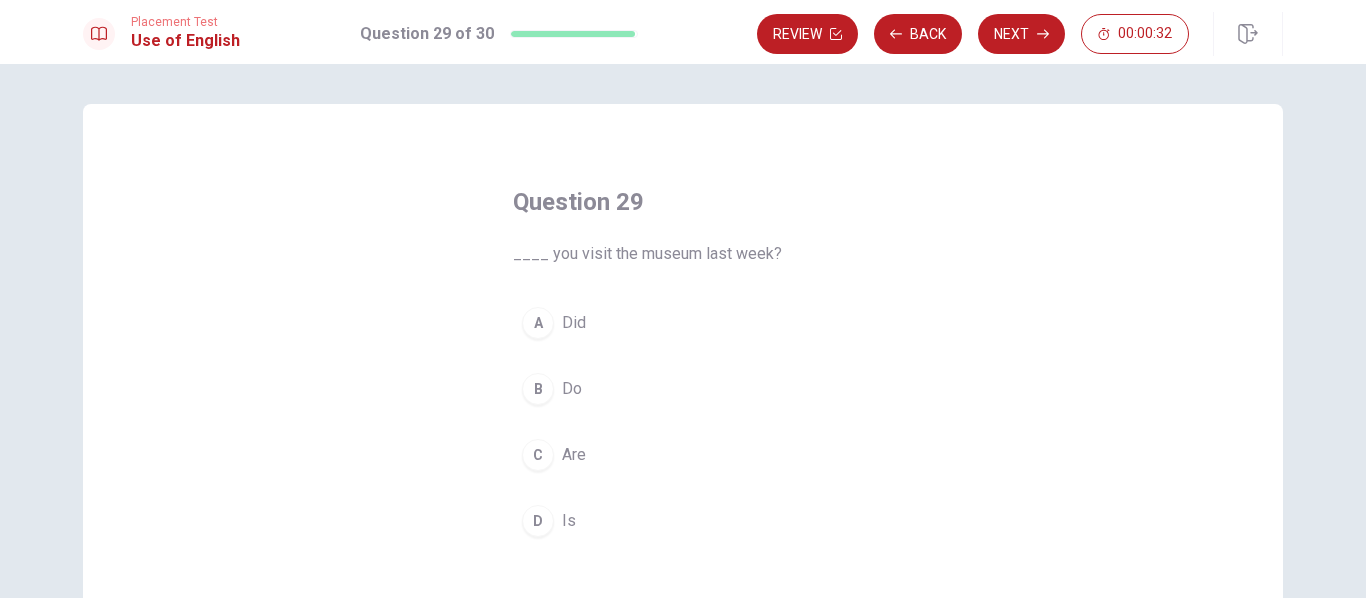 click on "C" at bounding box center [538, 455] 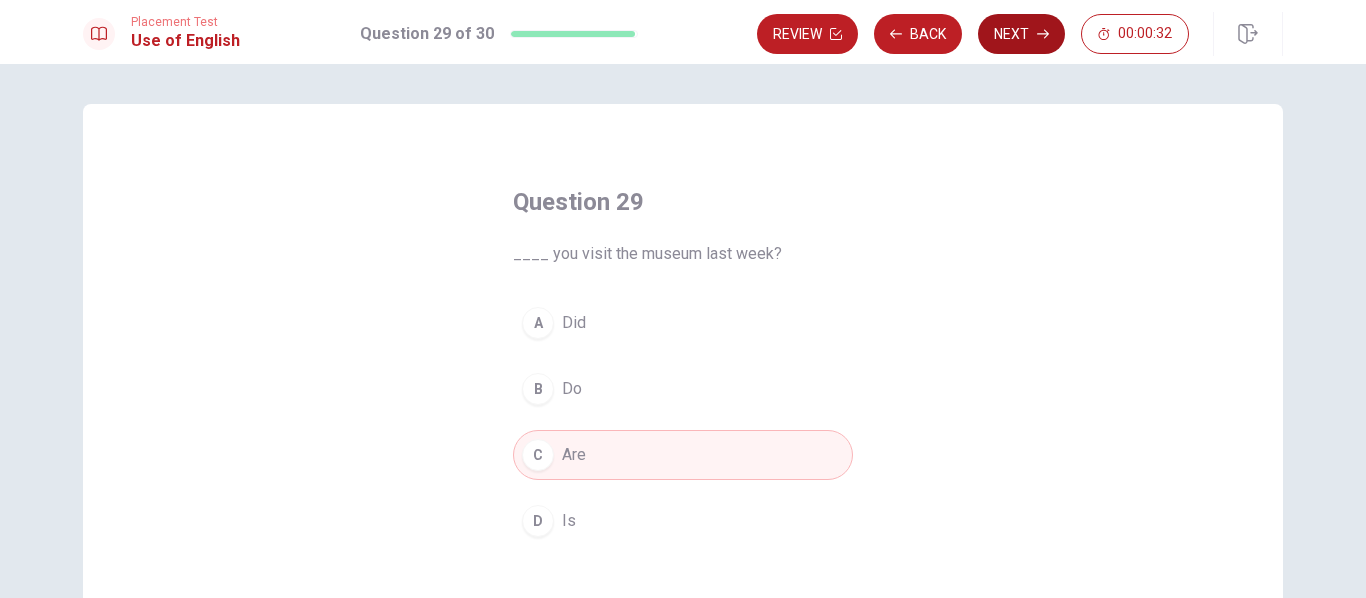 click on "Next" at bounding box center (1021, 34) 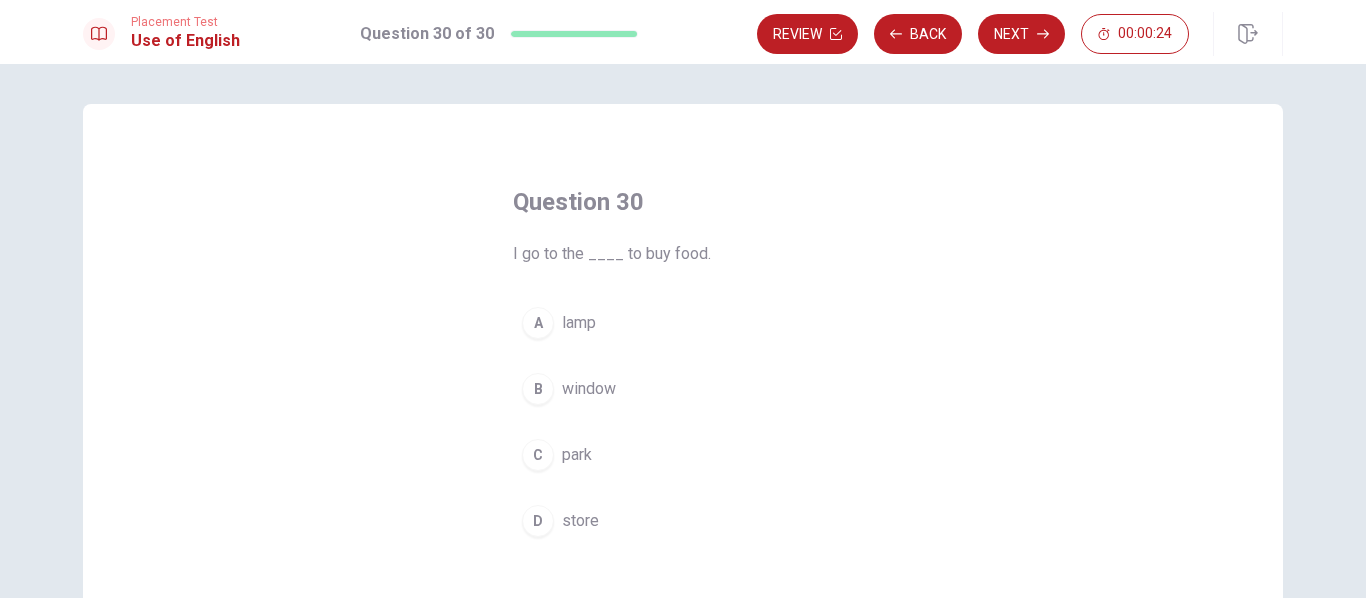 click on "C" at bounding box center (538, 455) 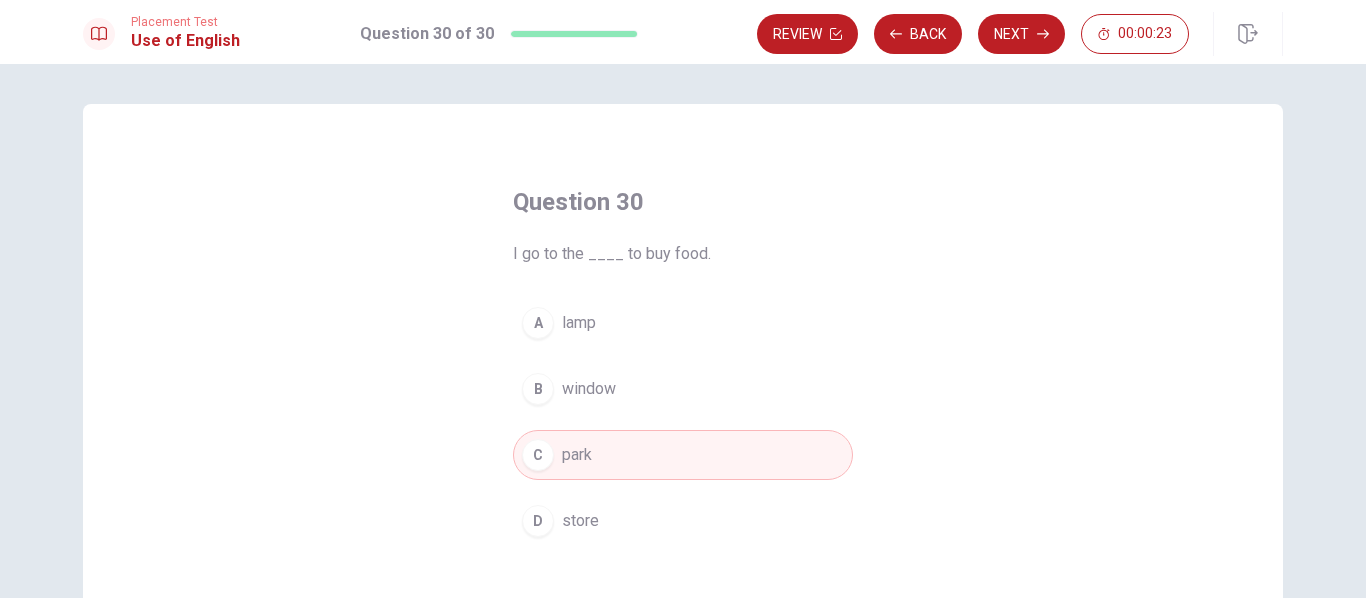 click on "D" at bounding box center (538, 521) 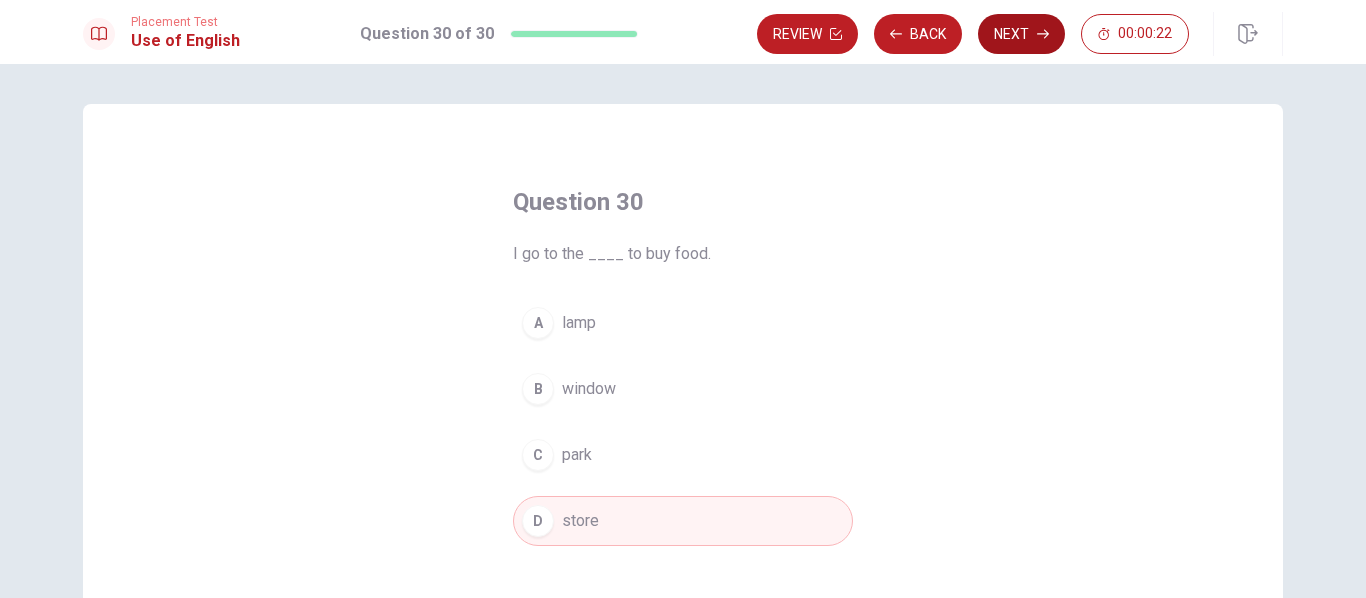 click on "Next" at bounding box center [1021, 34] 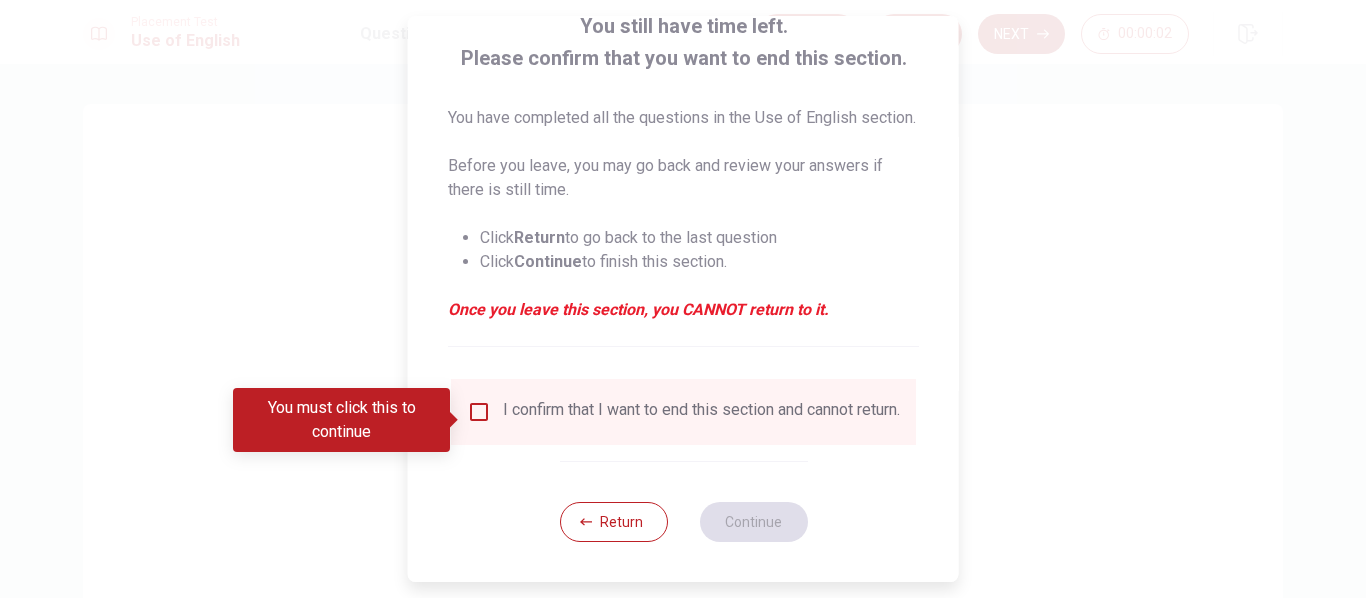 scroll, scrollTop: 154, scrollLeft: 0, axis: vertical 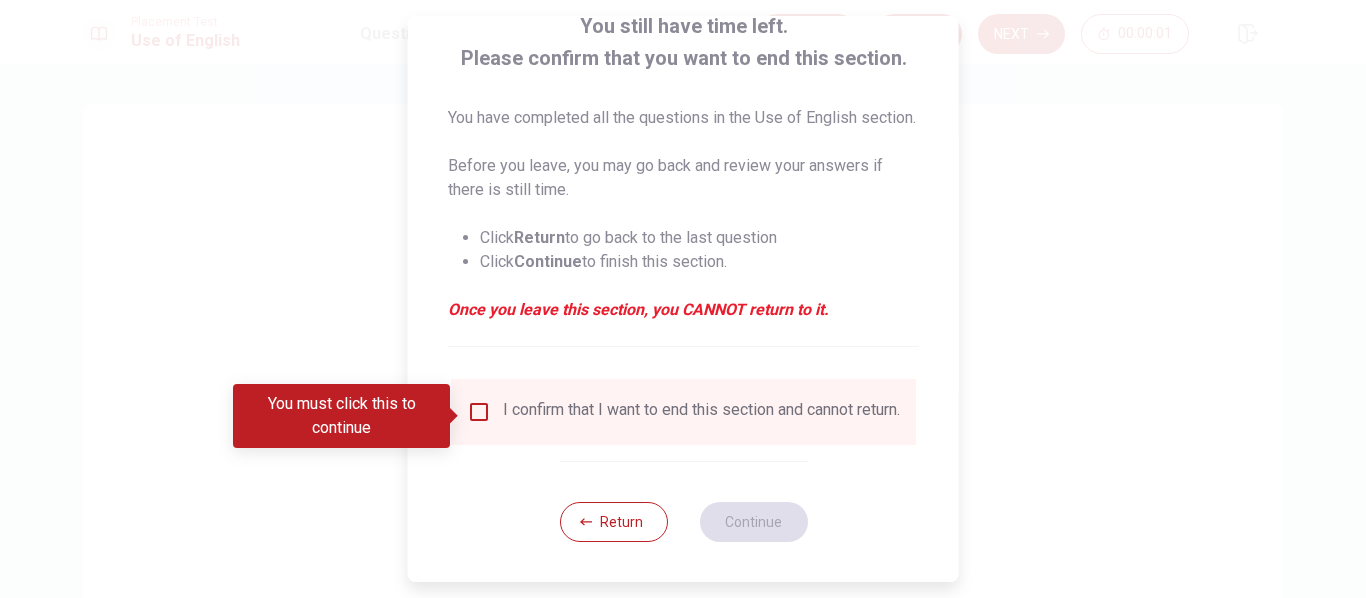 click at bounding box center [479, 412] 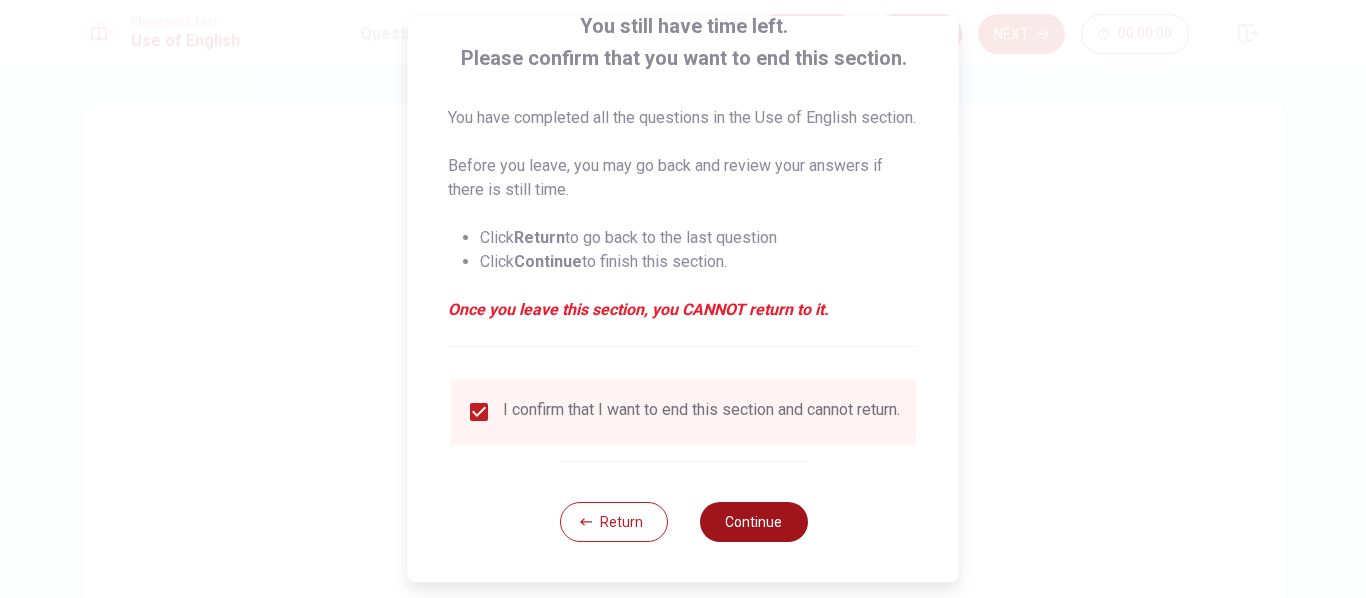 click on "Continue" at bounding box center [753, 522] 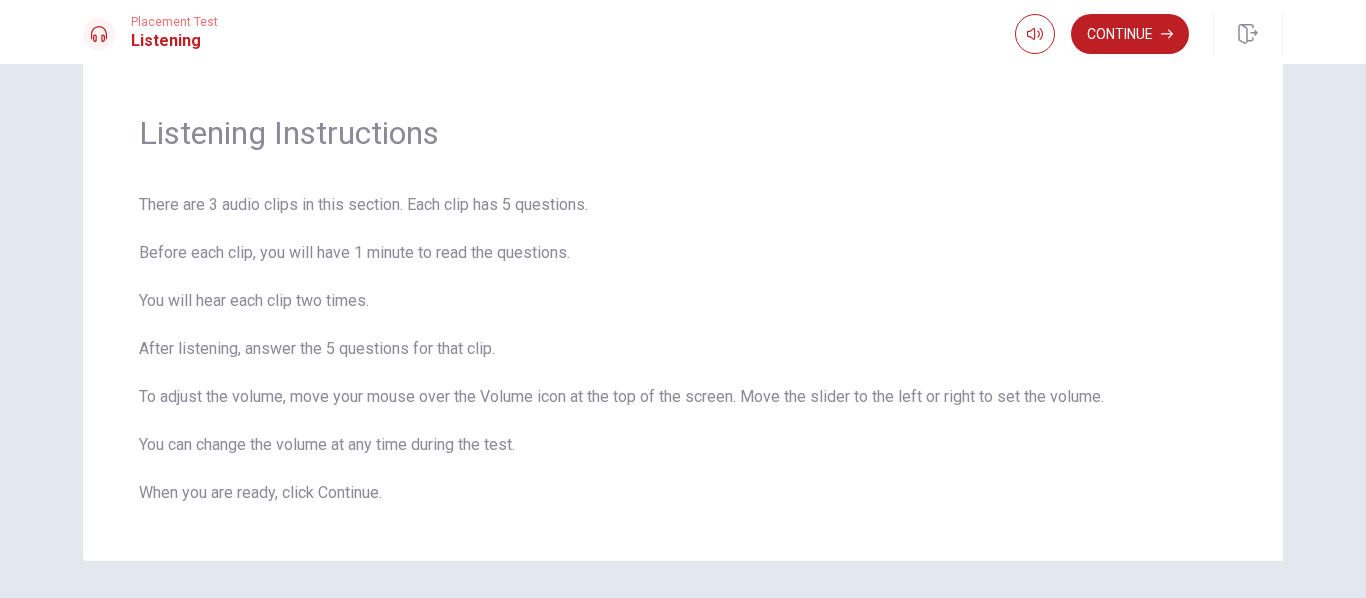 scroll, scrollTop: 49, scrollLeft: 0, axis: vertical 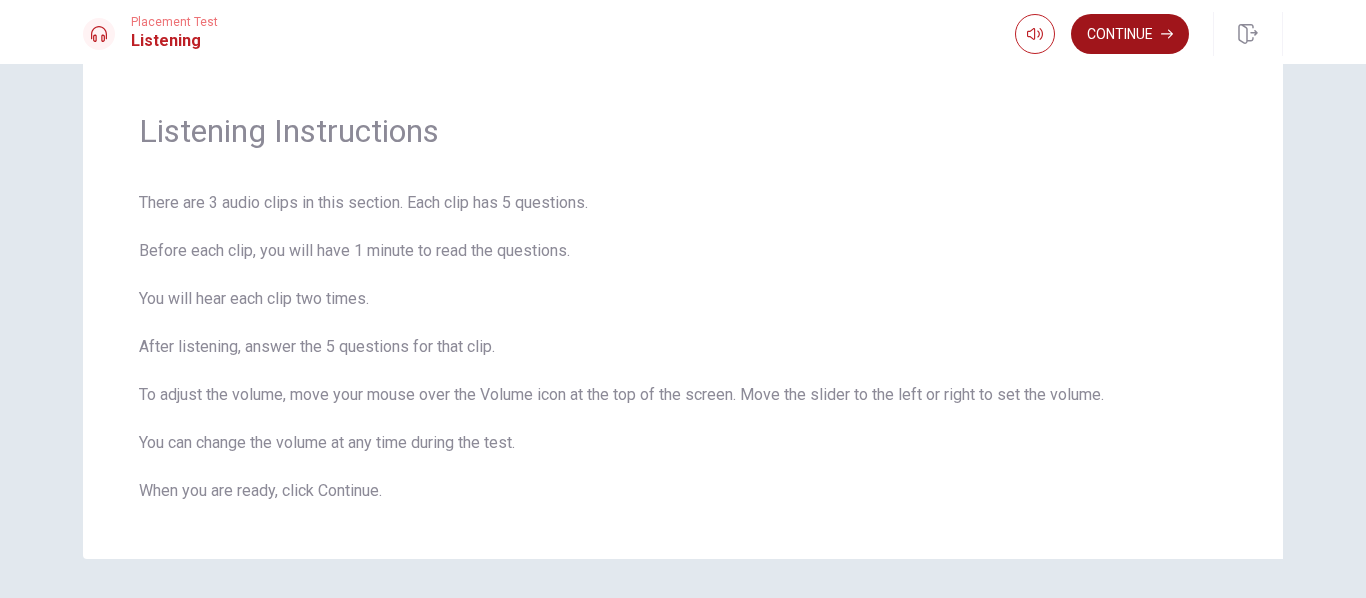 click 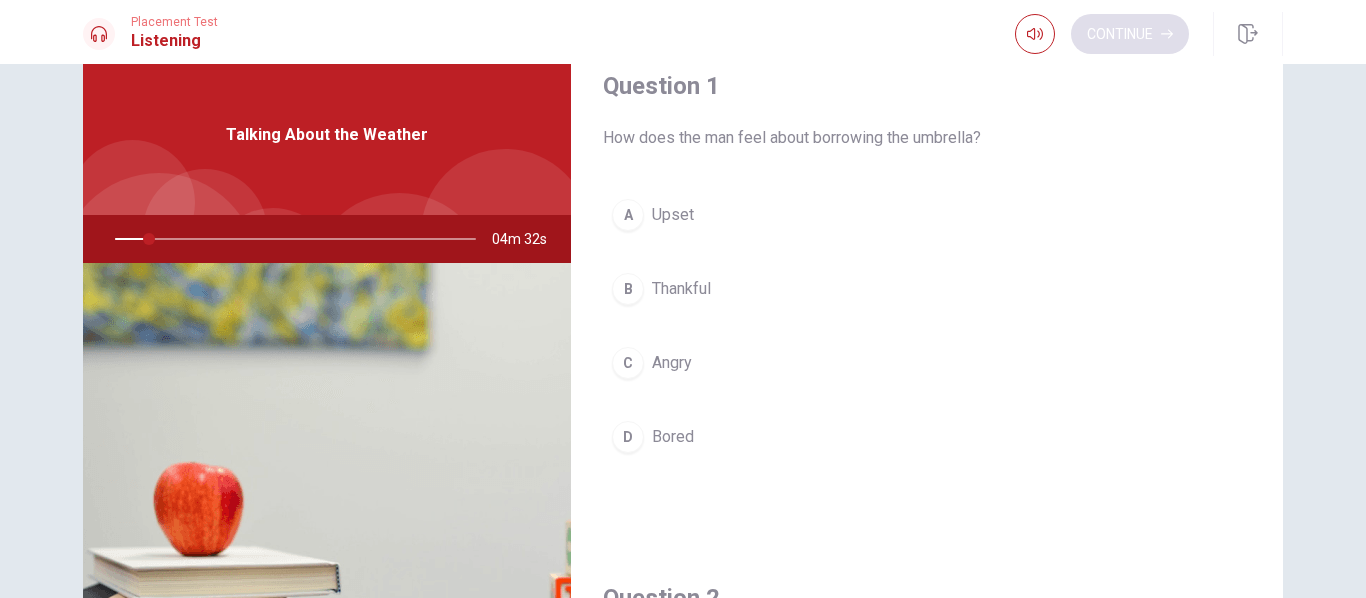 scroll, scrollTop: 19, scrollLeft: 0, axis: vertical 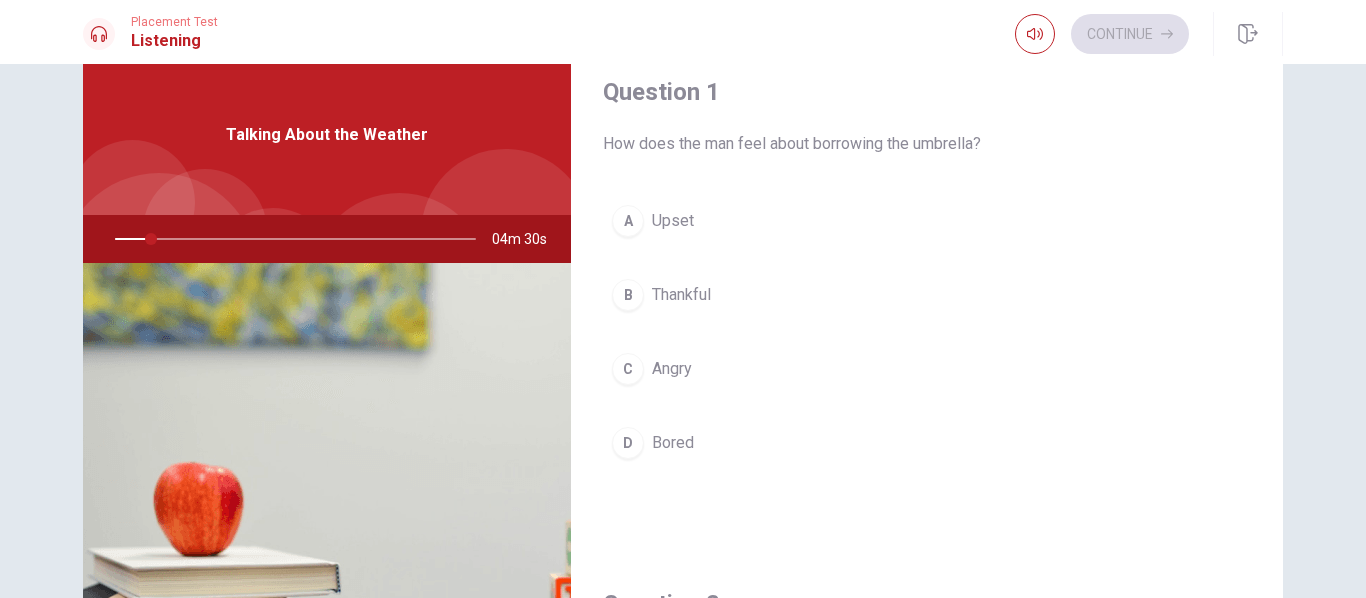 click at bounding box center (291, 239) 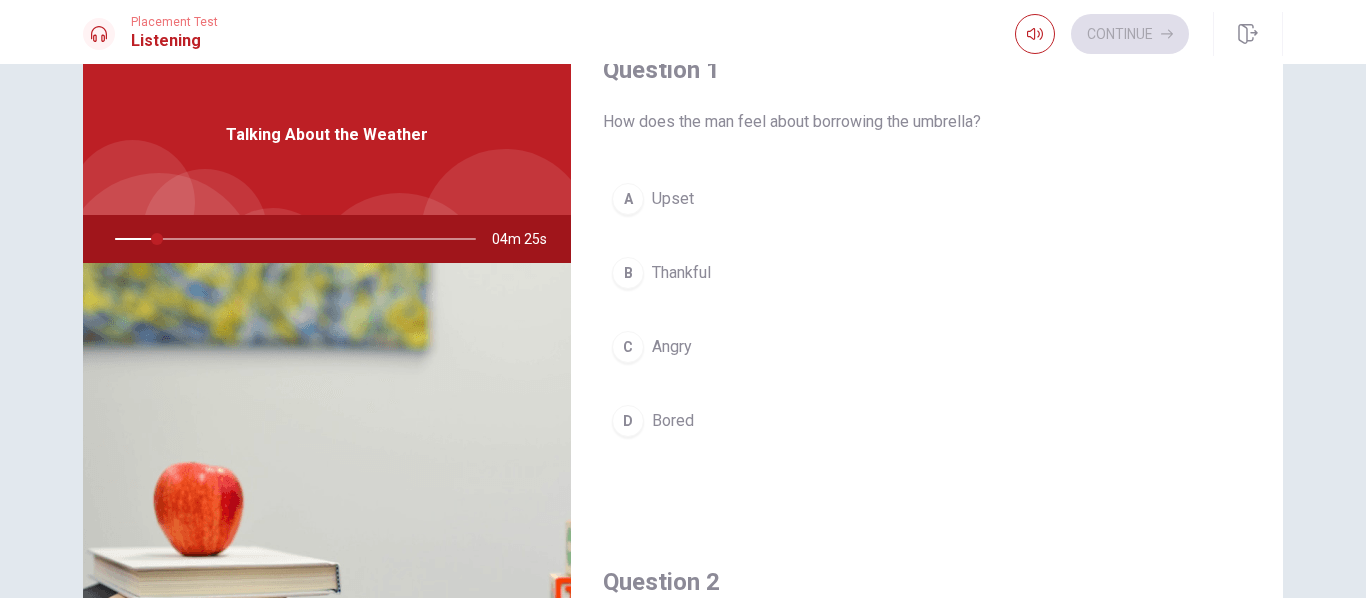 scroll, scrollTop: 36, scrollLeft: 0, axis: vertical 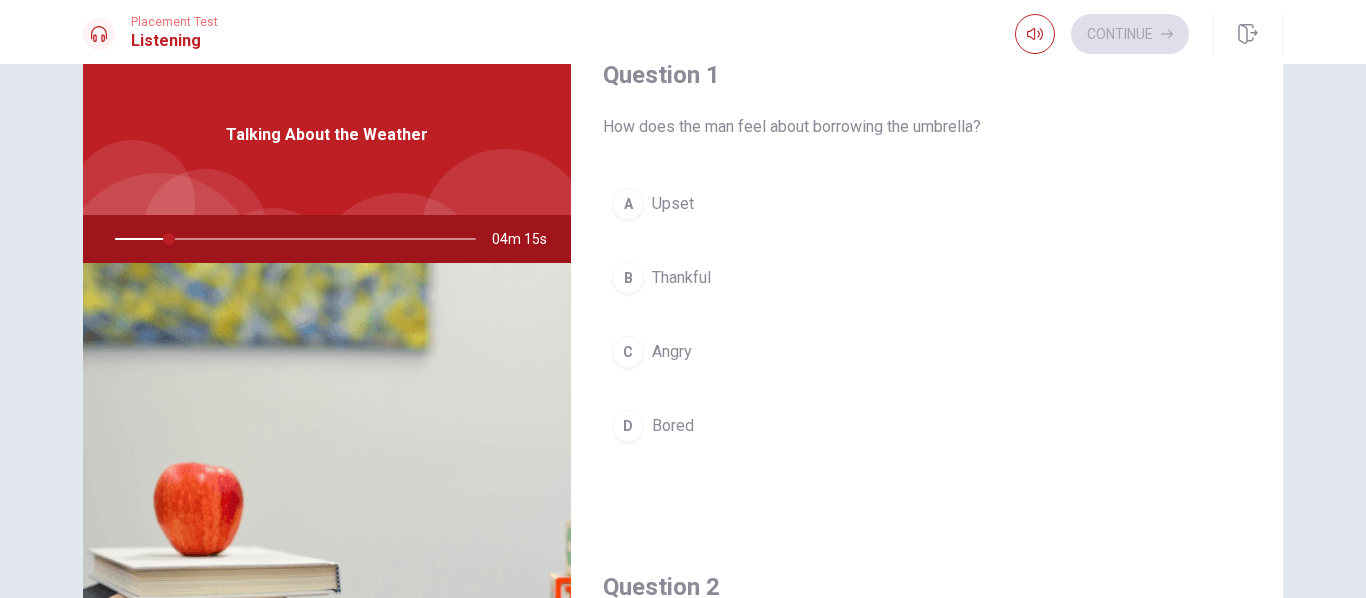 click on "D" at bounding box center [628, 426] 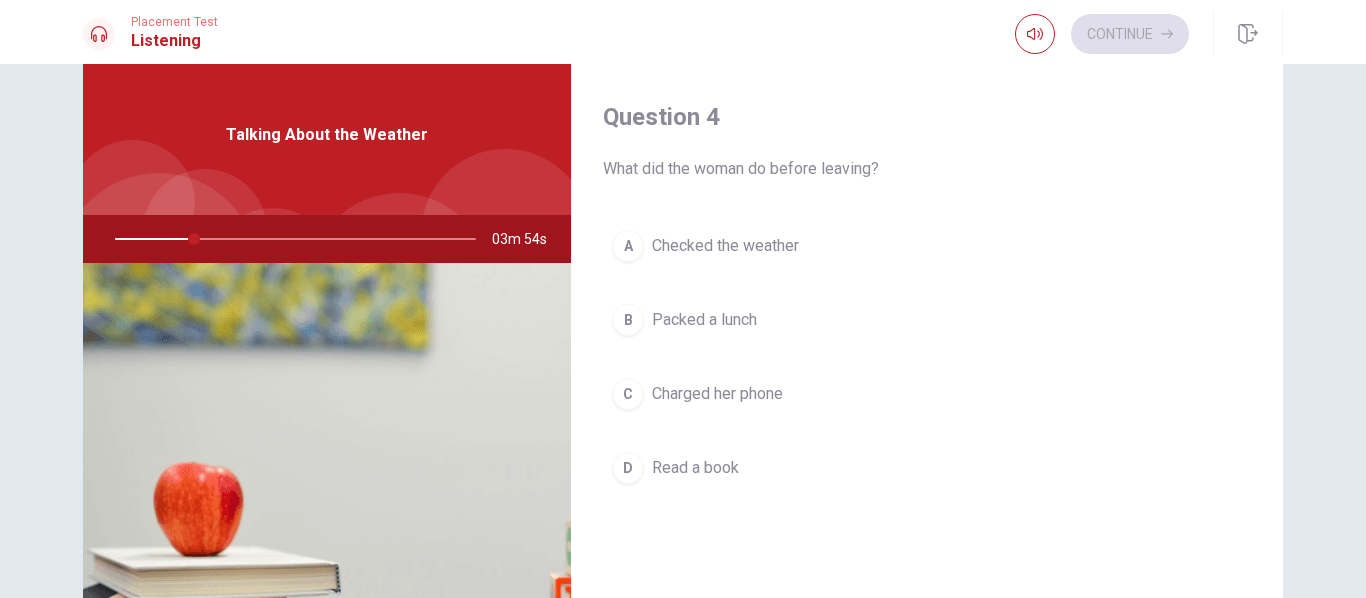 scroll, scrollTop: 1865, scrollLeft: 0, axis: vertical 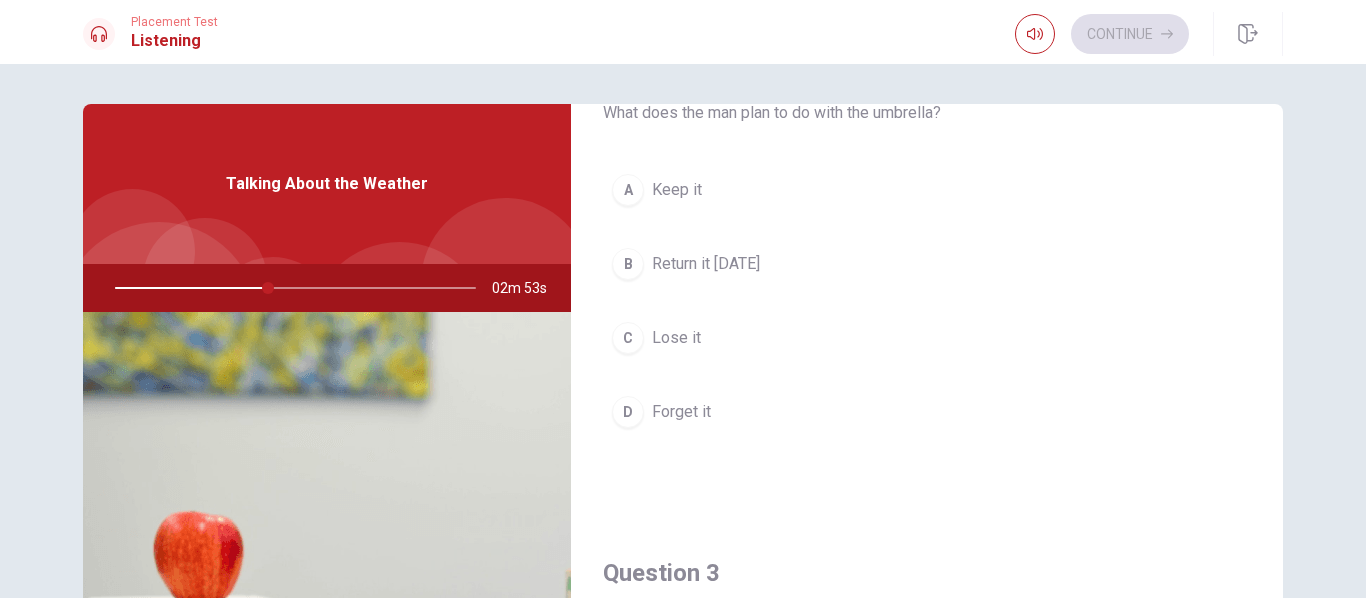 click on "Return it [DATE]" at bounding box center (706, 264) 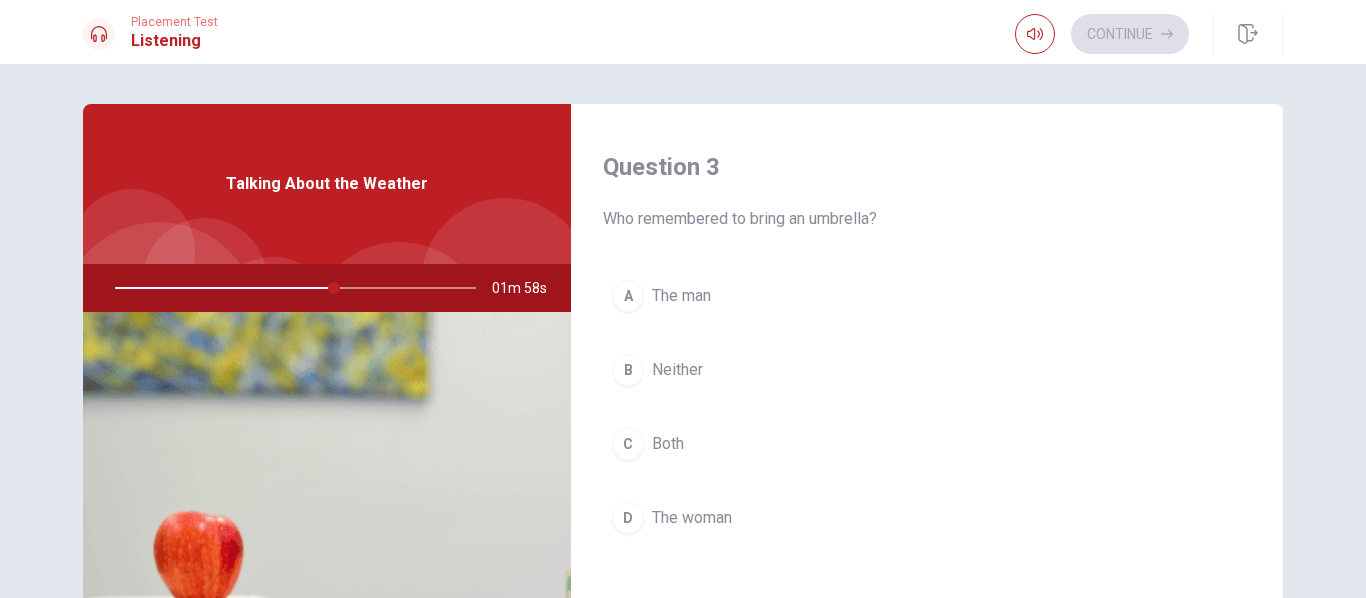 scroll, scrollTop: 1018, scrollLeft: 0, axis: vertical 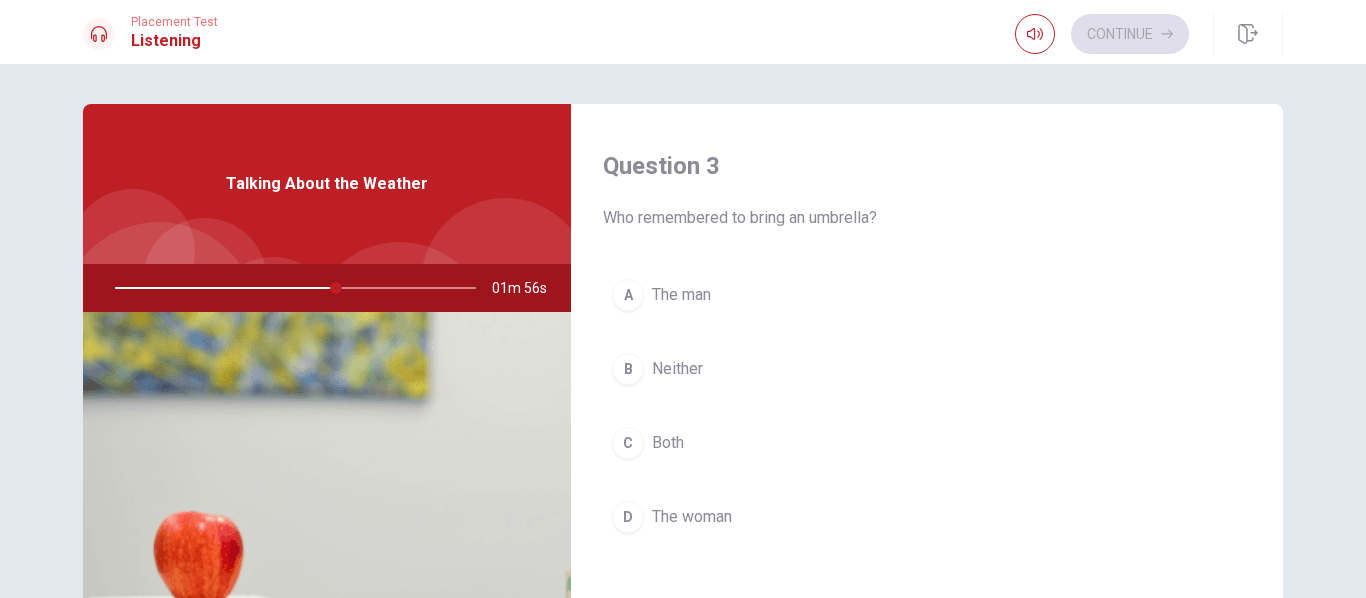 click on "The man" at bounding box center [681, 295] 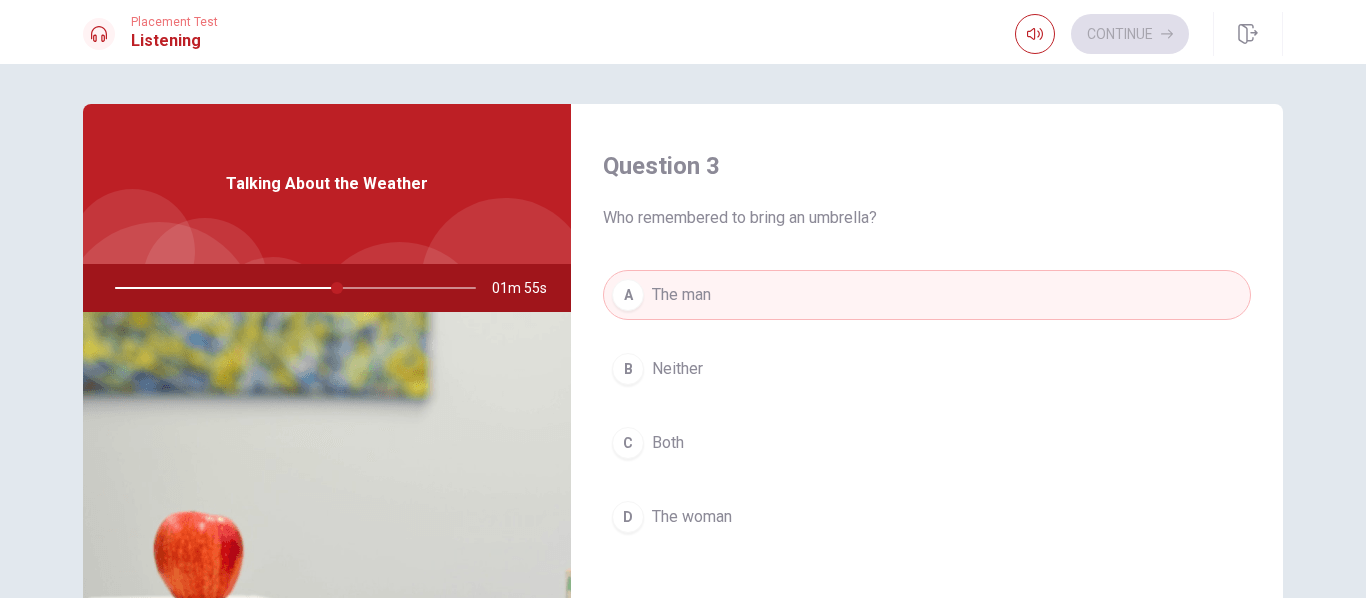 click on "A The man" at bounding box center [927, 295] 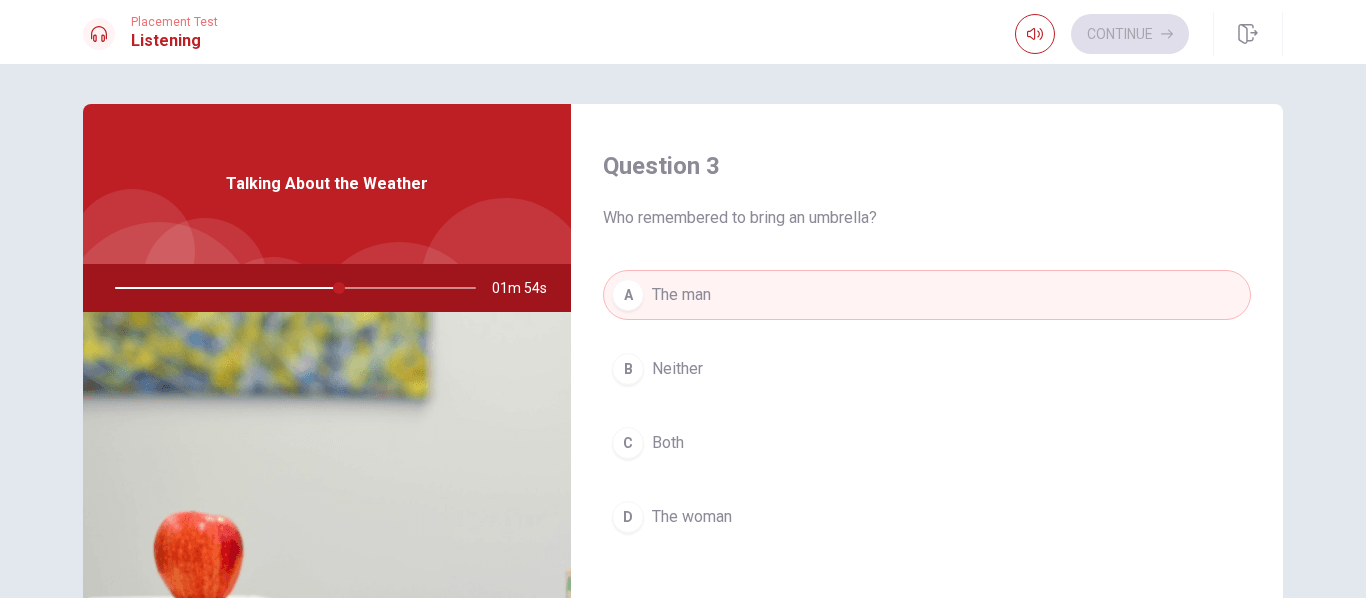 click on "B Neither" at bounding box center [927, 369] 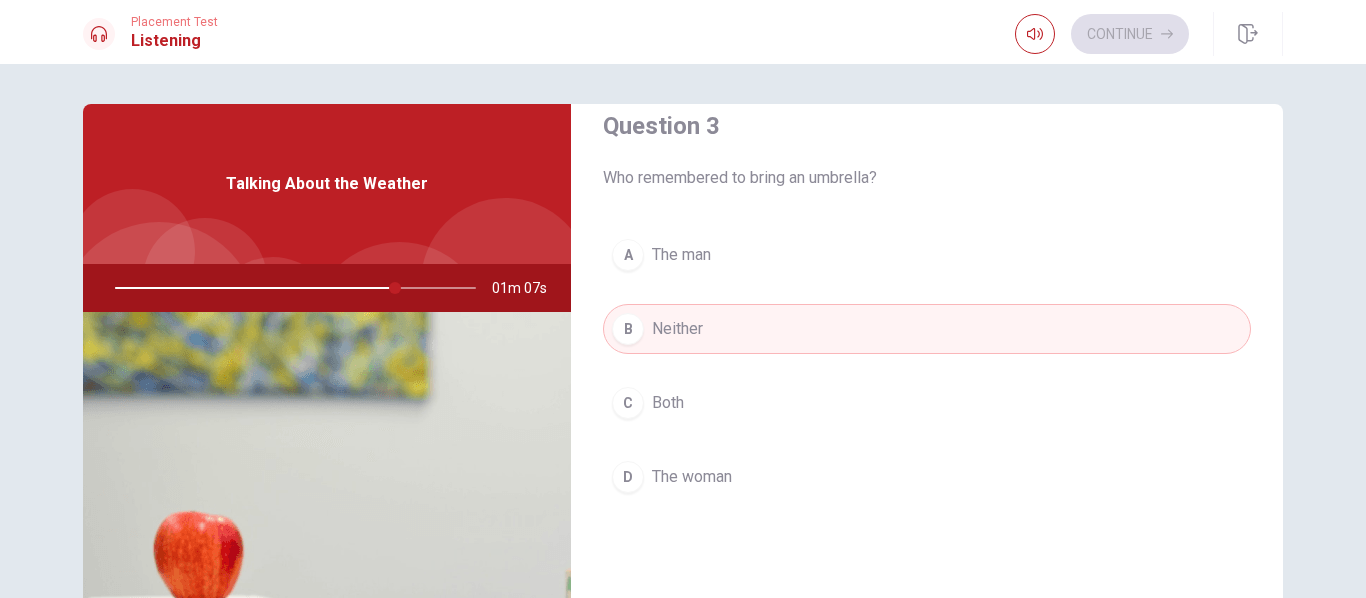 scroll, scrollTop: 1059, scrollLeft: 0, axis: vertical 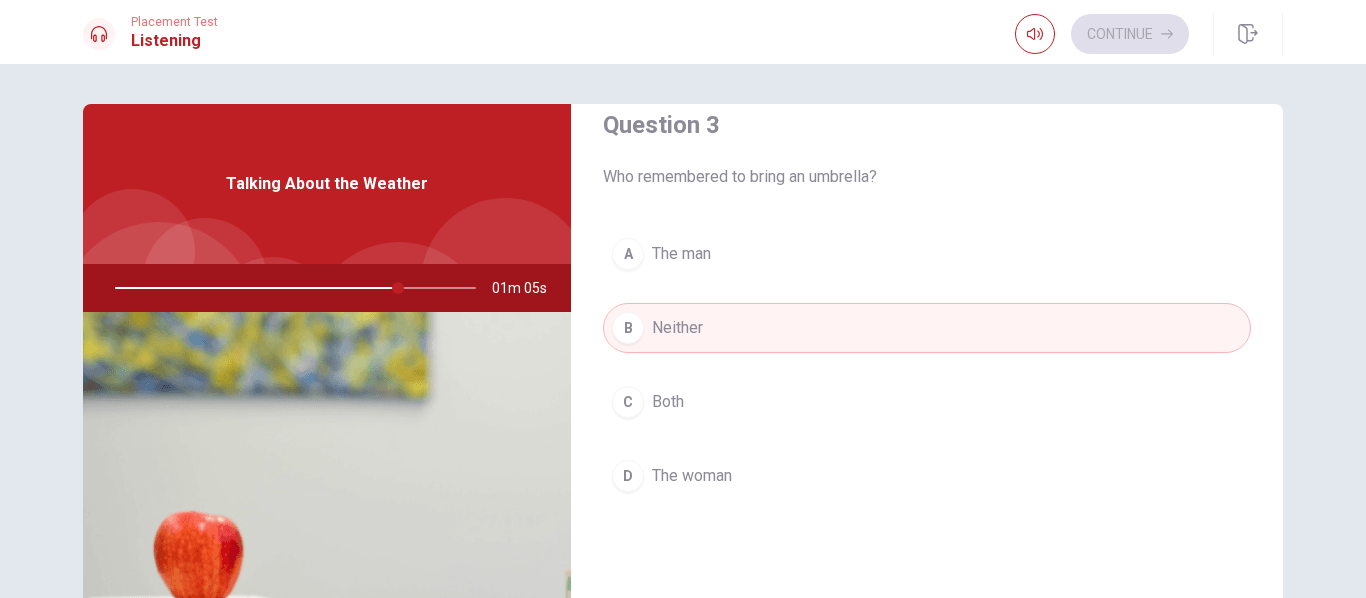 click on "B Neither" at bounding box center [927, 328] 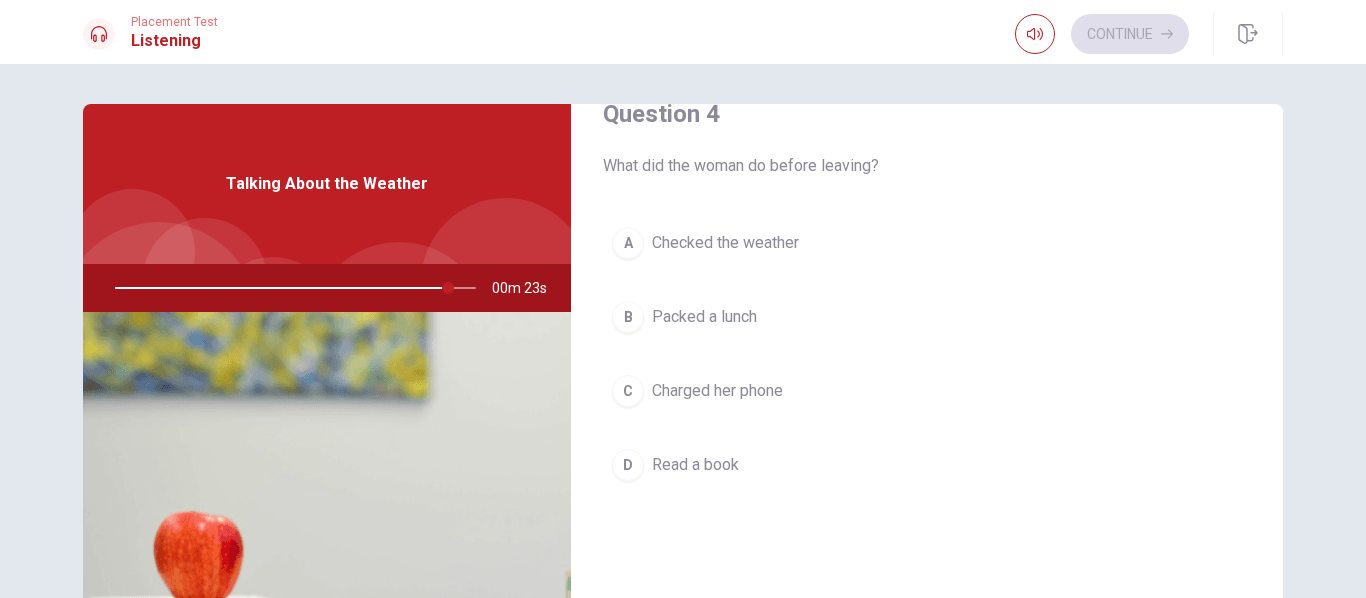 scroll, scrollTop: 1583, scrollLeft: 0, axis: vertical 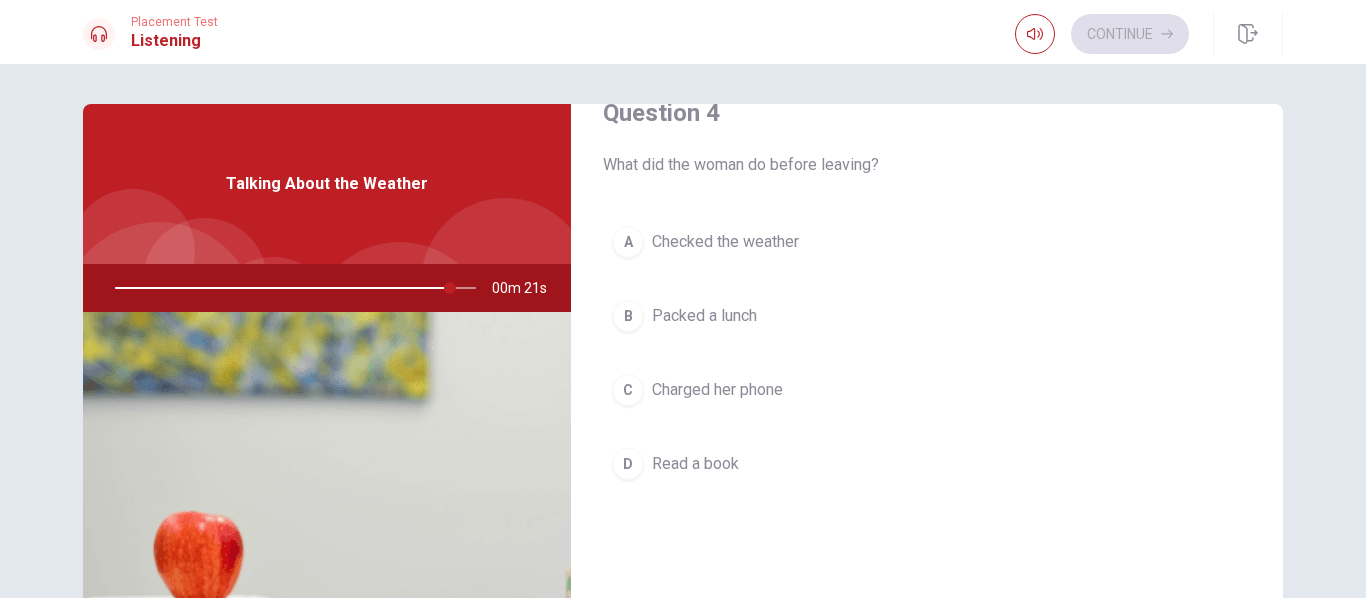 click on "Packed a lunch" at bounding box center (704, 316) 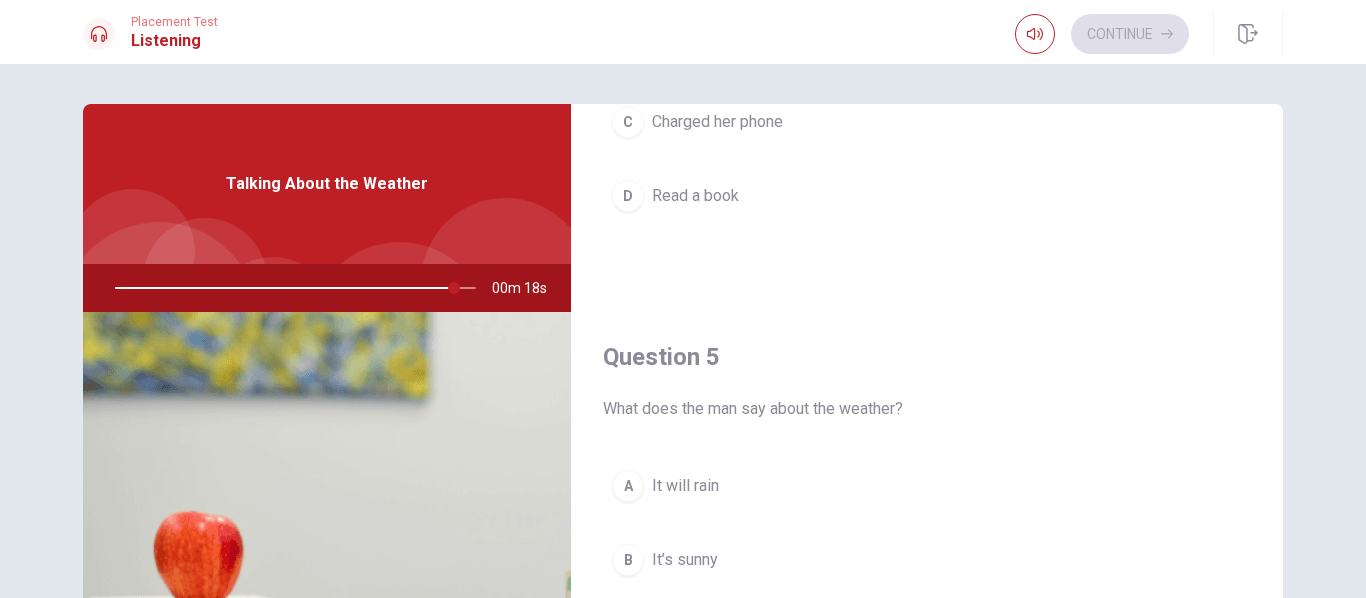 scroll, scrollTop: 1865, scrollLeft: 0, axis: vertical 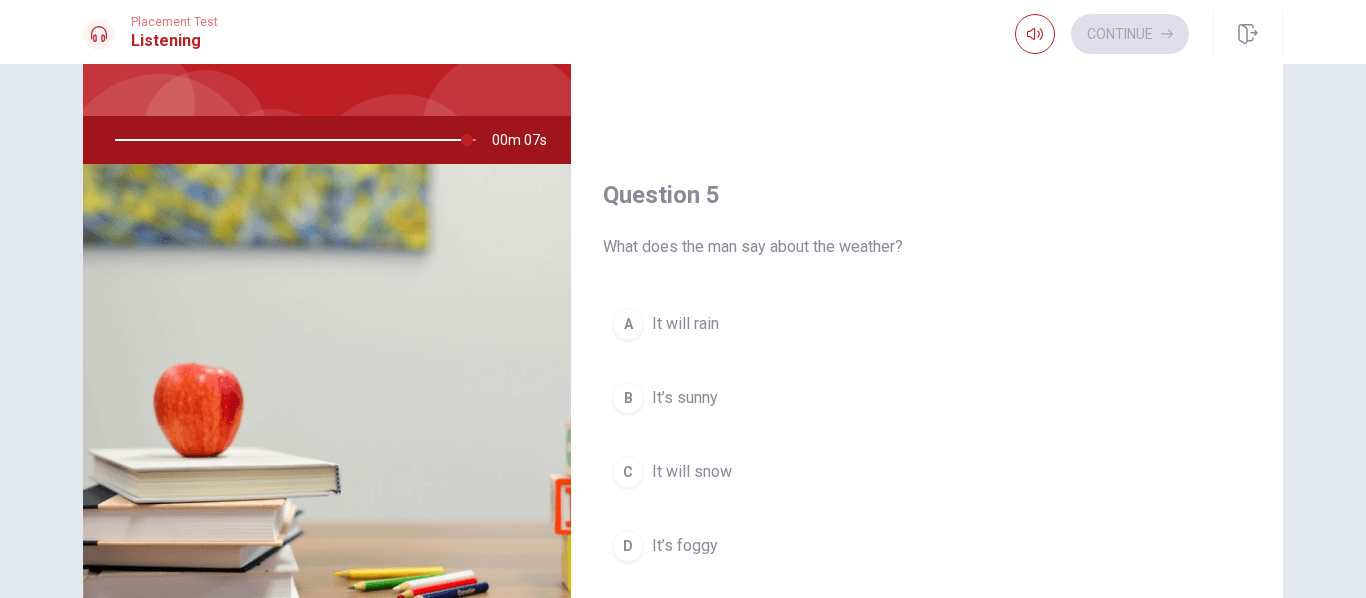 click on "B" at bounding box center (628, 398) 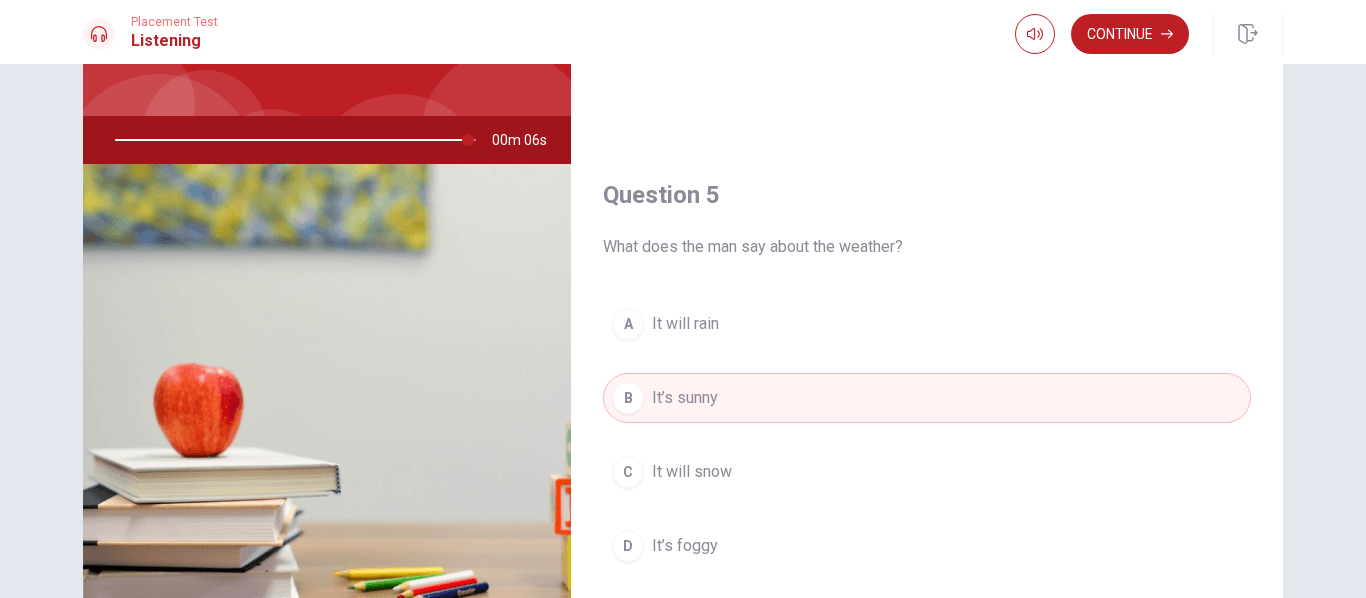 click on "A" at bounding box center [628, 324] 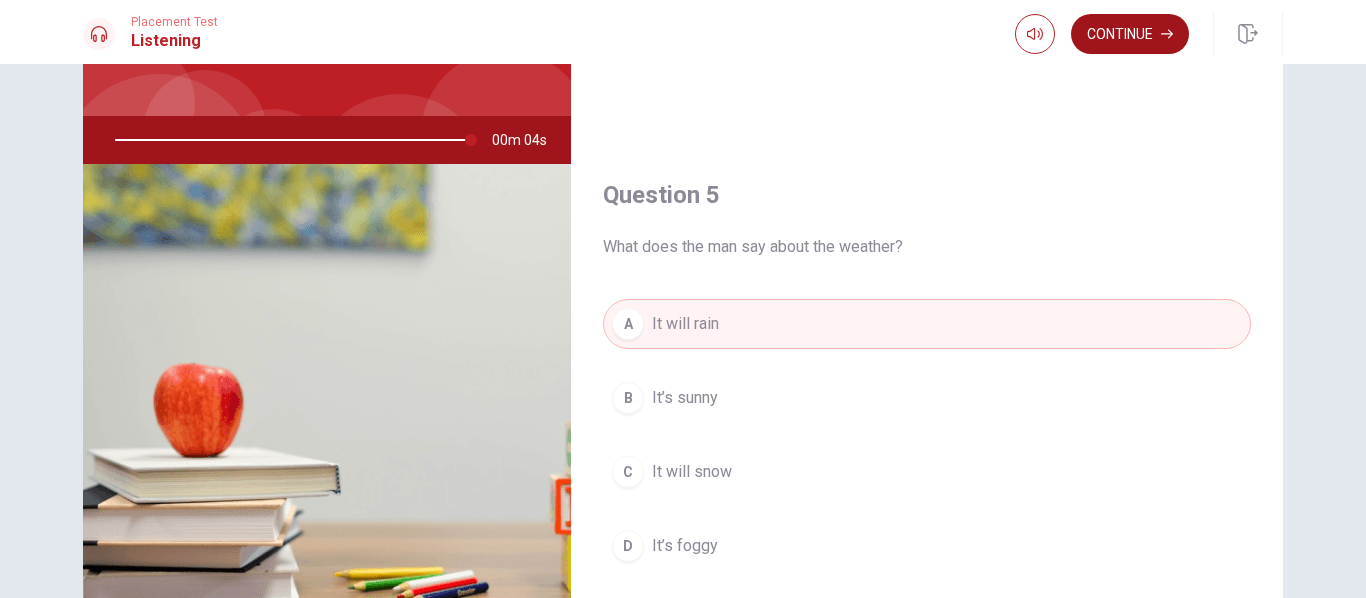 click on "Continue" at bounding box center (1130, 34) 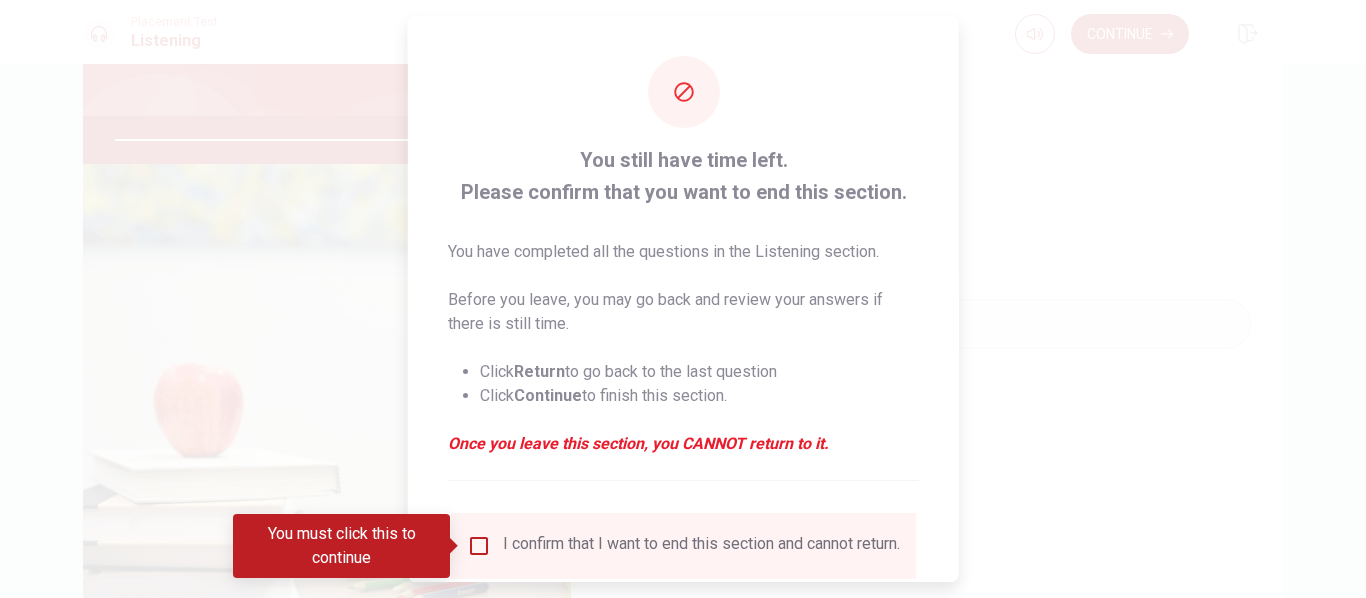 click at bounding box center [479, 546] 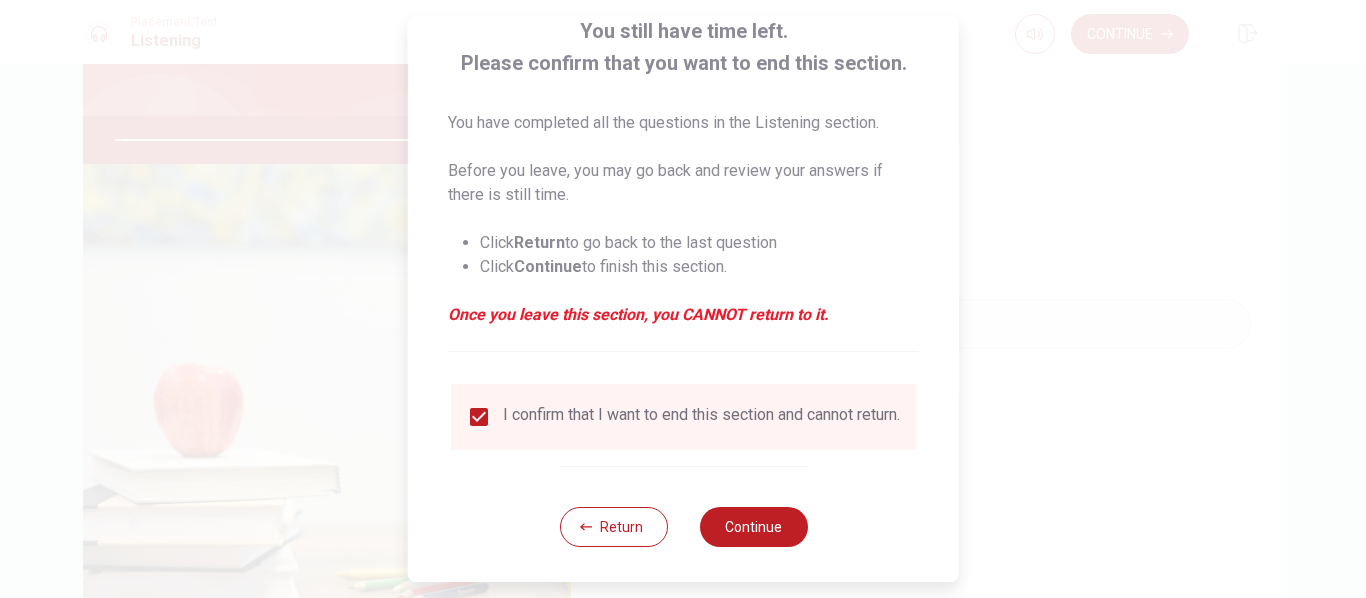 scroll, scrollTop: 148, scrollLeft: 0, axis: vertical 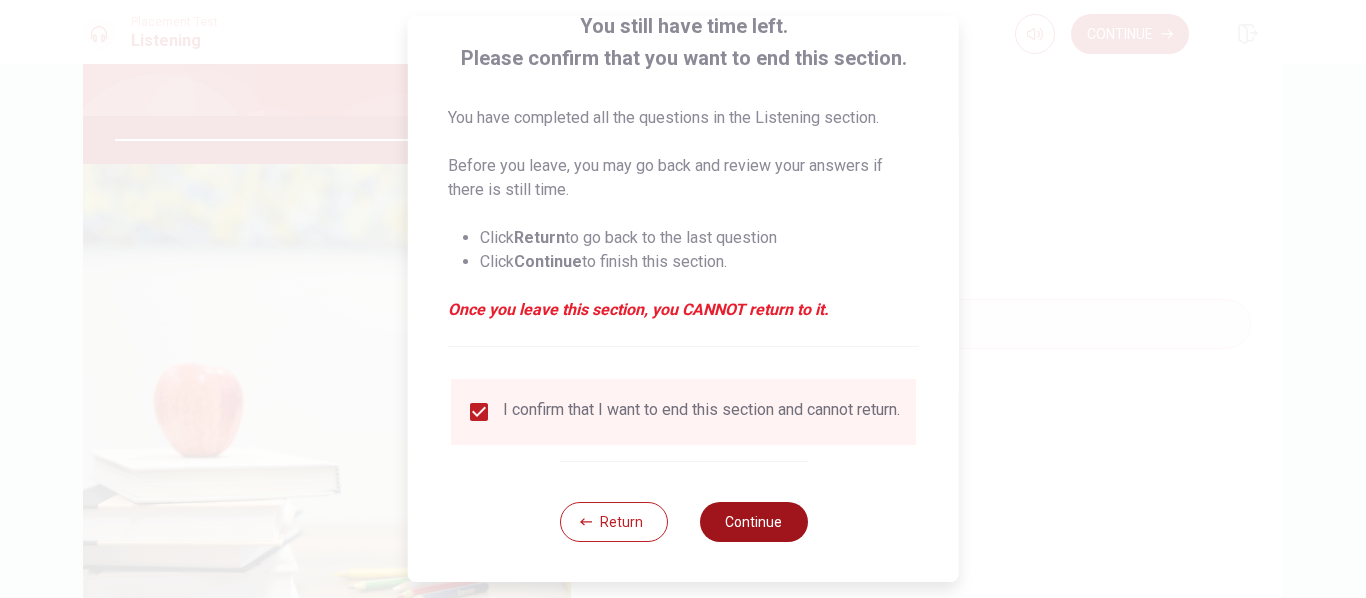 click on "Continue" at bounding box center [753, 522] 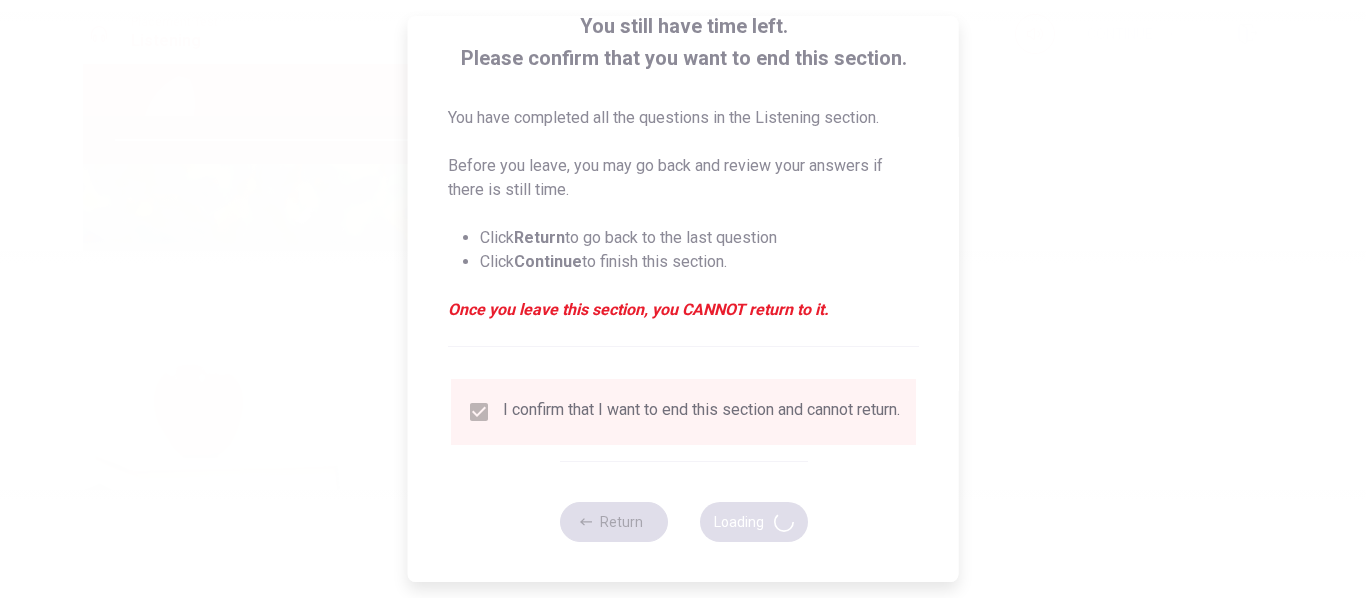 type on "0" 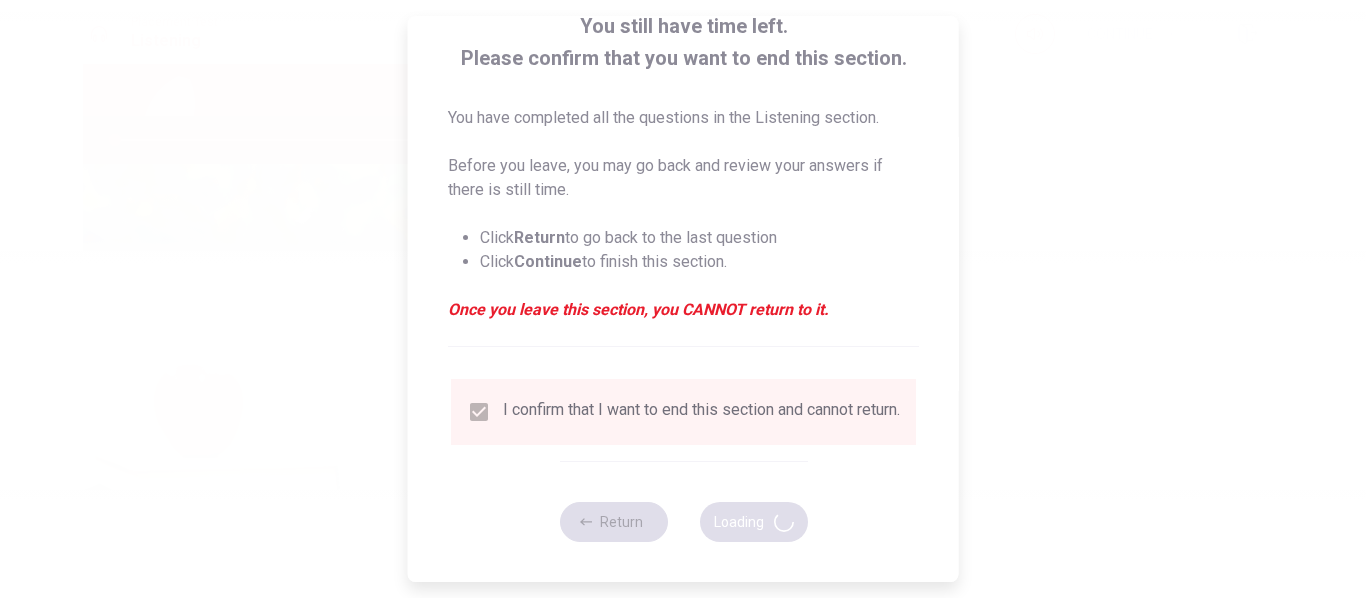 scroll, scrollTop: 0, scrollLeft: 0, axis: both 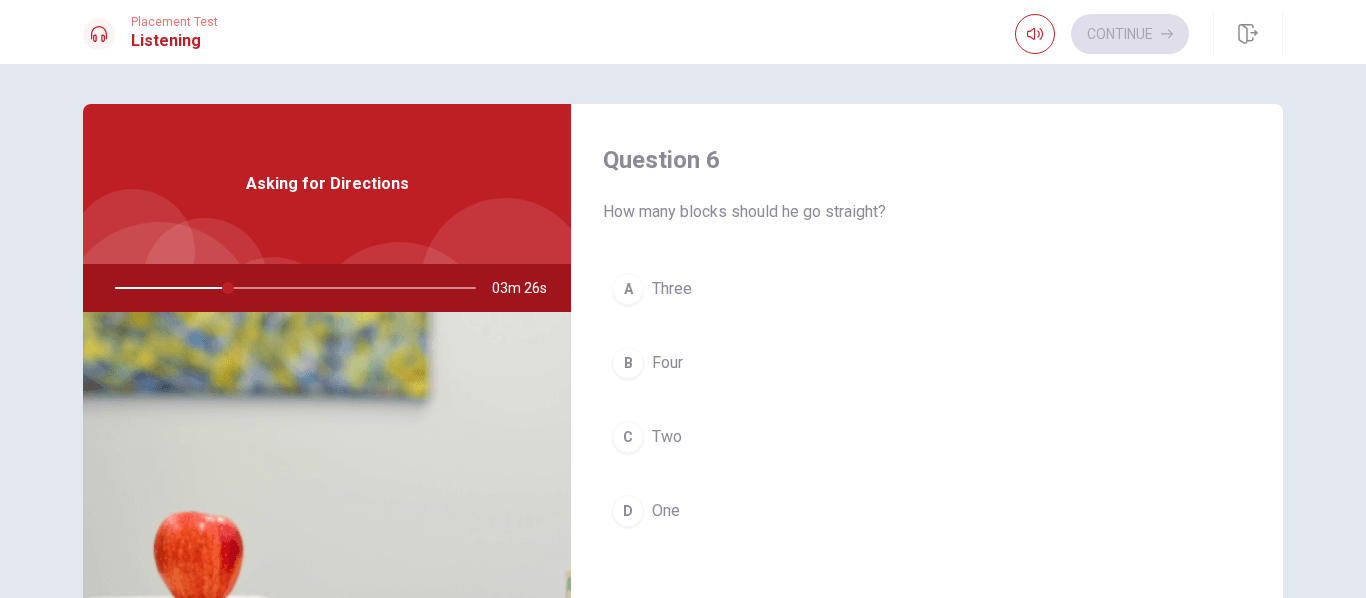 click on "C" at bounding box center (628, 437) 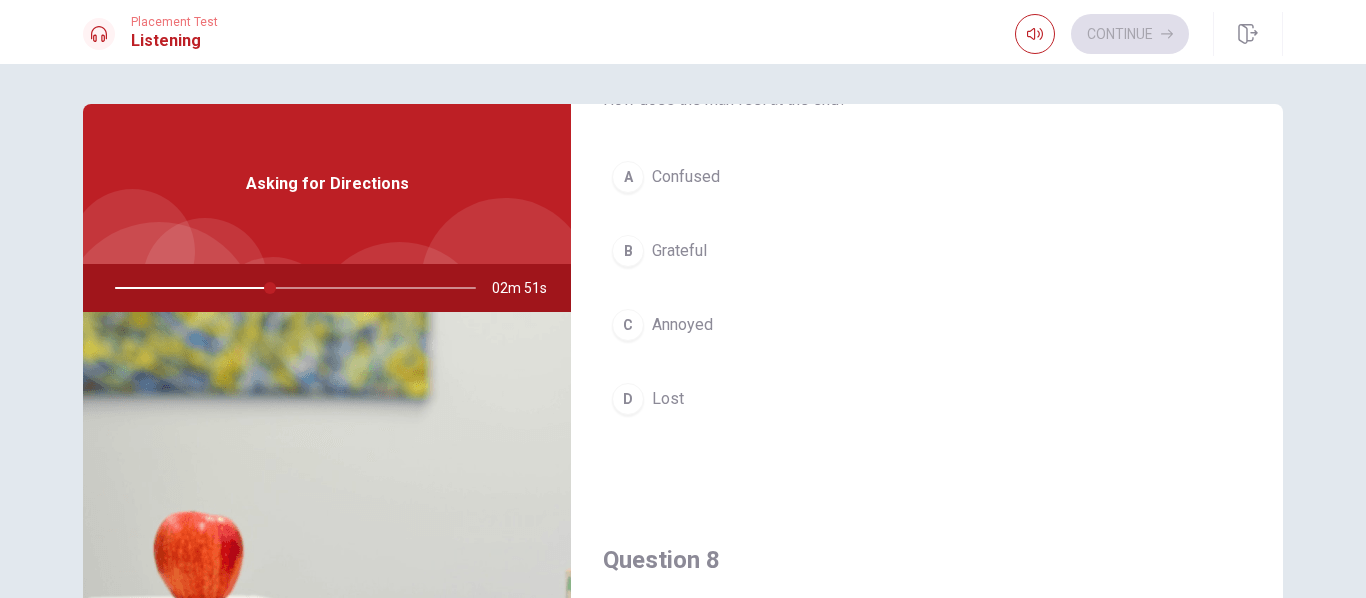 scroll, scrollTop: 625, scrollLeft: 0, axis: vertical 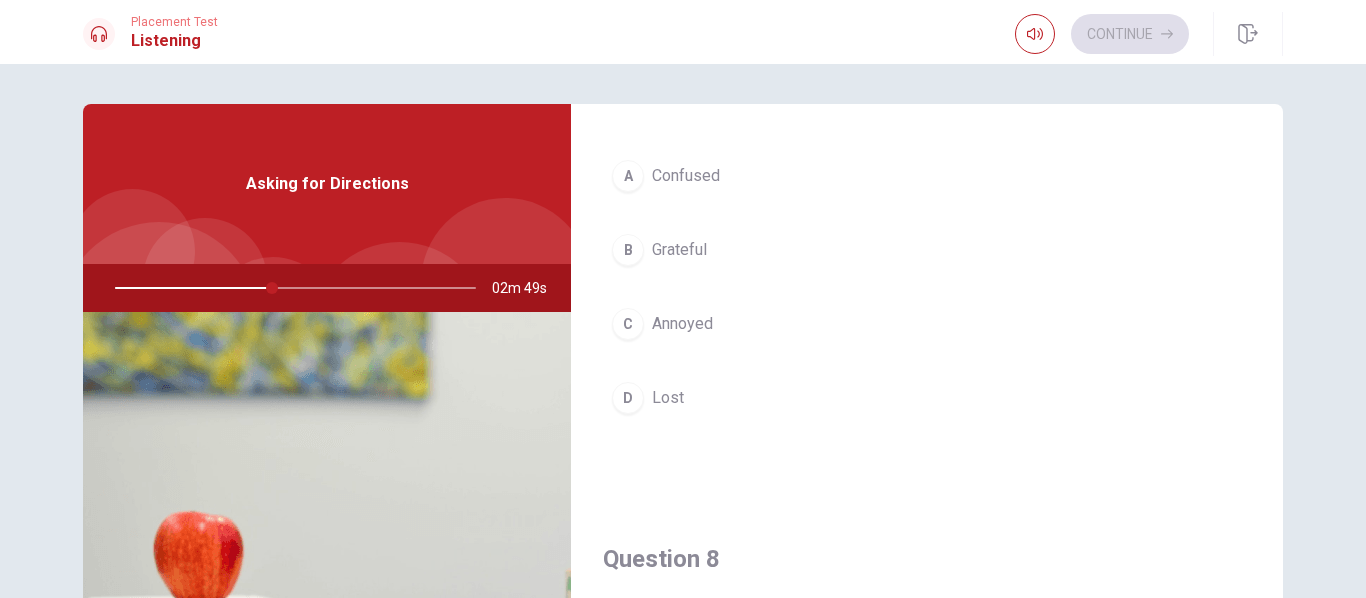 click on "B" at bounding box center [628, 250] 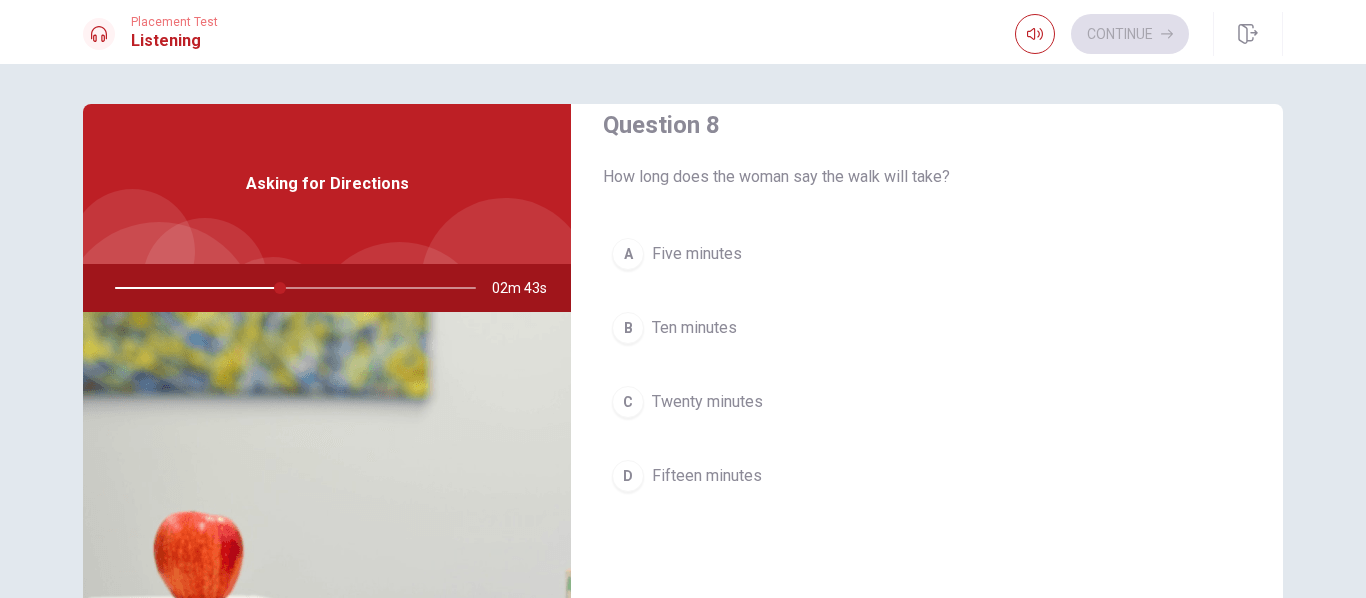 scroll, scrollTop: 1060, scrollLeft: 0, axis: vertical 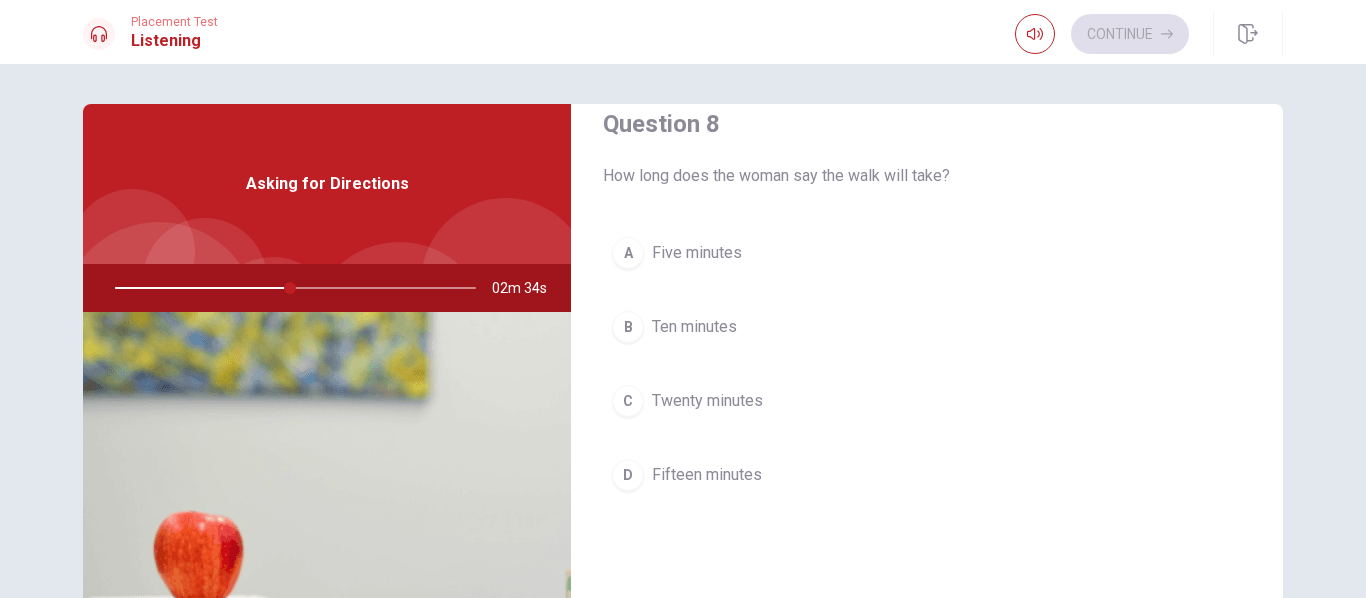 click on "Five minutes" at bounding box center (697, 253) 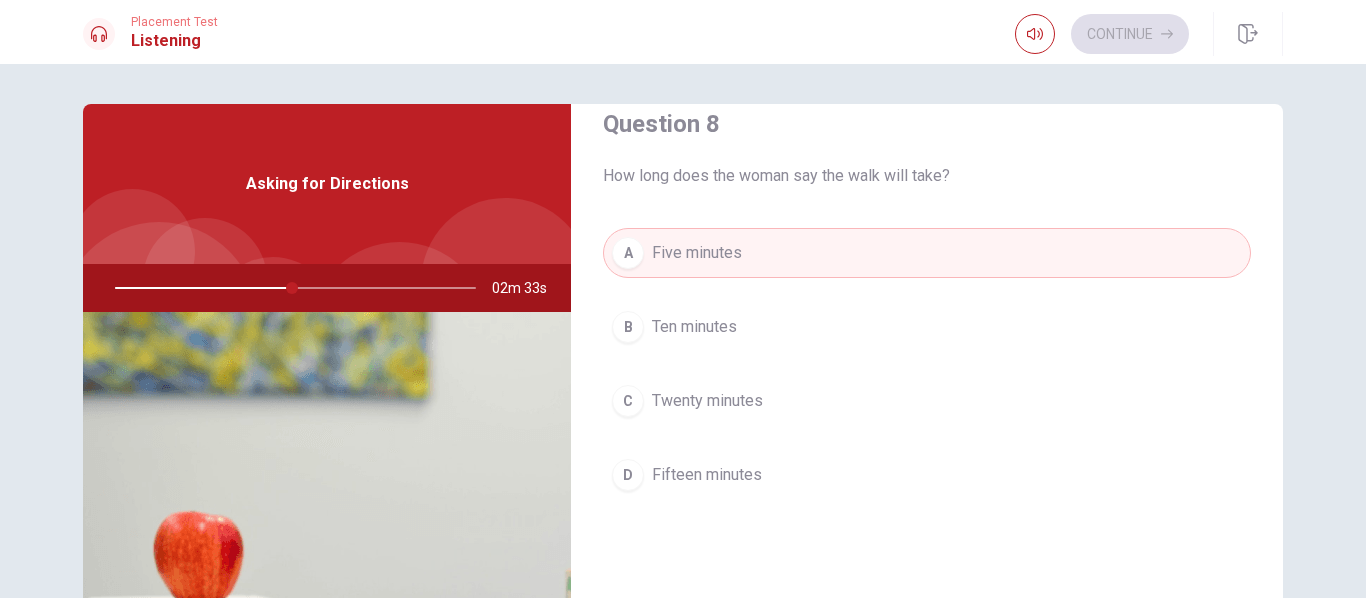click on "Fifteen minutes" at bounding box center (707, 475) 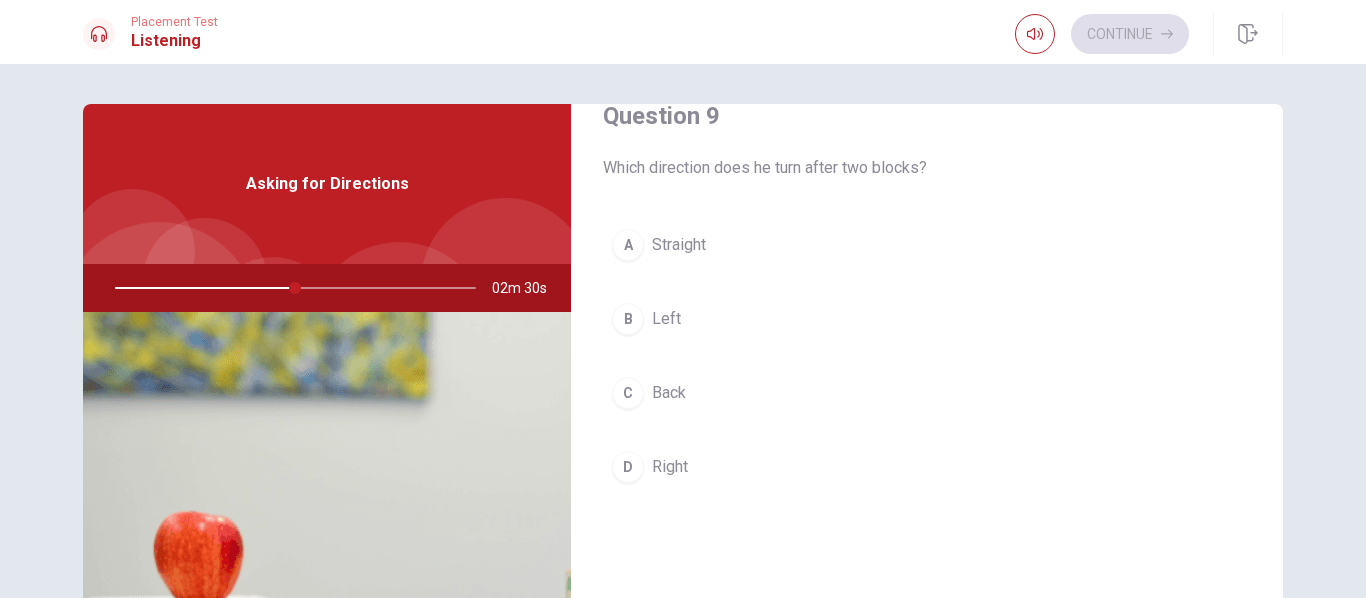 scroll, scrollTop: 1579, scrollLeft: 0, axis: vertical 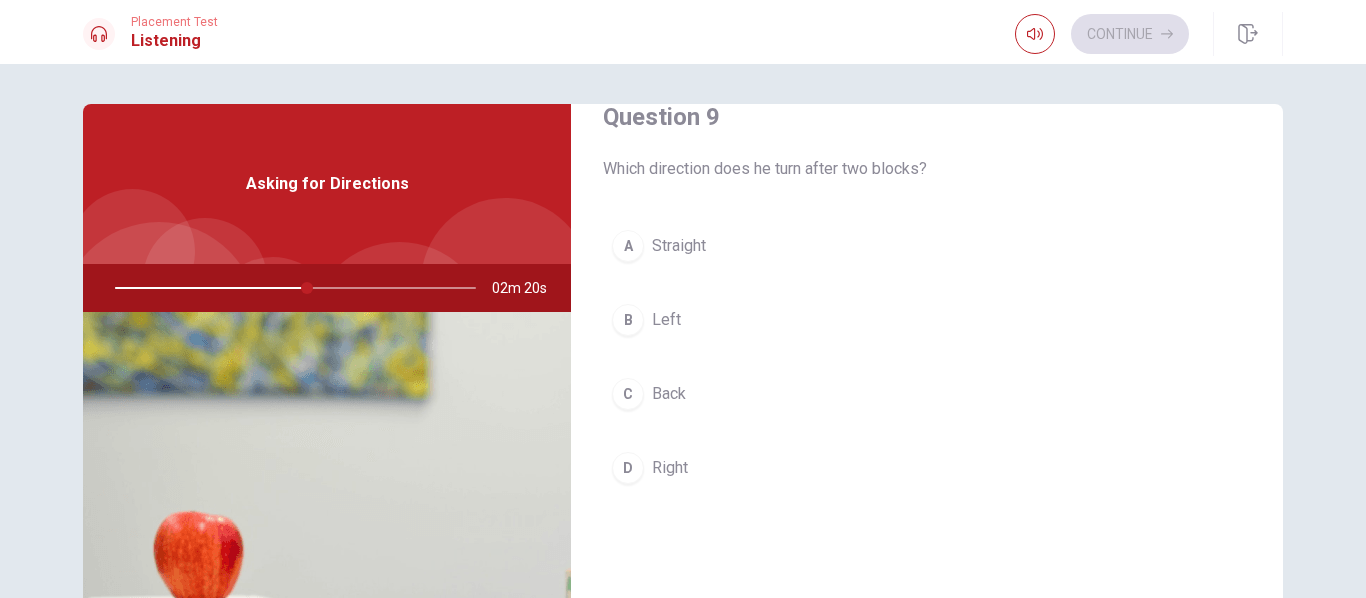 click on "Right" at bounding box center [670, 468] 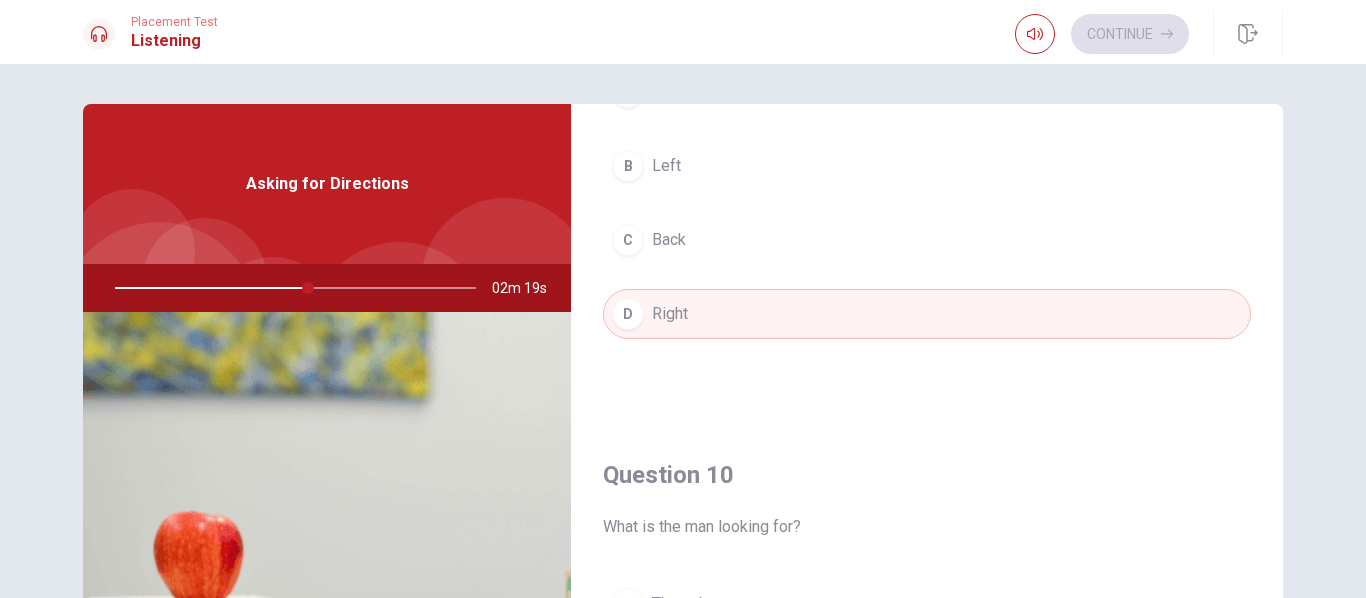 scroll, scrollTop: 1865, scrollLeft: 0, axis: vertical 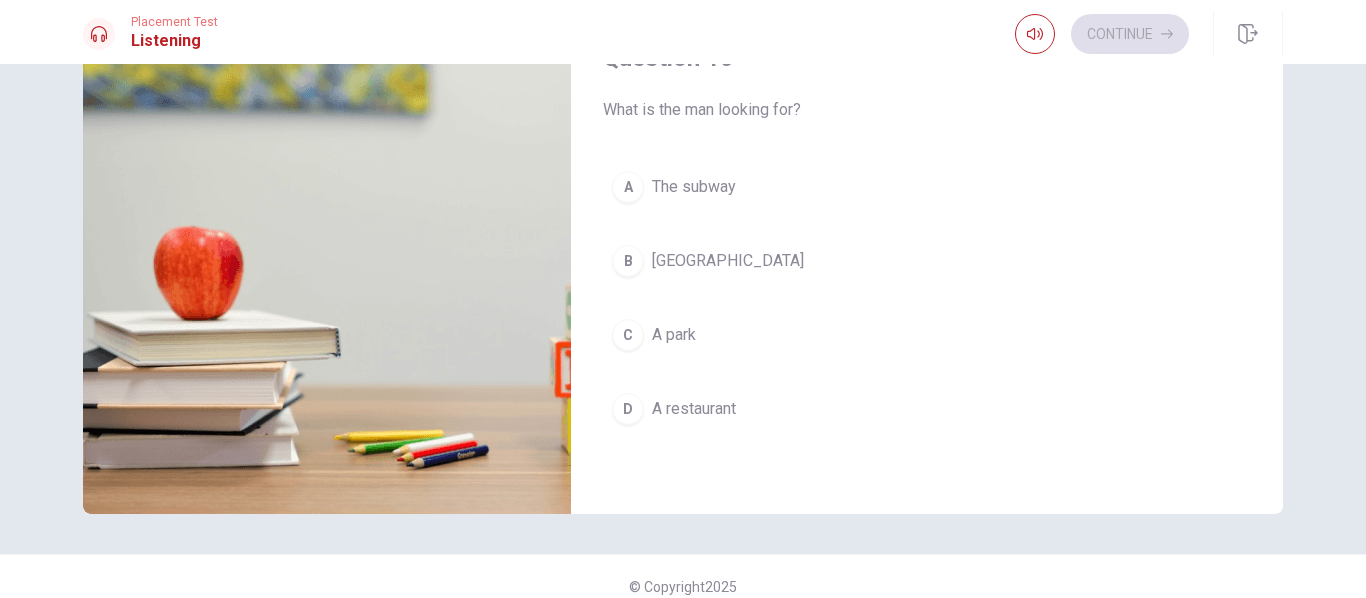 click on "[GEOGRAPHIC_DATA]" at bounding box center (728, 261) 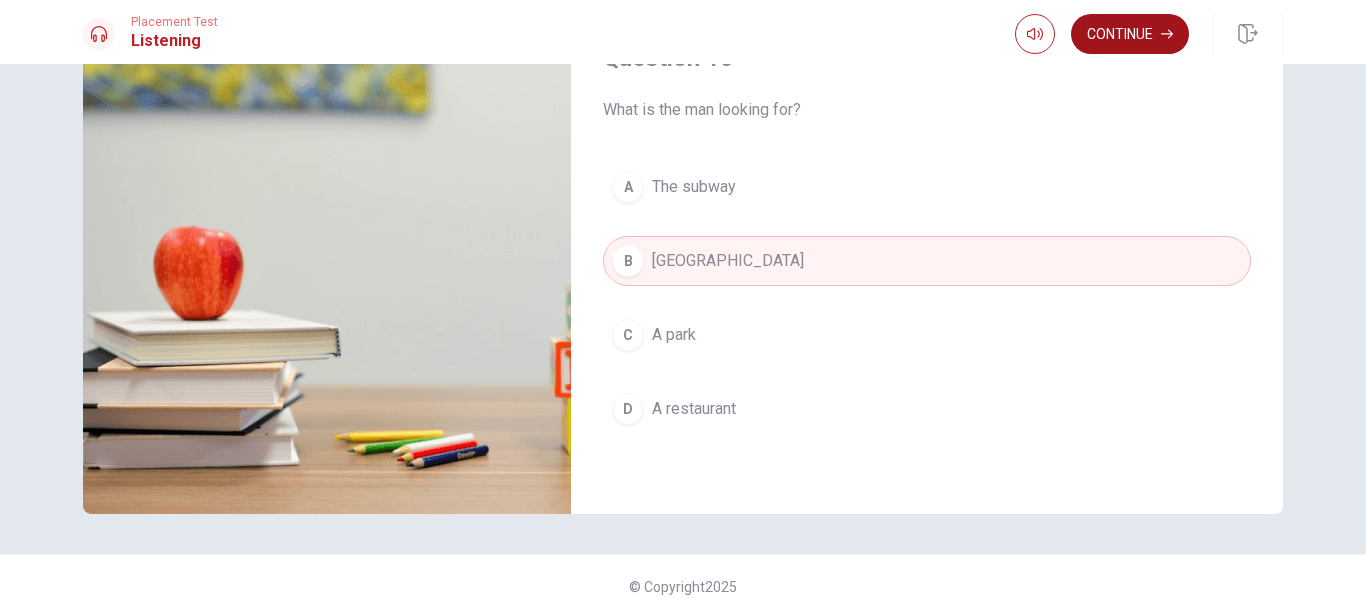 click on "Continue" at bounding box center [1130, 34] 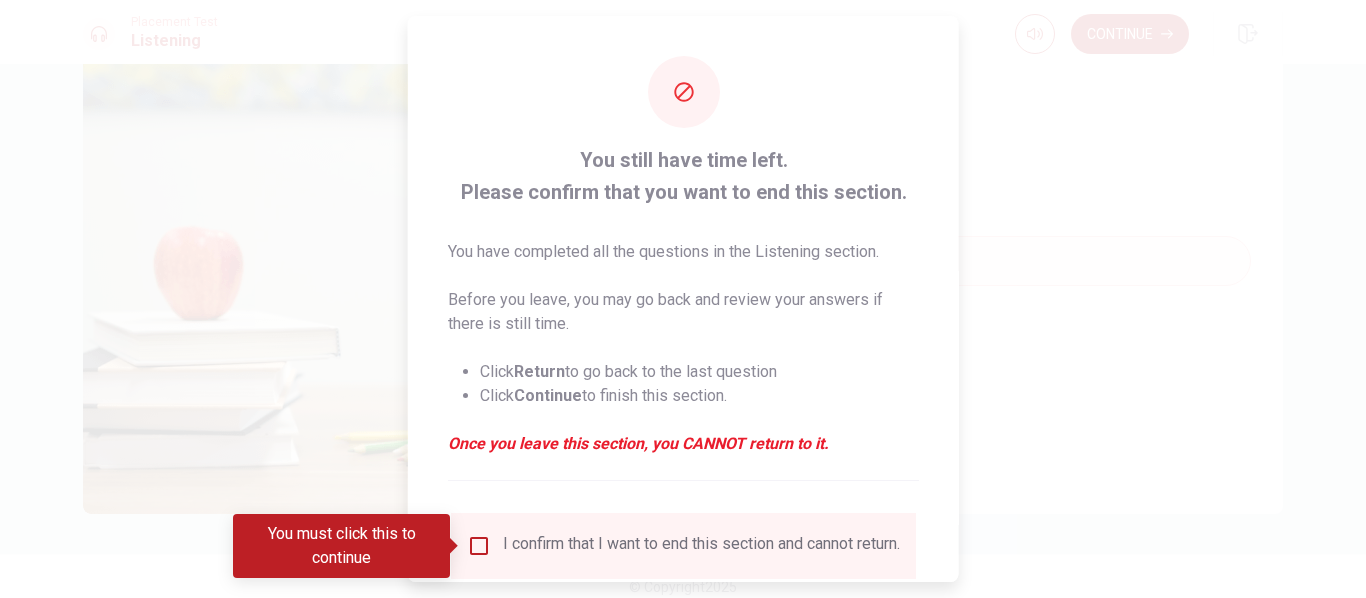 click at bounding box center (479, 546) 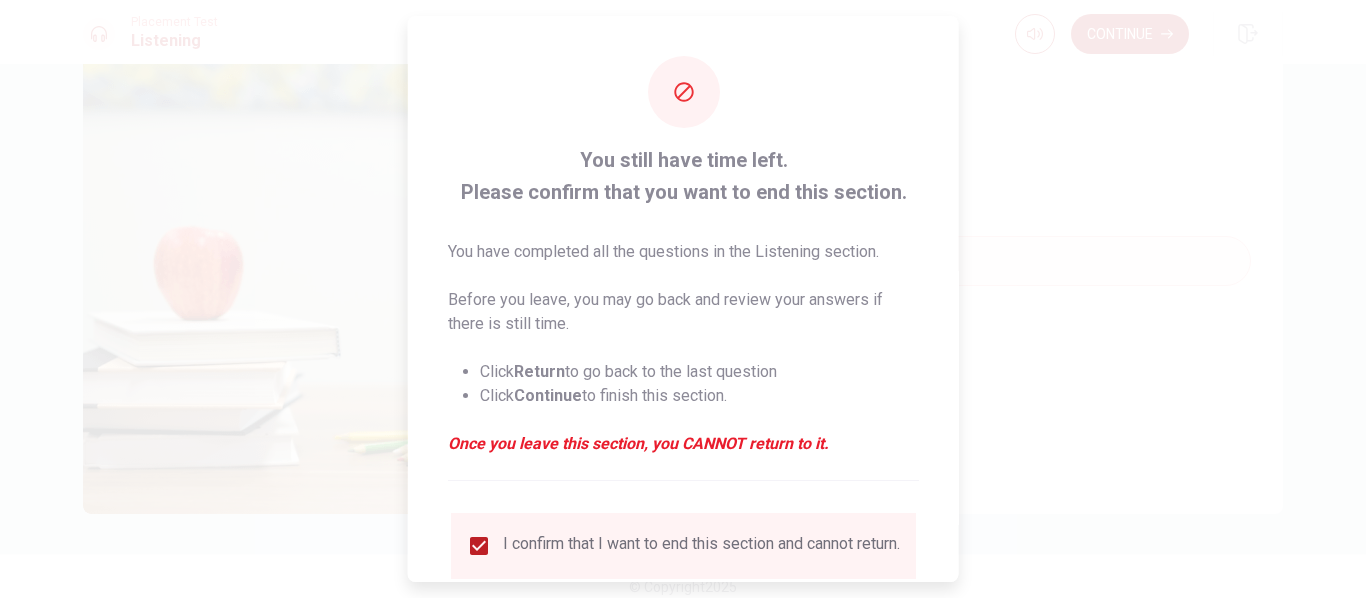 scroll, scrollTop: 148, scrollLeft: 0, axis: vertical 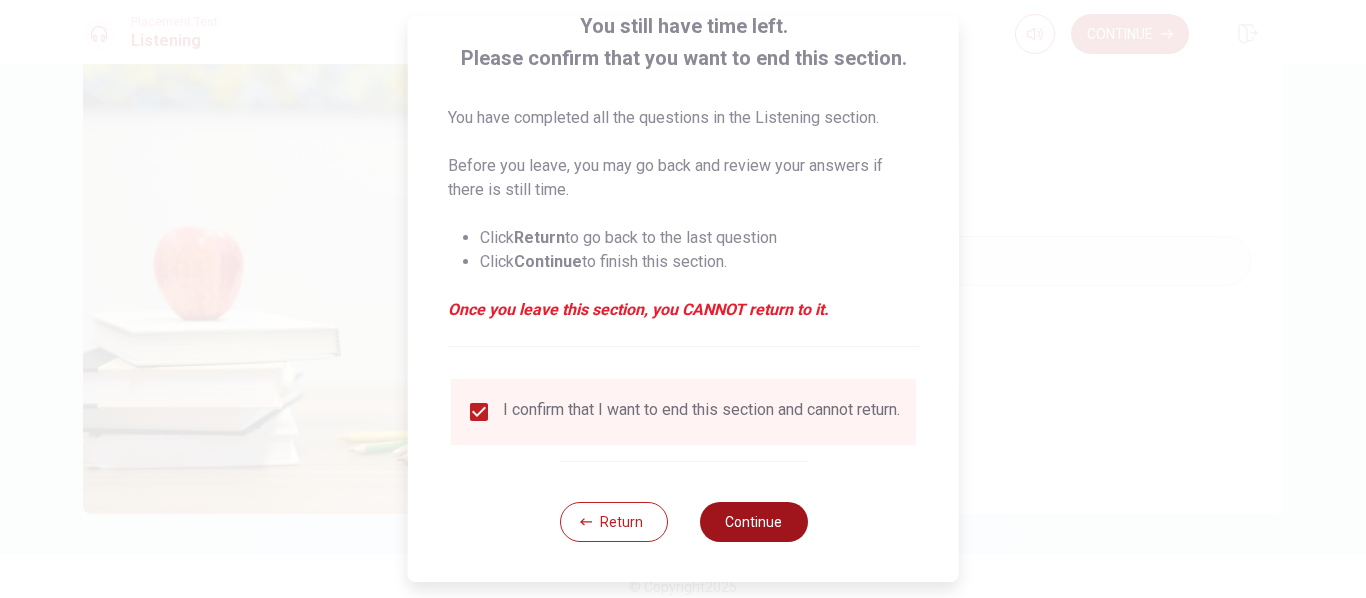 click on "Continue" at bounding box center [753, 522] 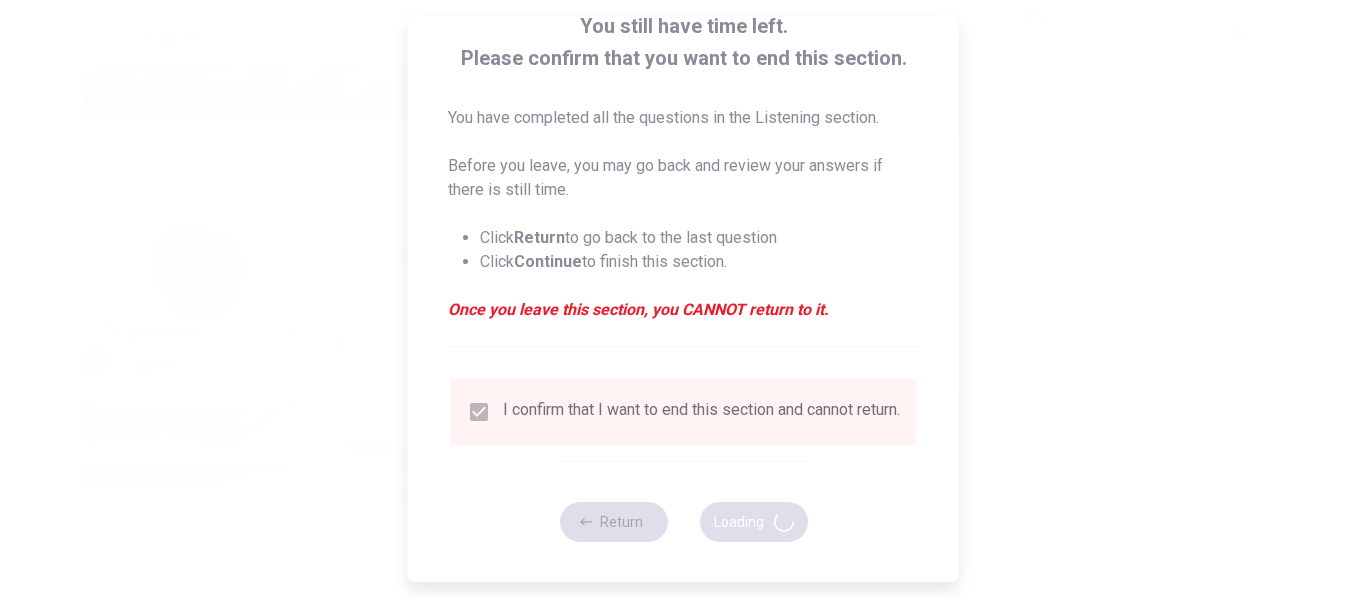 type on "59" 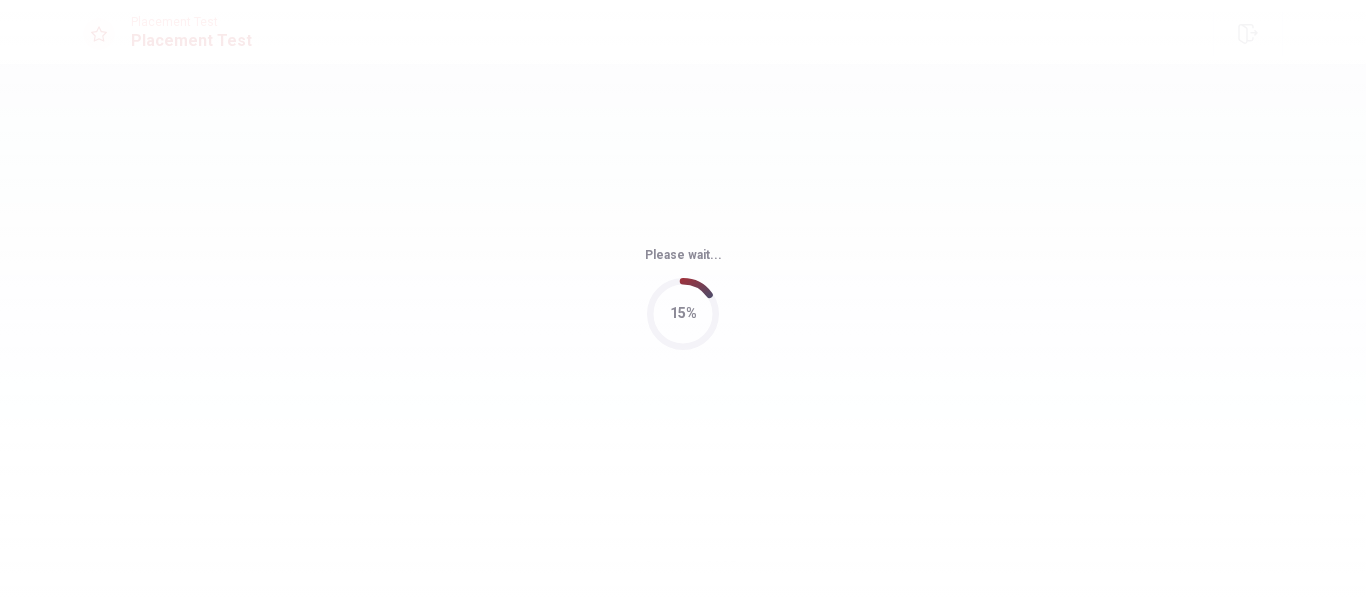 scroll, scrollTop: 0, scrollLeft: 0, axis: both 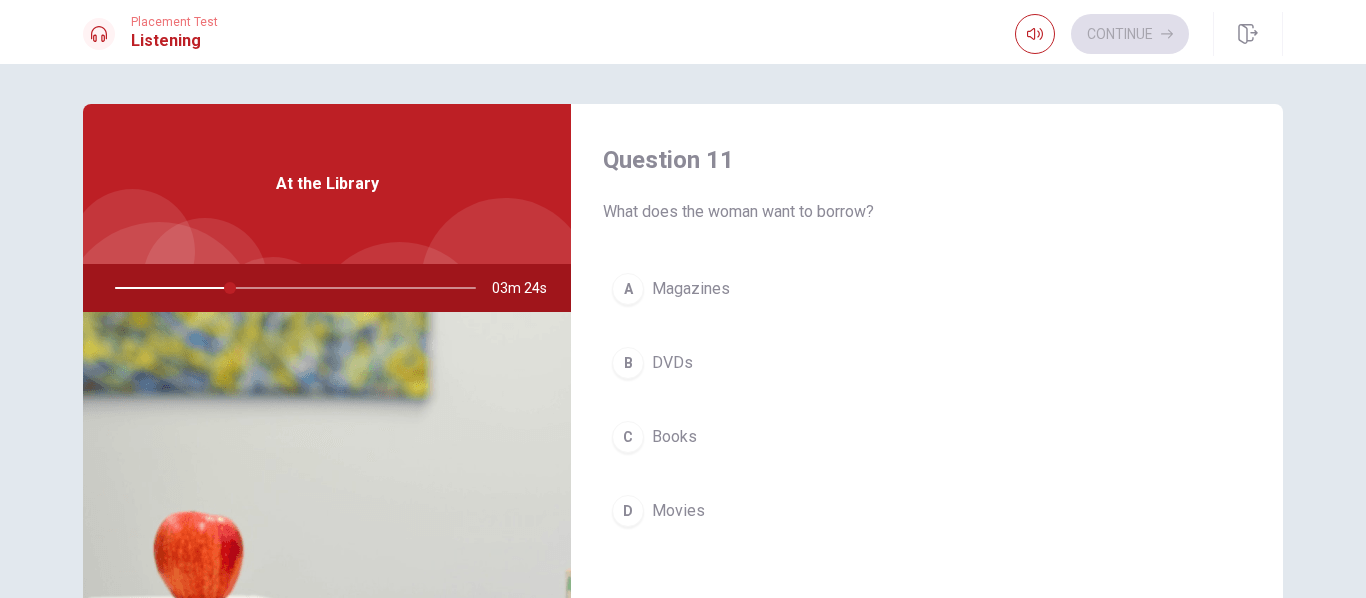 click on "C" at bounding box center [628, 437] 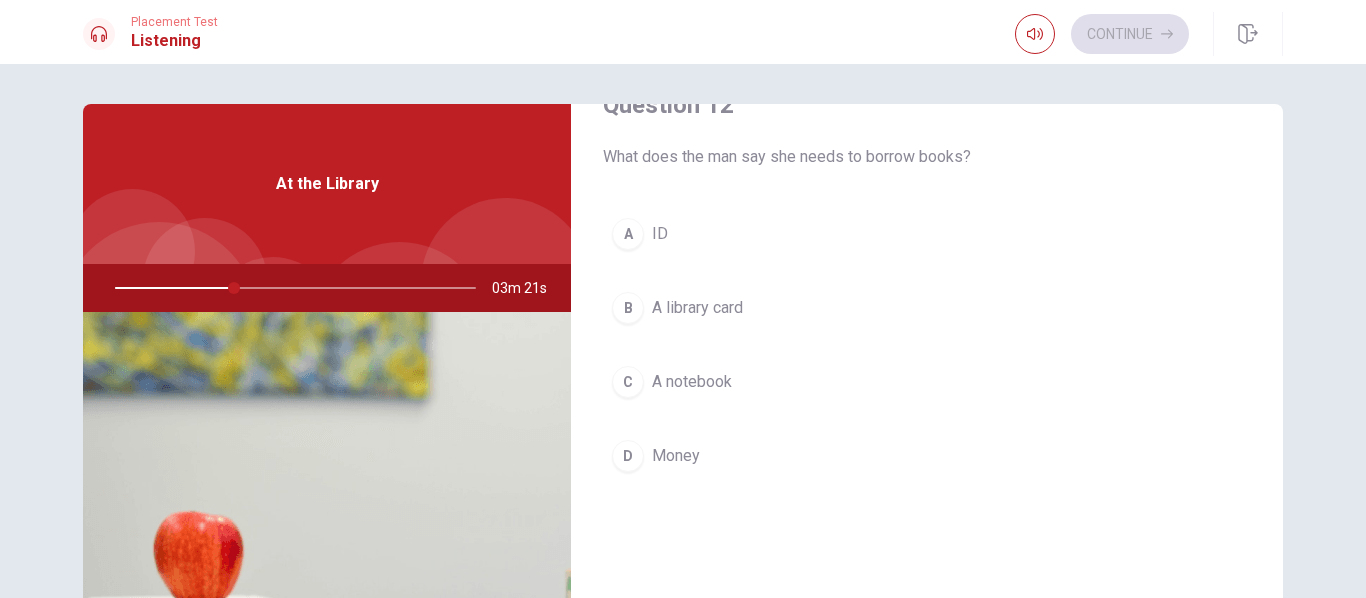 scroll, scrollTop: 569, scrollLeft: 0, axis: vertical 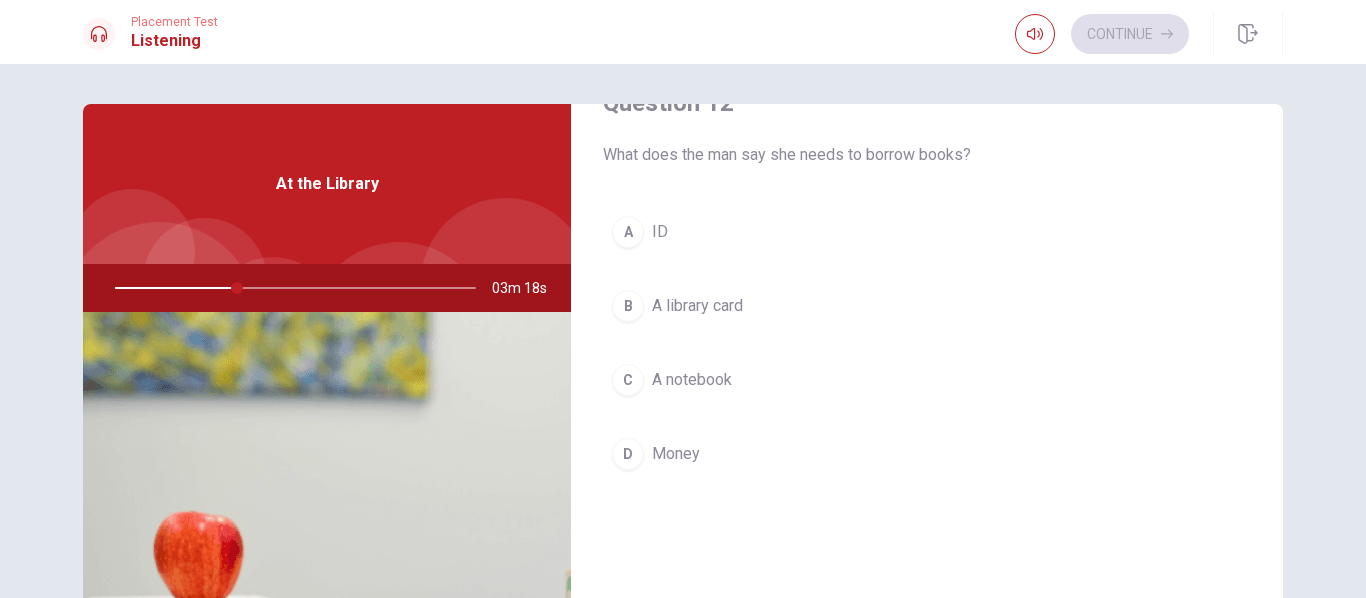 click on "B" at bounding box center [628, 306] 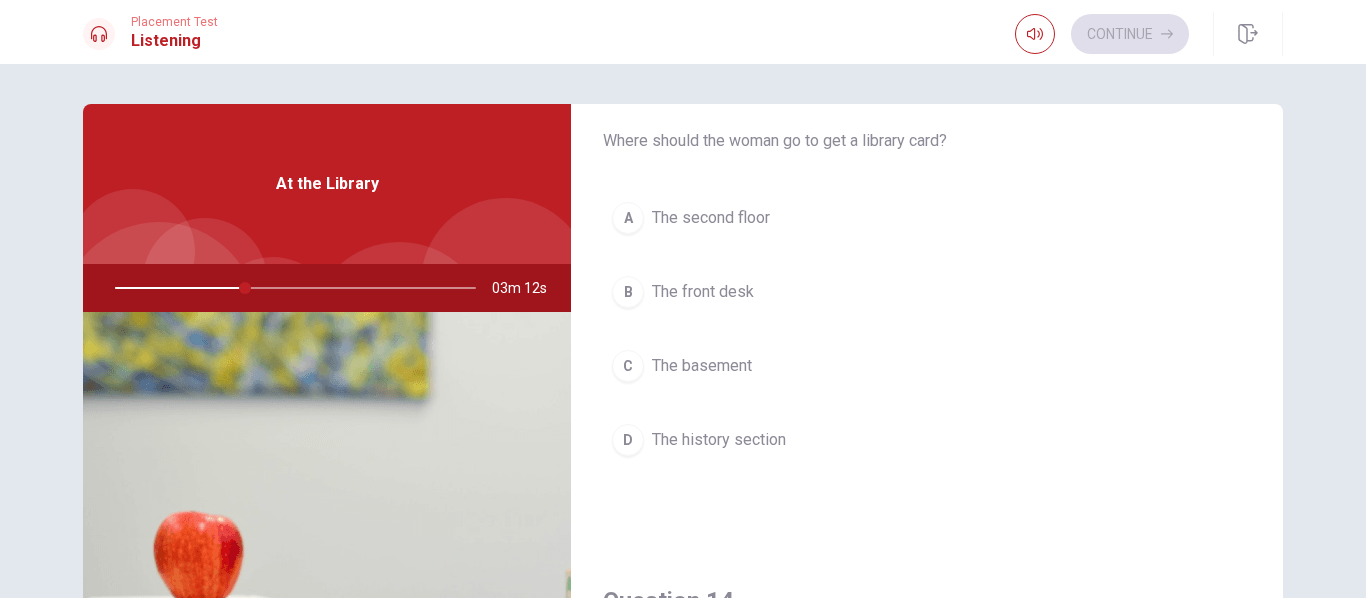scroll, scrollTop: 1089, scrollLeft: 0, axis: vertical 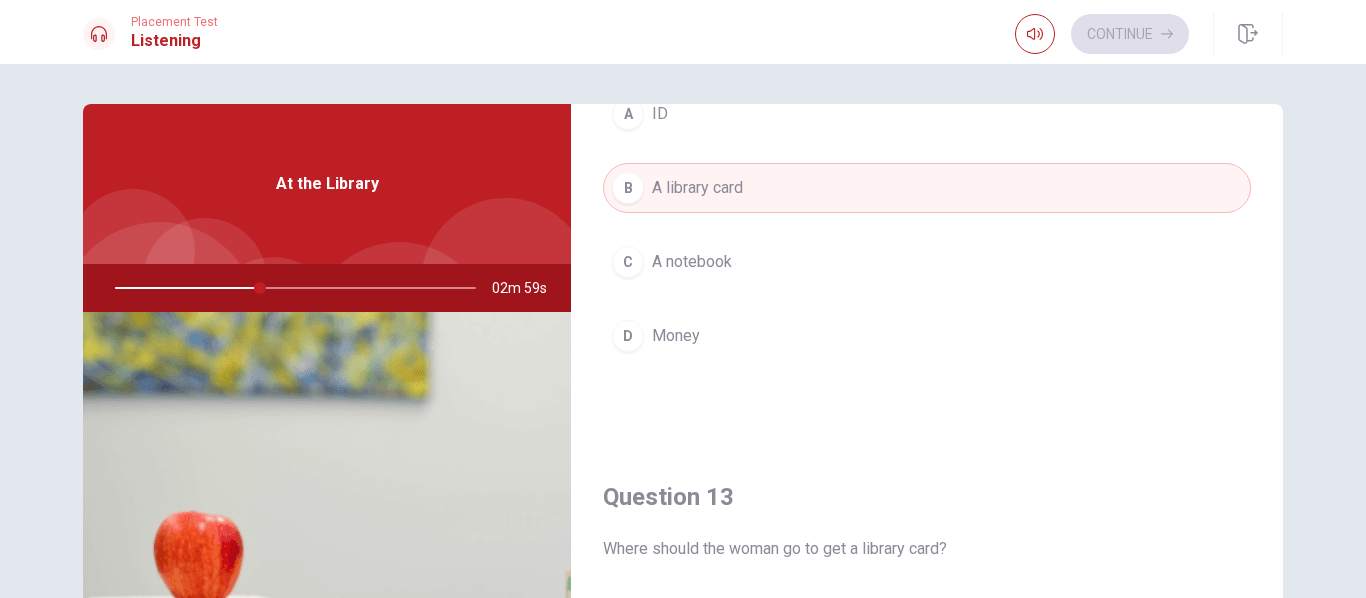 click on "Question 13" at bounding box center [927, 497] 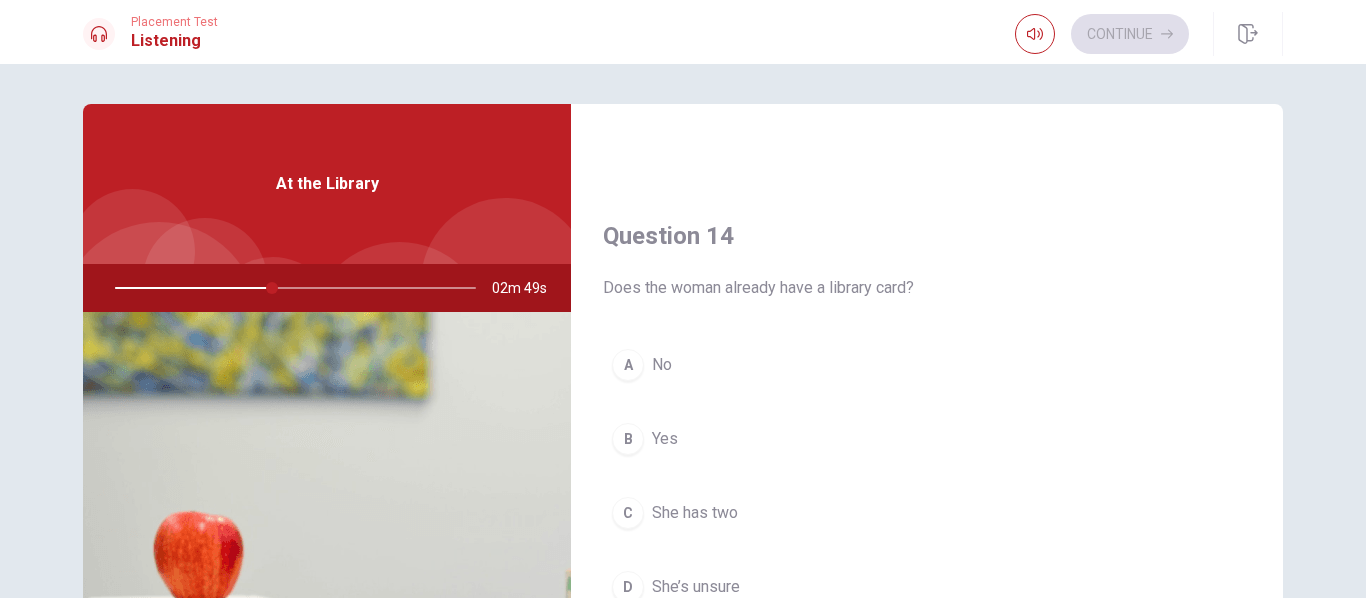 scroll, scrollTop: 1461, scrollLeft: 0, axis: vertical 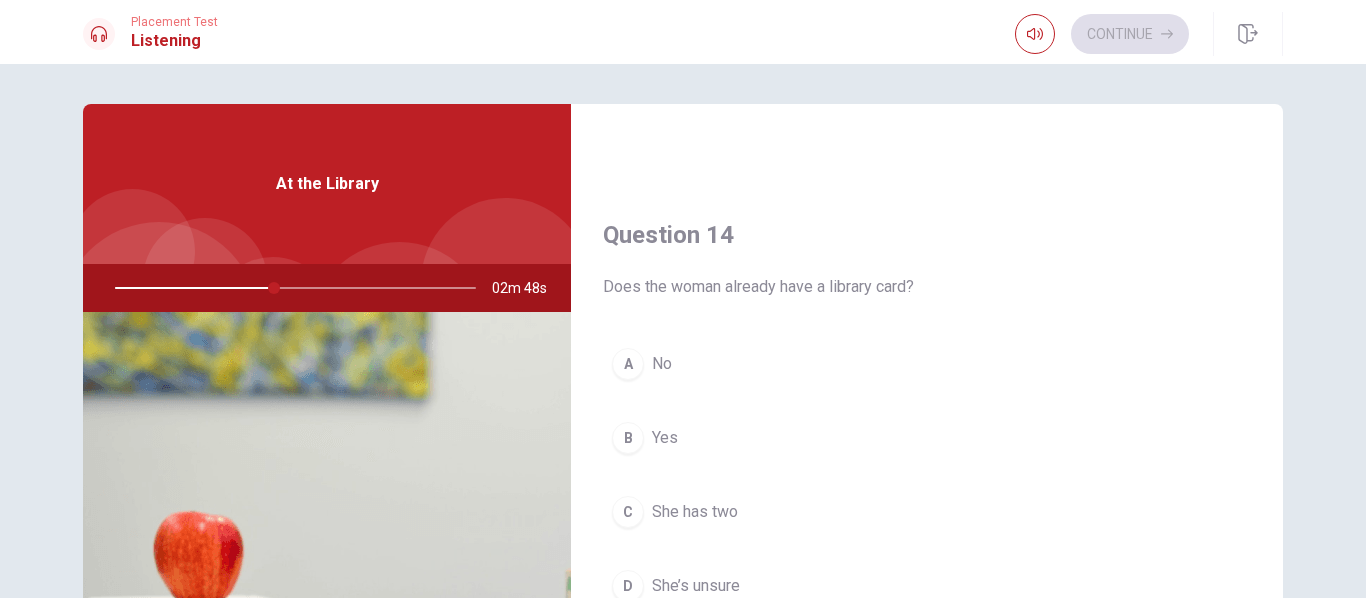 click on "A" at bounding box center (628, 364) 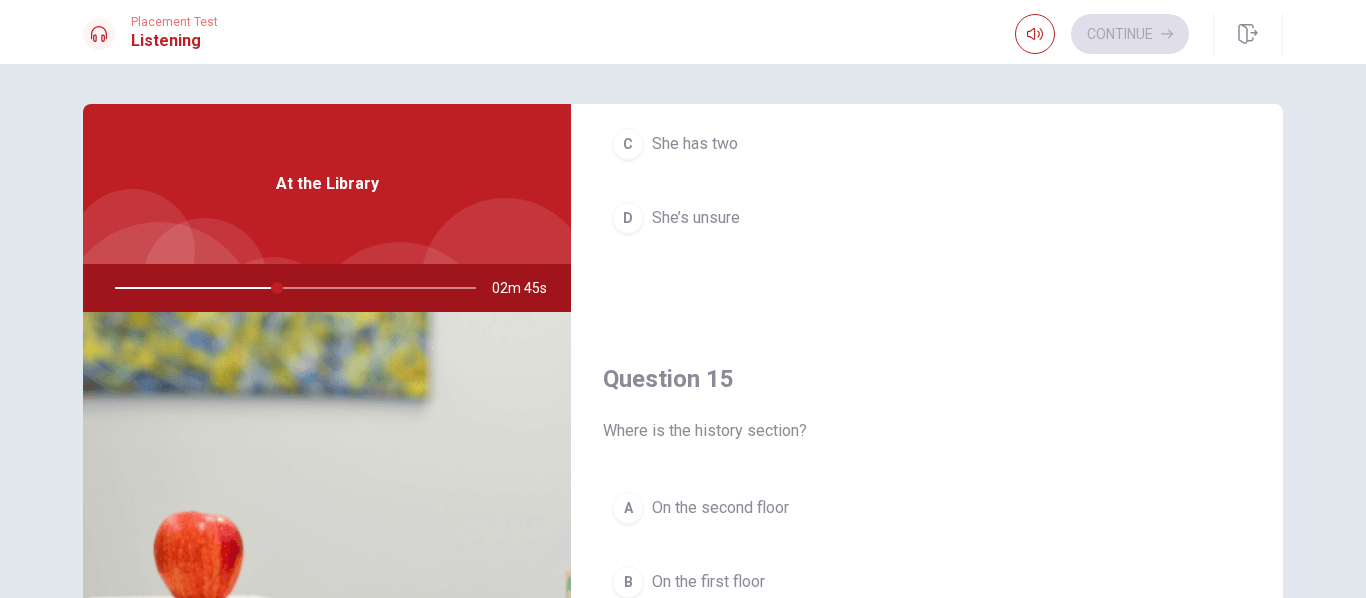 scroll, scrollTop: 1865, scrollLeft: 0, axis: vertical 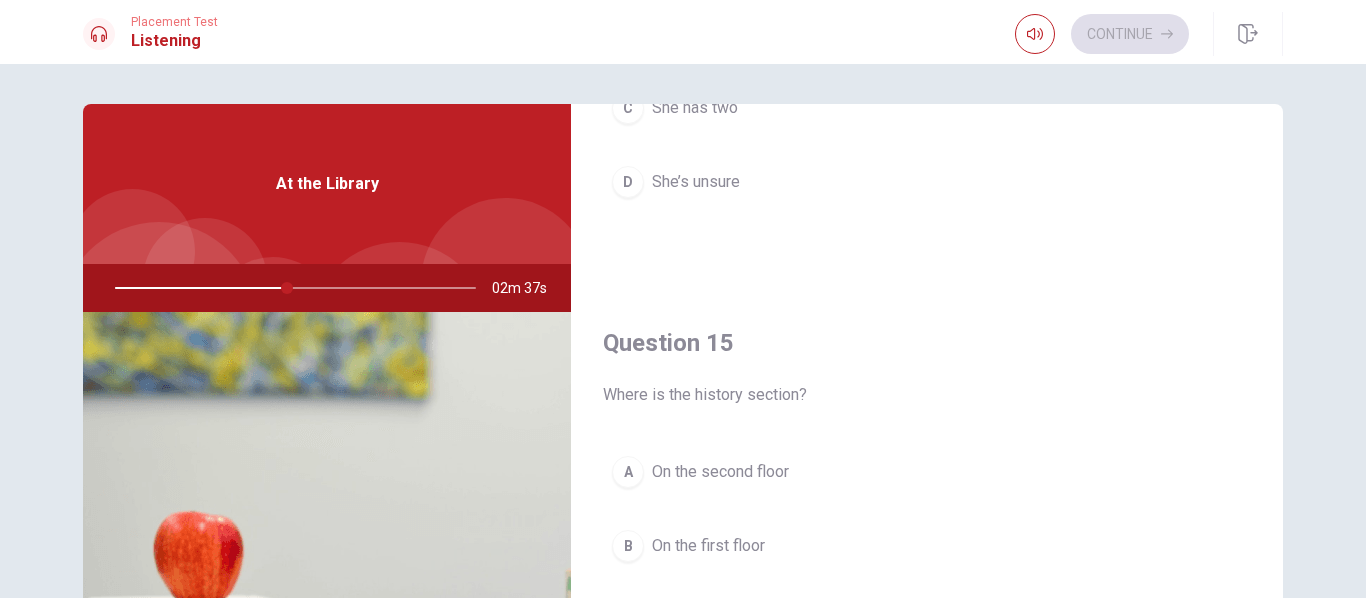 click on "On the second floor" at bounding box center (720, 472) 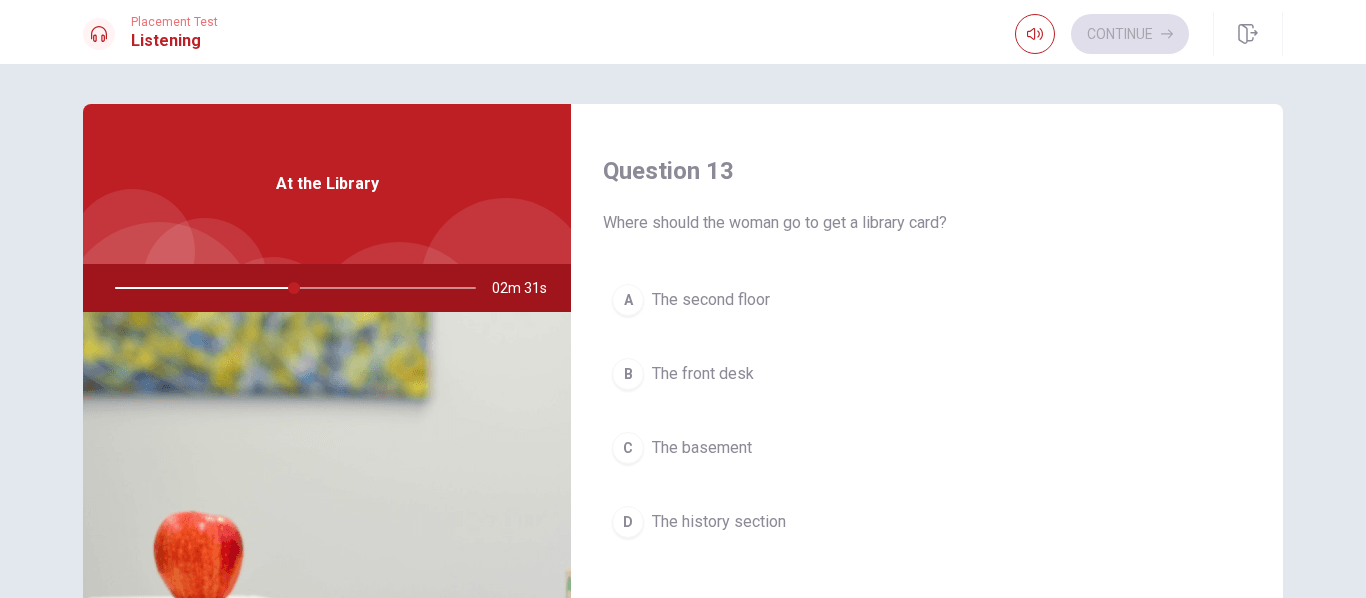 scroll, scrollTop: 1012, scrollLeft: 0, axis: vertical 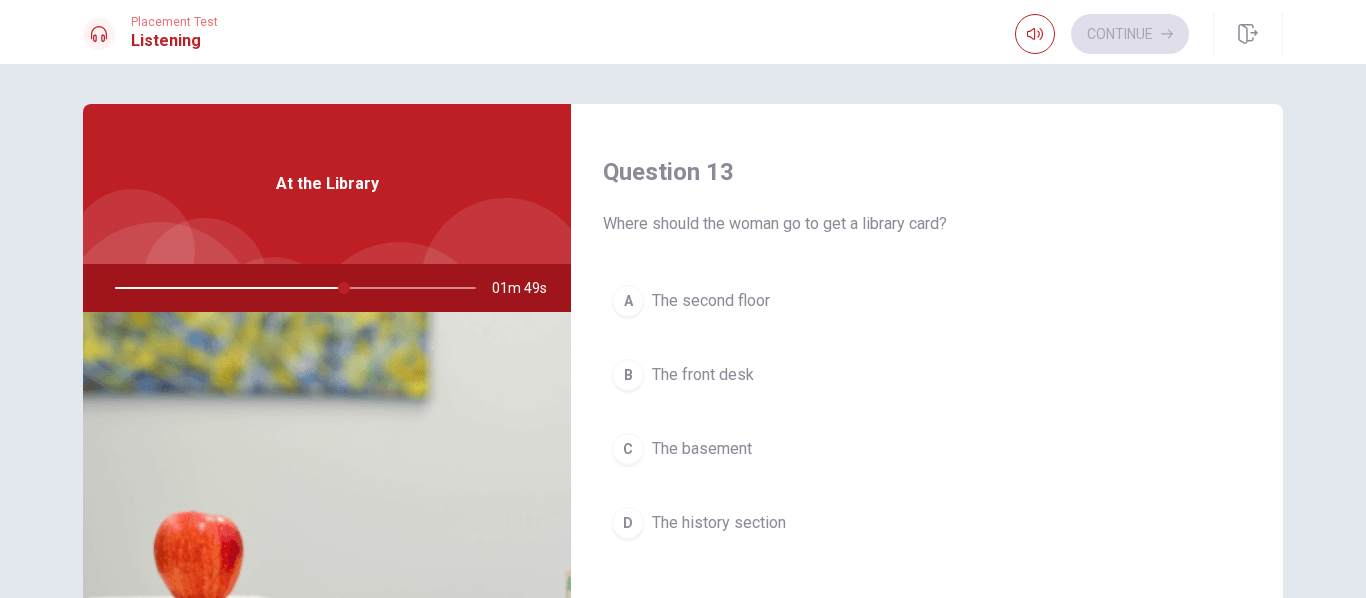 click on "The second floor" at bounding box center (711, 301) 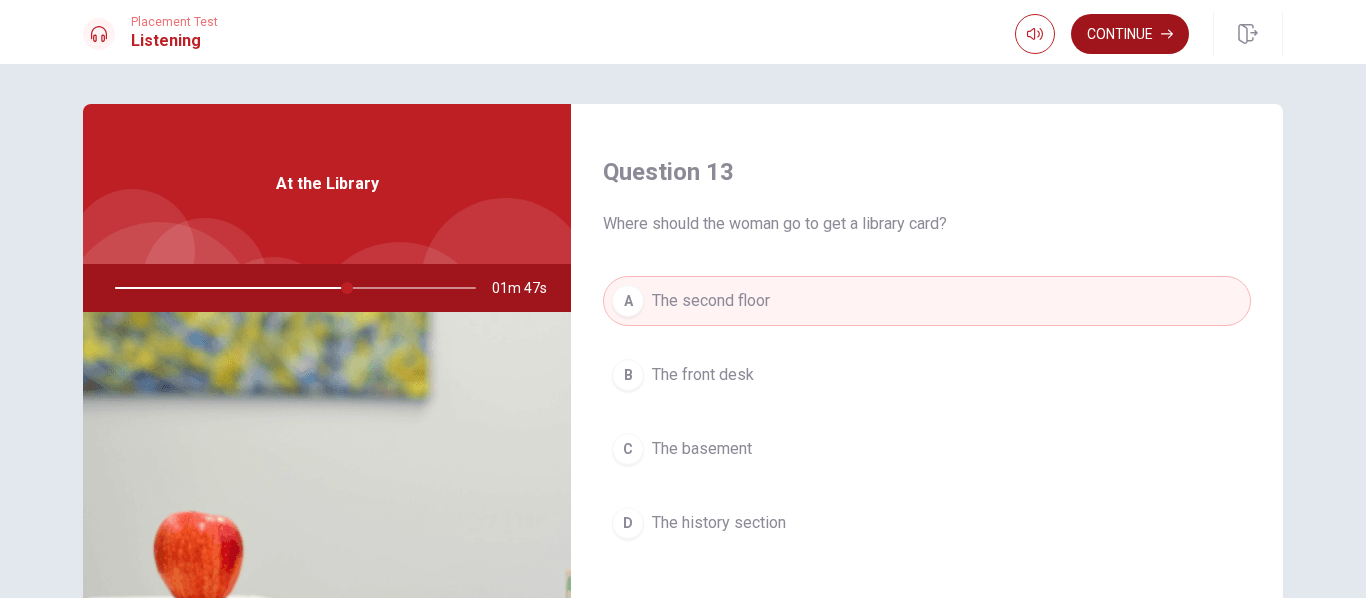 click on "Continue" at bounding box center [1130, 34] 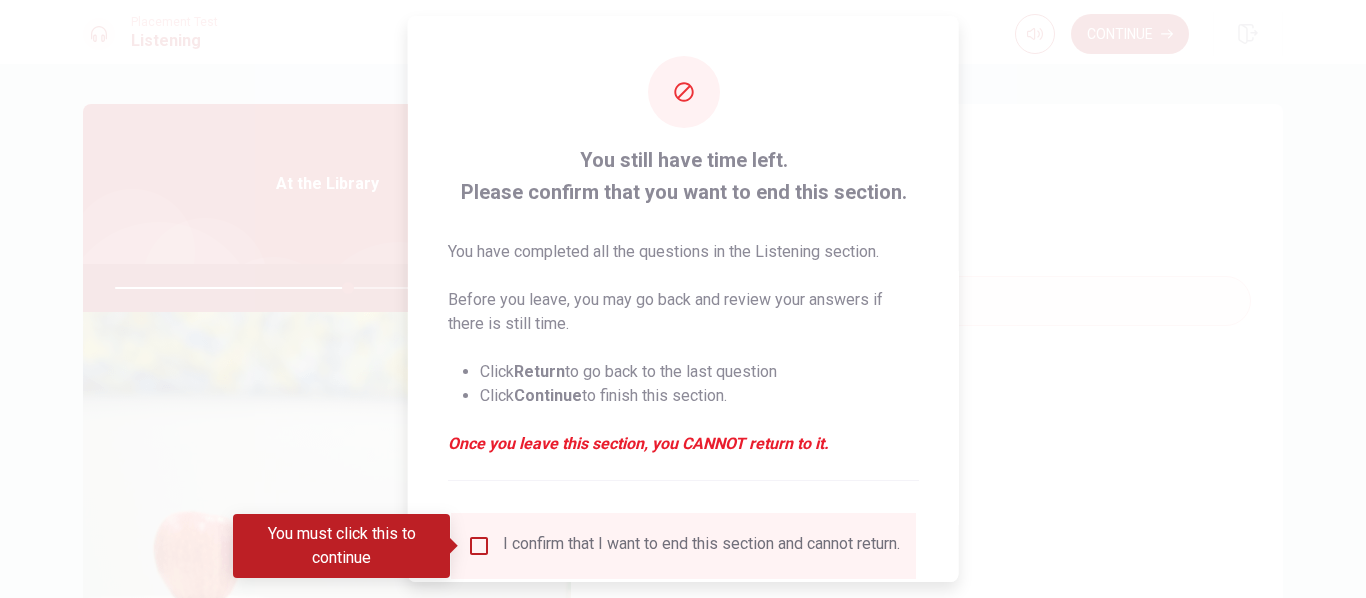 click at bounding box center [479, 546] 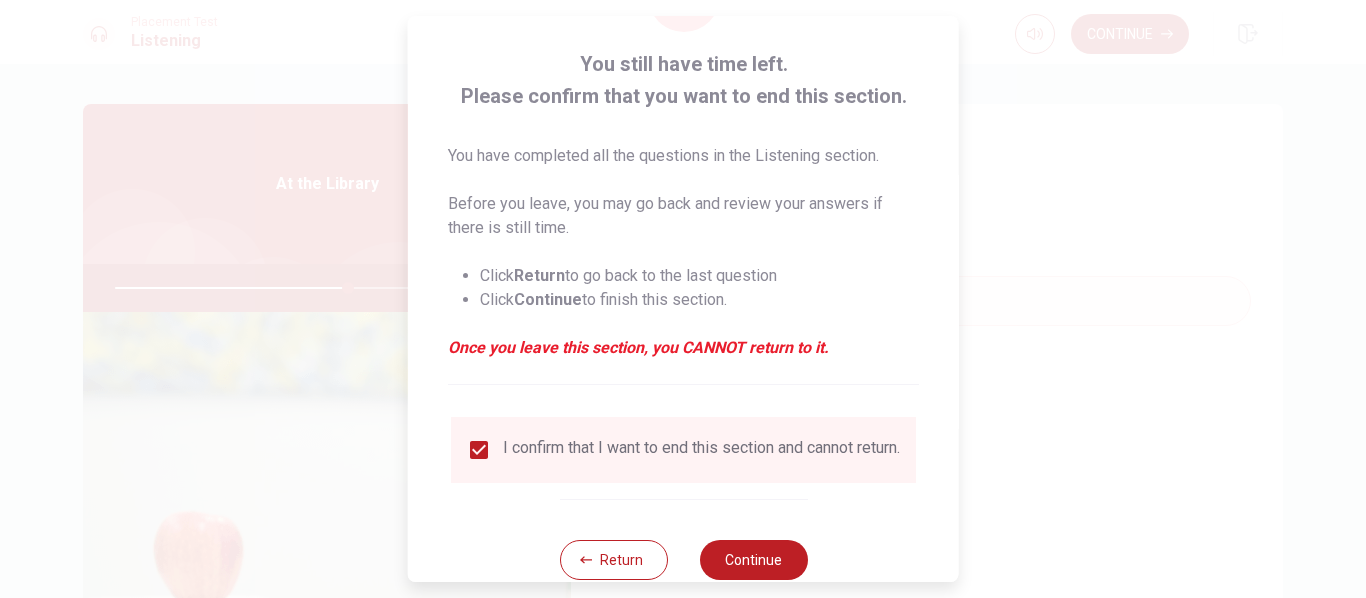 scroll, scrollTop: 148, scrollLeft: 0, axis: vertical 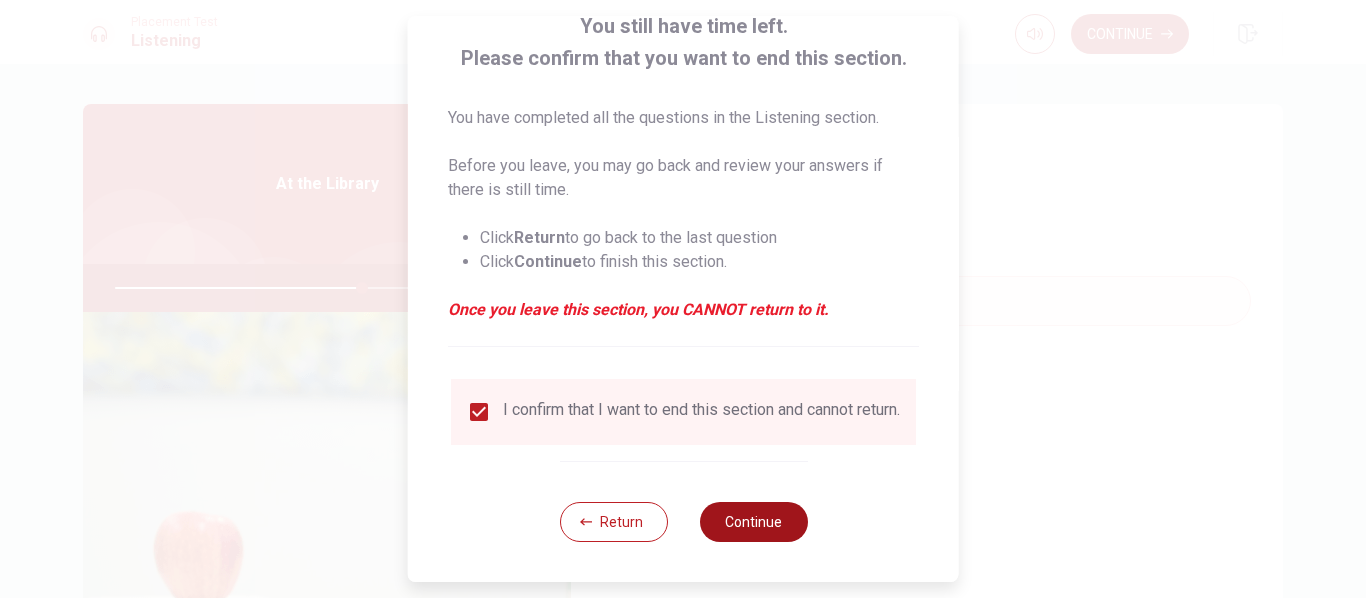 click on "Continue" at bounding box center [753, 522] 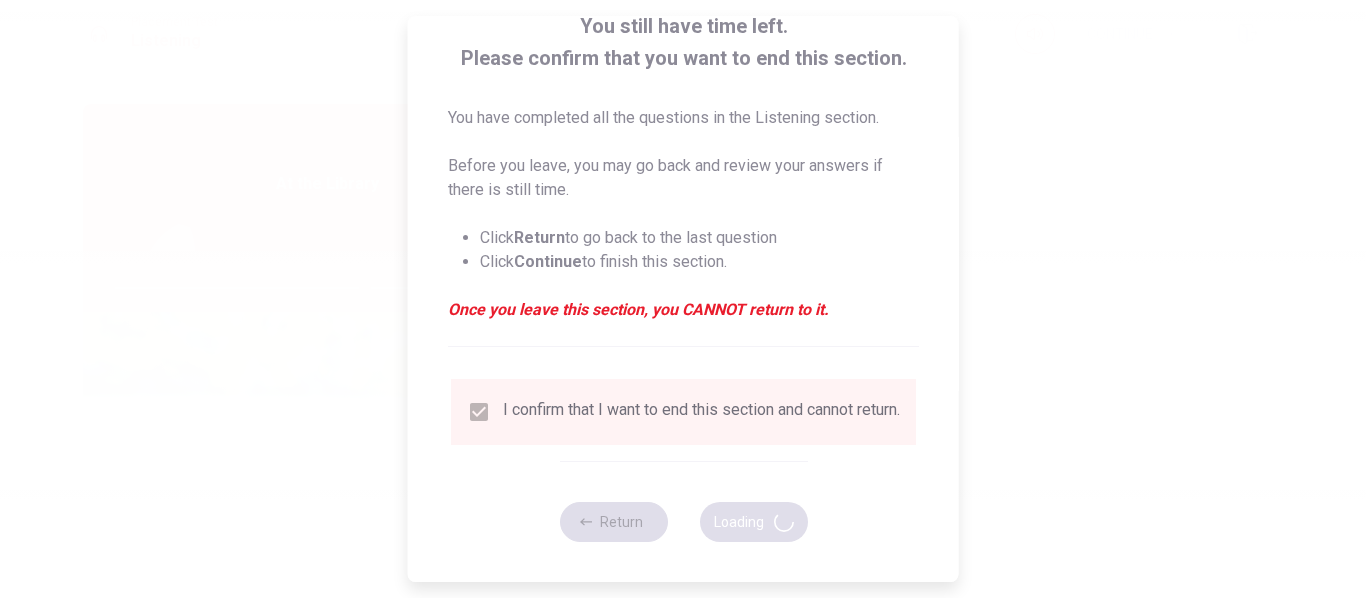 type on "70" 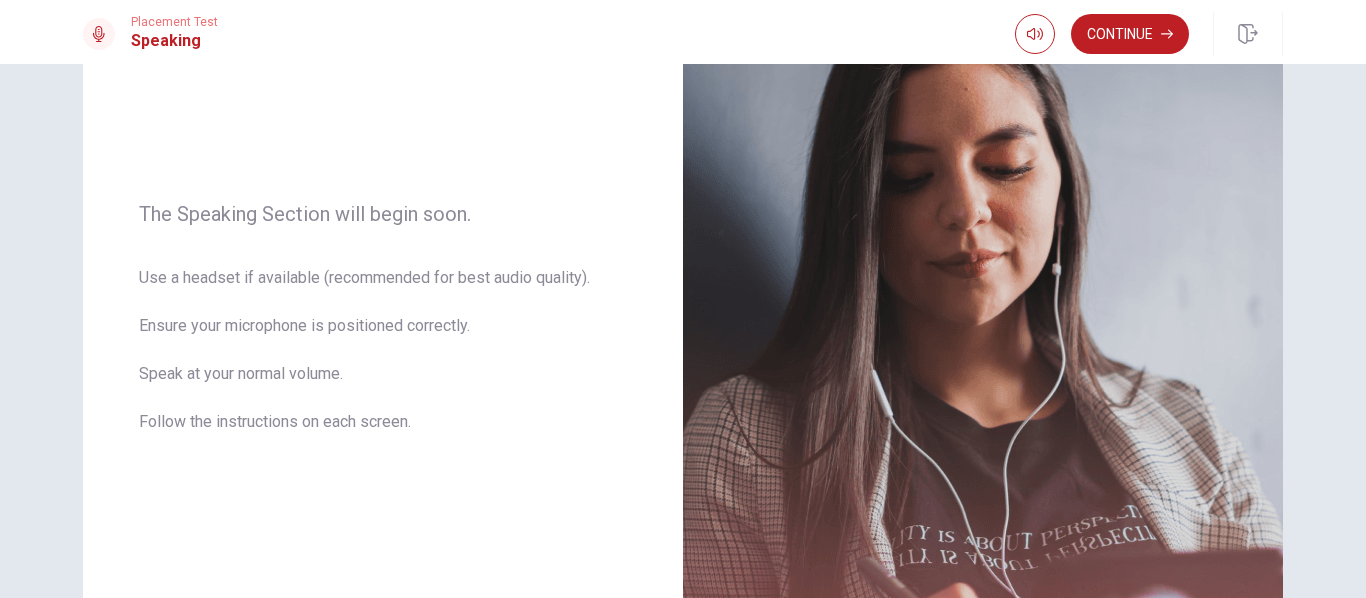 scroll, scrollTop: 208, scrollLeft: 0, axis: vertical 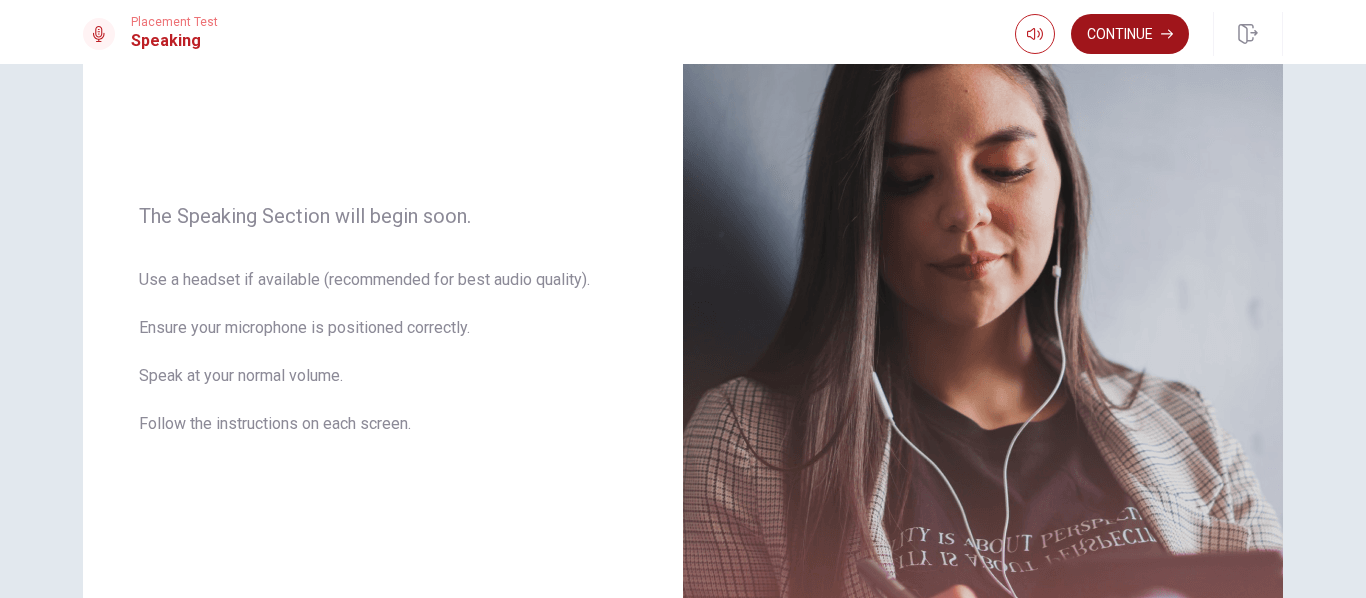 click on "Continue" at bounding box center (1130, 34) 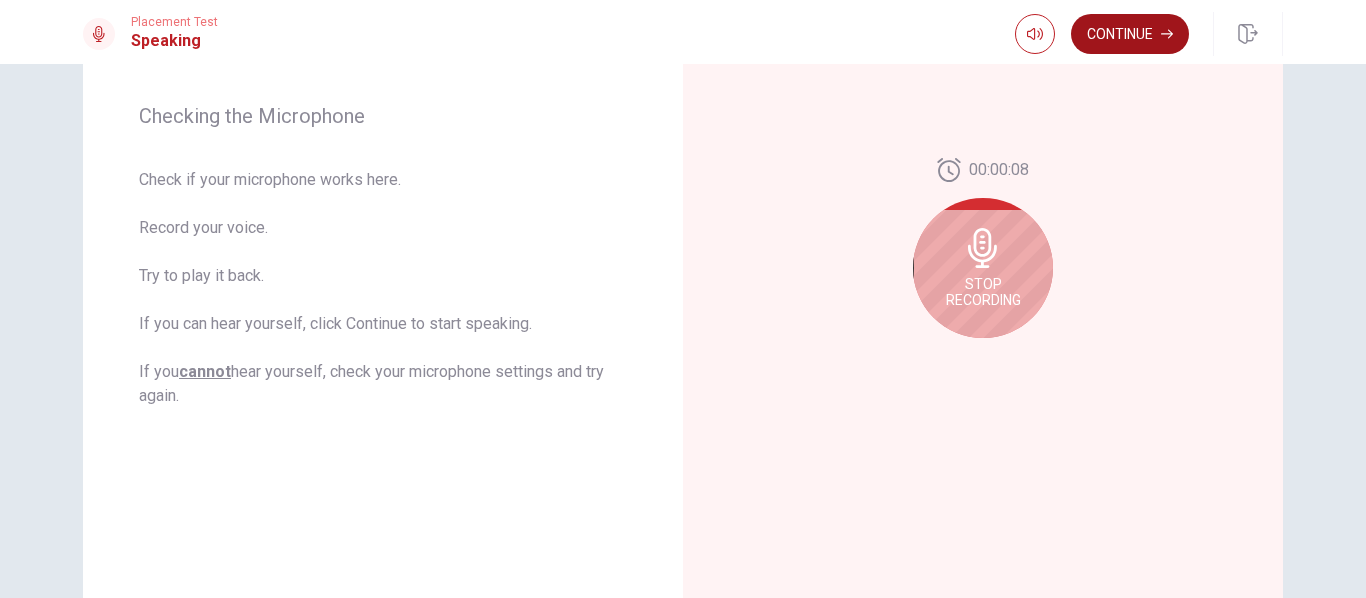 scroll, scrollTop: 257, scrollLeft: 0, axis: vertical 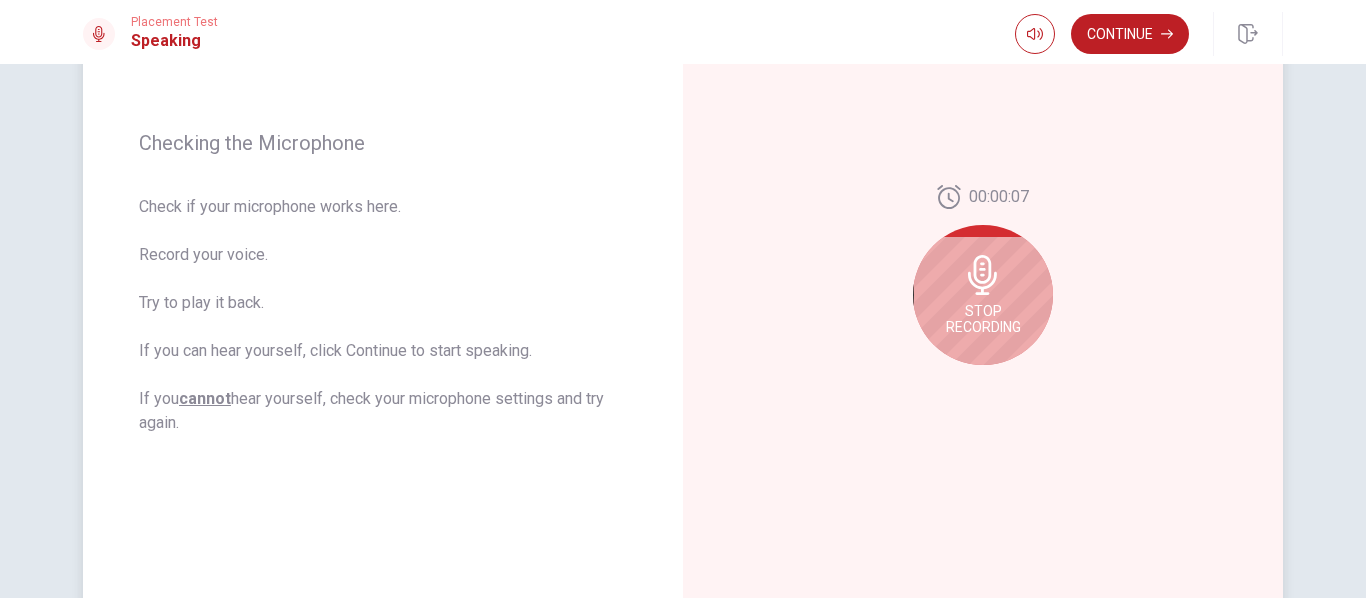 click 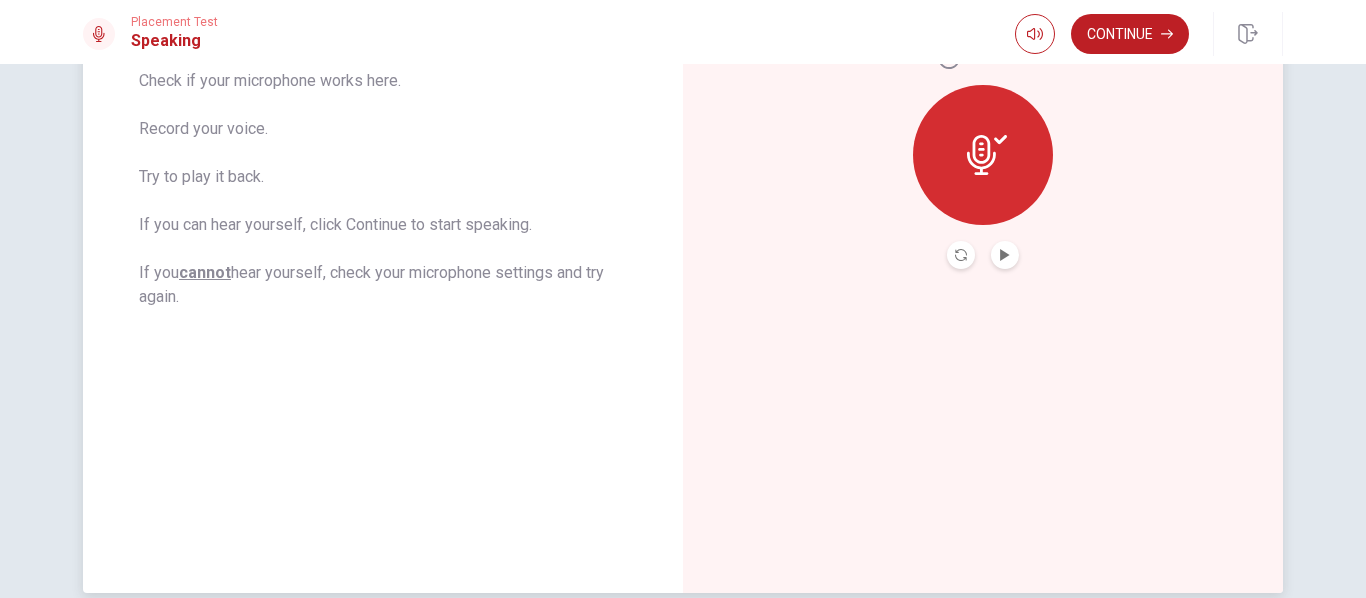 scroll, scrollTop: 384, scrollLeft: 0, axis: vertical 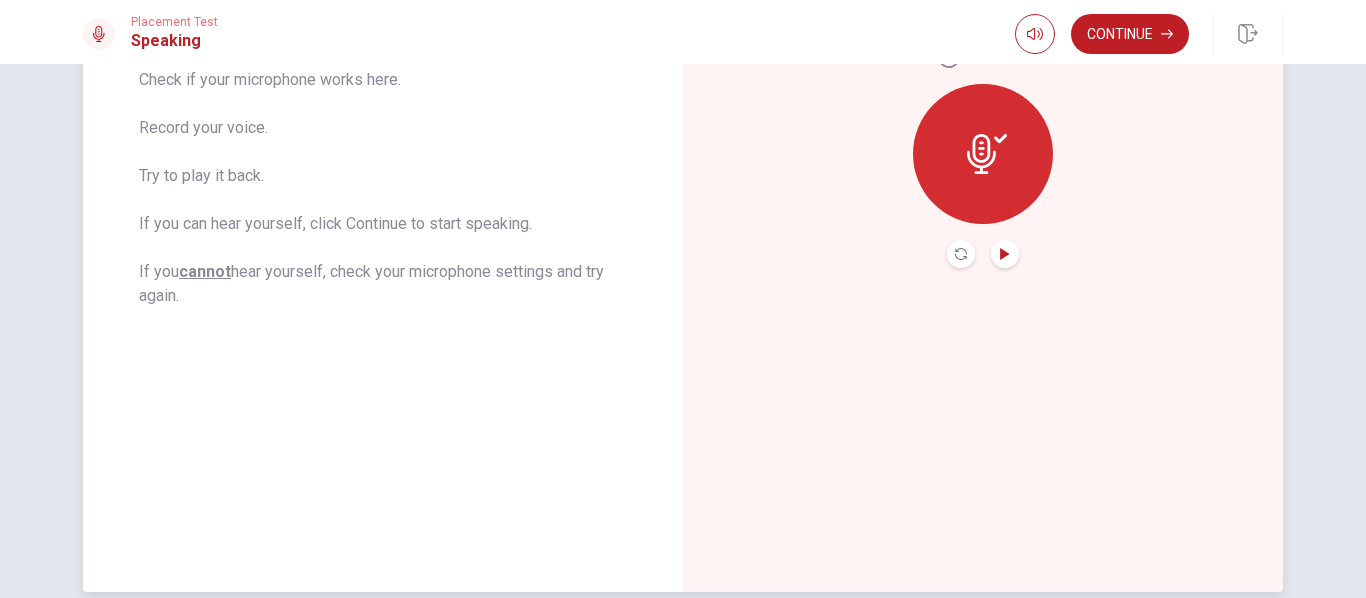 click 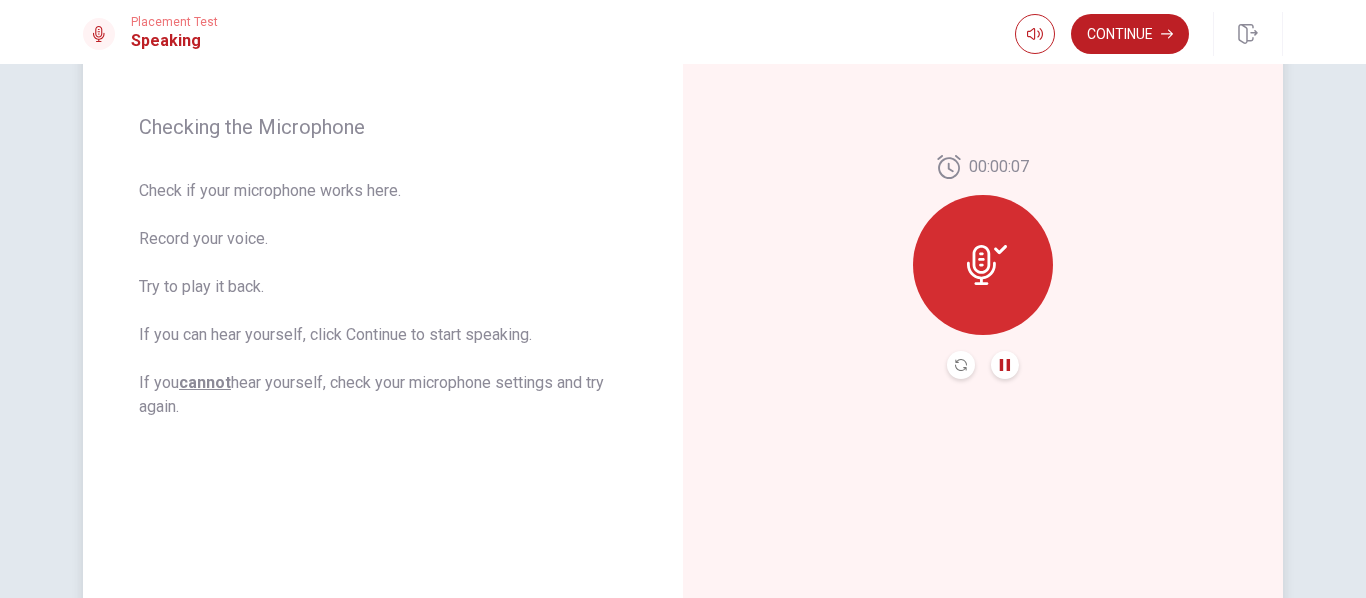 scroll, scrollTop: 271, scrollLeft: 0, axis: vertical 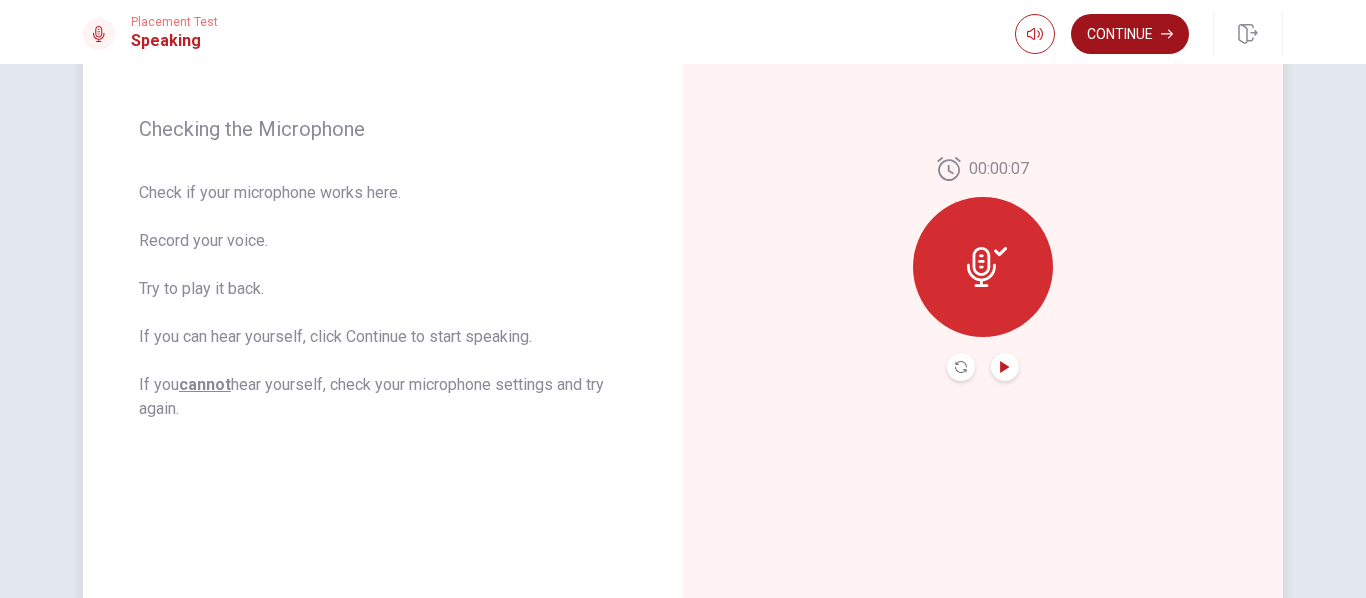 click on "Continue" at bounding box center [1130, 34] 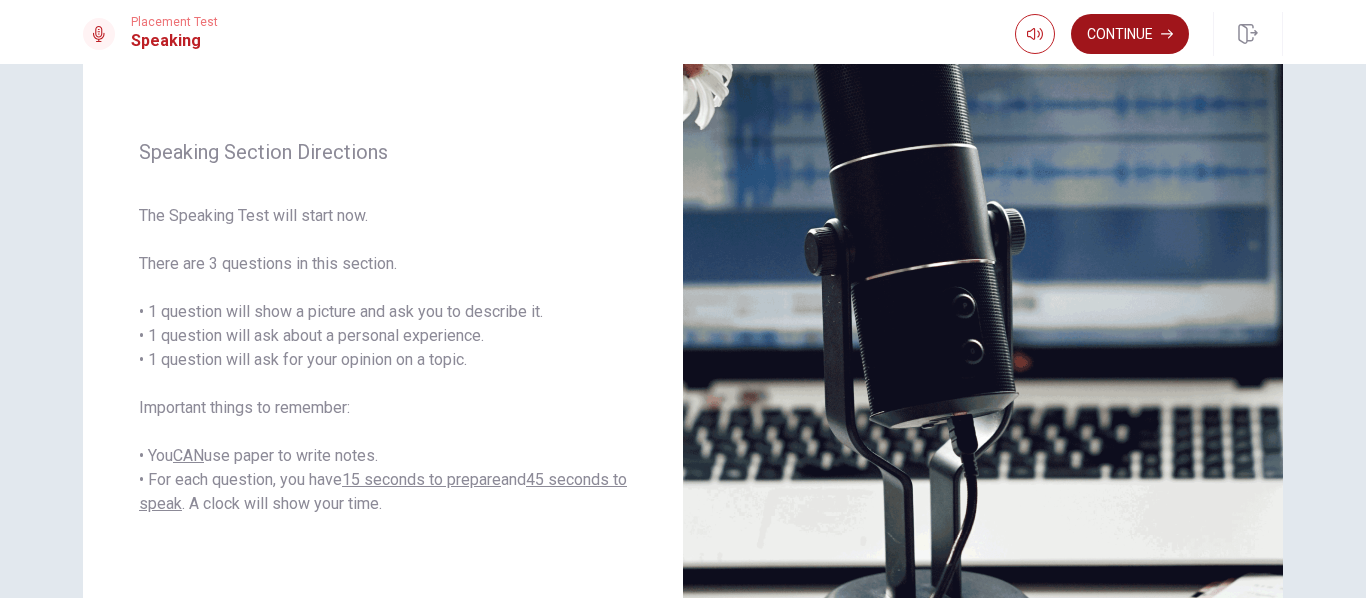 scroll, scrollTop: 236, scrollLeft: 0, axis: vertical 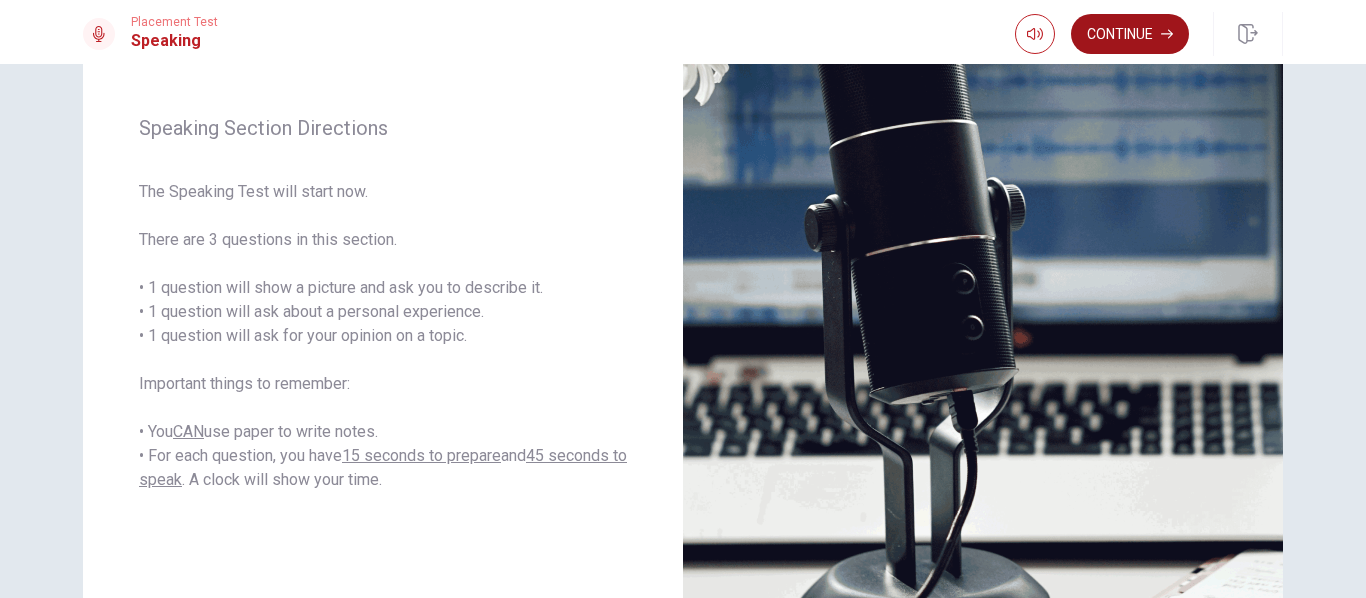 click on "Continue" at bounding box center [1130, 34] 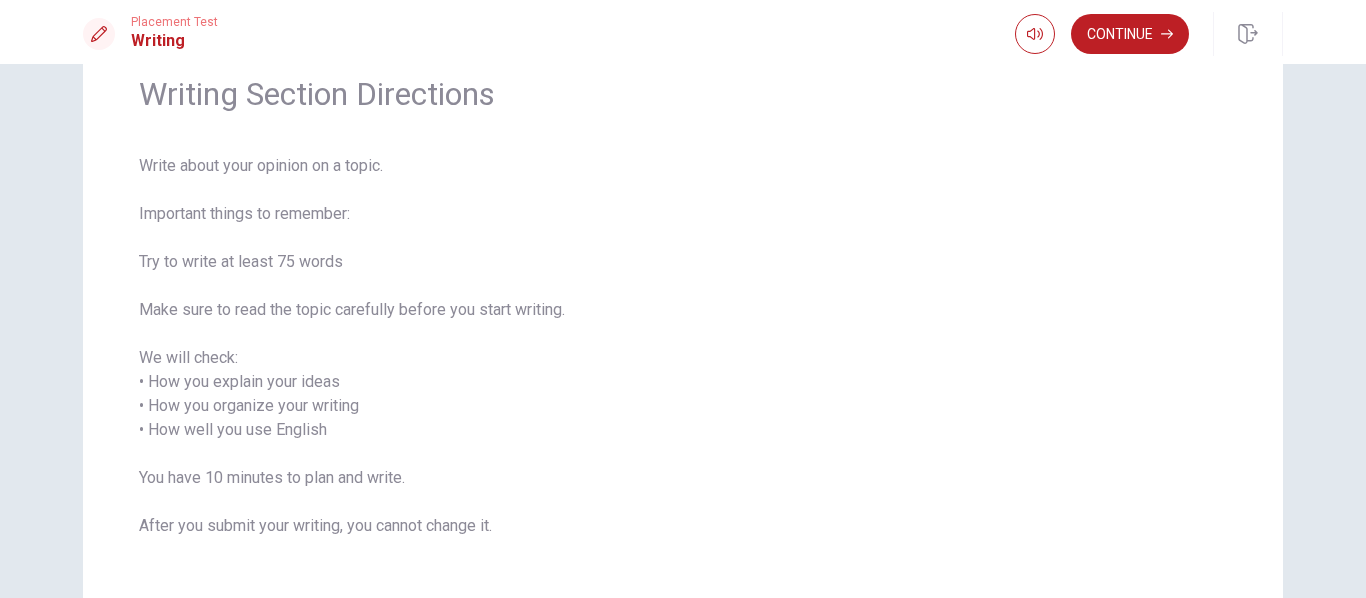 scroll, scrollTop: 84, scrollLeft: 0, axis: vertical 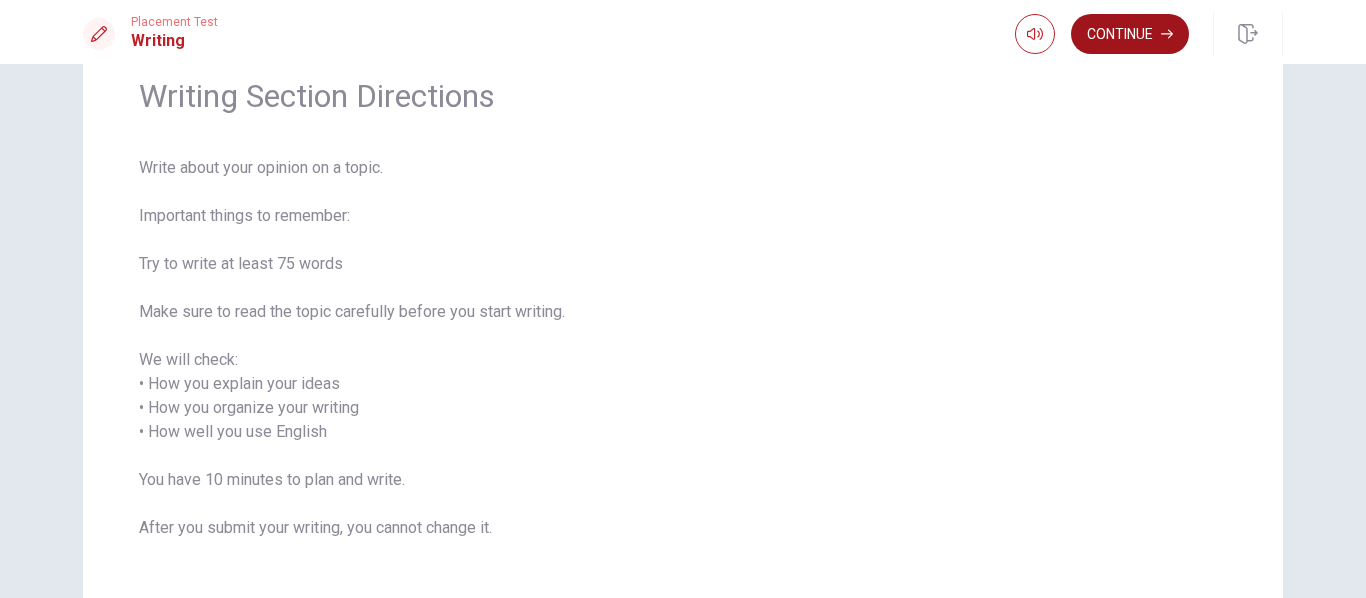 click on "Continue" at bounding box center (1130, 34) 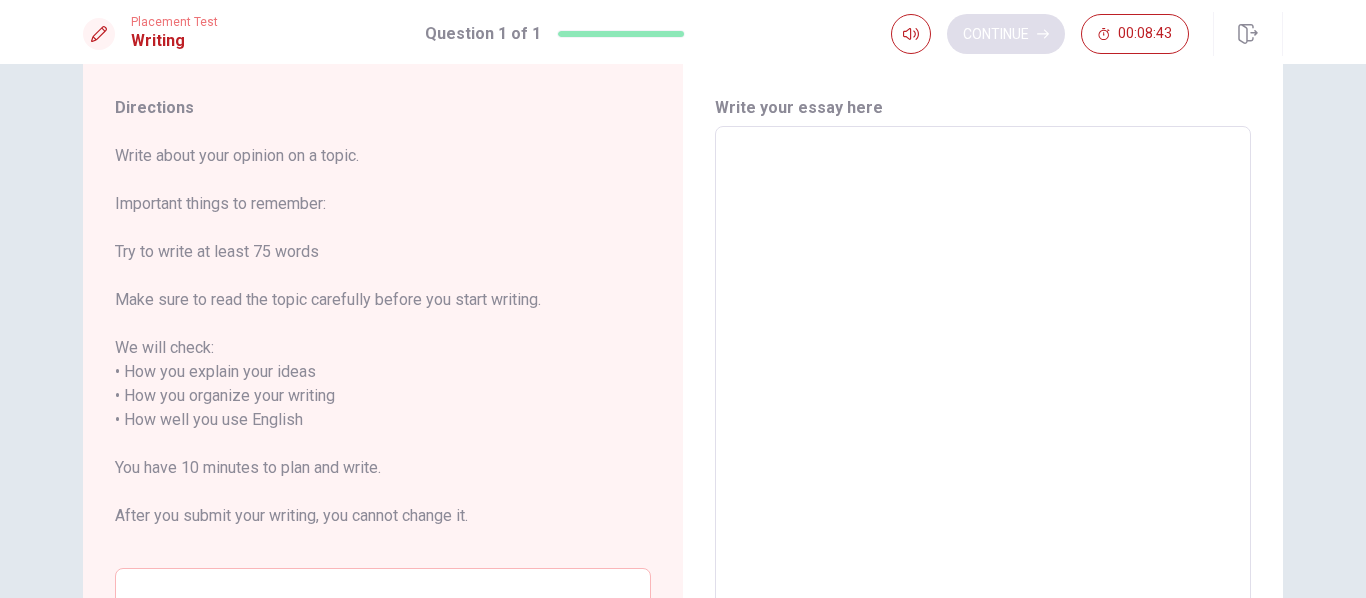 scroll, scrollTop: 0, scrollLeft: 0, axis: both 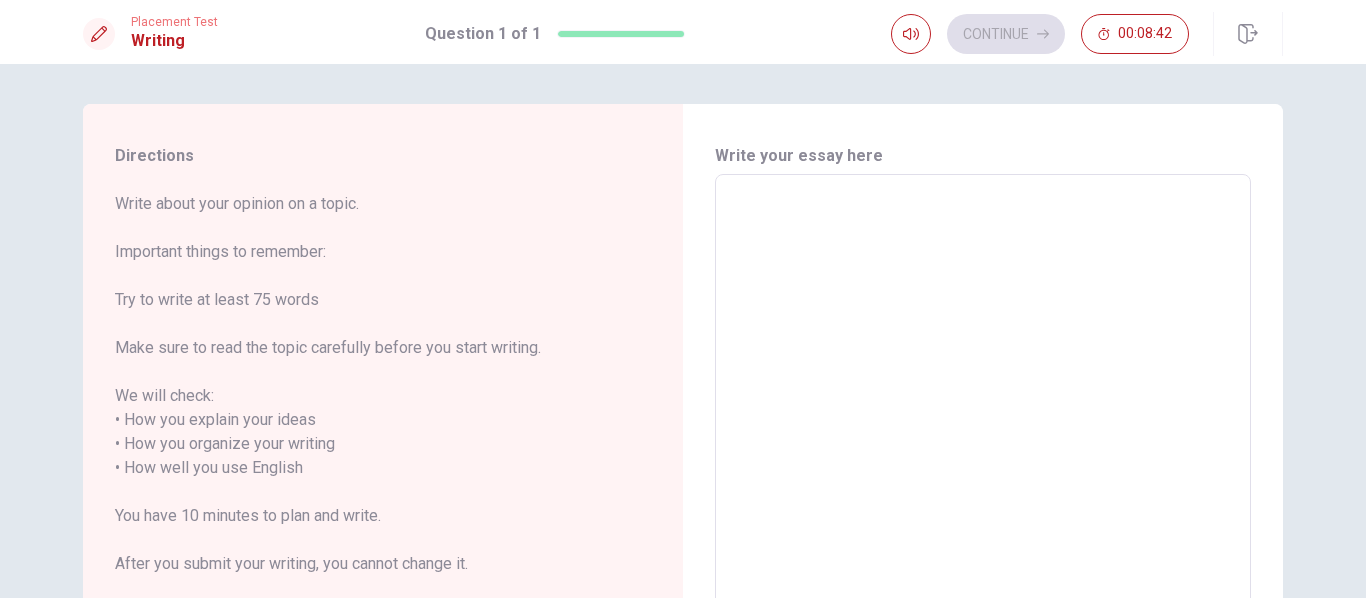 click at bounding box center [983, 468] 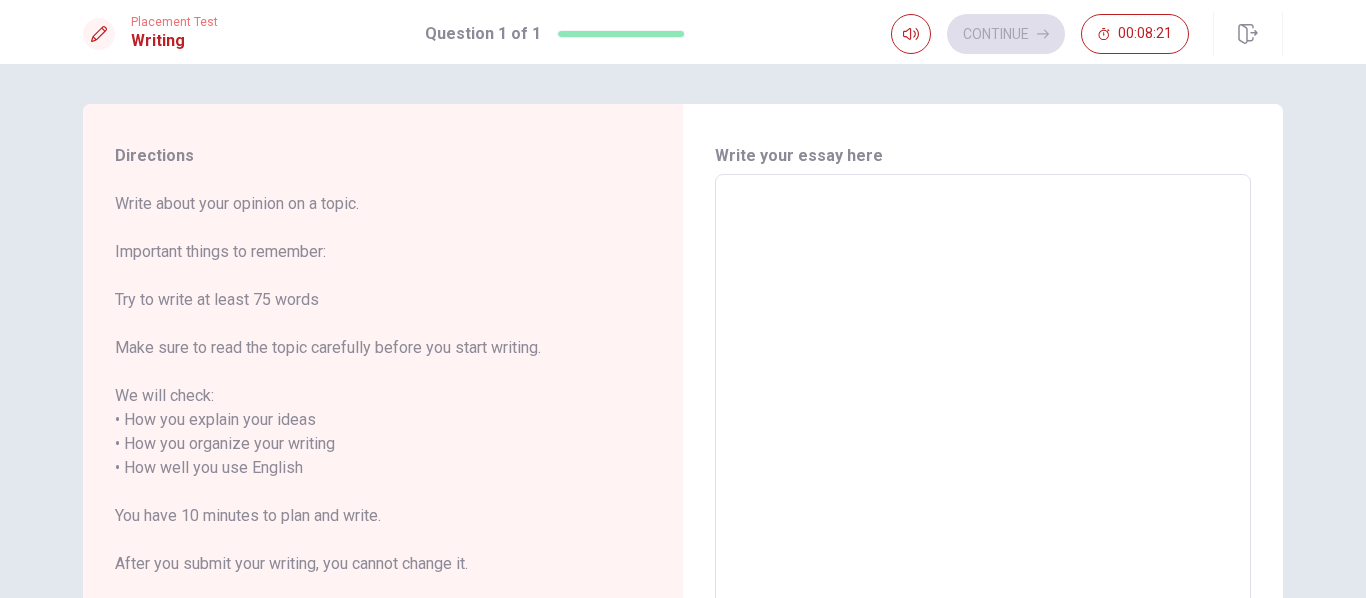 type on "S" 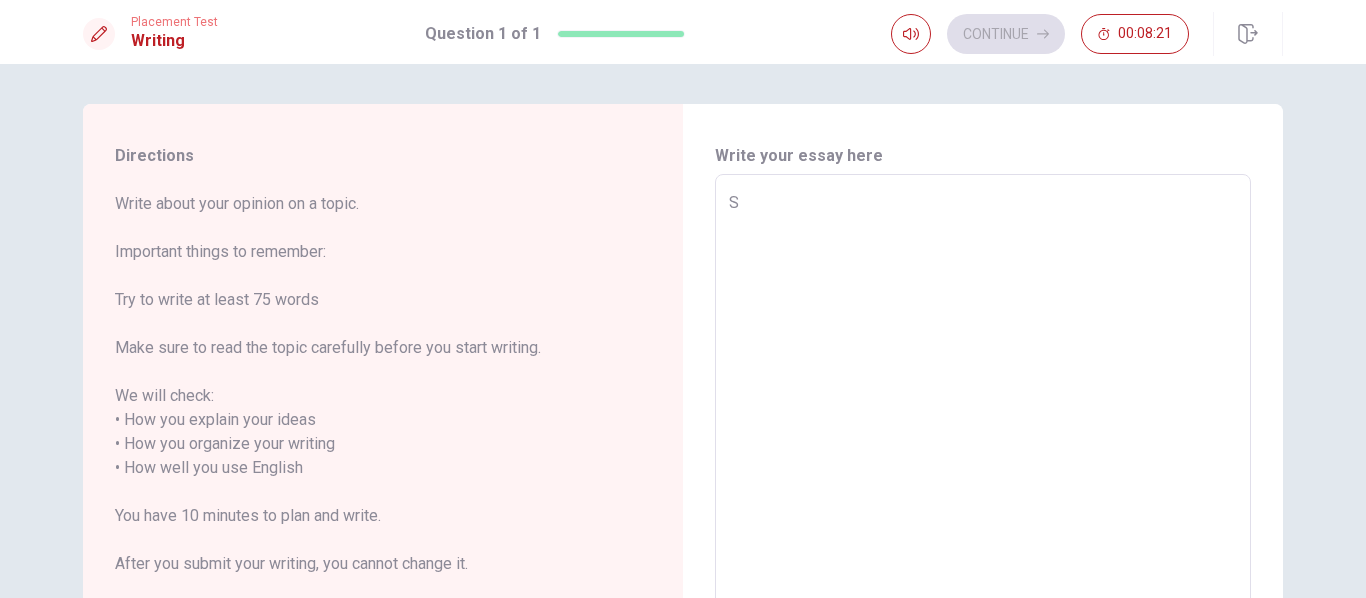 type on "x" 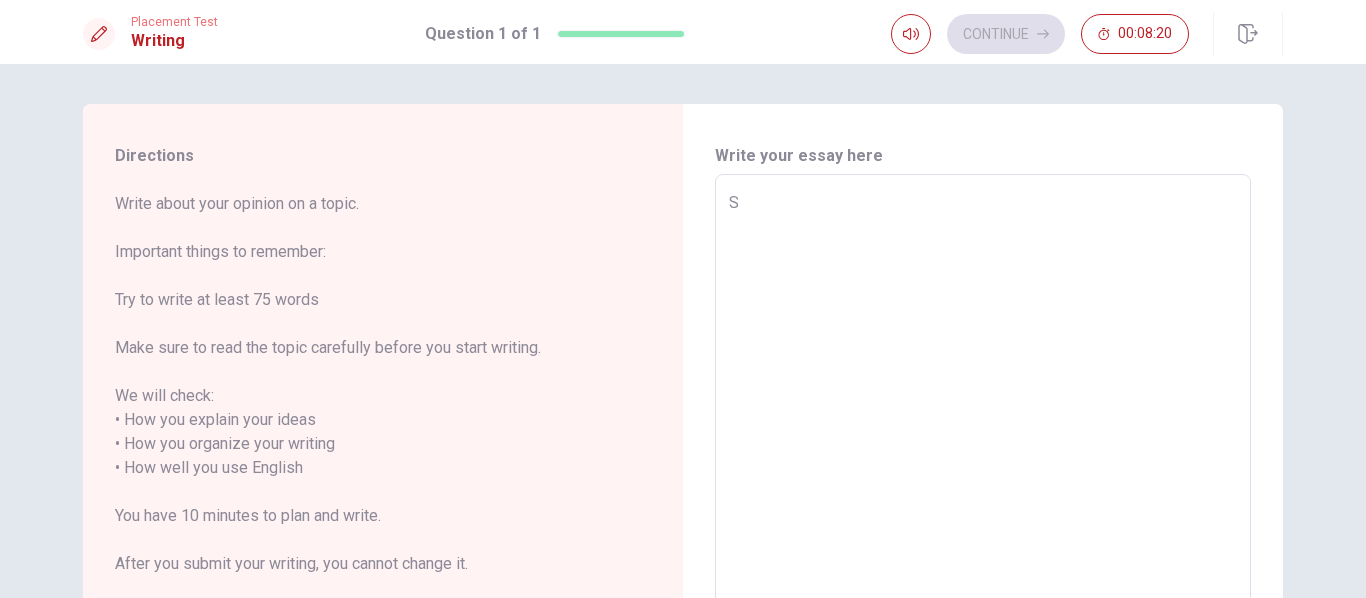 type on "So" 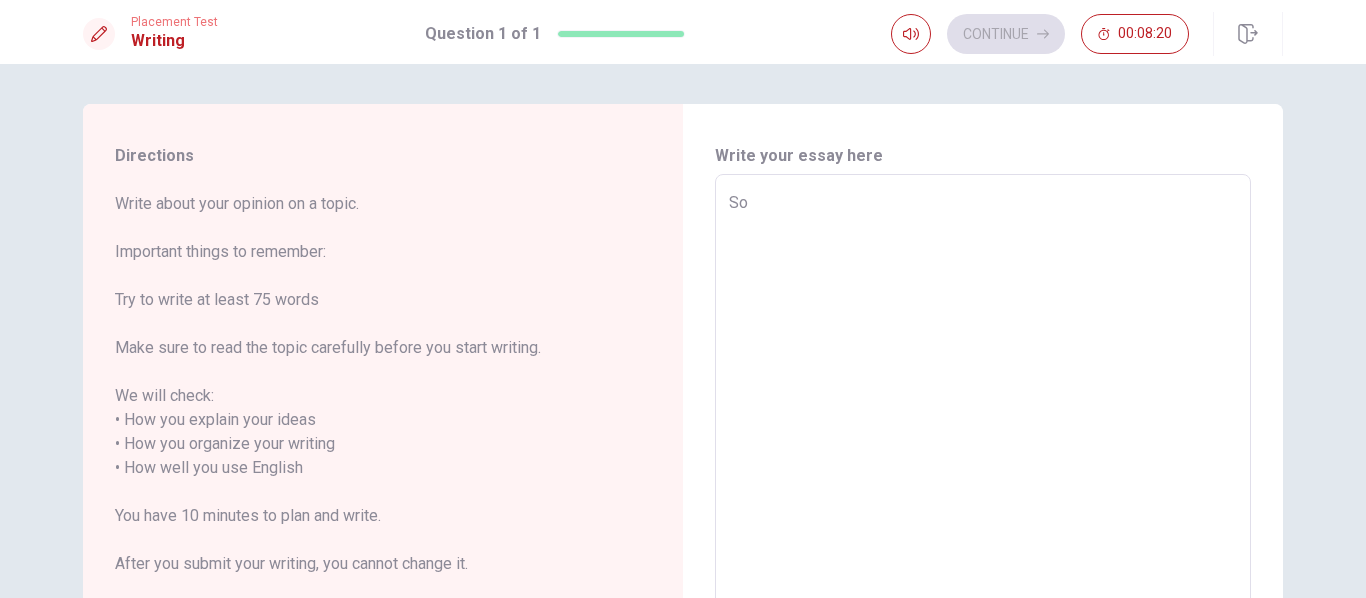 type on "x" 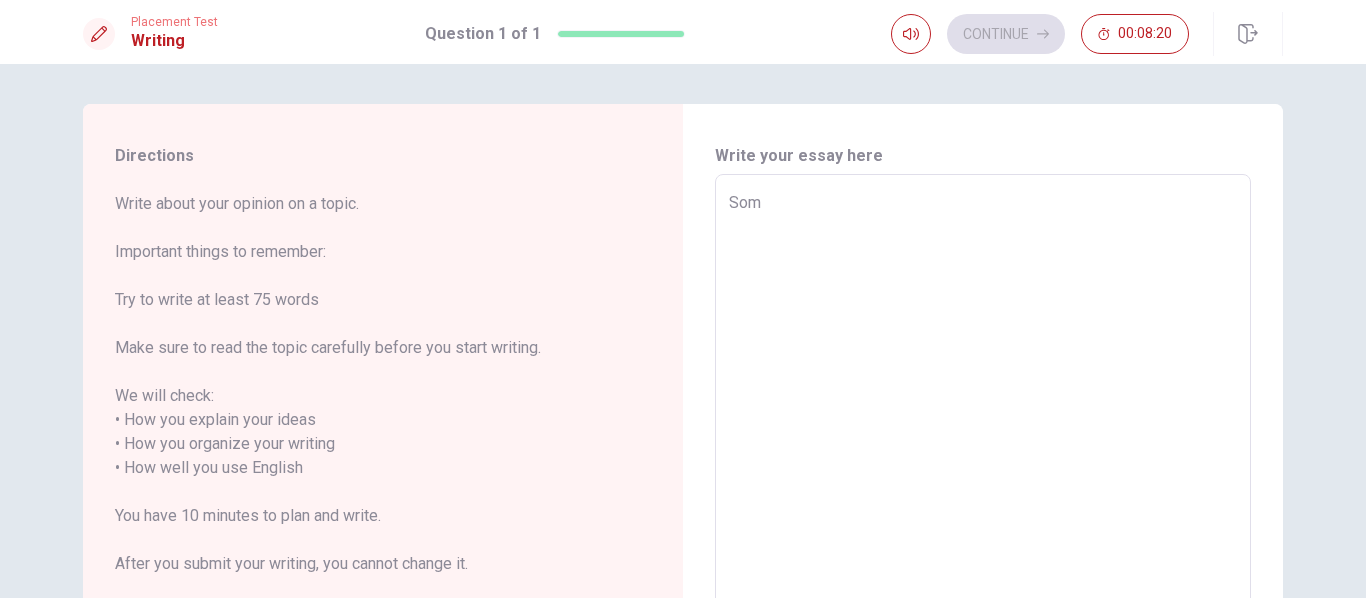 type on "x" 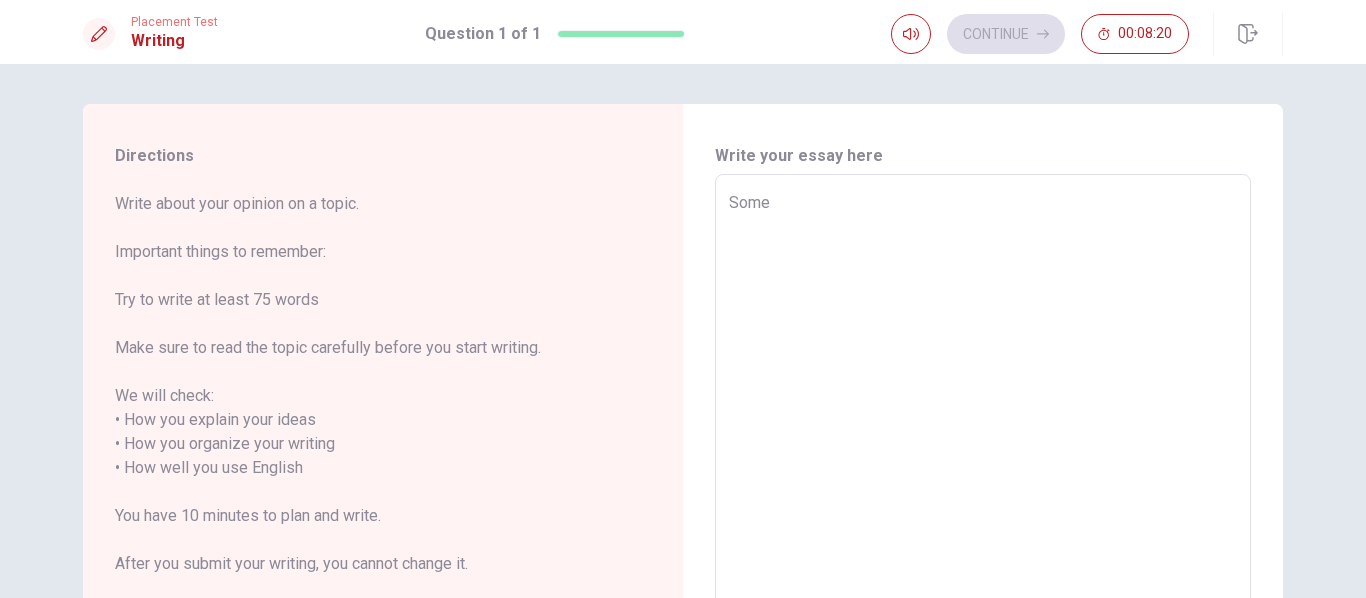 type on "x" 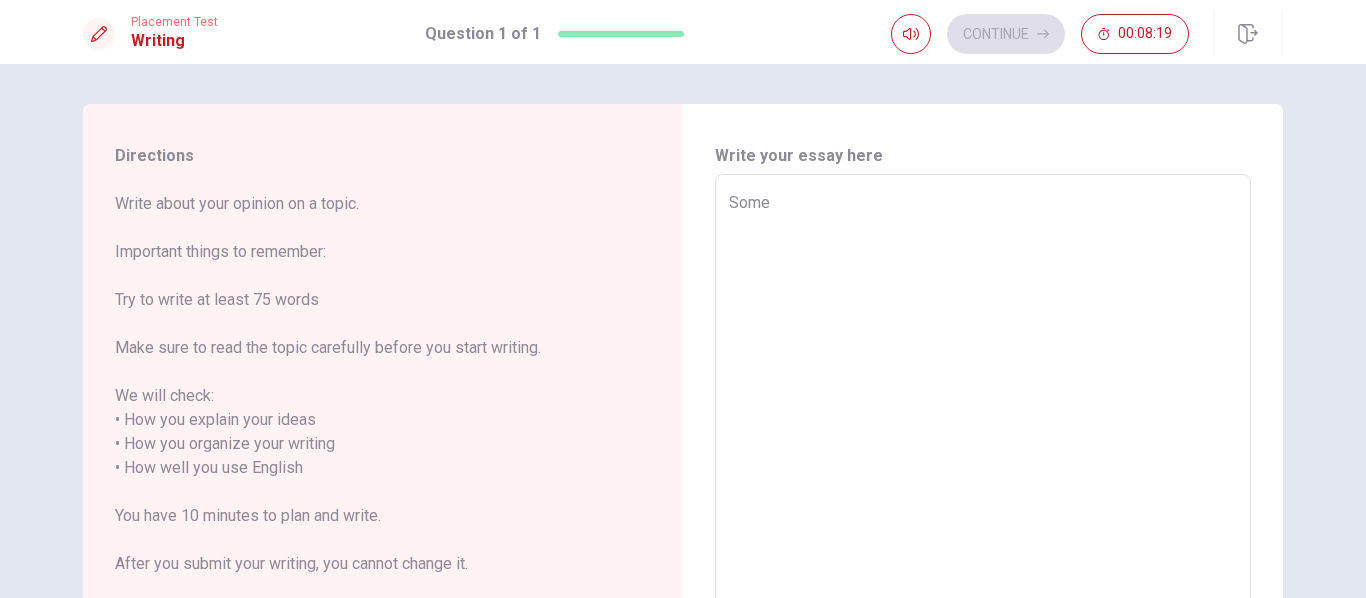 type on "Some" 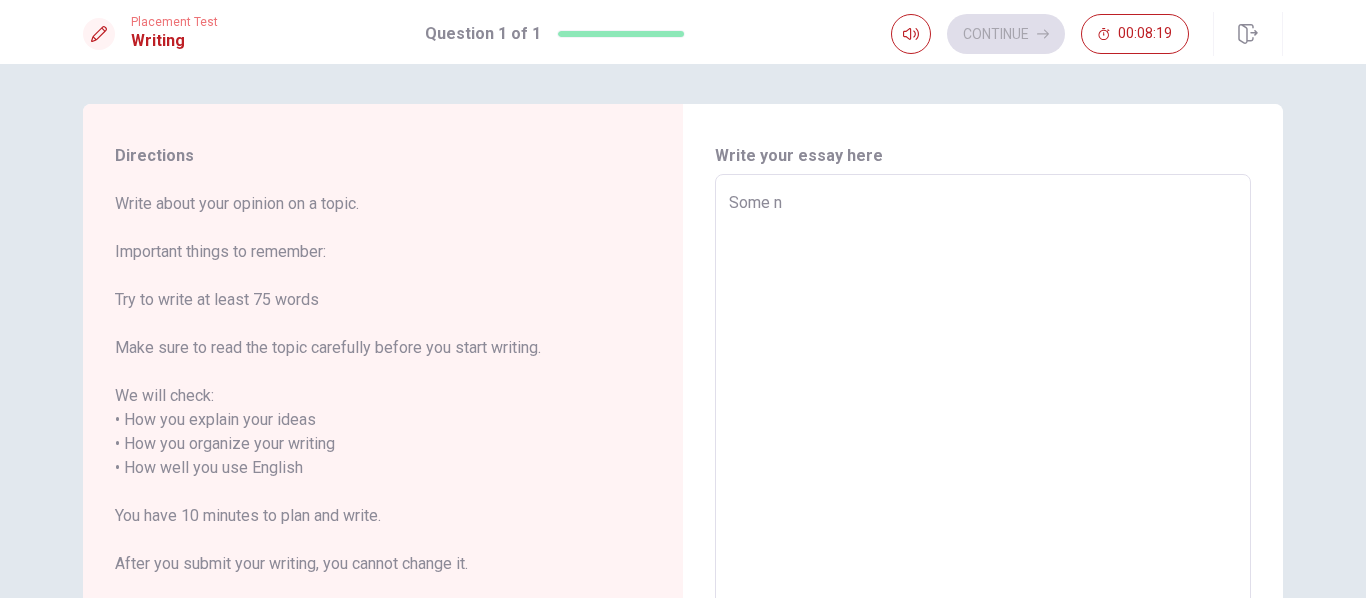 type on "x" 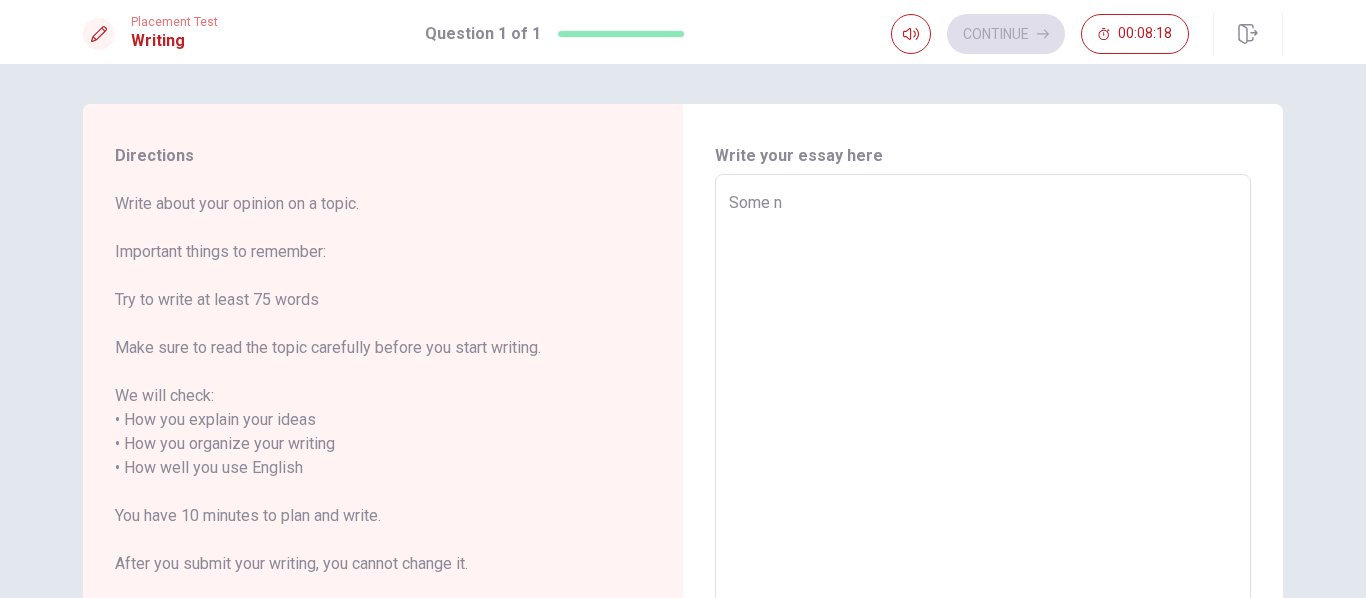 type on "Some ne" 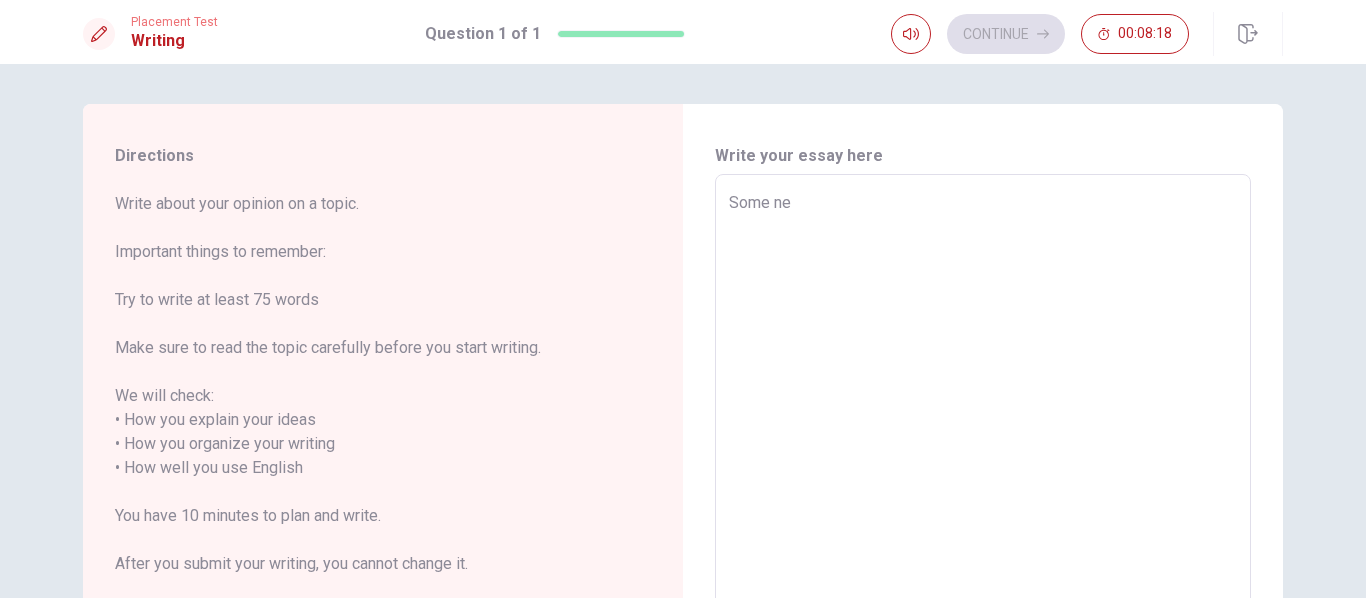 type on "x" 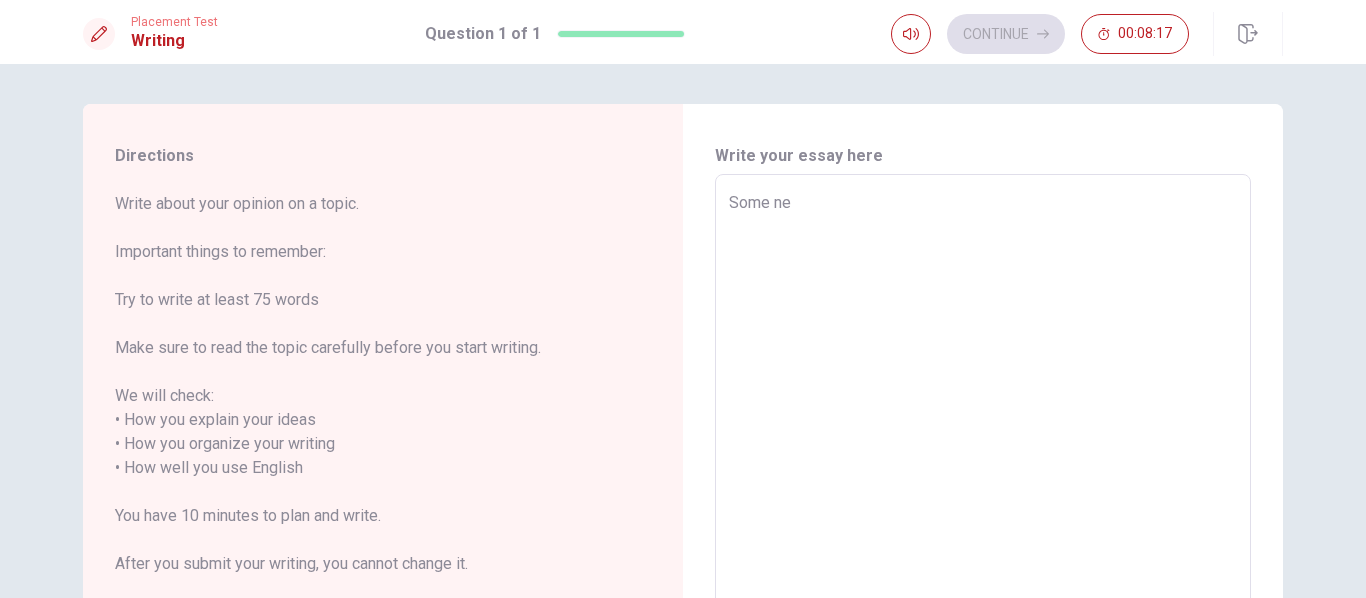 type on "Some n" 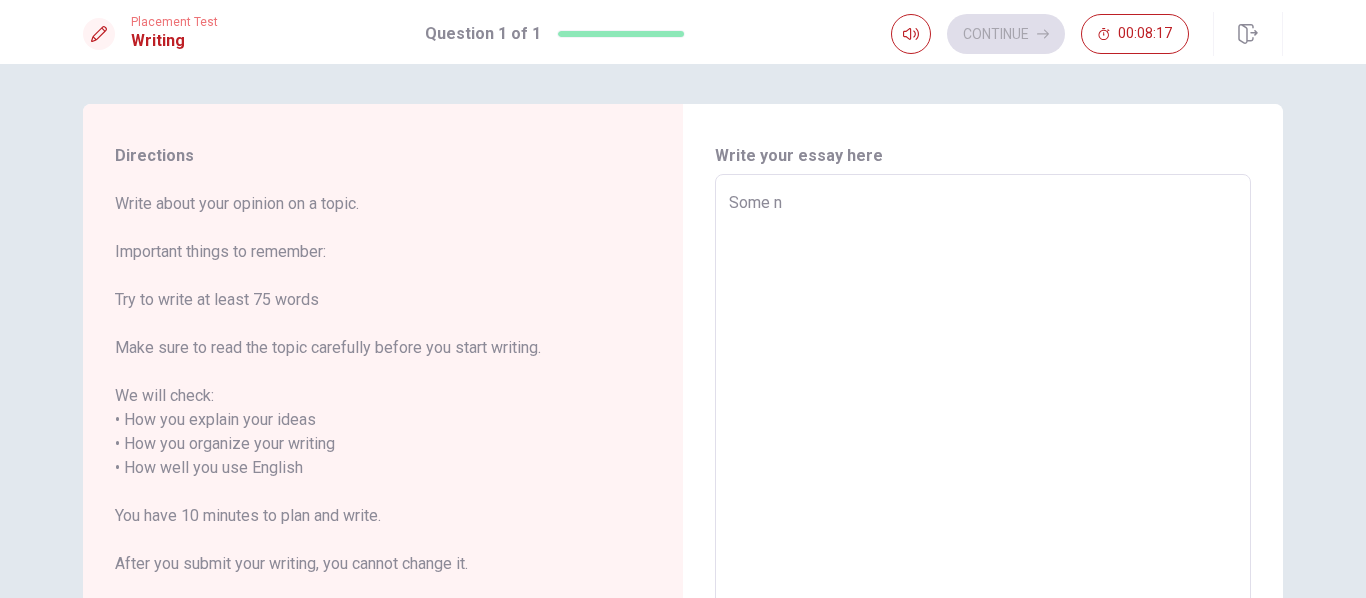 type on "x" 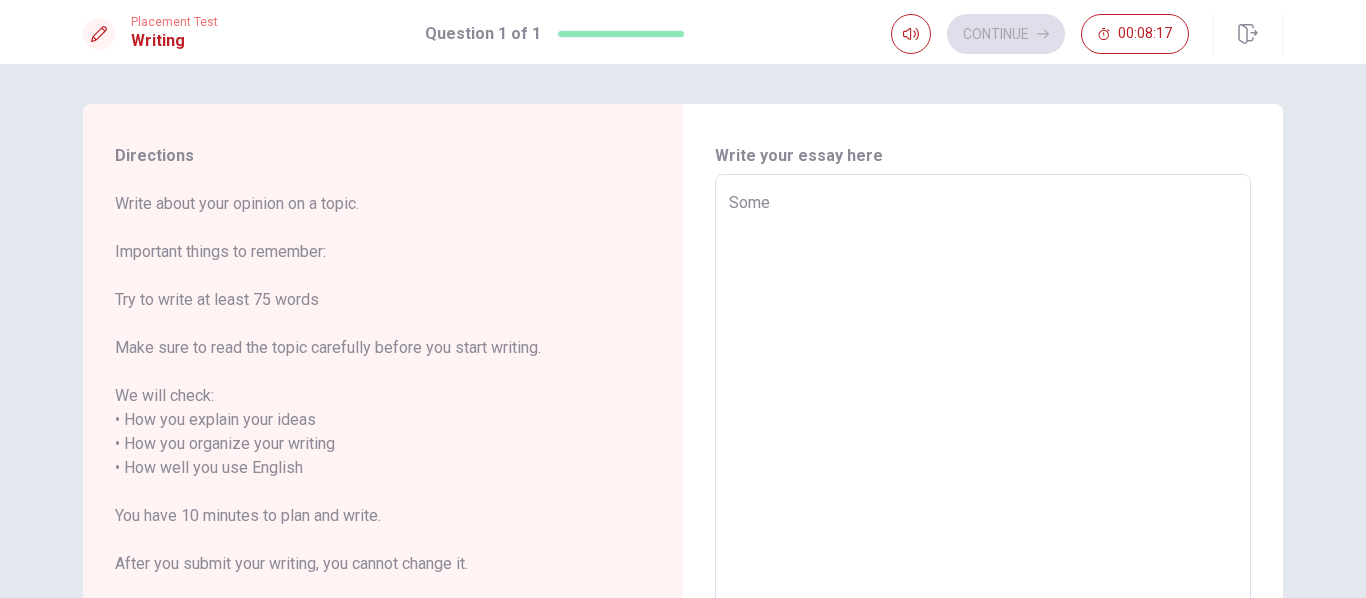 type on "x" 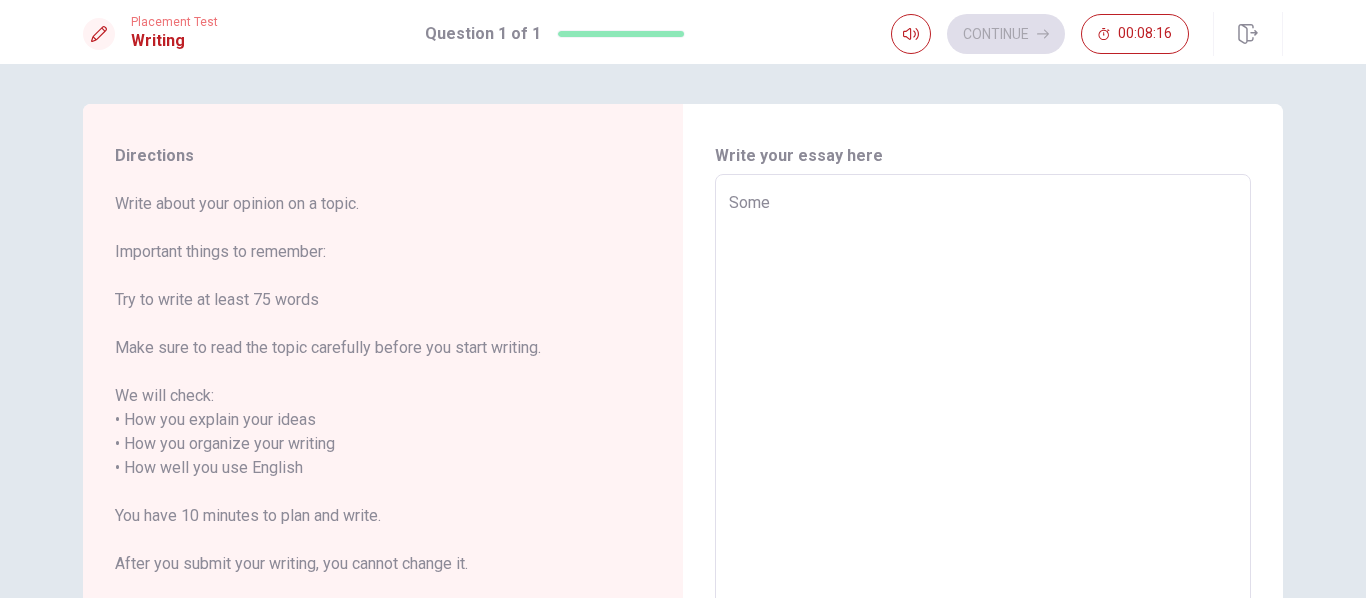 type on "Some o" 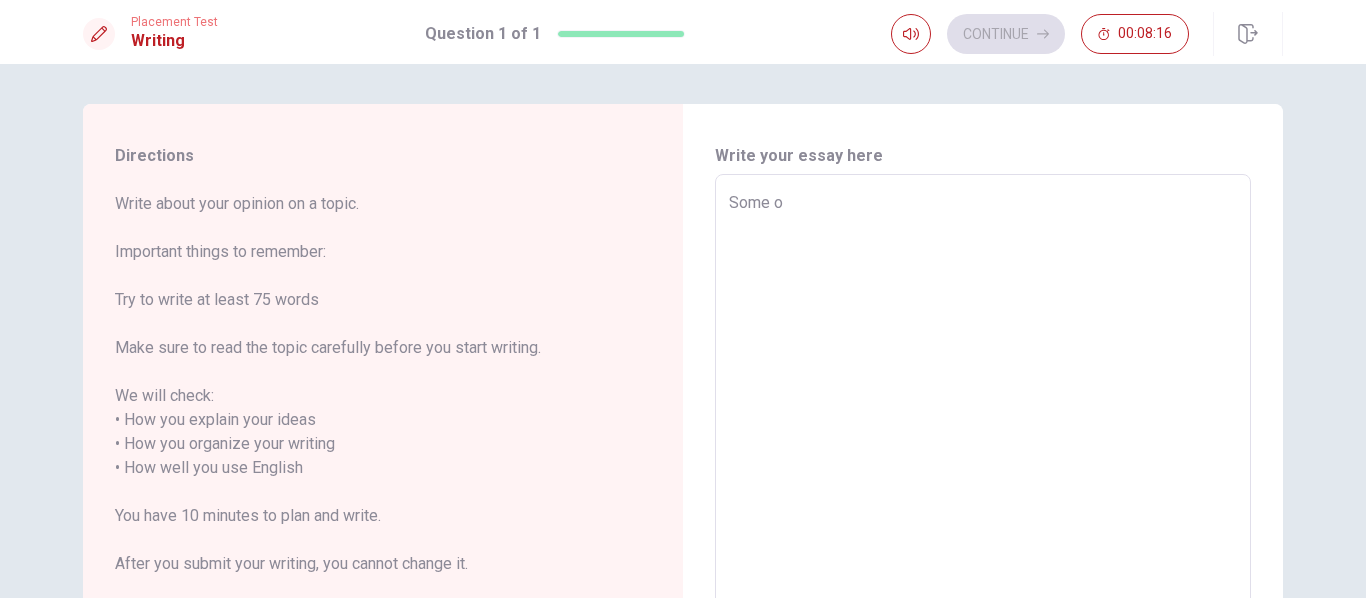 type on "x" 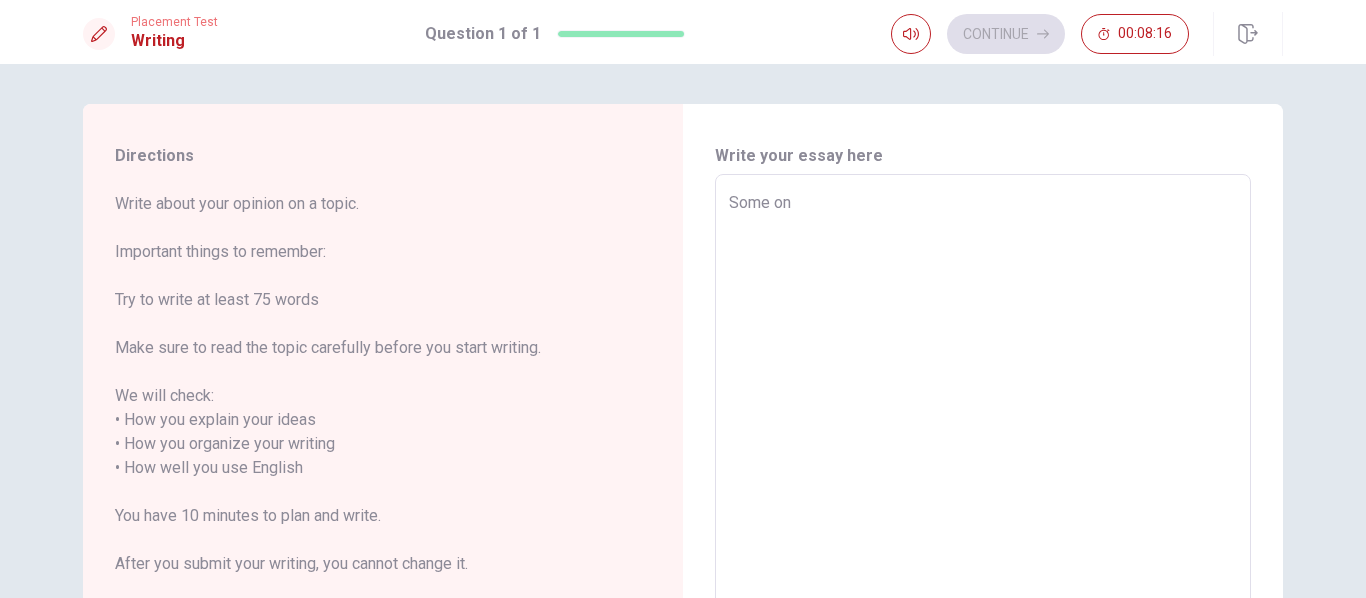 type on "x" 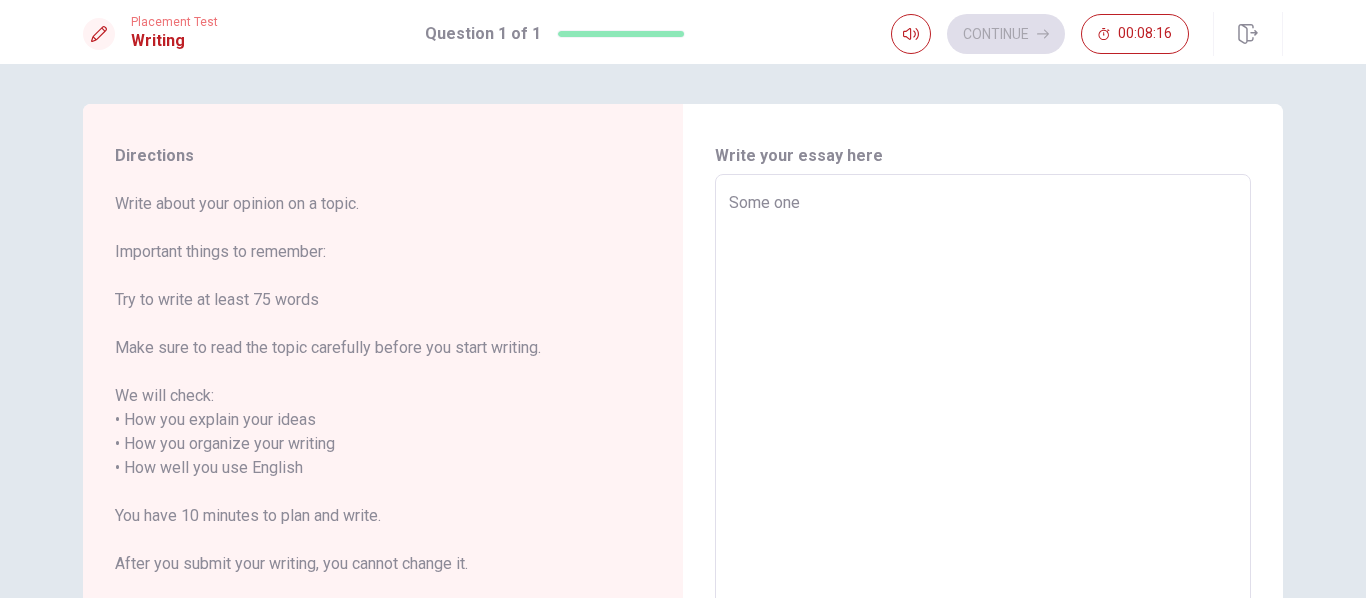 type on "x" 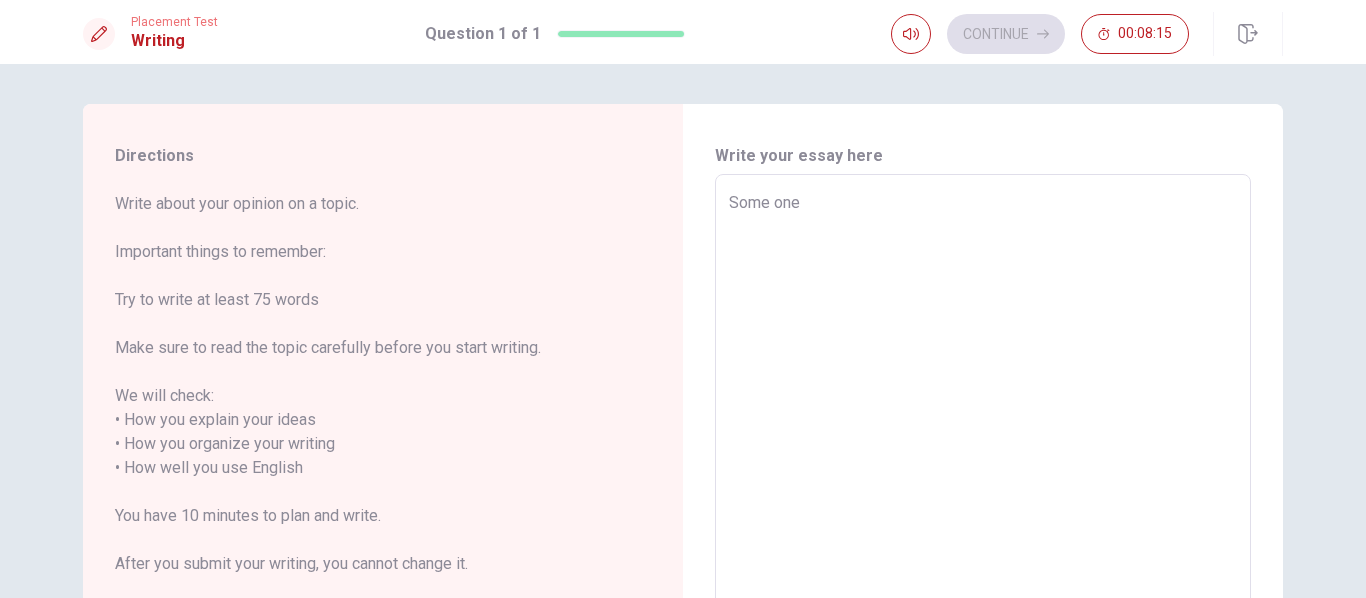 type on "Some one" 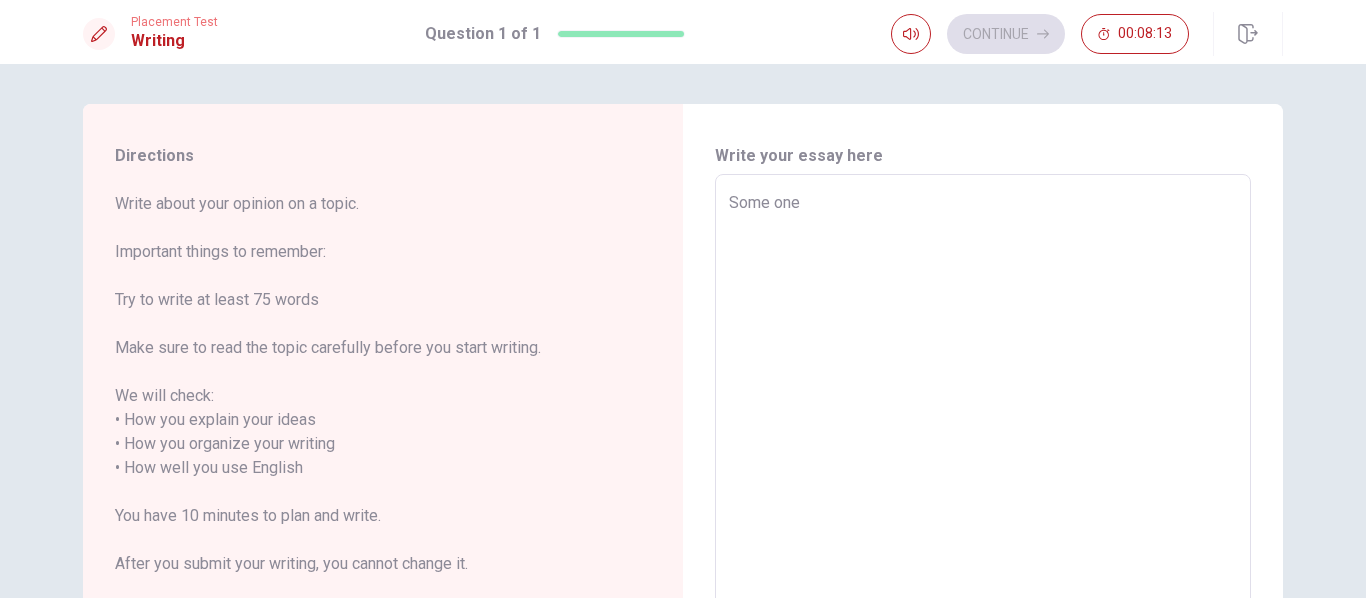 type on "x" 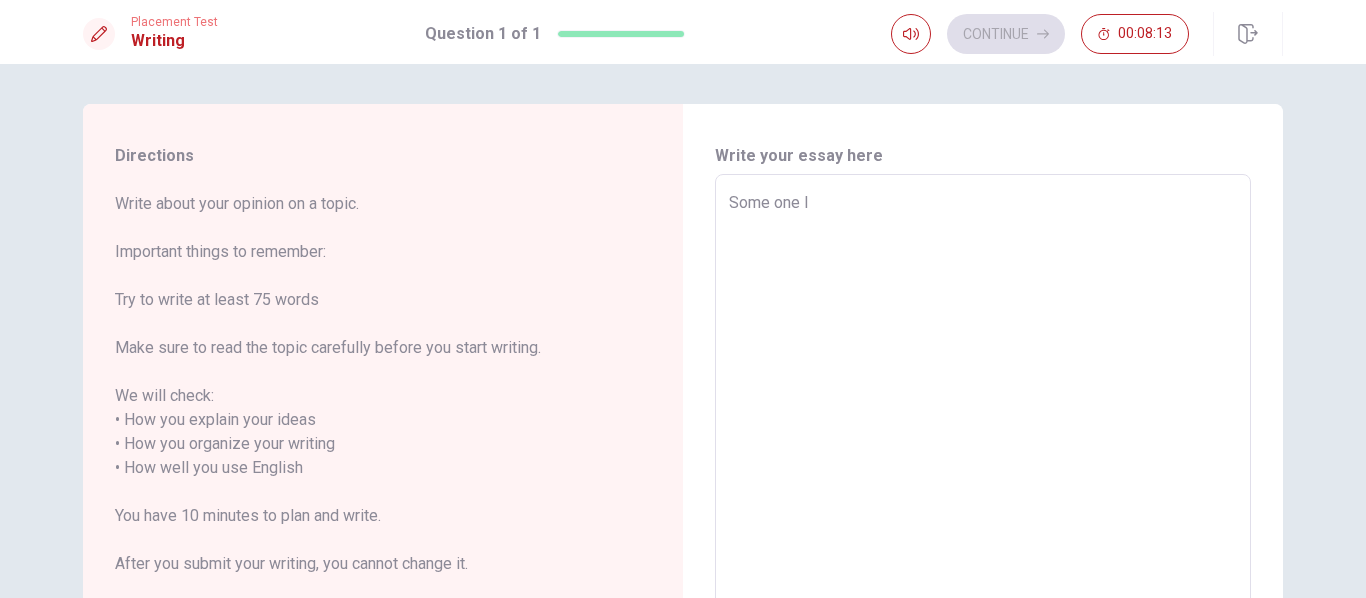 type on "x" 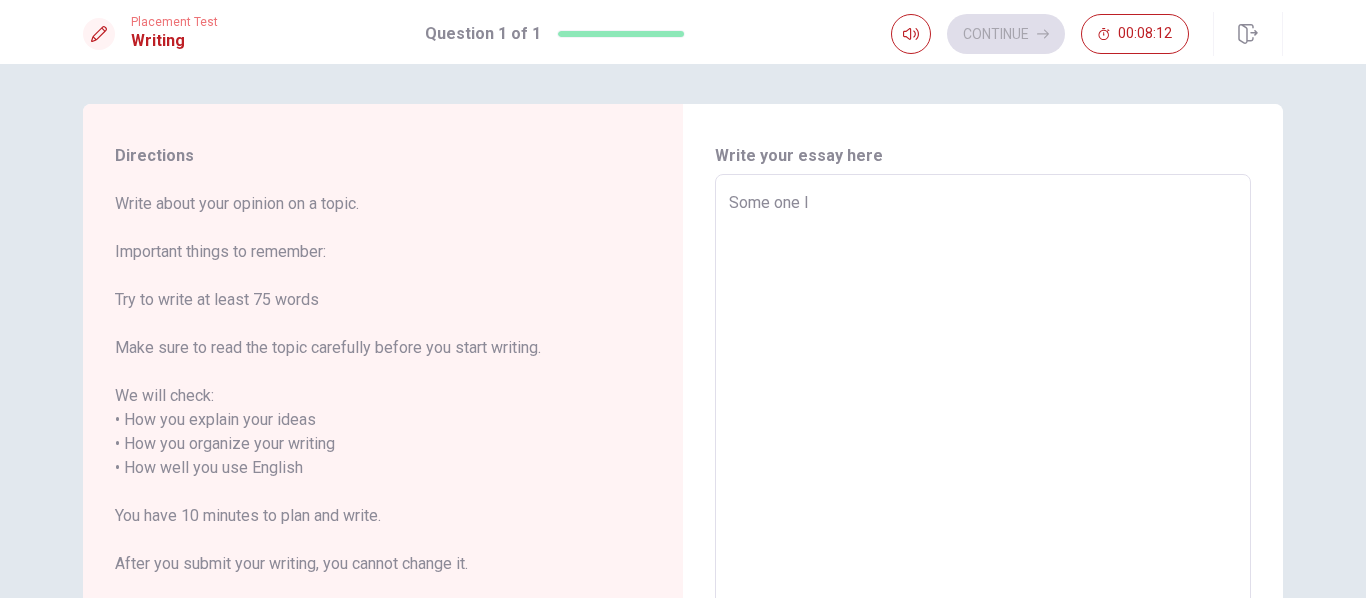 type on "Some one I" 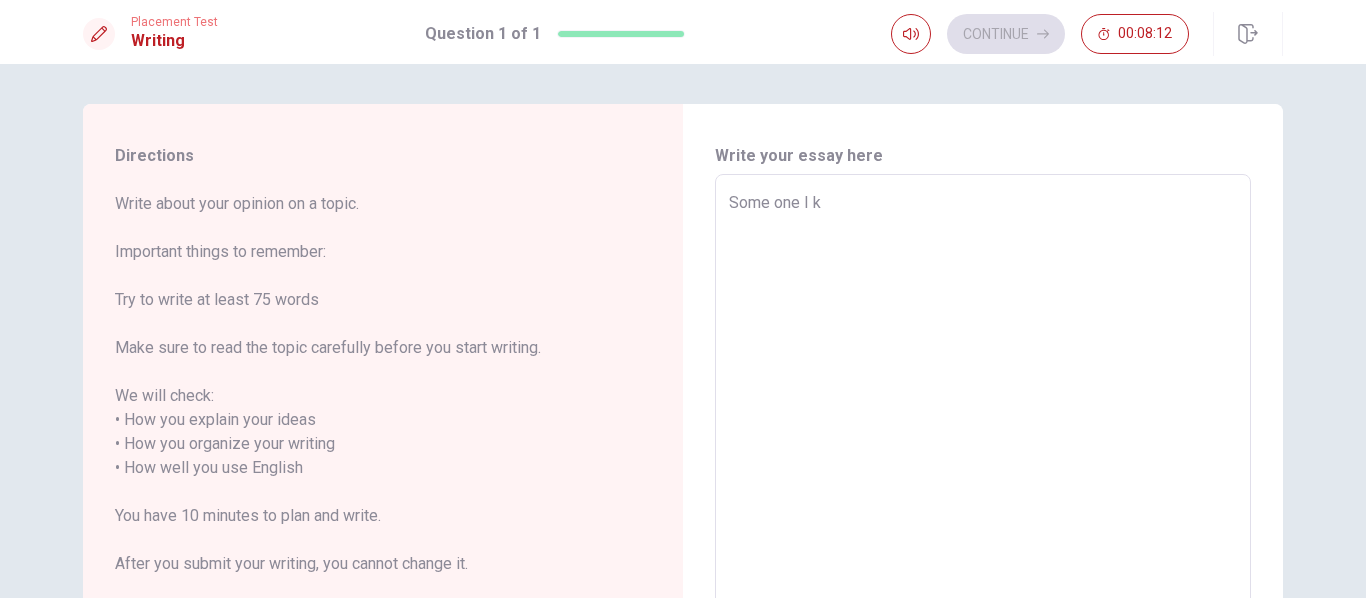 type on "x" 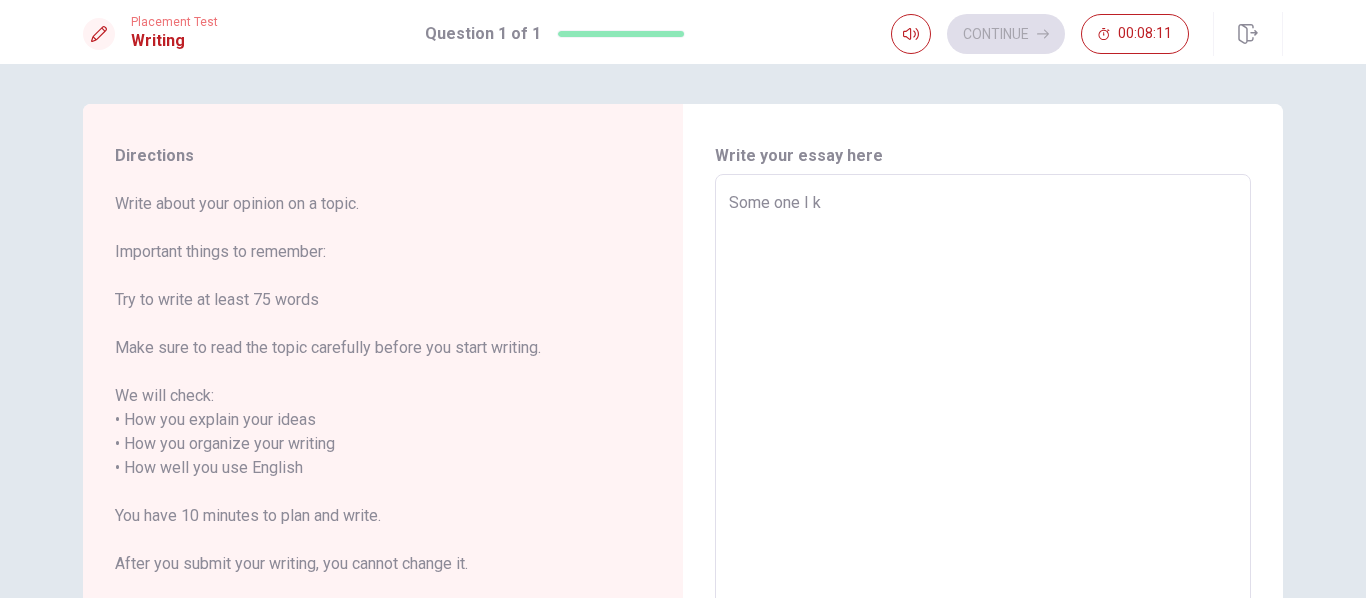 type on "Some one I kn" 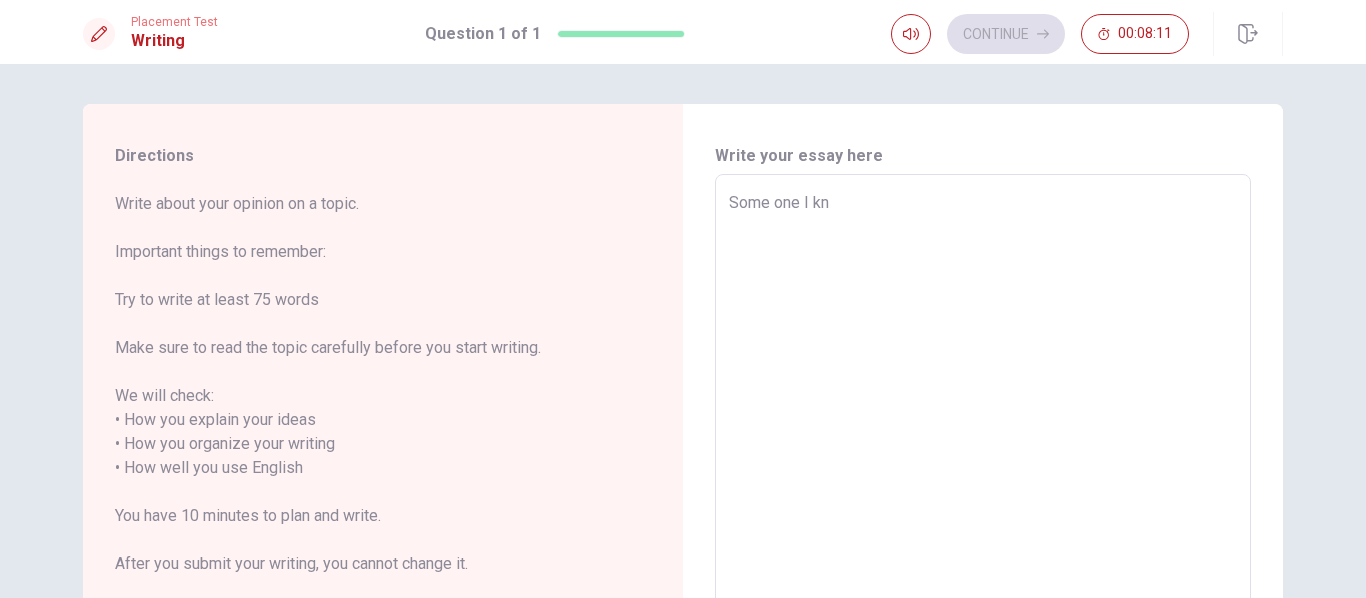 type on "x" 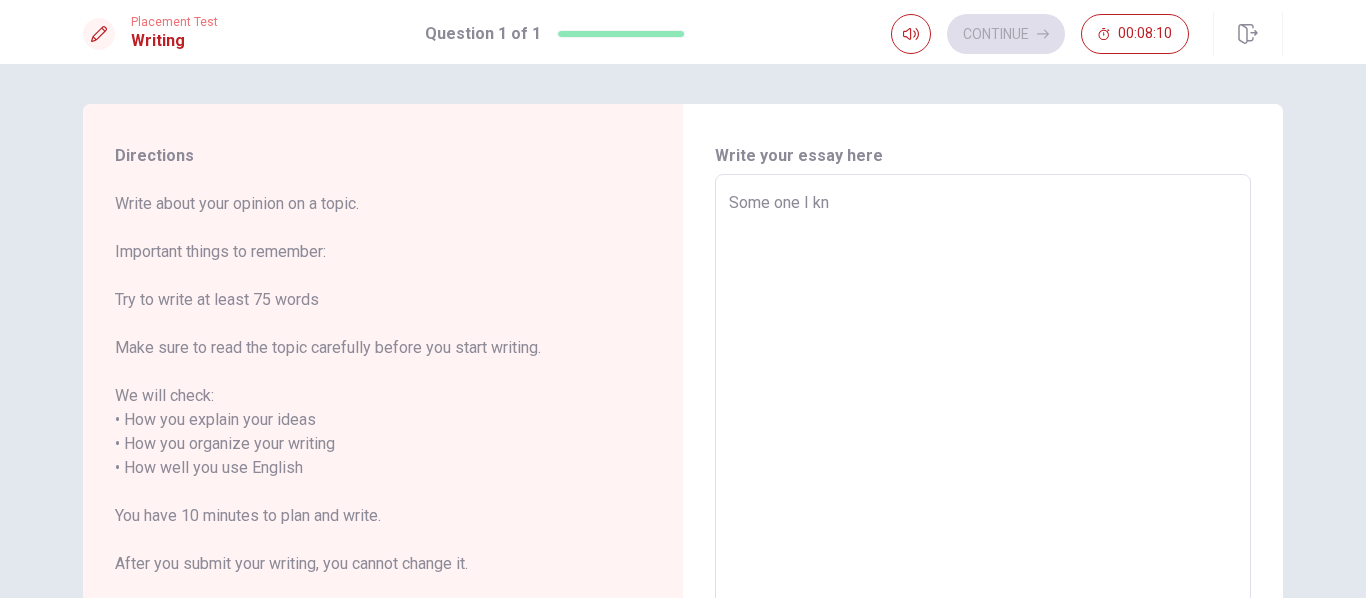 type on "Some one I kno" 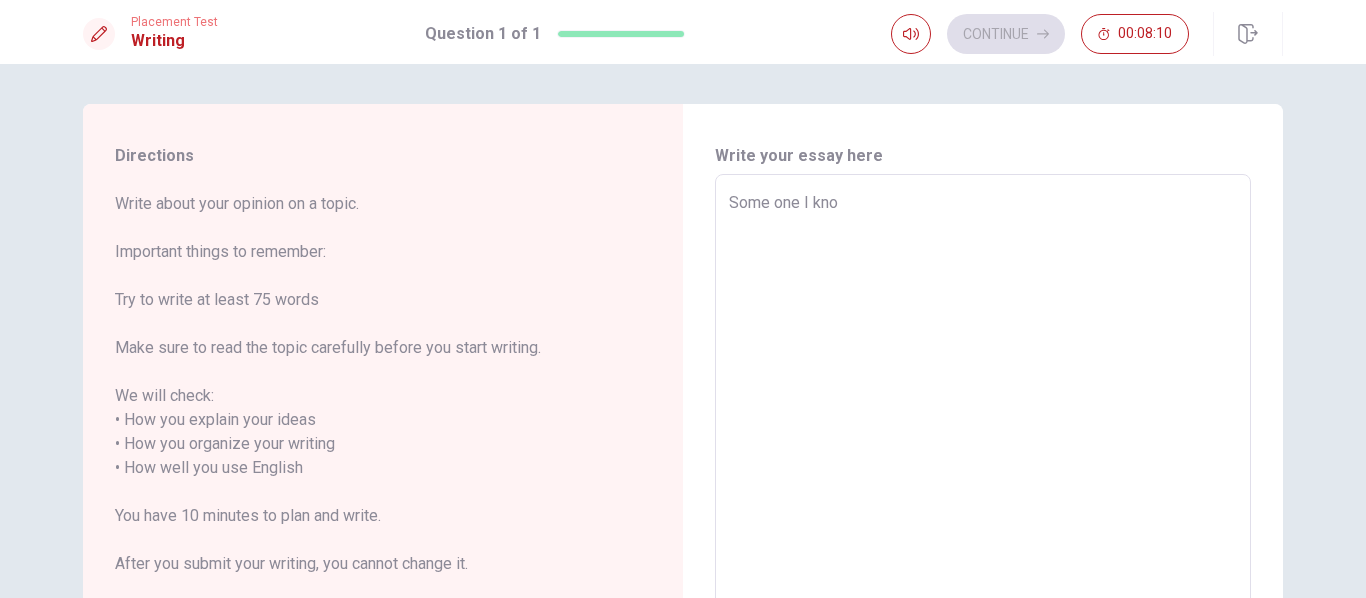 type on "x" 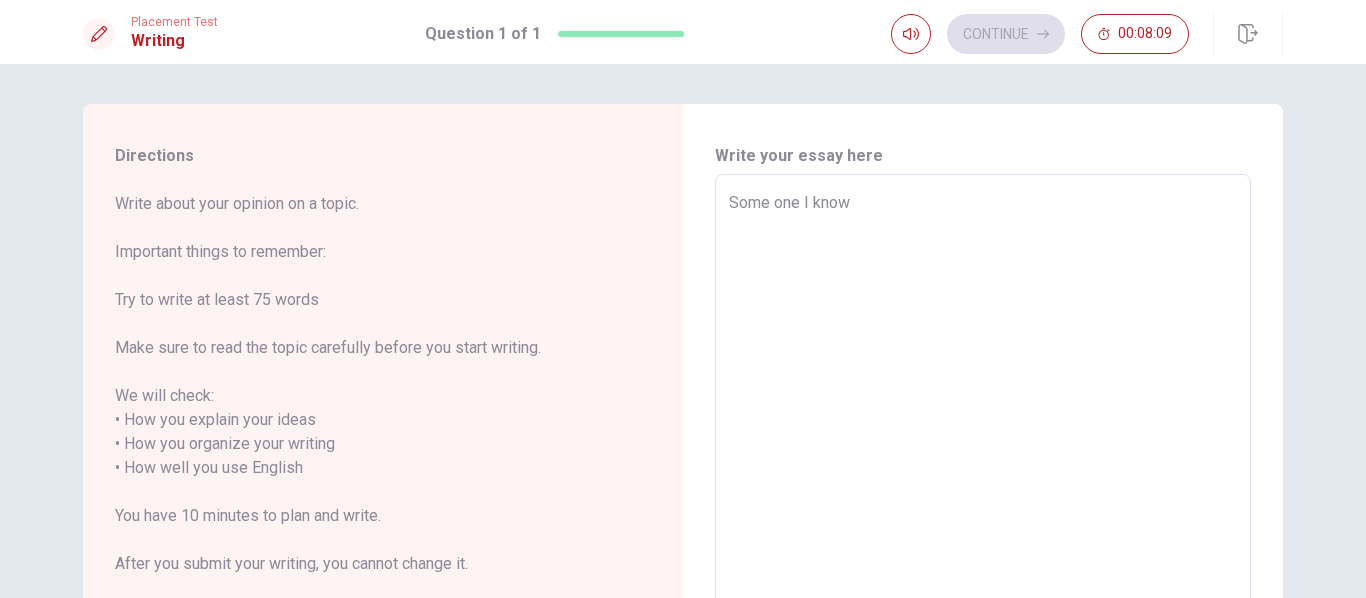 type on "x" 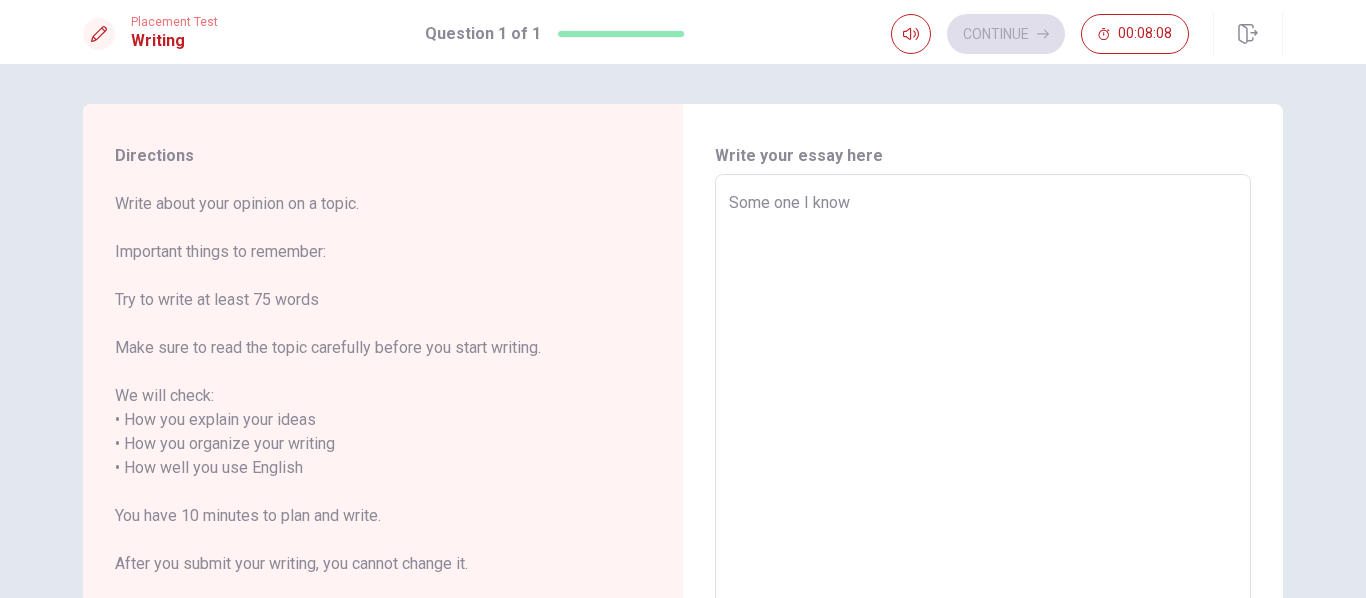 type on "Some one I know" 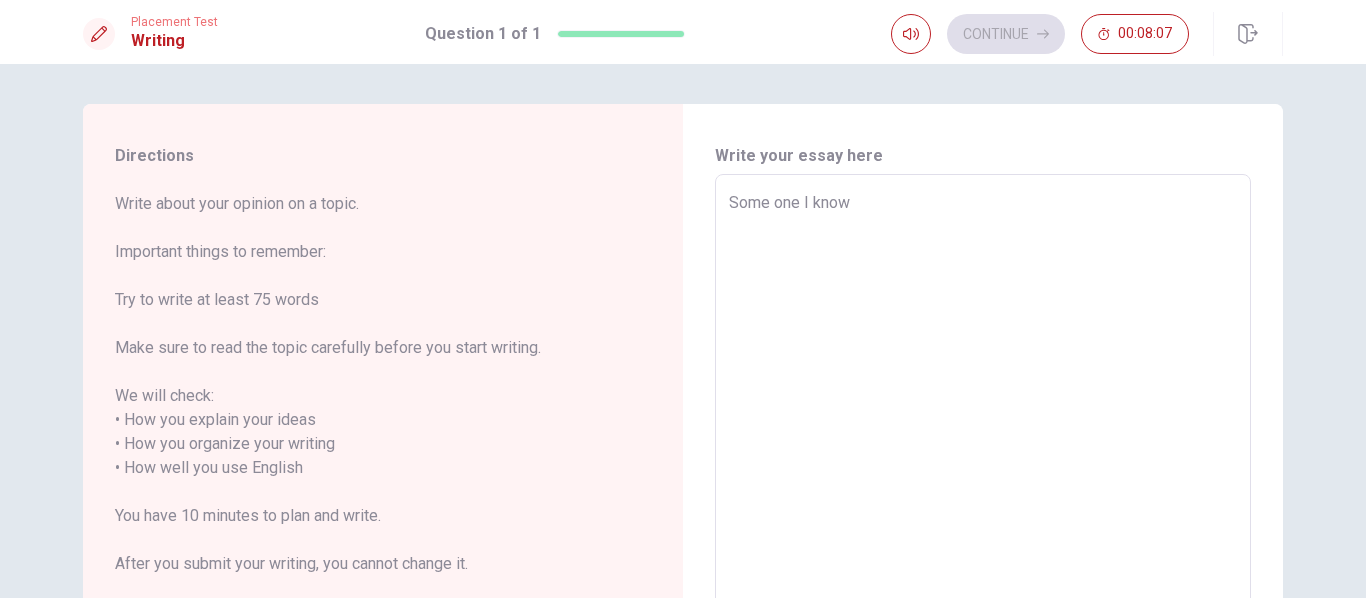 type on "Some one I know w" 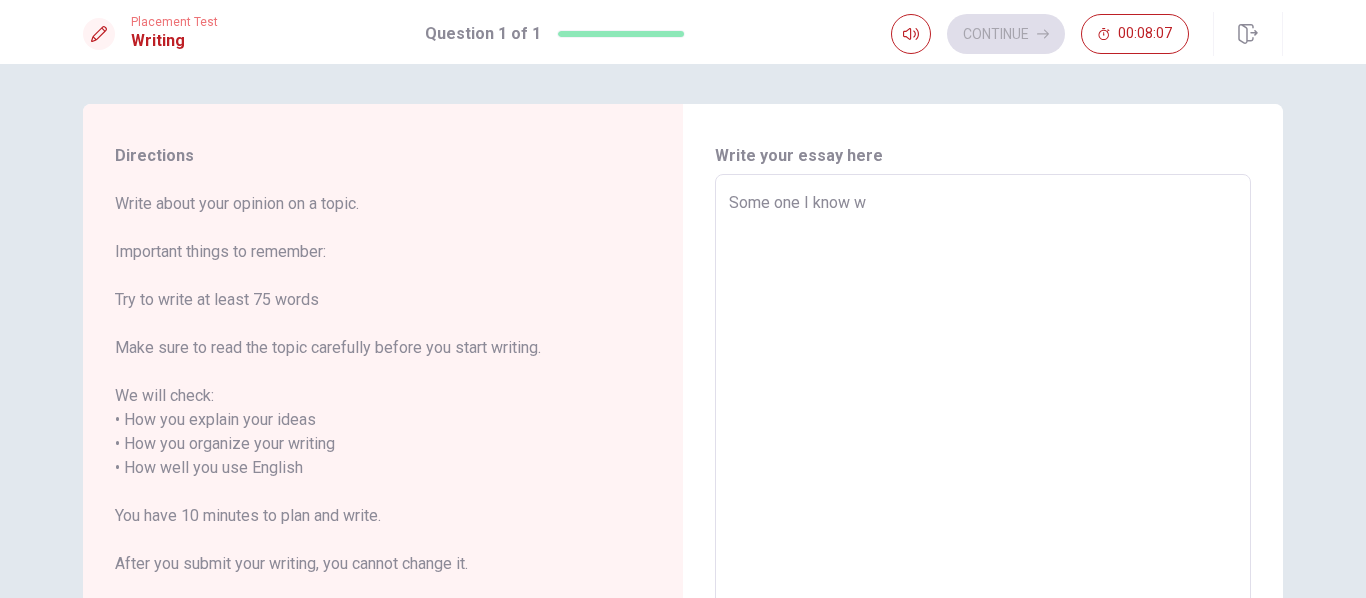 type on "x" 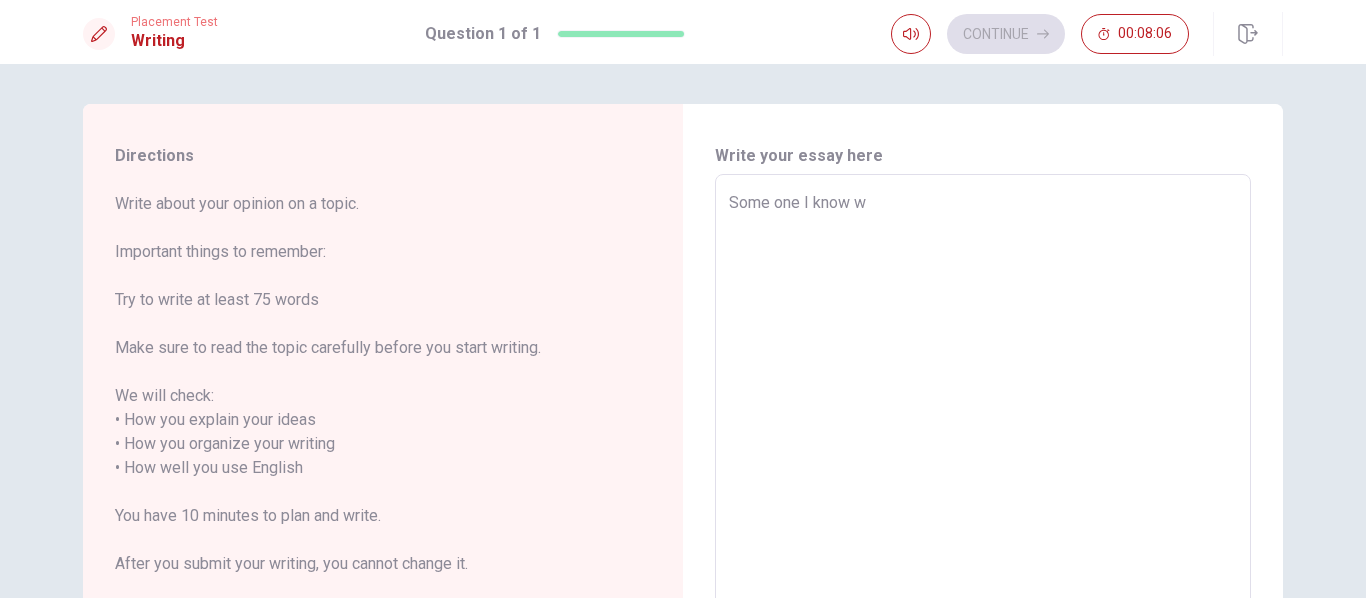 type on "Some one I know wh" 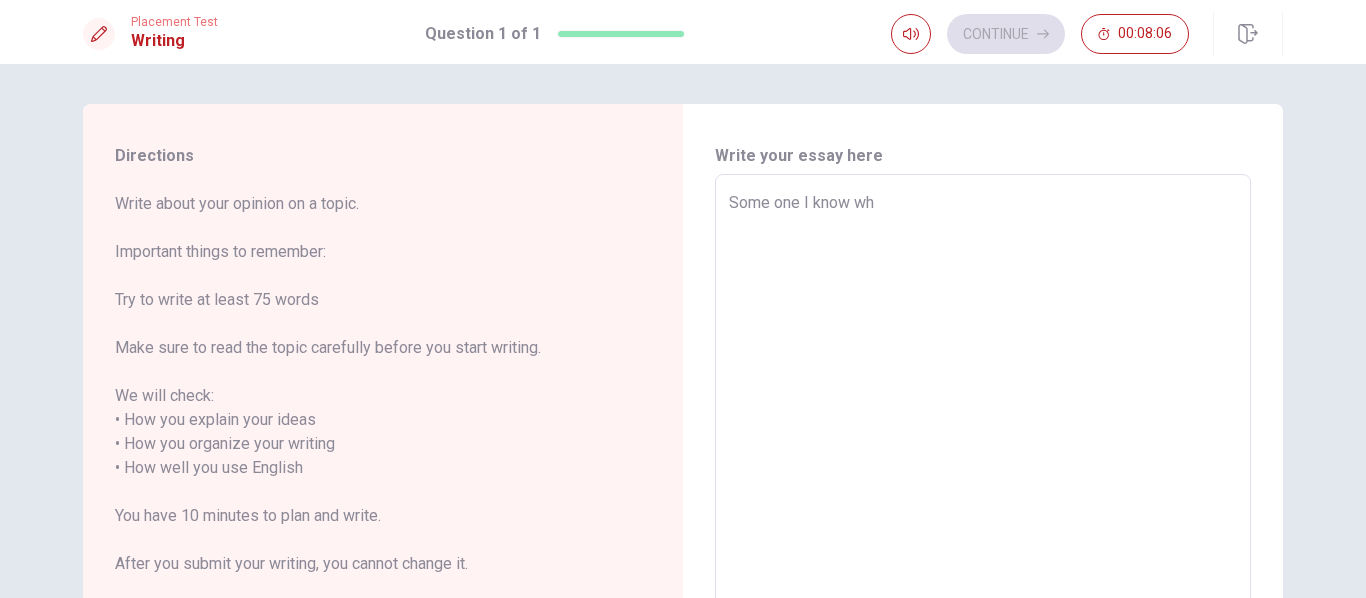 type on "x" 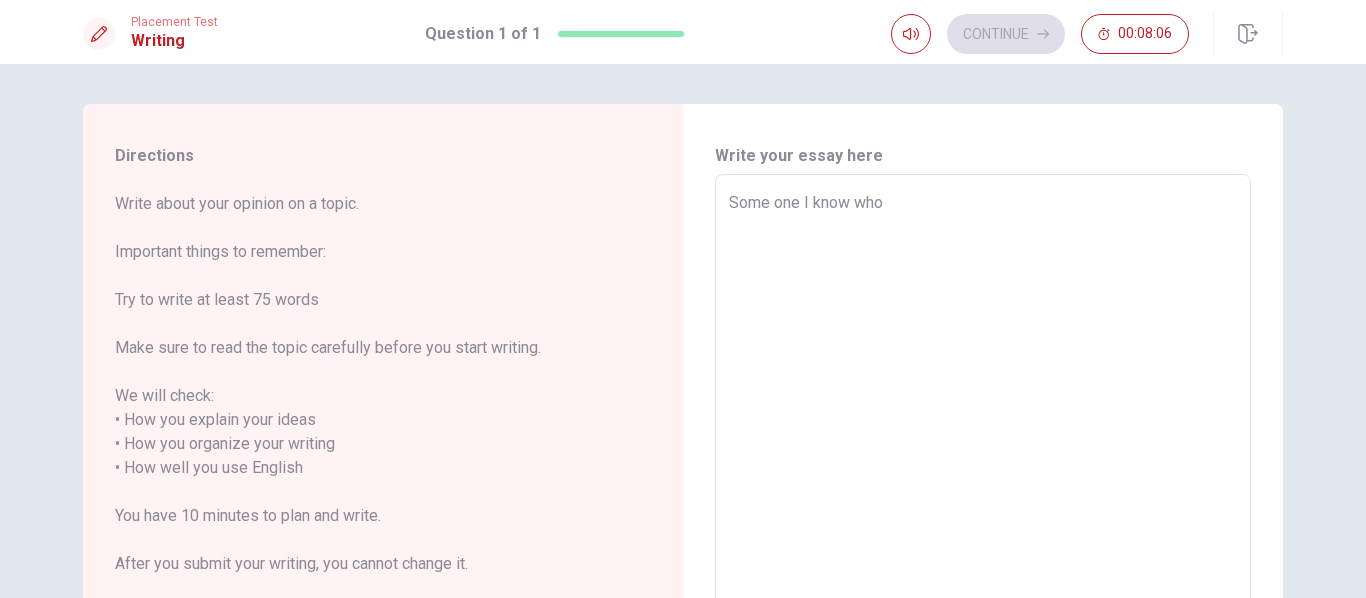 type on "x" 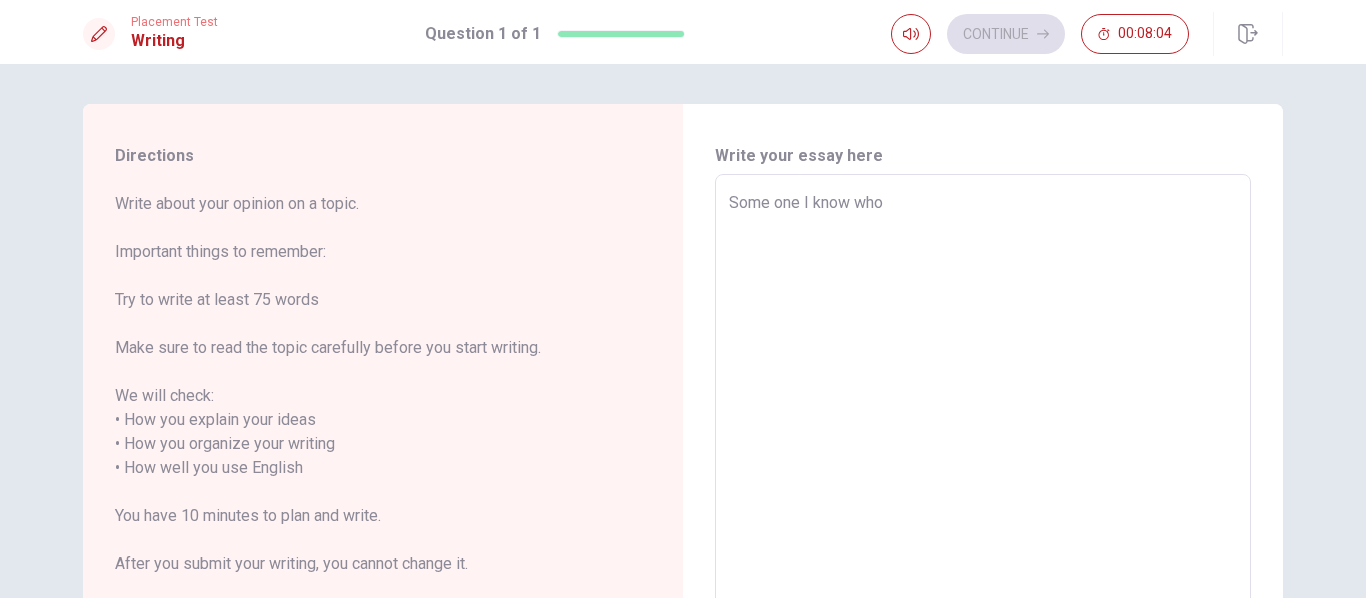 type on "x" 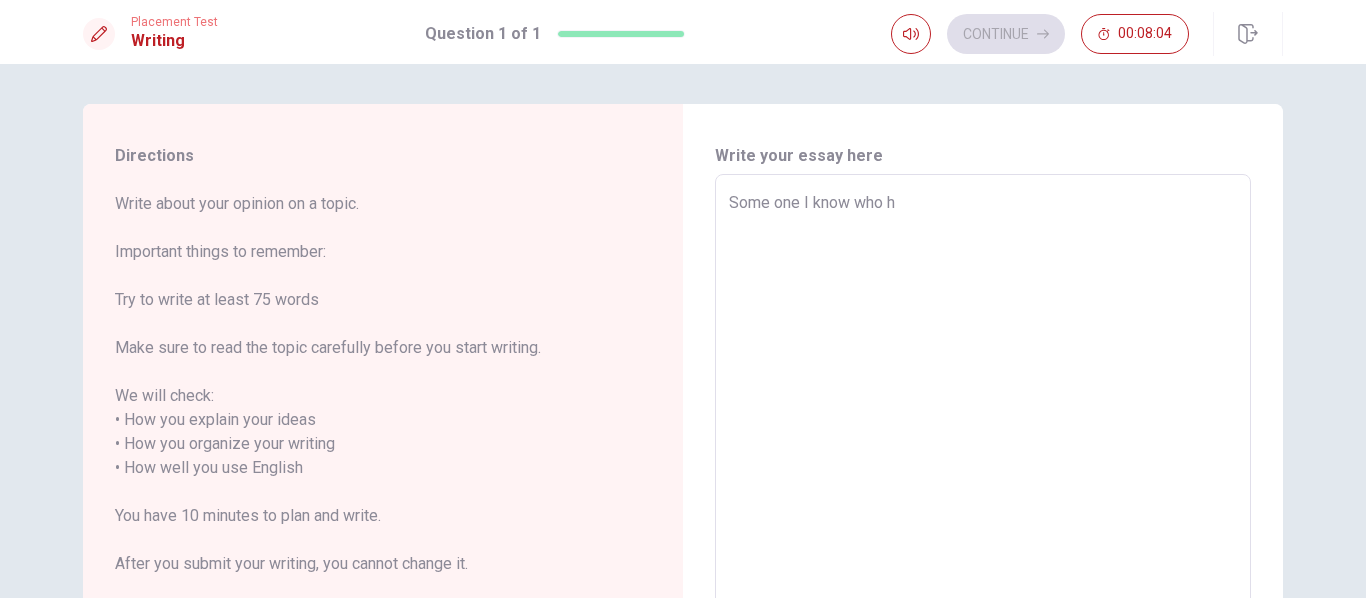 type on "x" 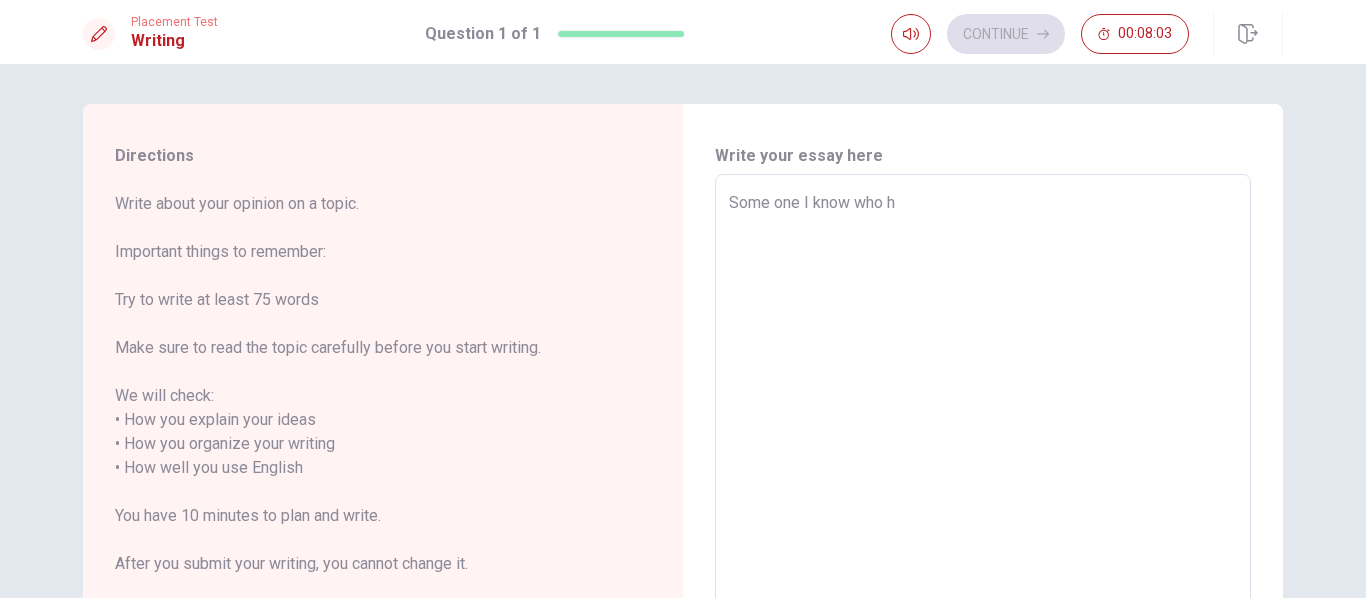 type on "Some one I know who ha" 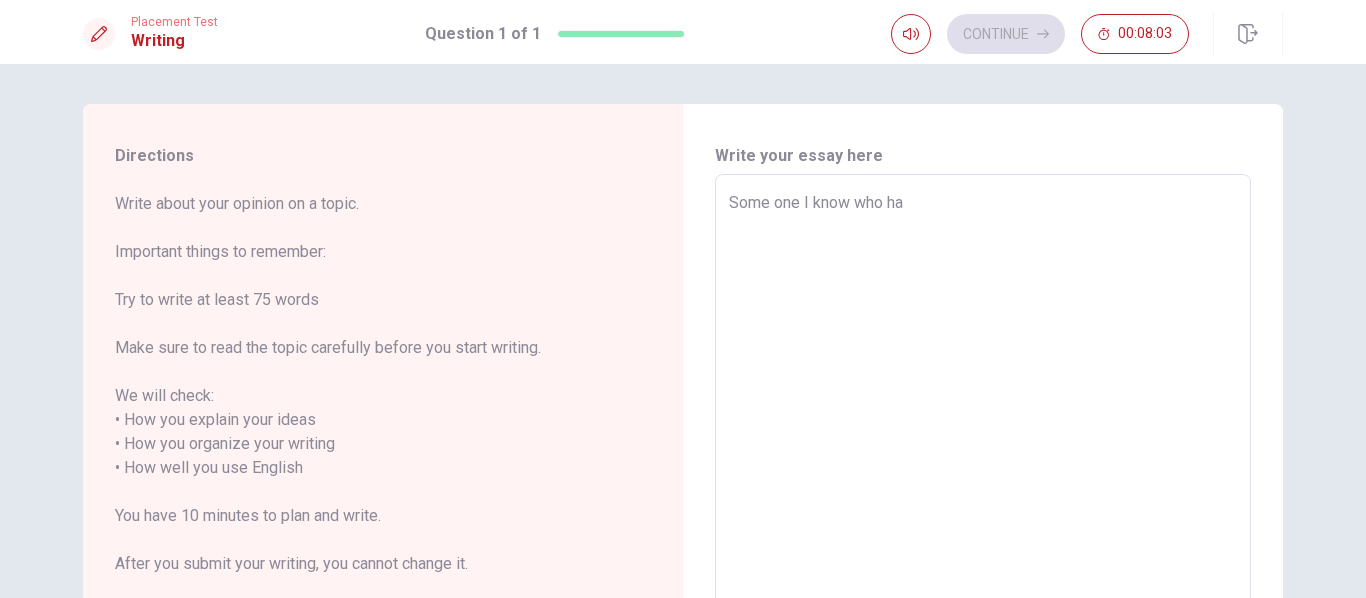 type on "x" 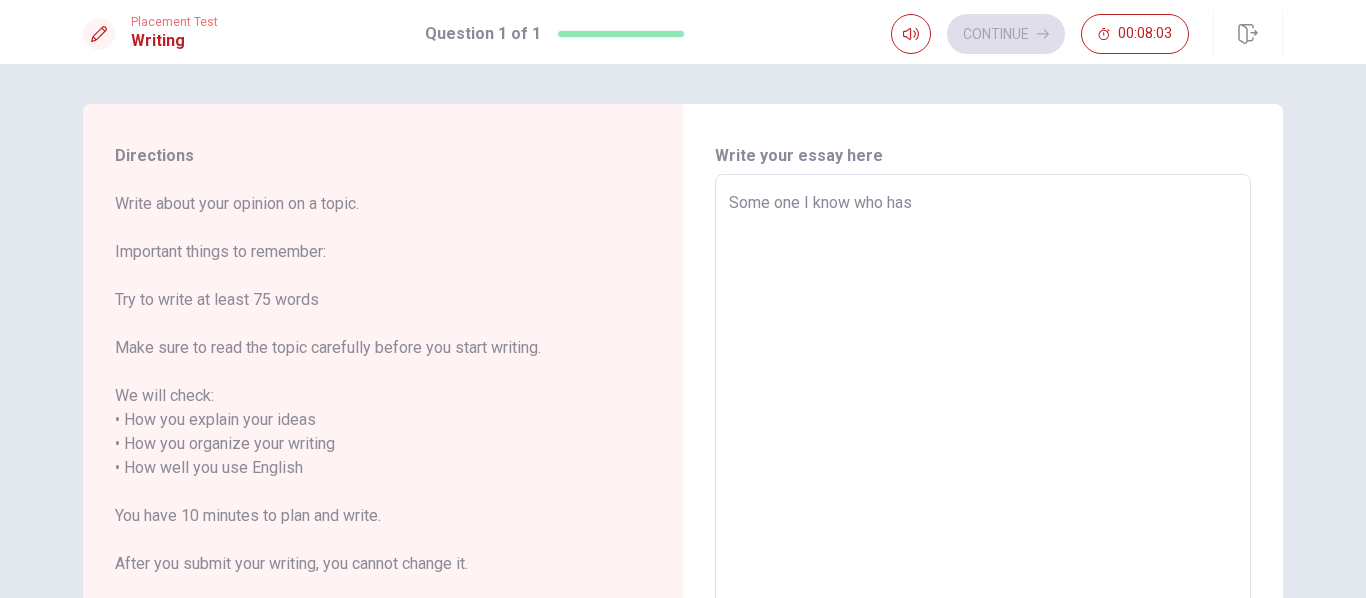 type on "x" 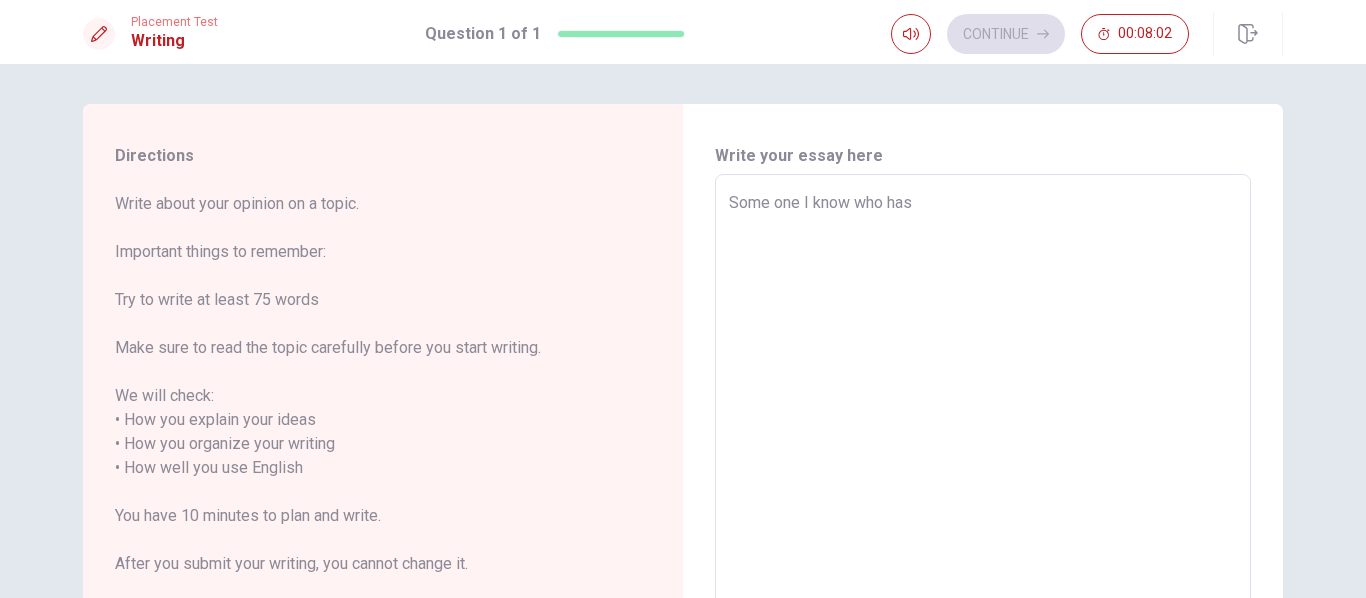 type on "Some one I know who has" 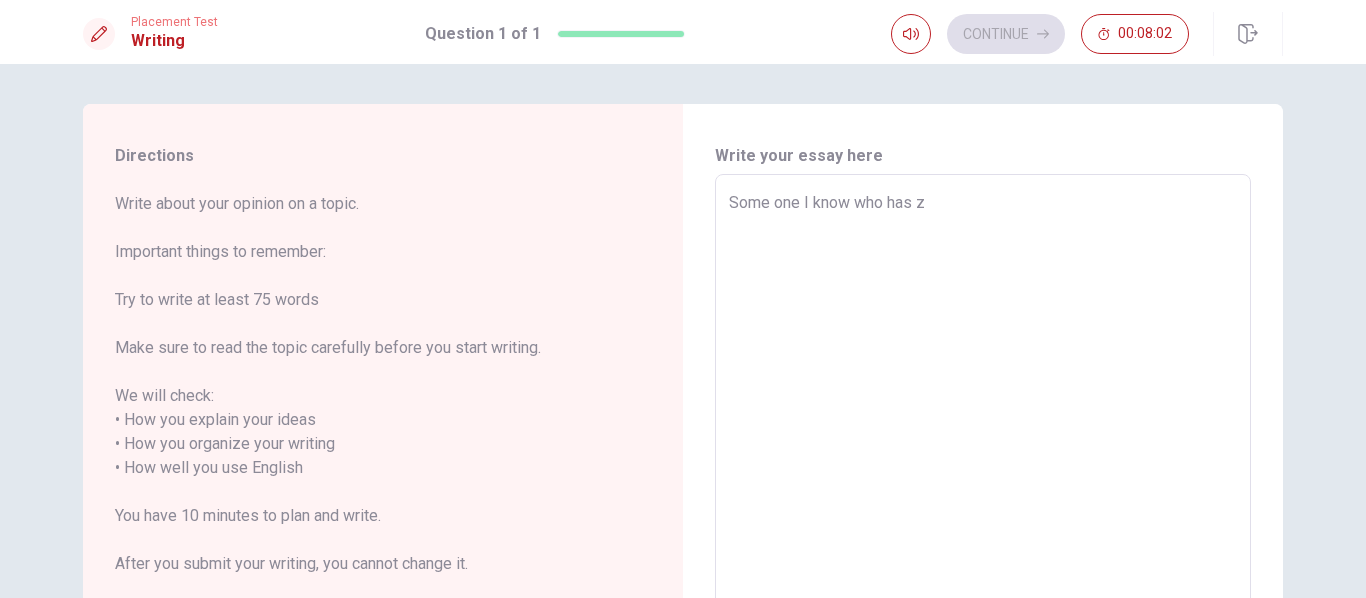 type on "x" 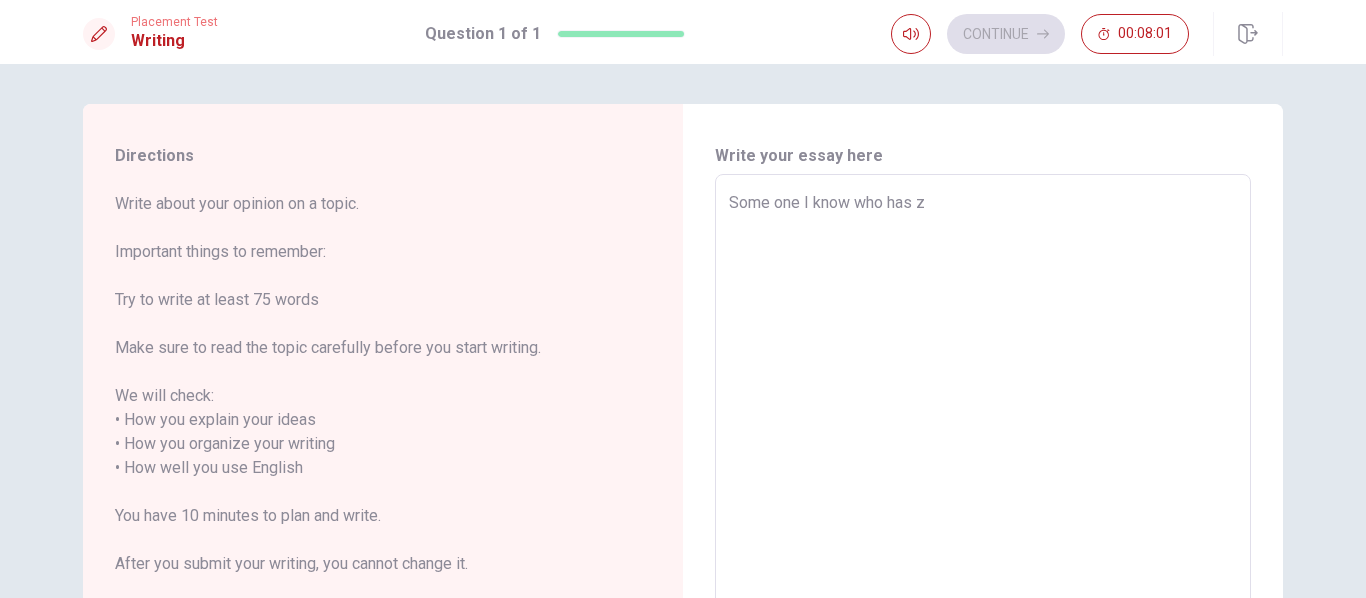 type on "Some one I know who has" 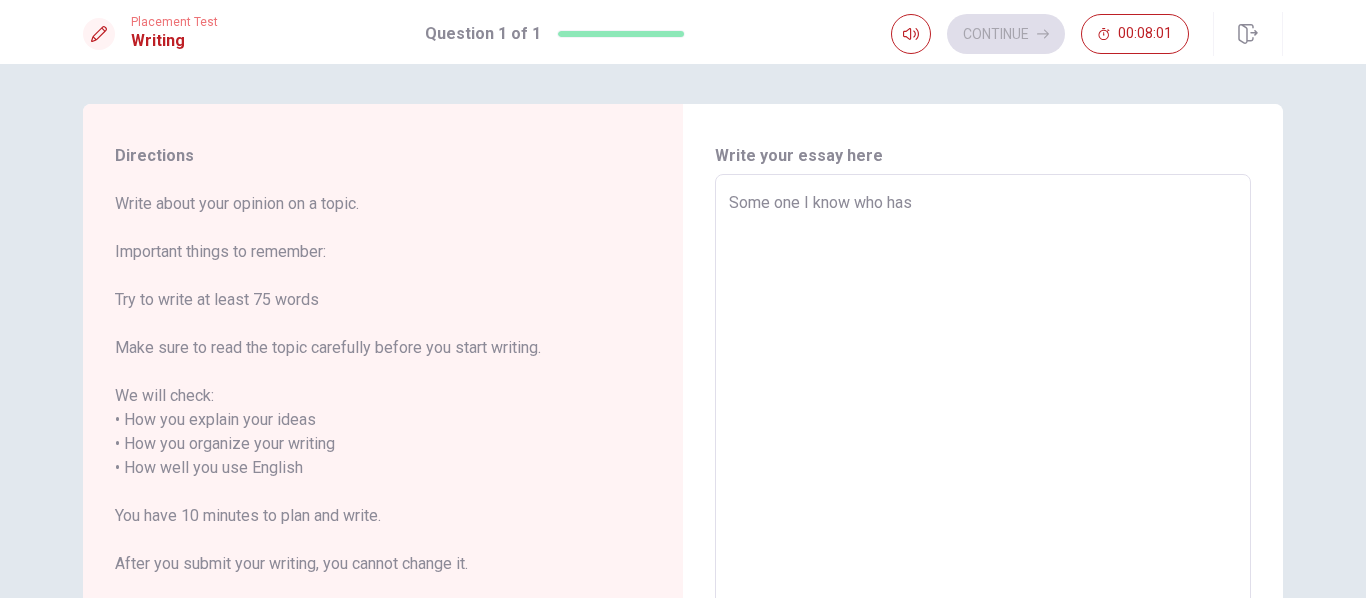 type on "x" 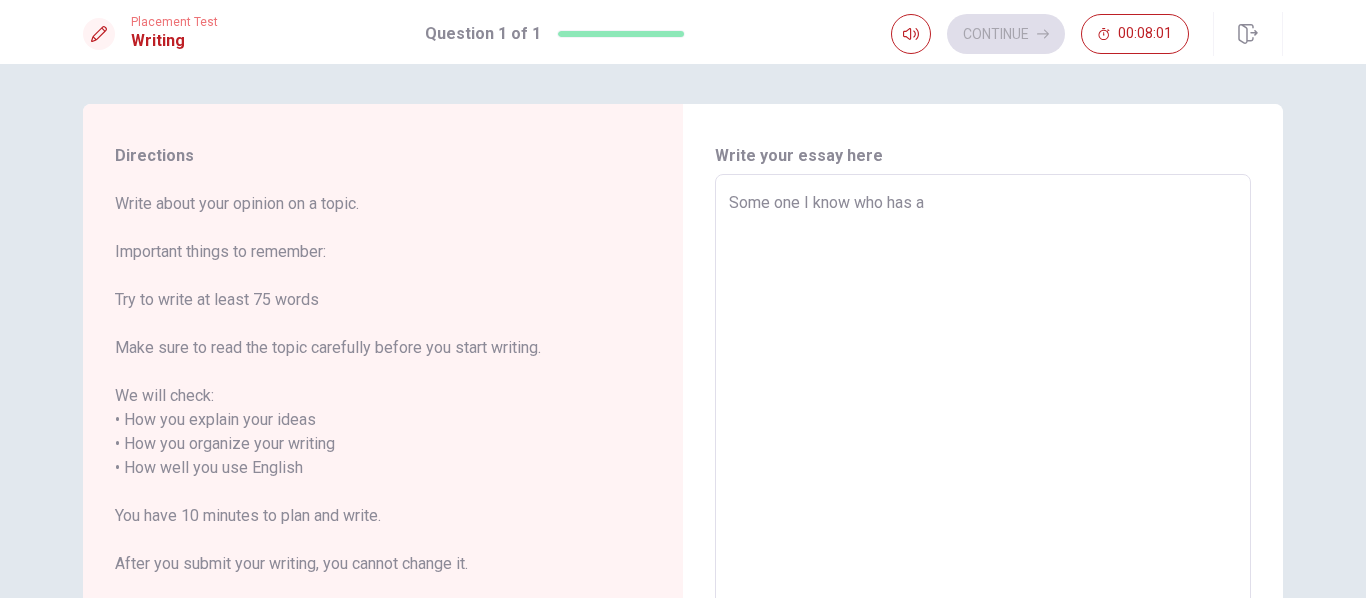 type on "x" 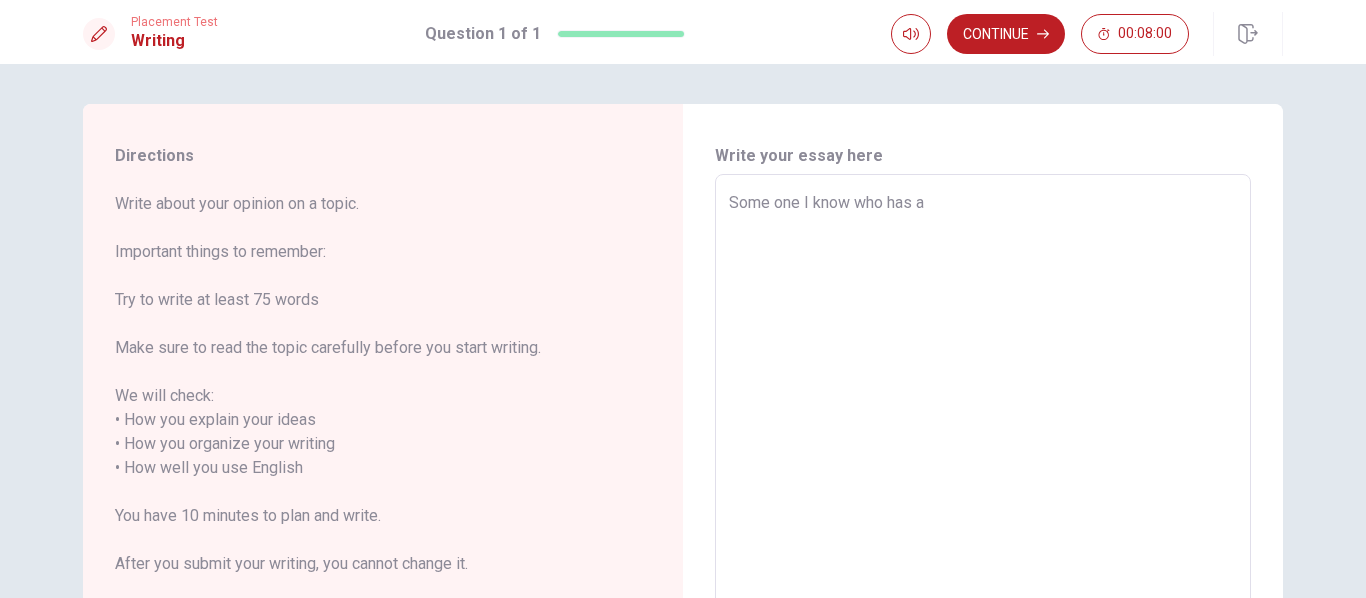 type on "Some one I know who has a" 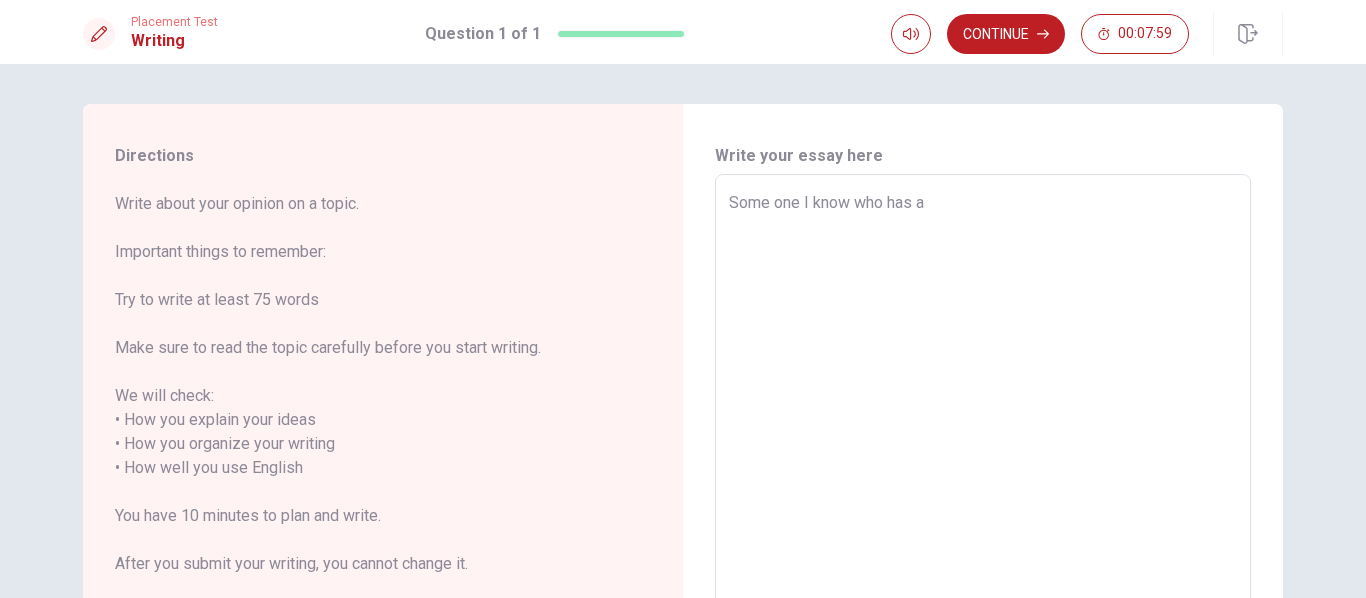 type on "x" 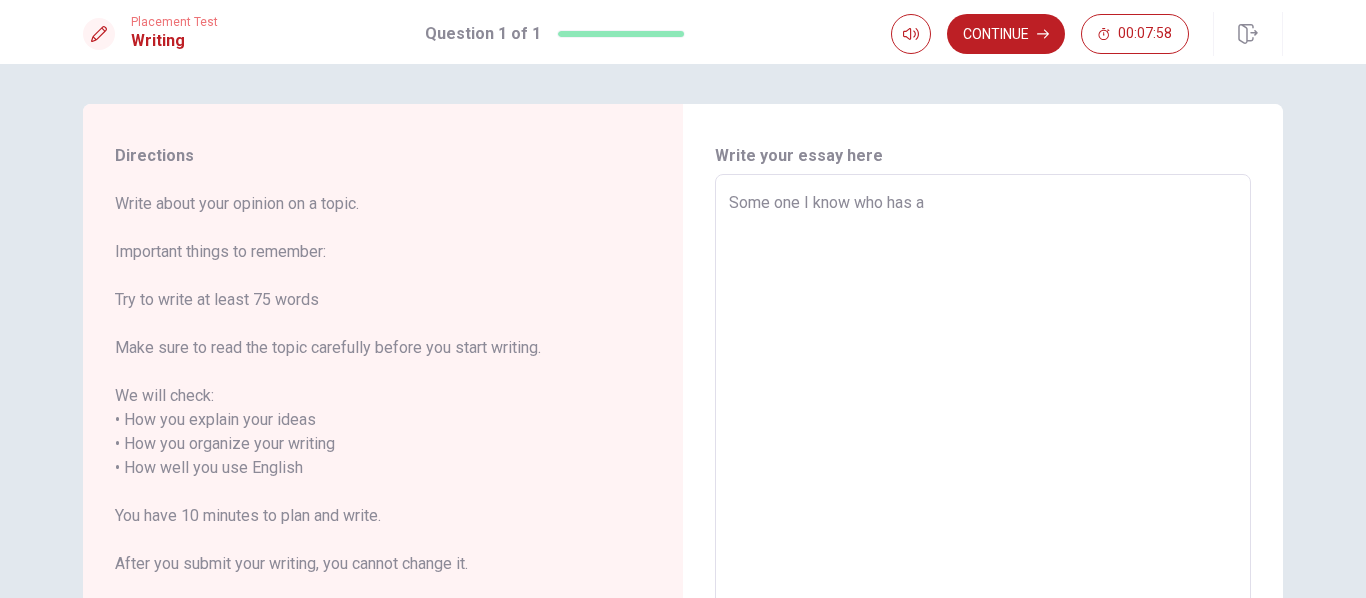 type on "Some one I know who has a g" 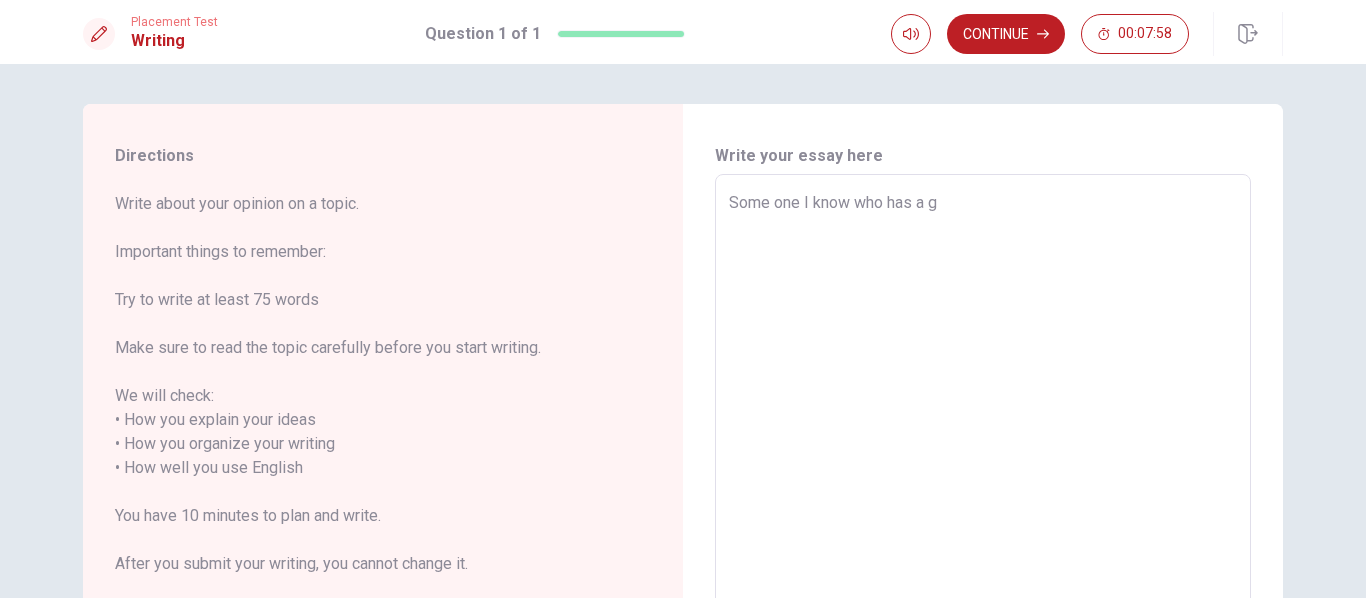 type on "x" 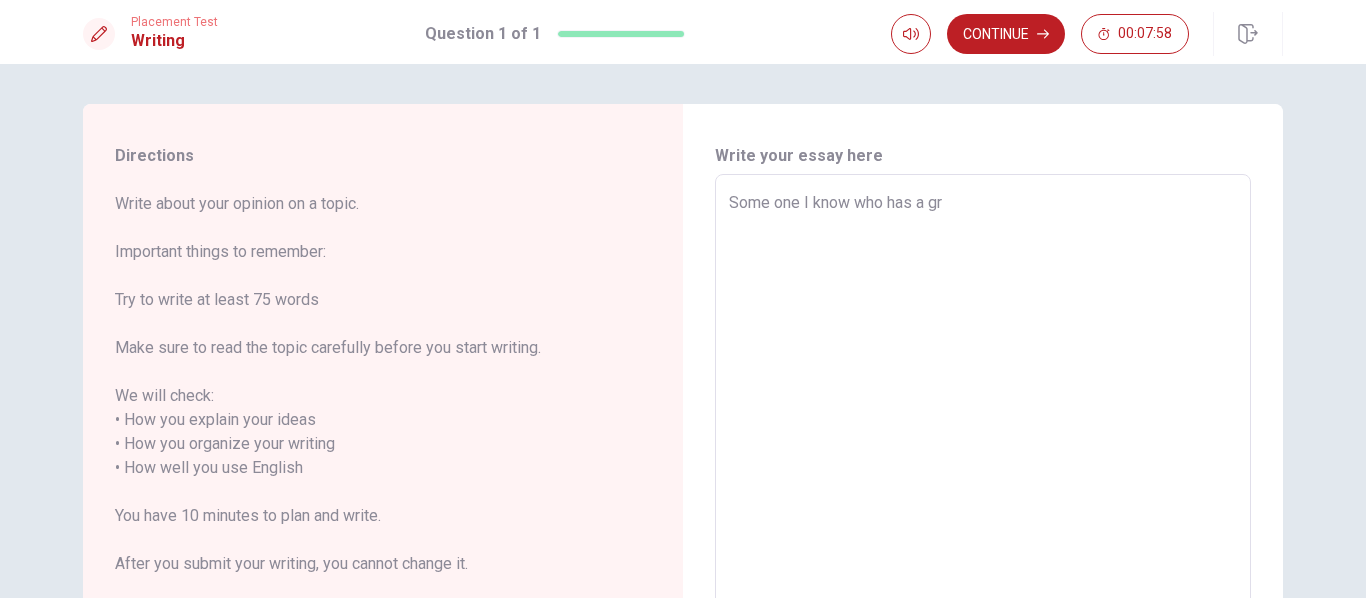 type on "x" 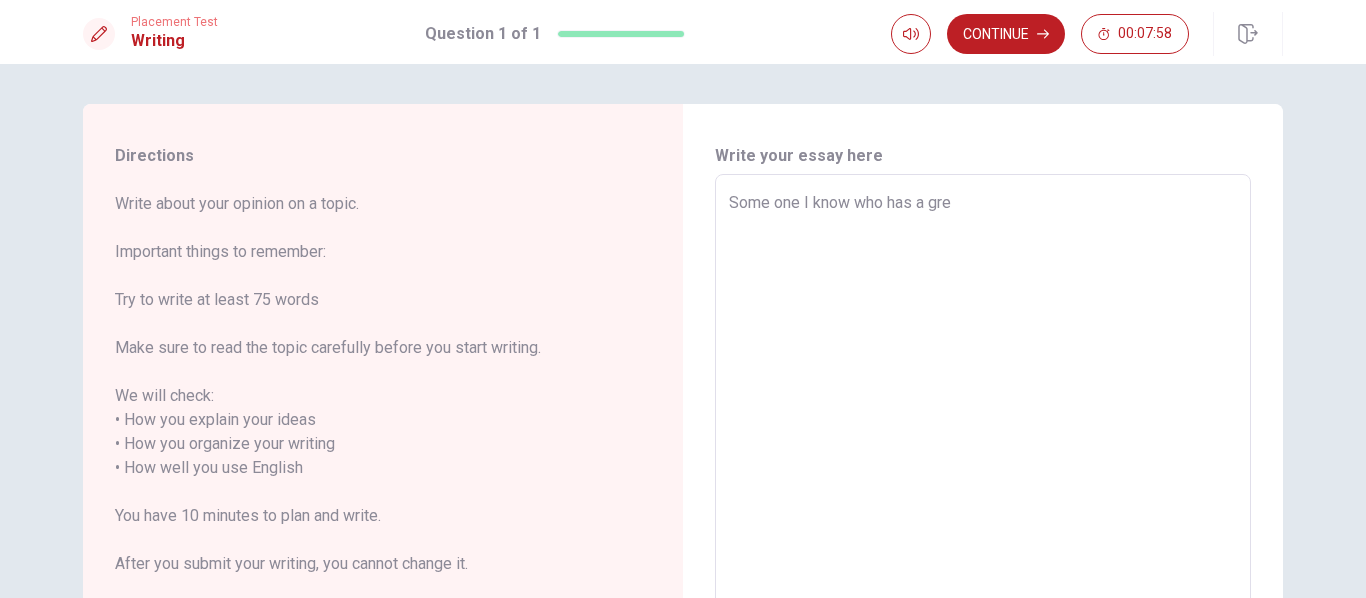 type on "x" 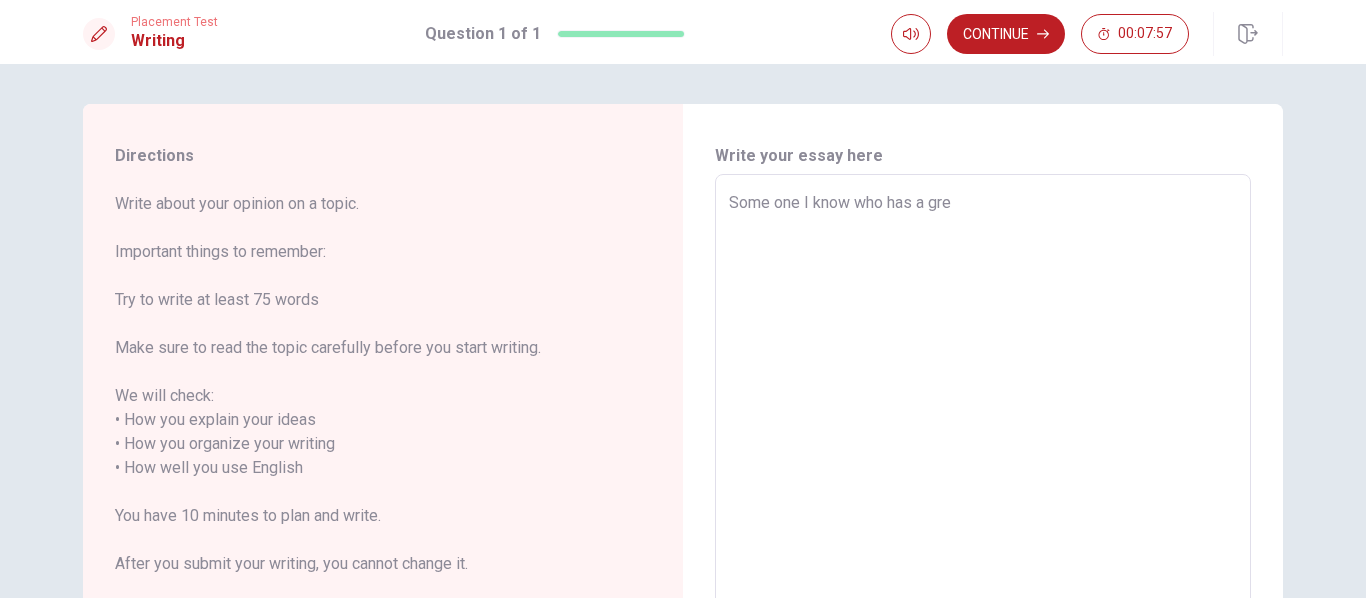type on "Some one I know who has a grea" 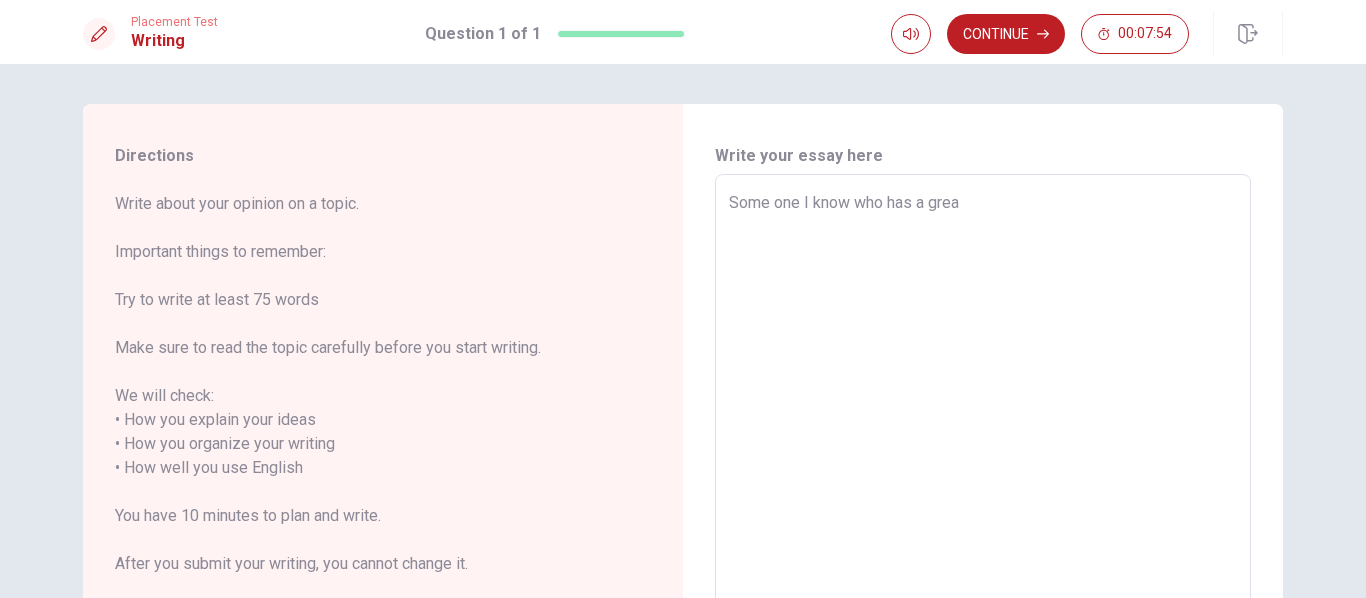 type on "x" 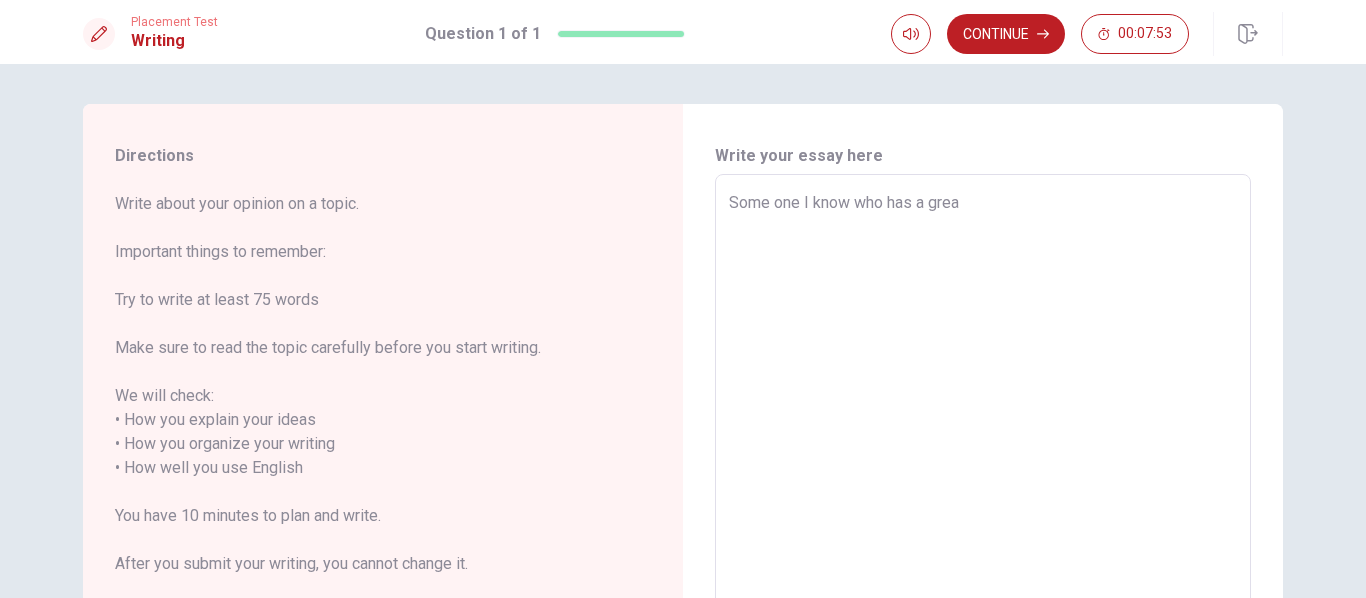 type on "Some one I know who has a great" 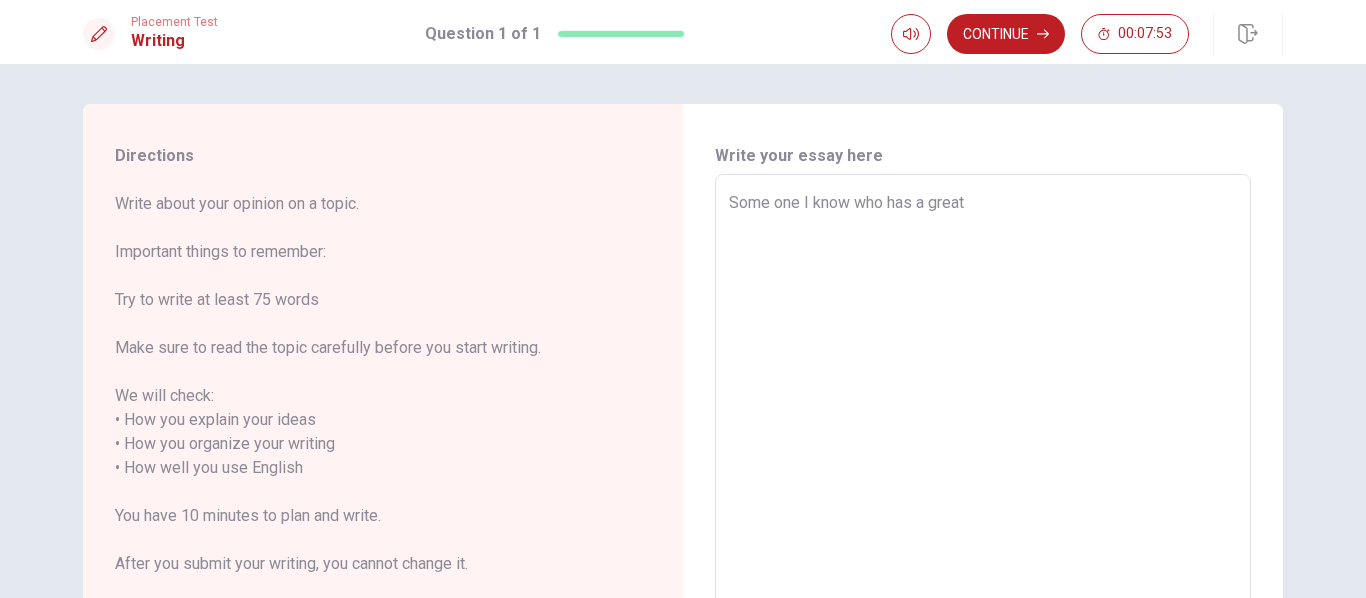 type on "x" 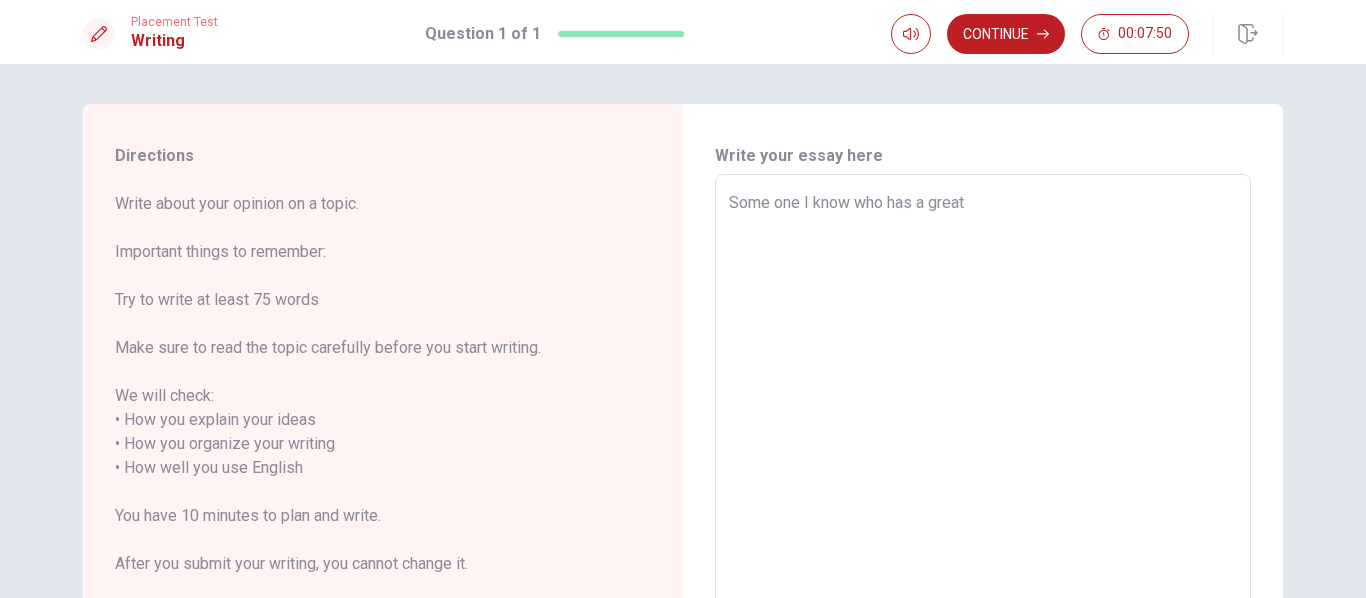 type on "x" 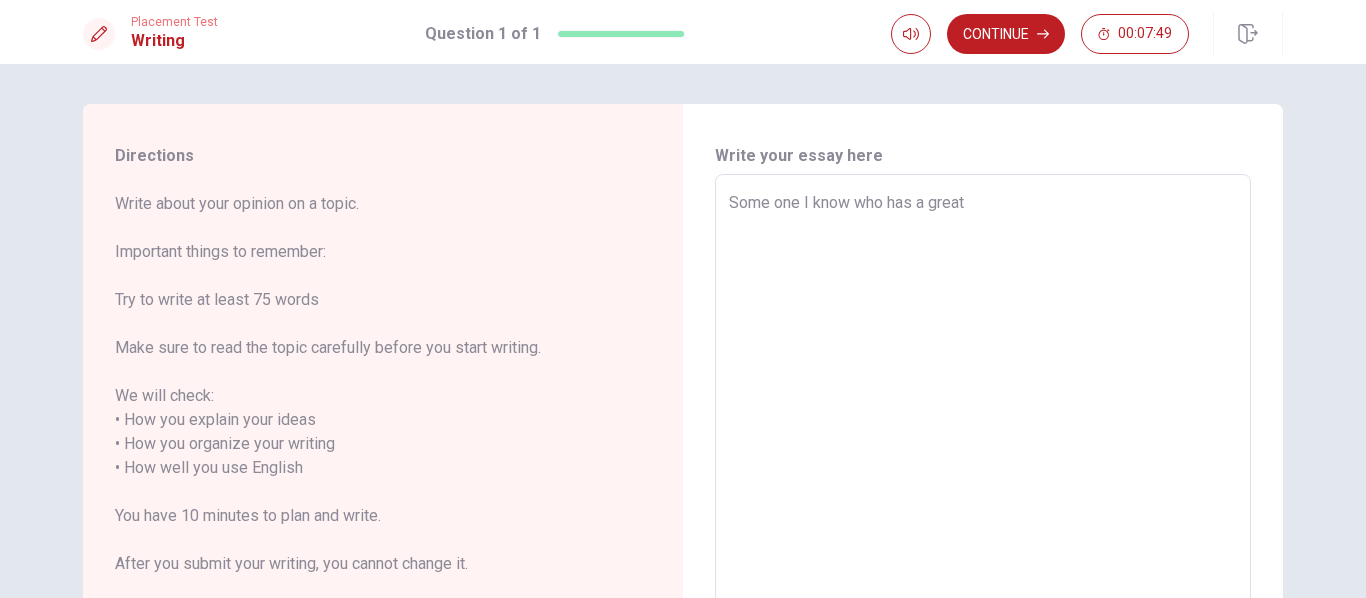 type on "Some one I know who has a great s" 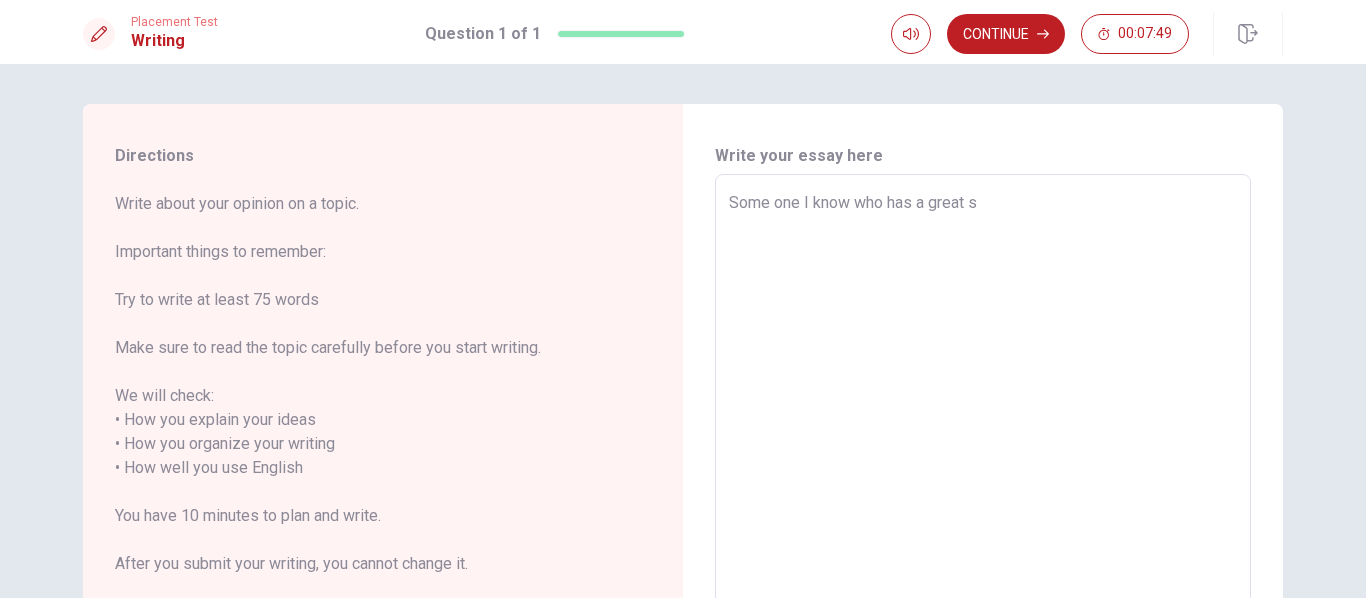 type on "x" 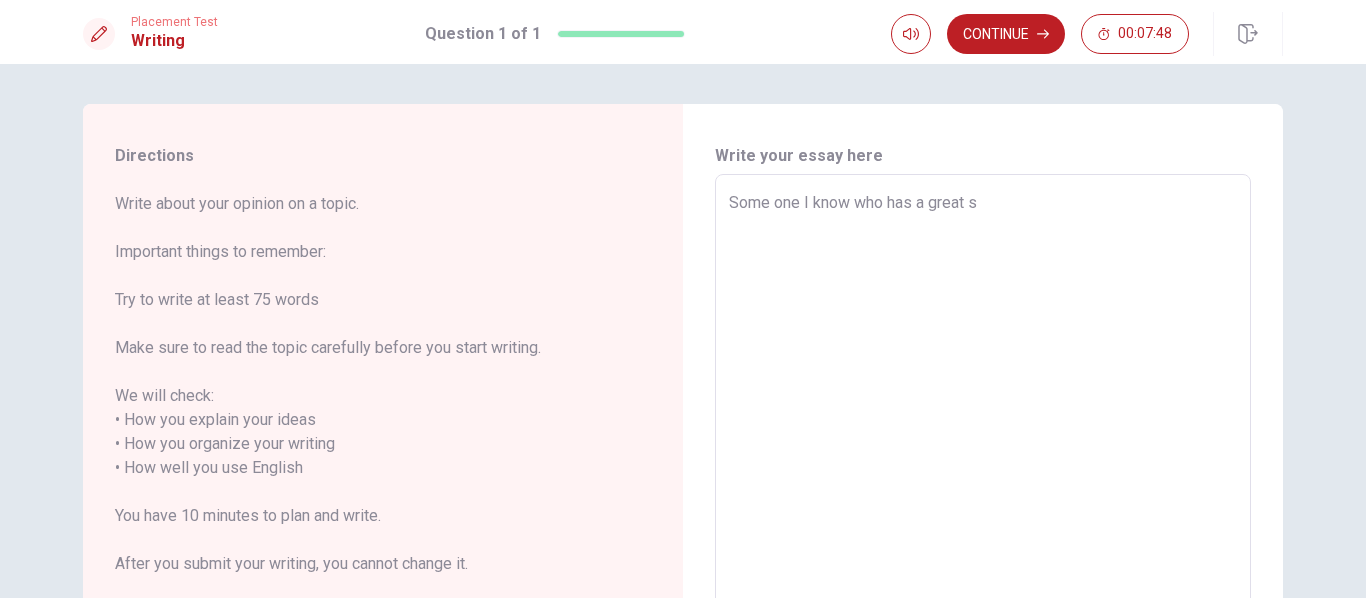 type on "Some one I know who has a great sk" 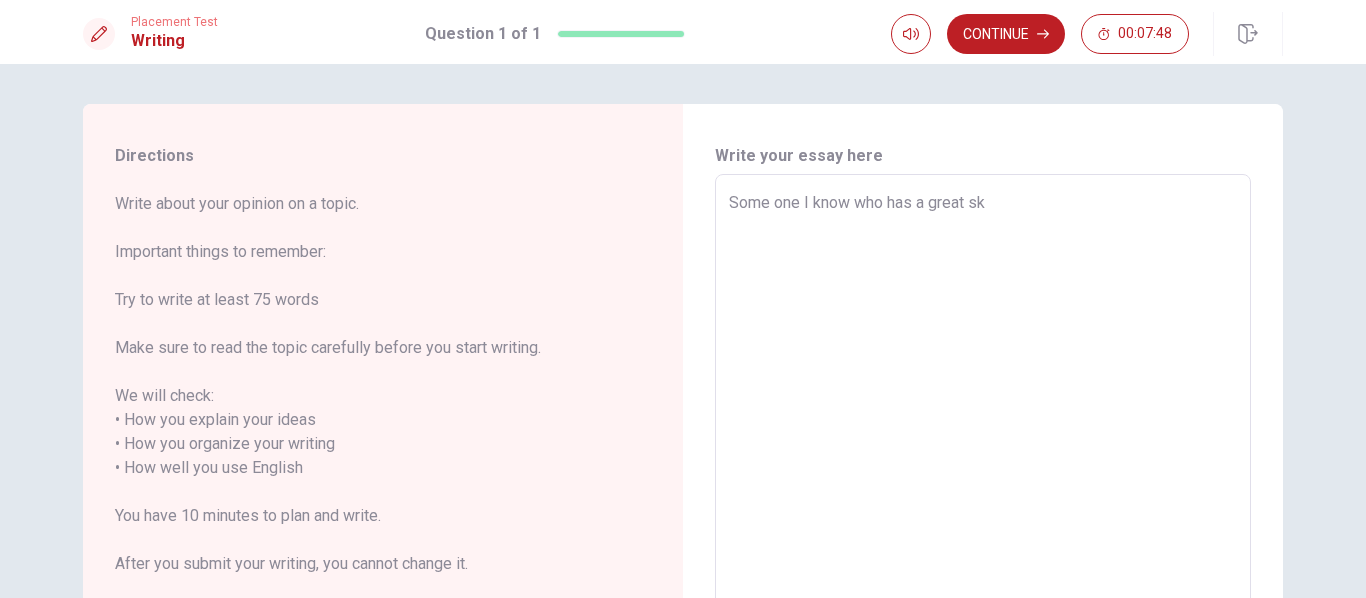 type on "x" 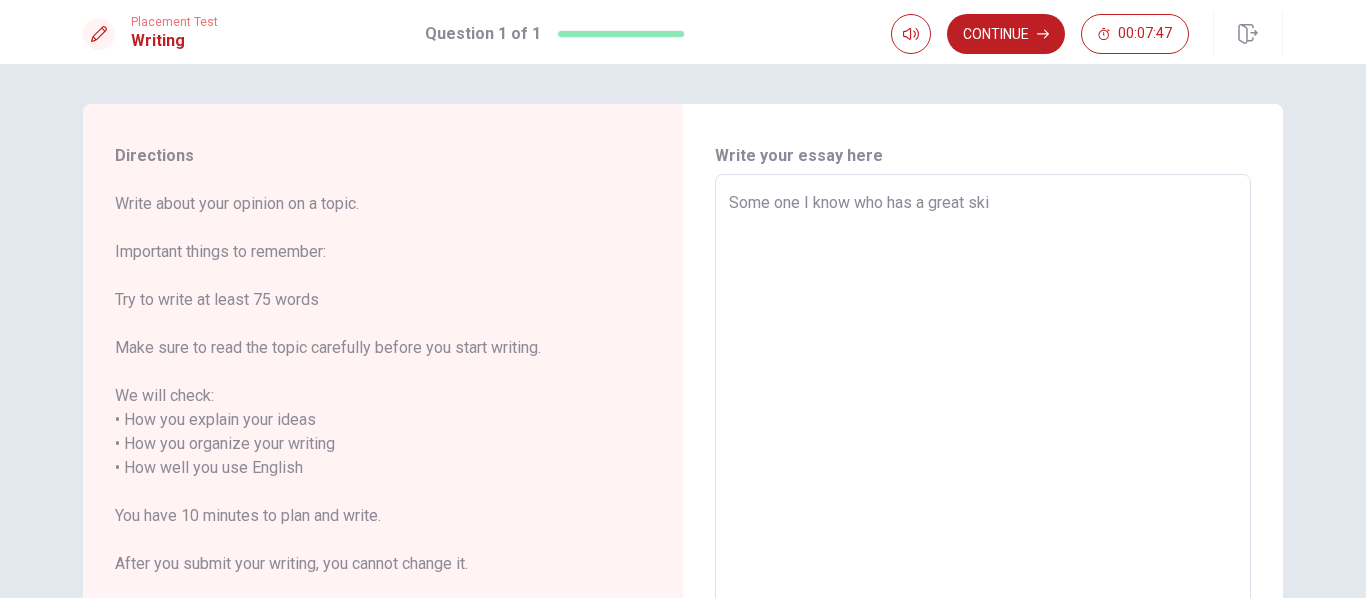 type on "x" 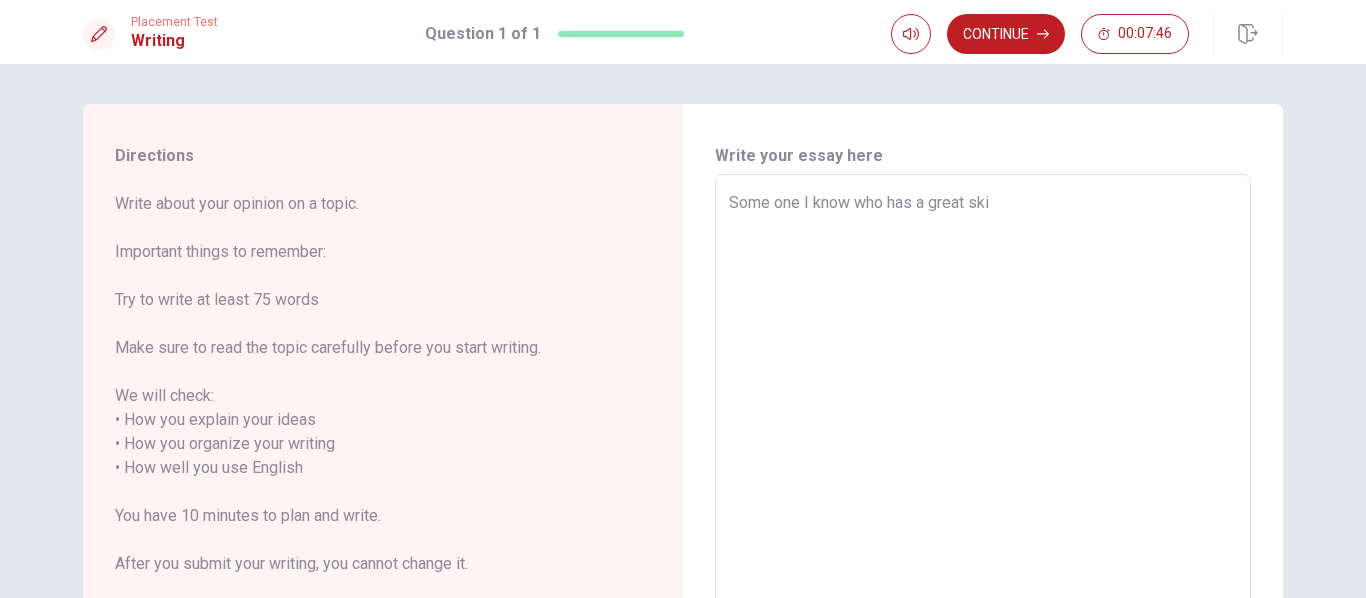 type on "Some one I know who has a great skil" 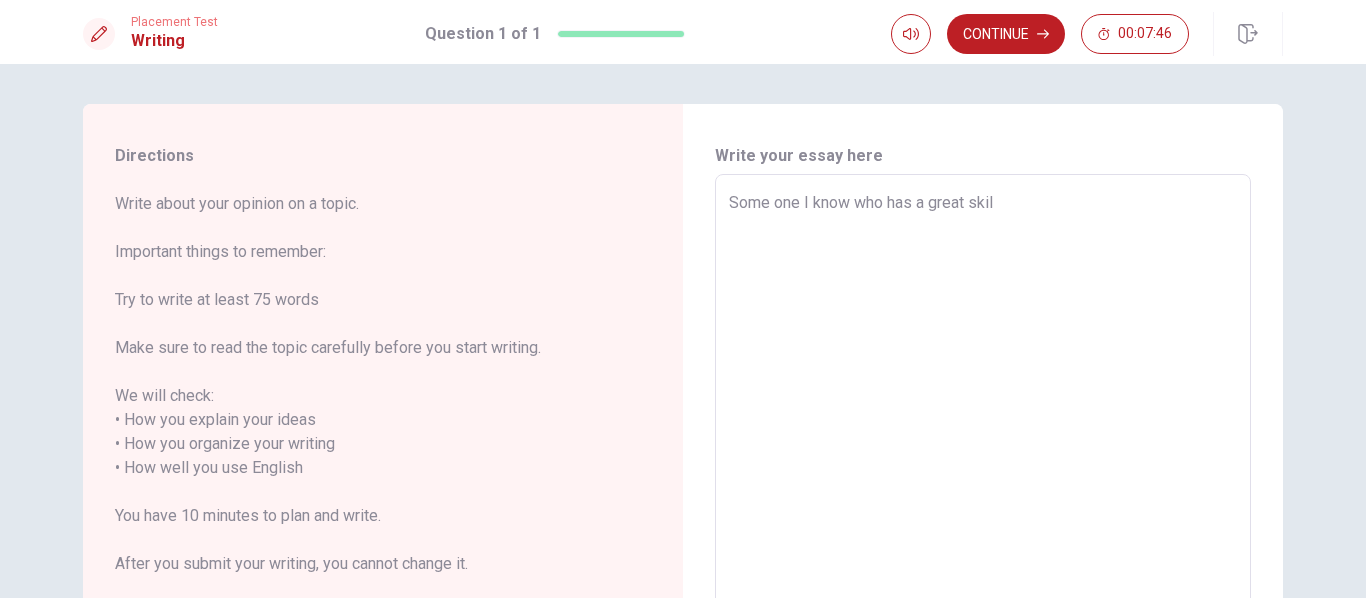 type on "x" 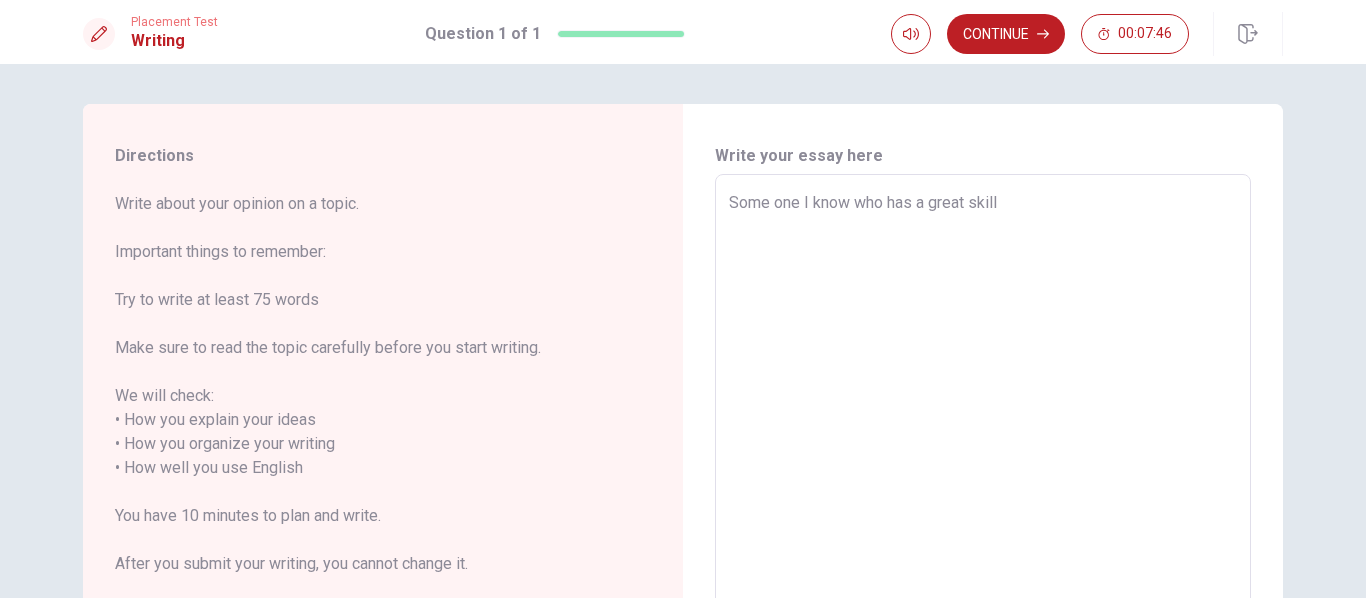 type on "x" 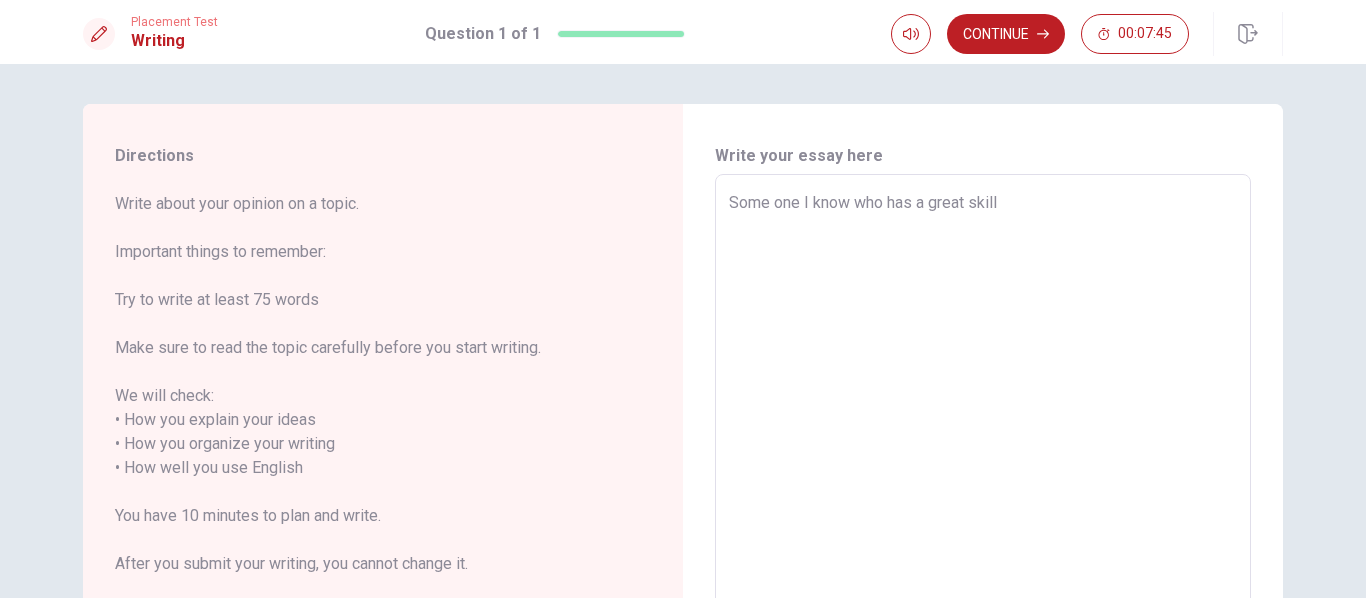type on "Some one I know who has a great skill i" 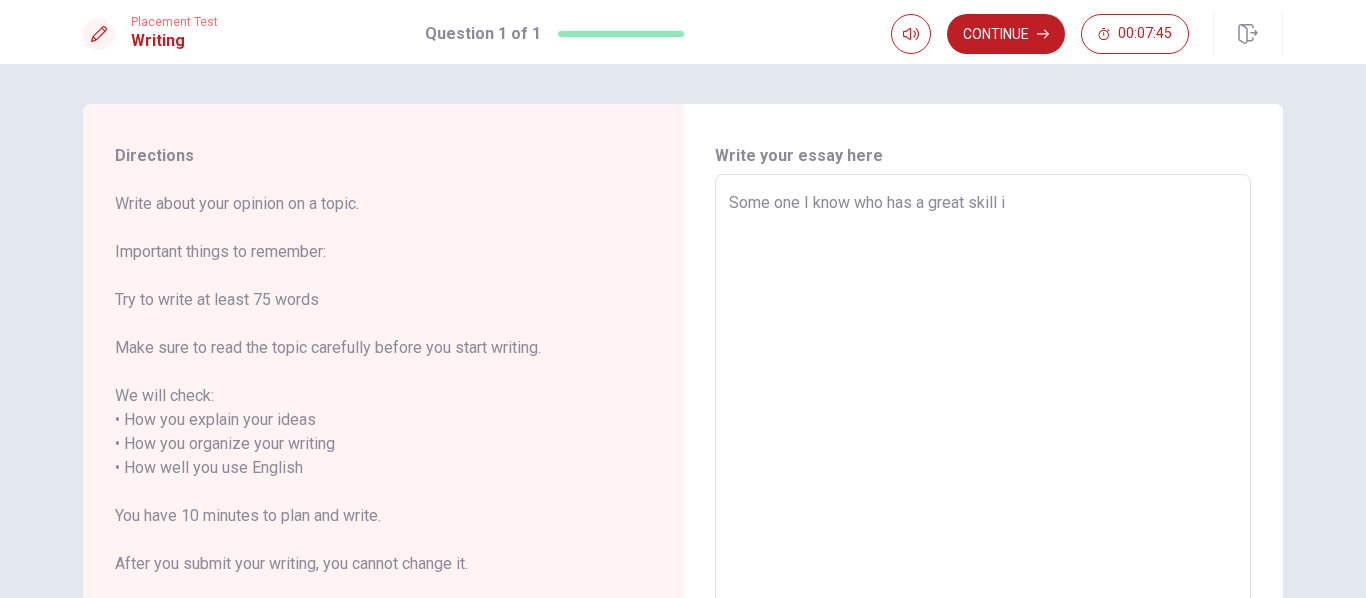type on "x" 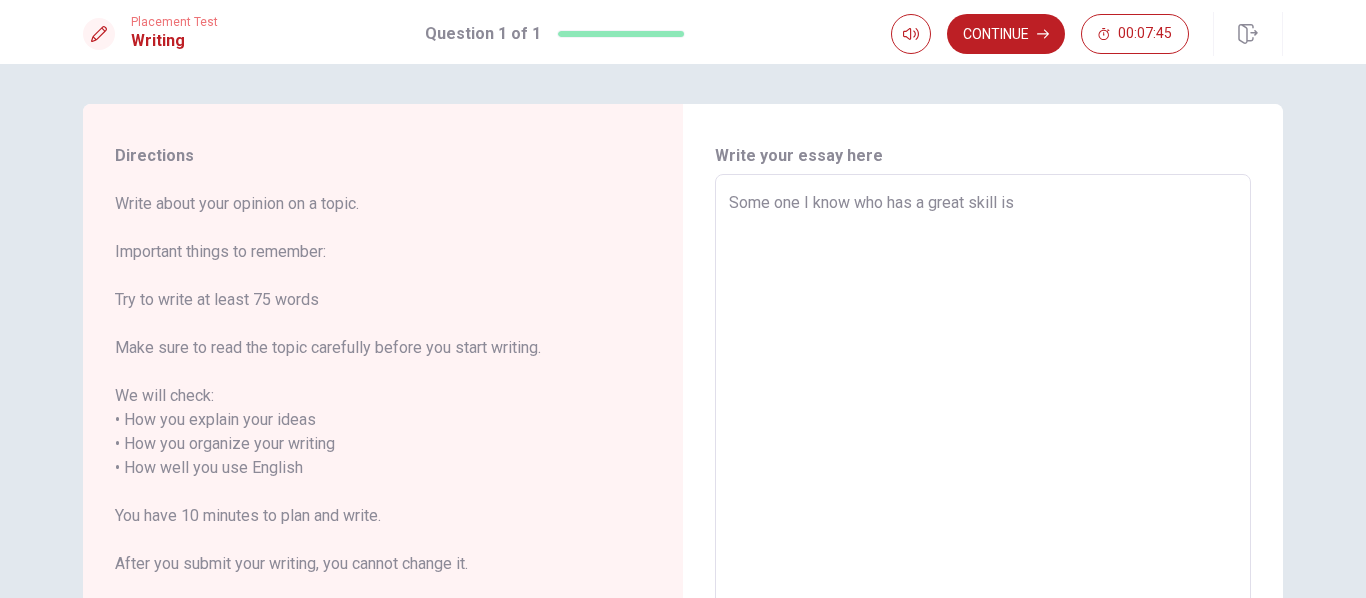 type on "x" 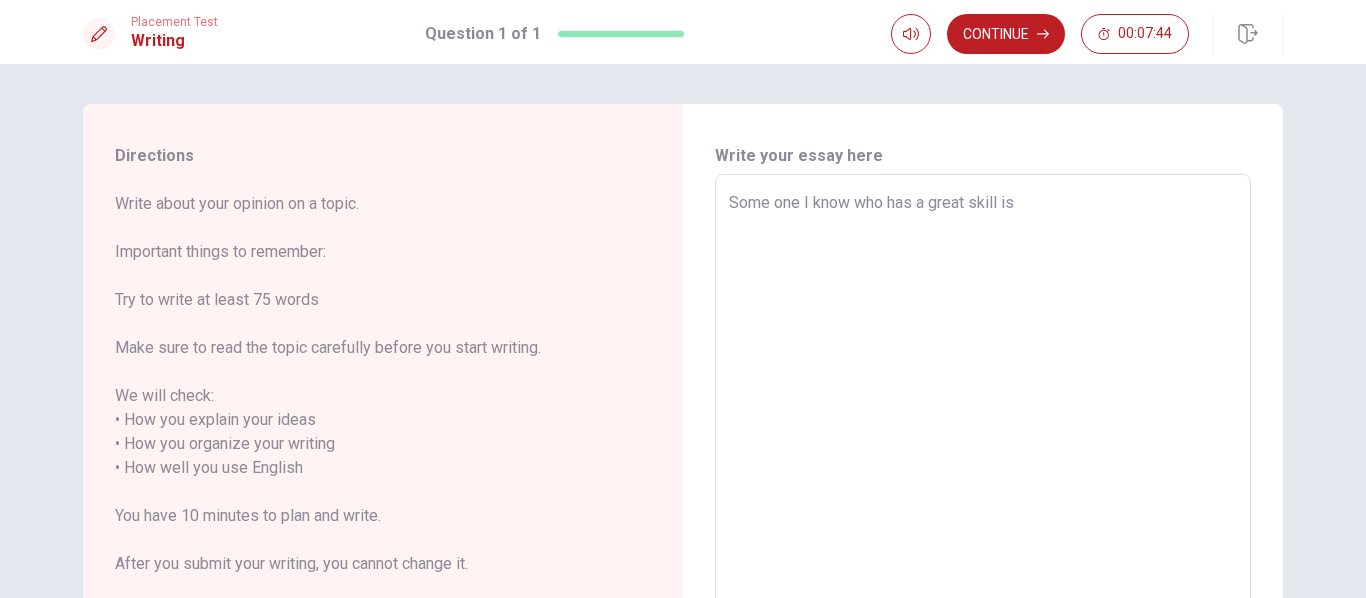 type on "Some one I know who has a great skill is" 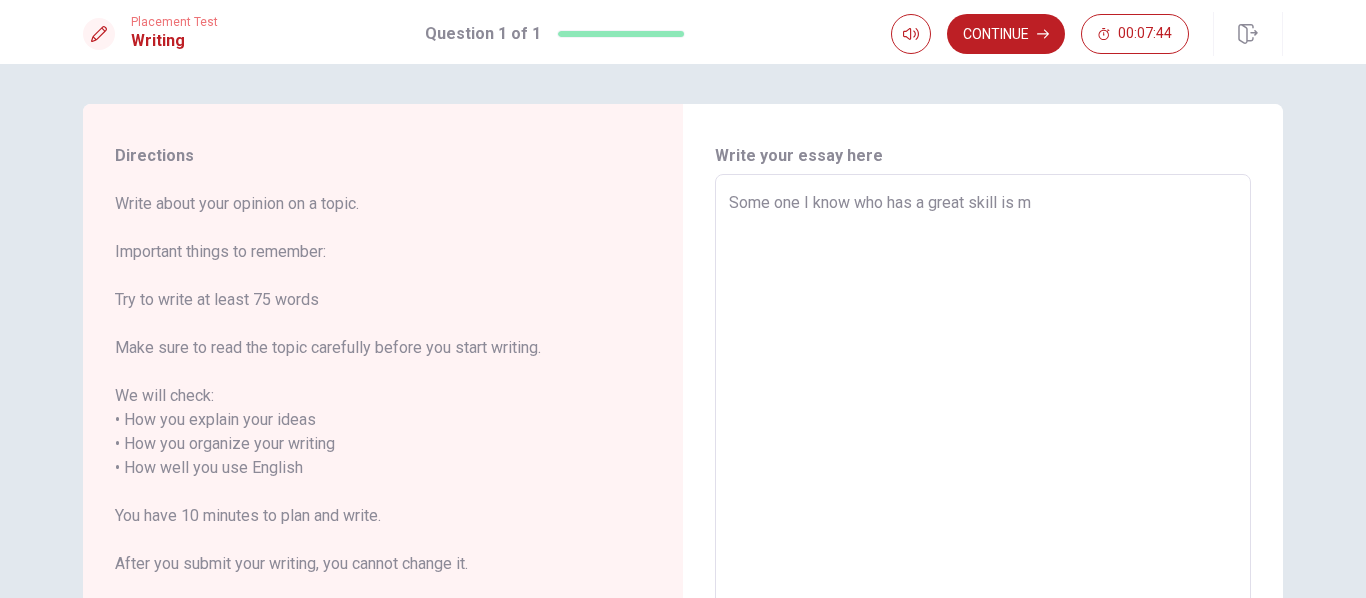 type on "x" 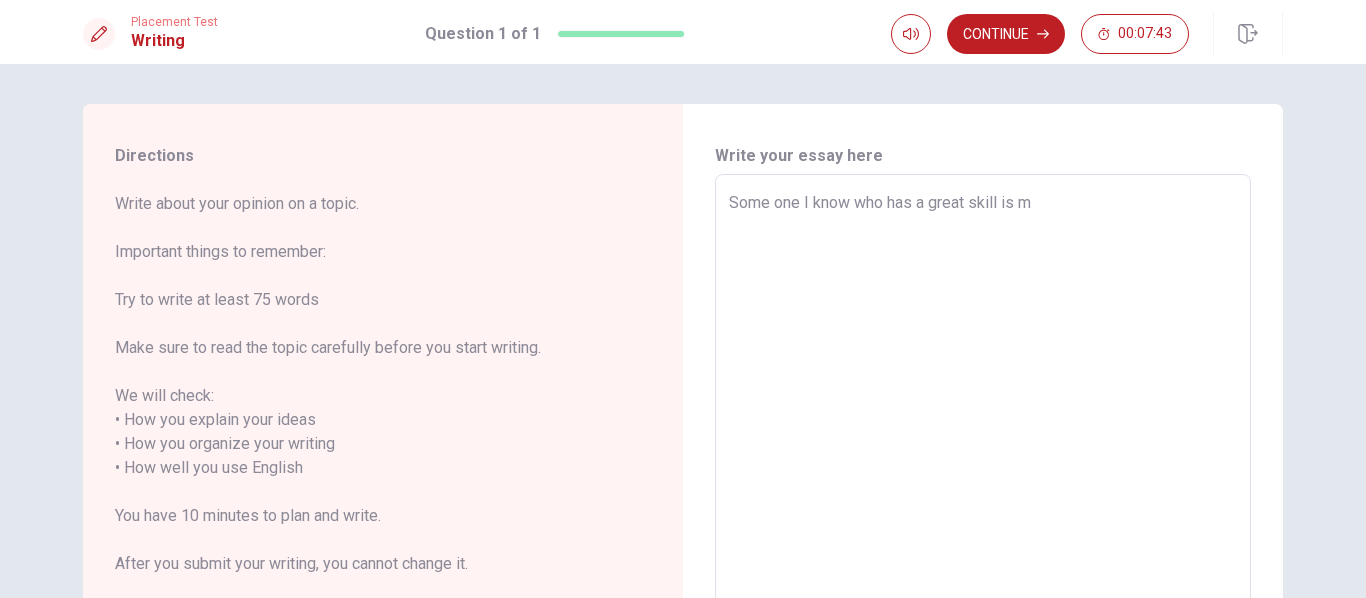 type on "Some one I know who has a great skill is my" 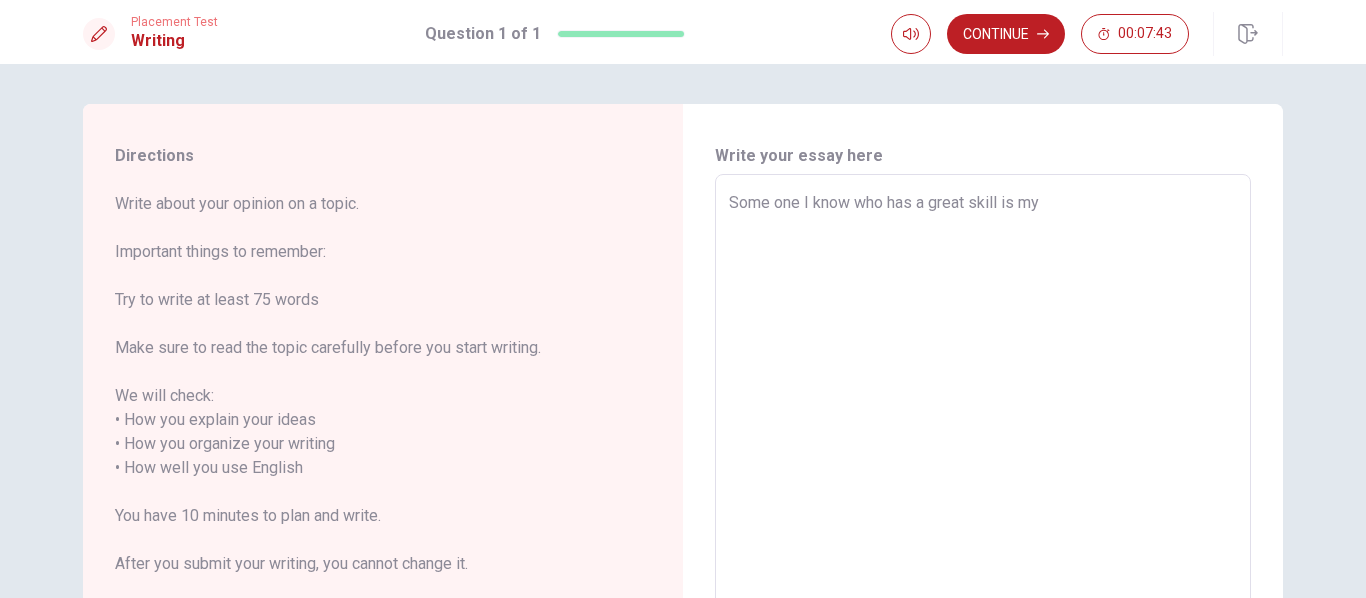 type on "x" 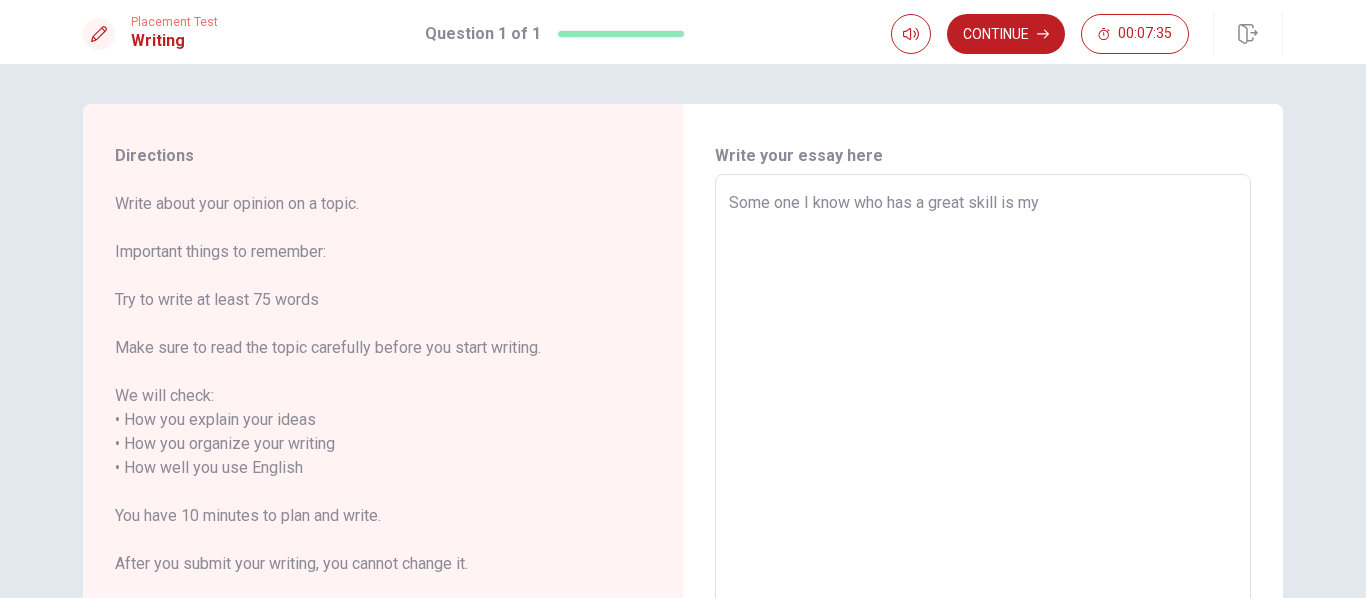 type on "x" 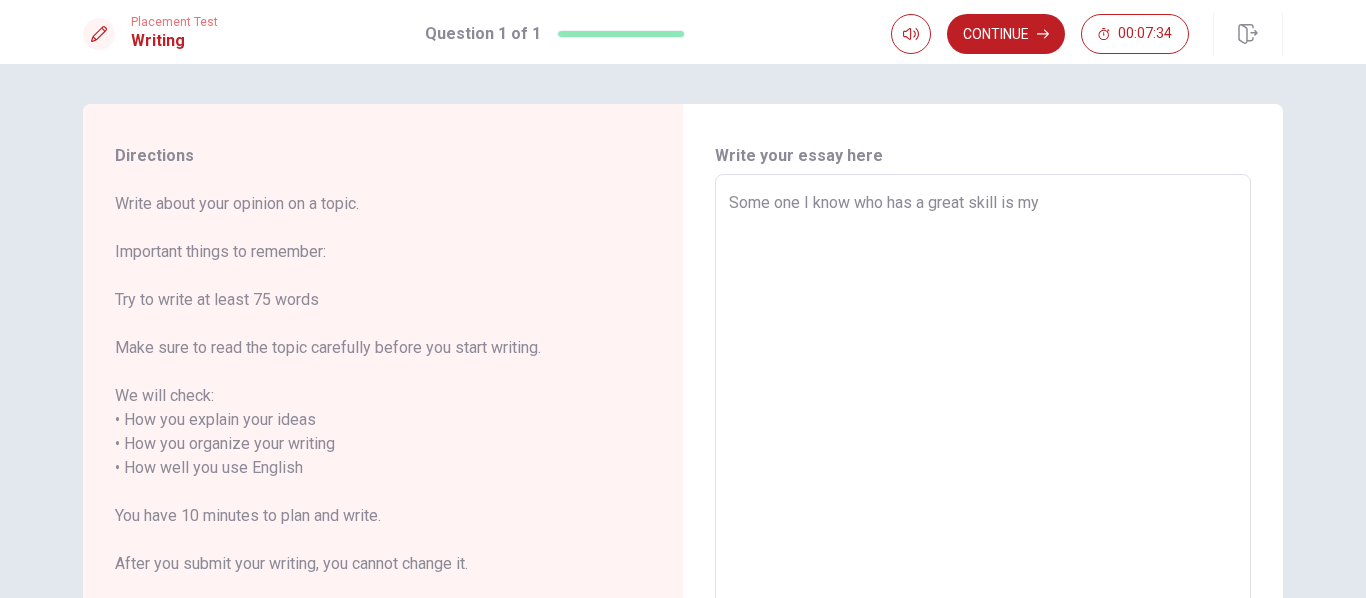 type on "Some one I know who has a great skill is my m" 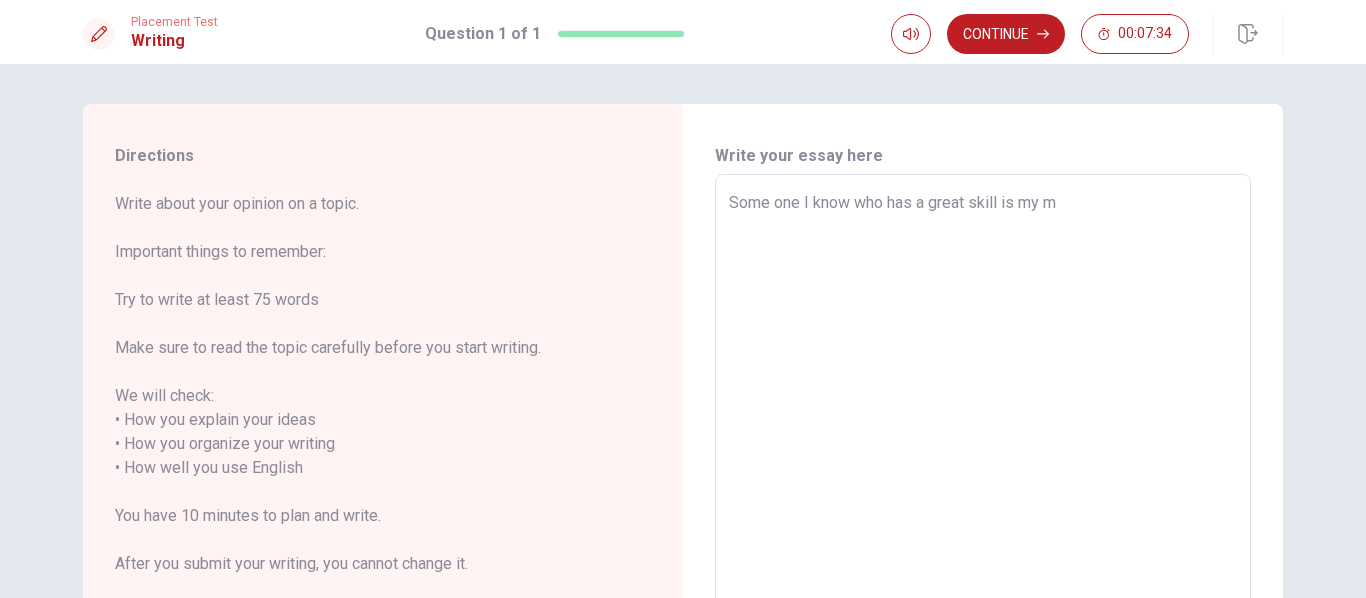 type on "x" 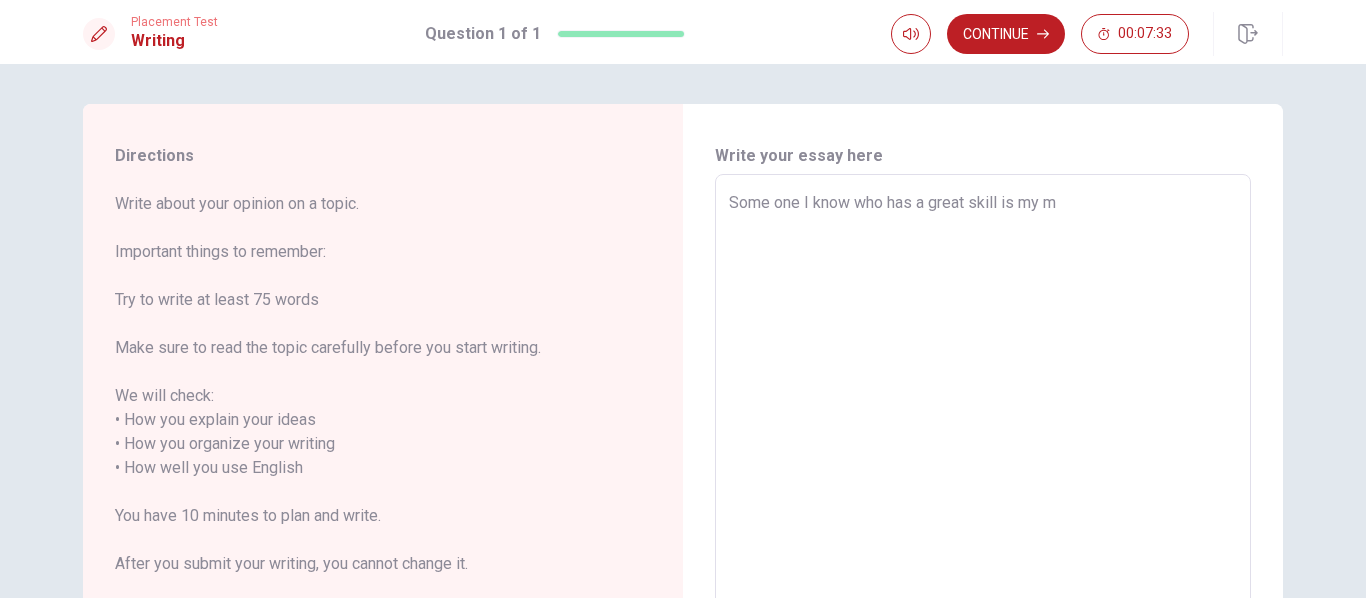 type on "Some one I know who has a great skill is my mo" 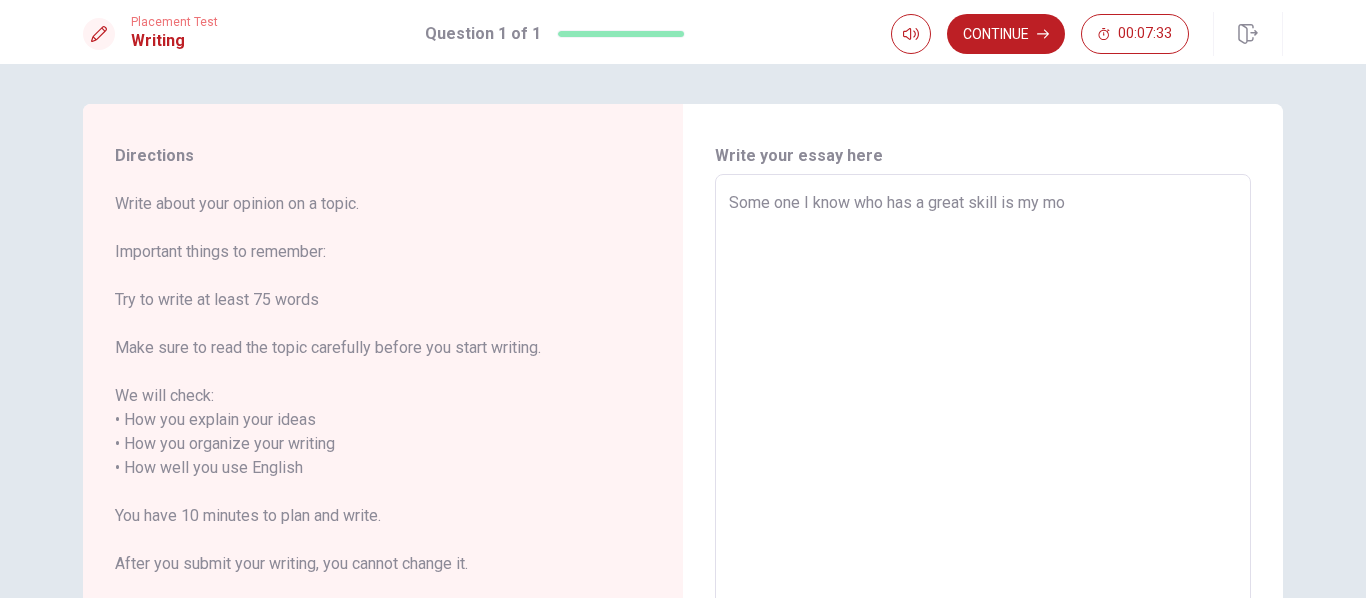 type on "x" 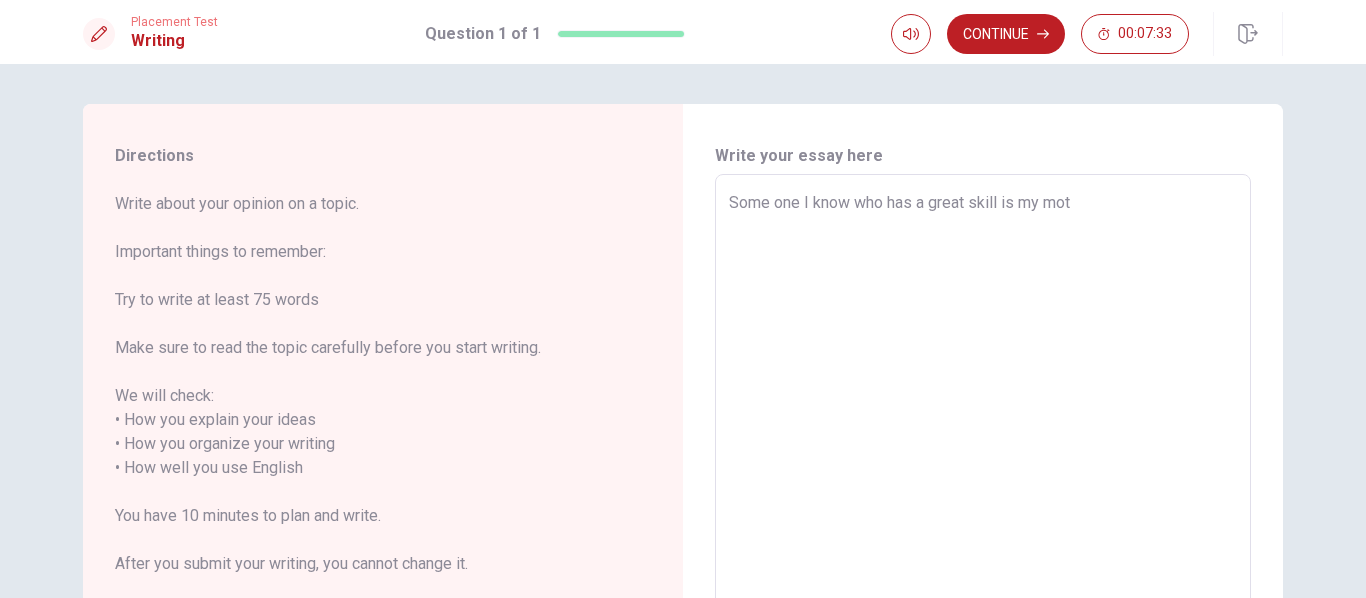 type on "x" 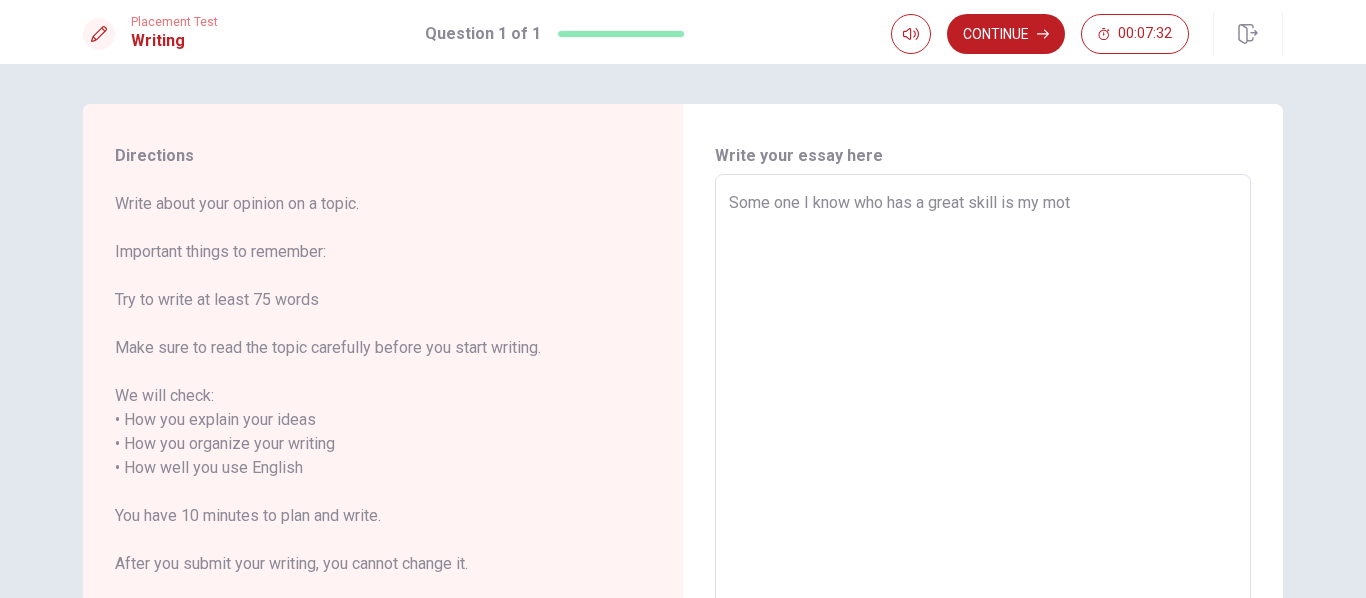 type on "Some one I know who has a great skill is my moth" 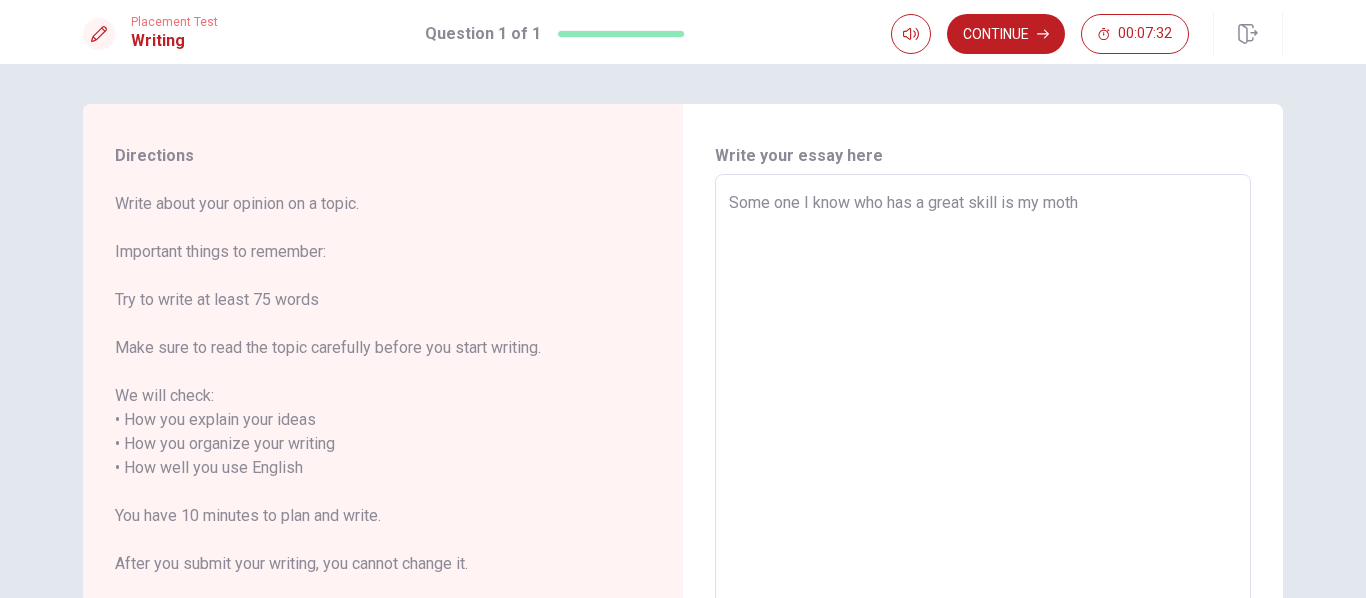 type on "x" 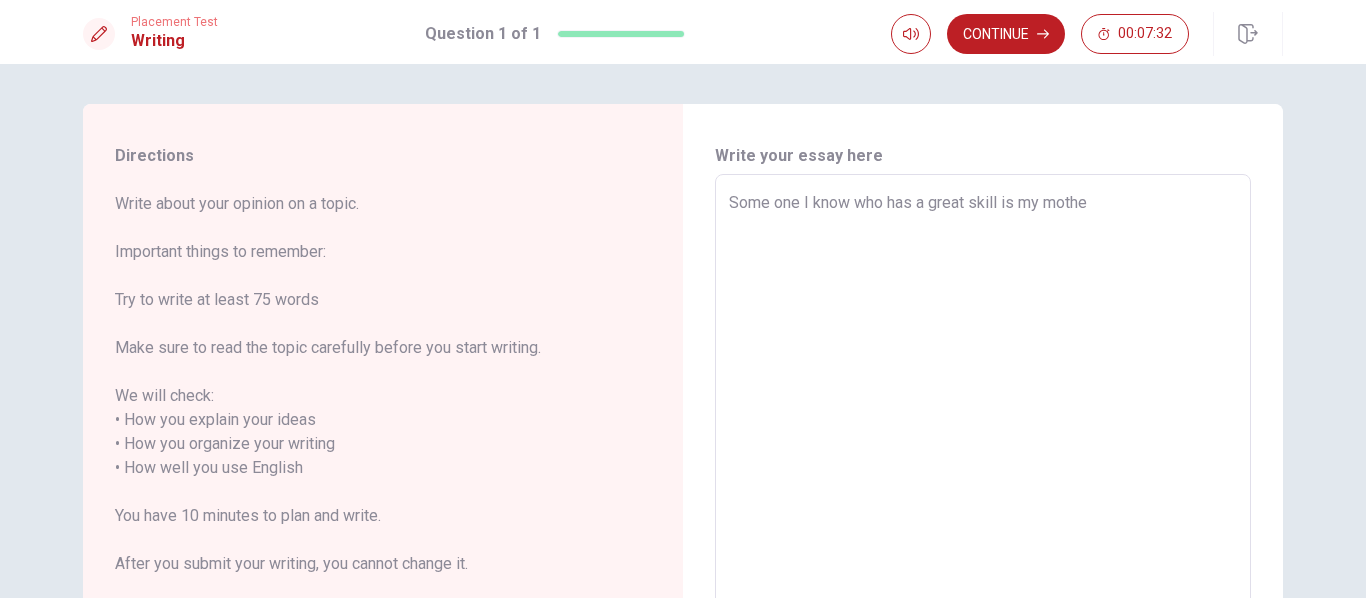 type on "x" 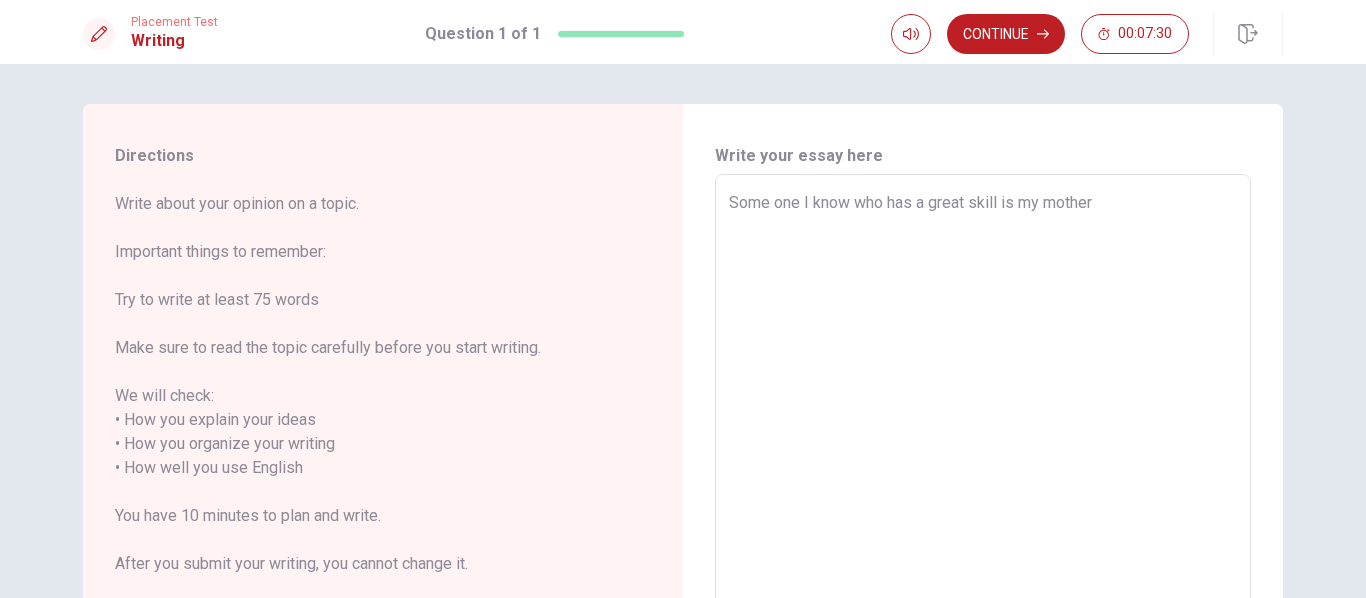type on "x" 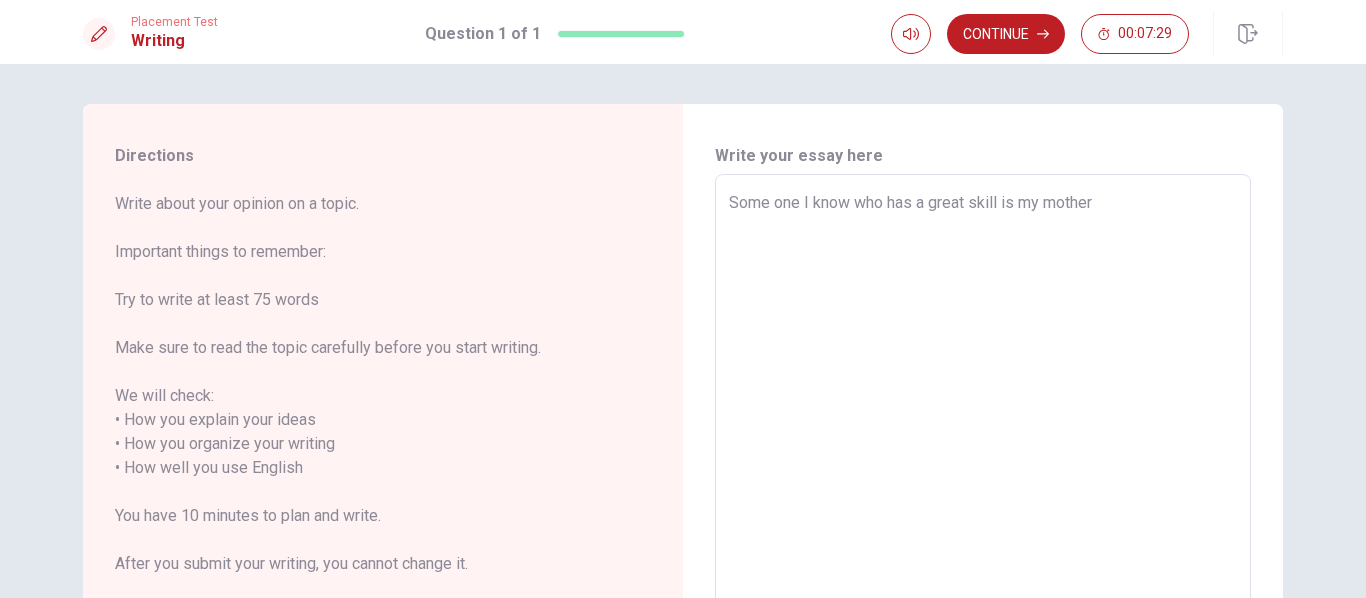 type on "Some one I know who has a great skill is my mother." 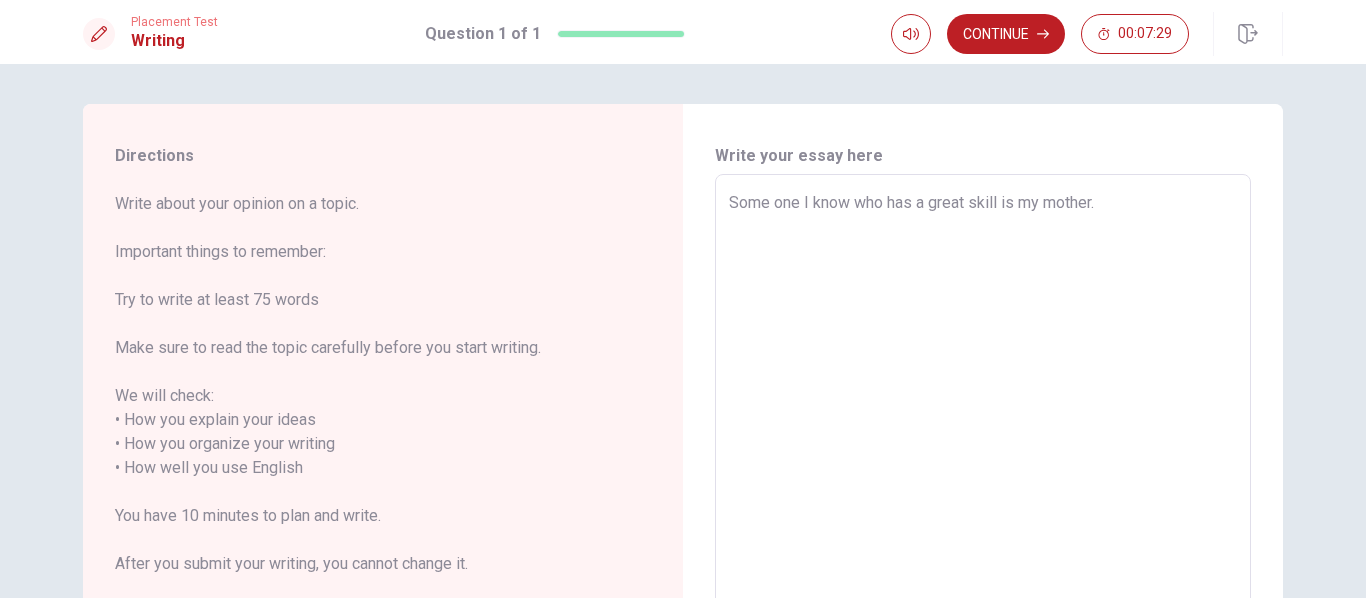 type on "x" 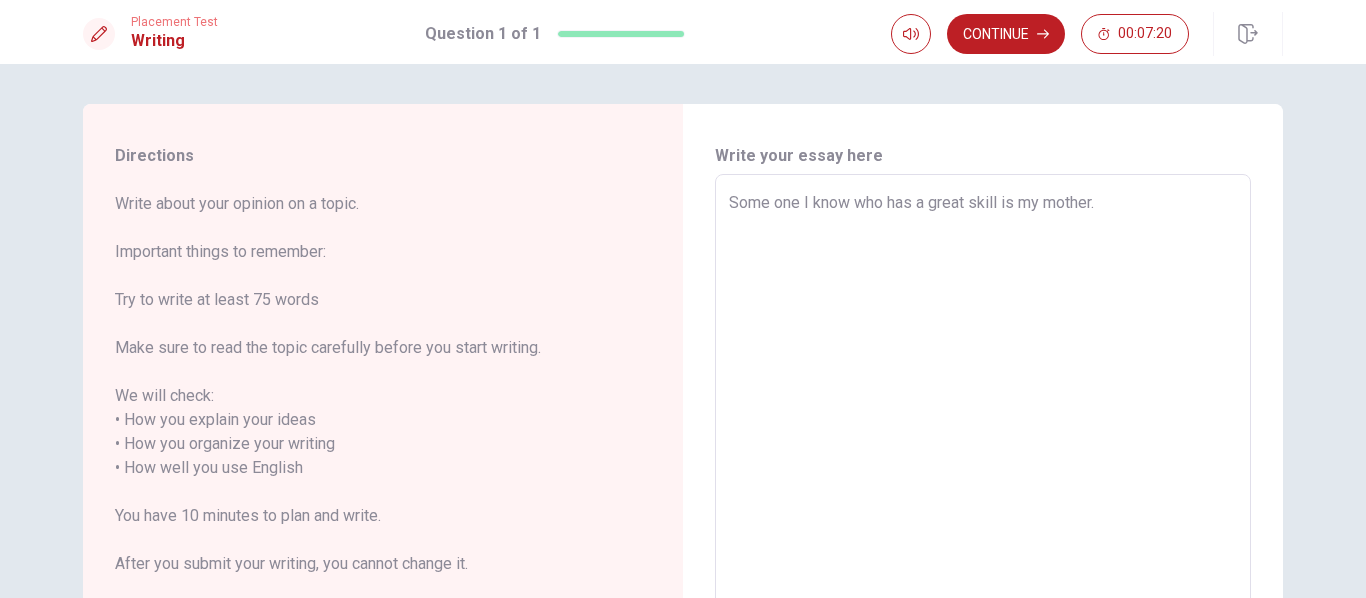 type on "x" 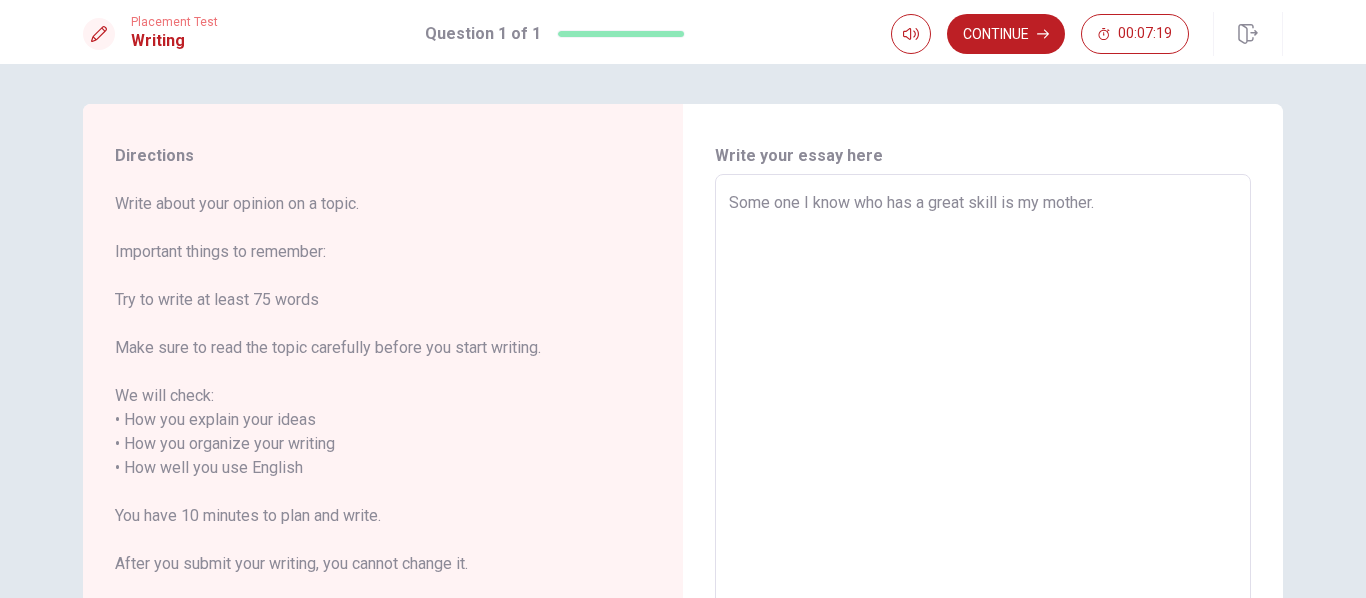 type on "Some one I know who has a great skill is my mother.
S" 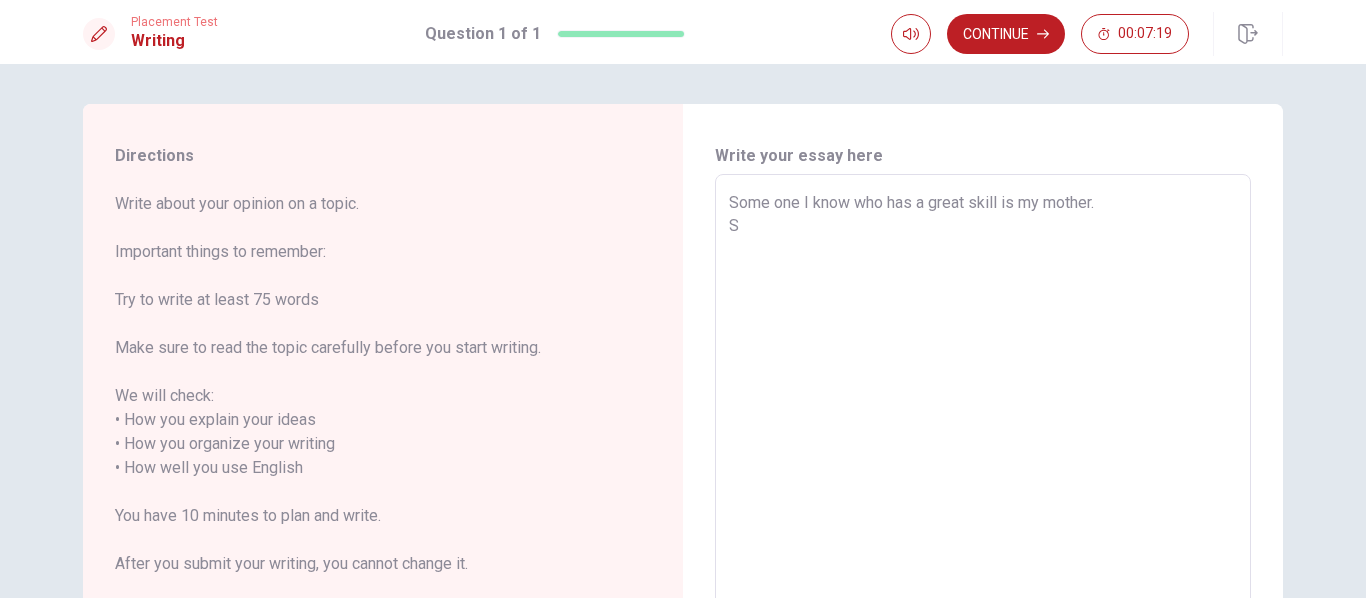 type on "x" 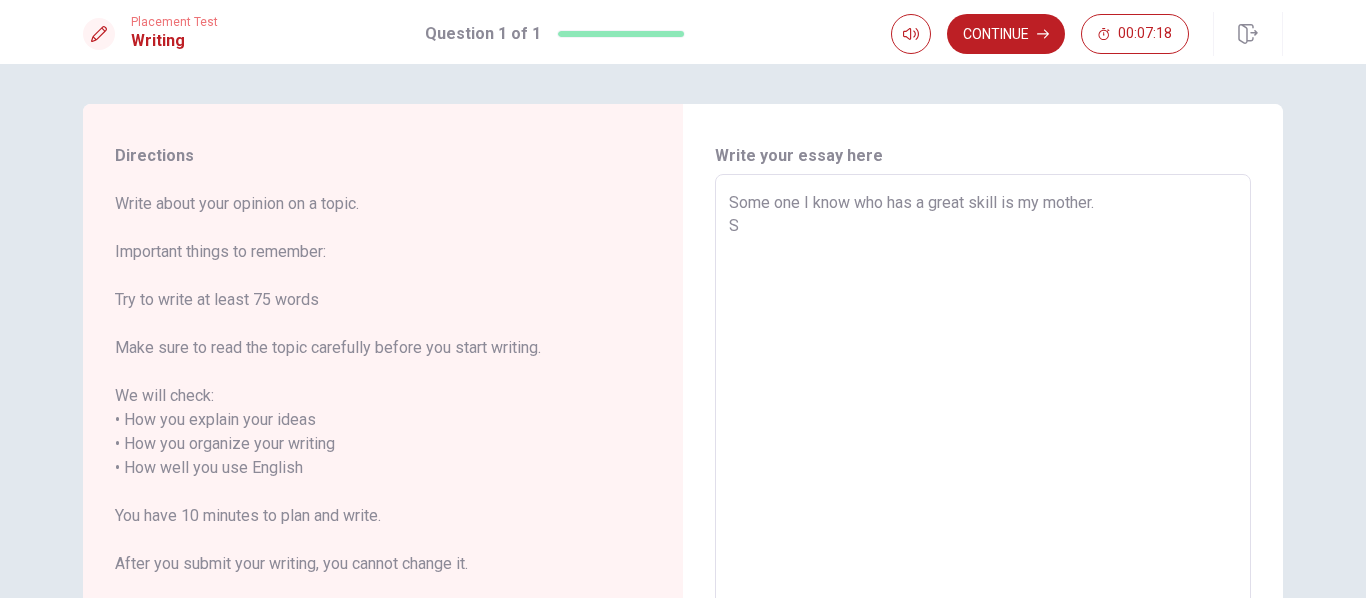 type on "Some one I know who has a great skill is my mother.
Sh" 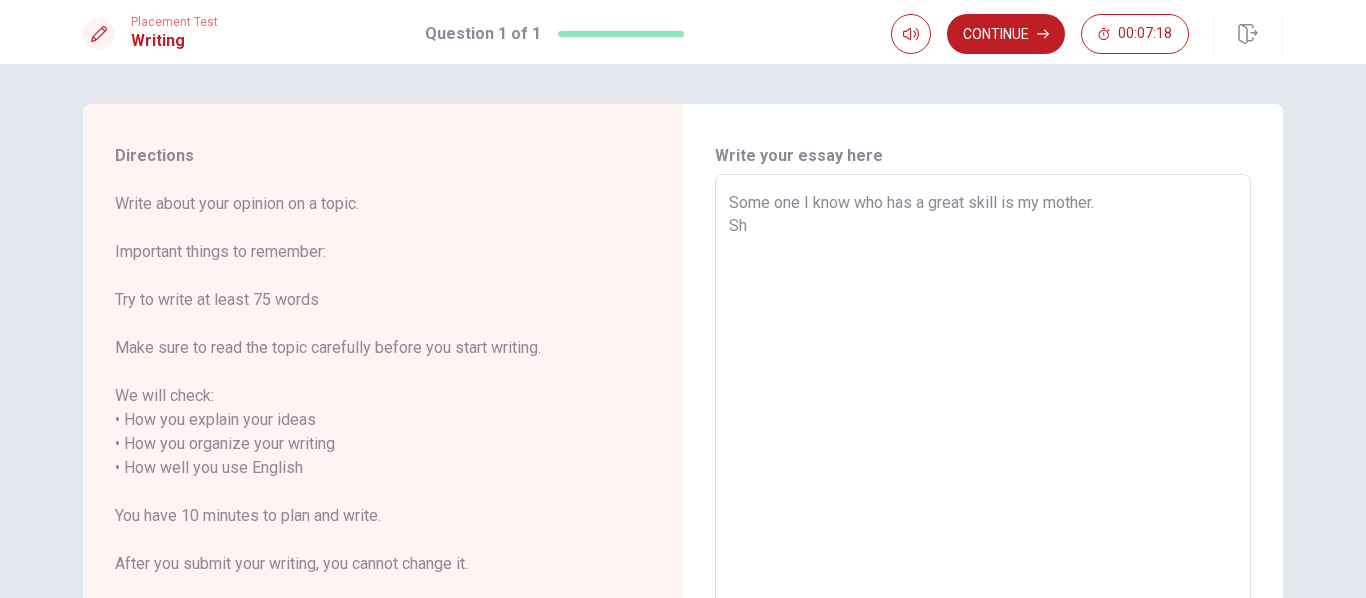 type on "x" 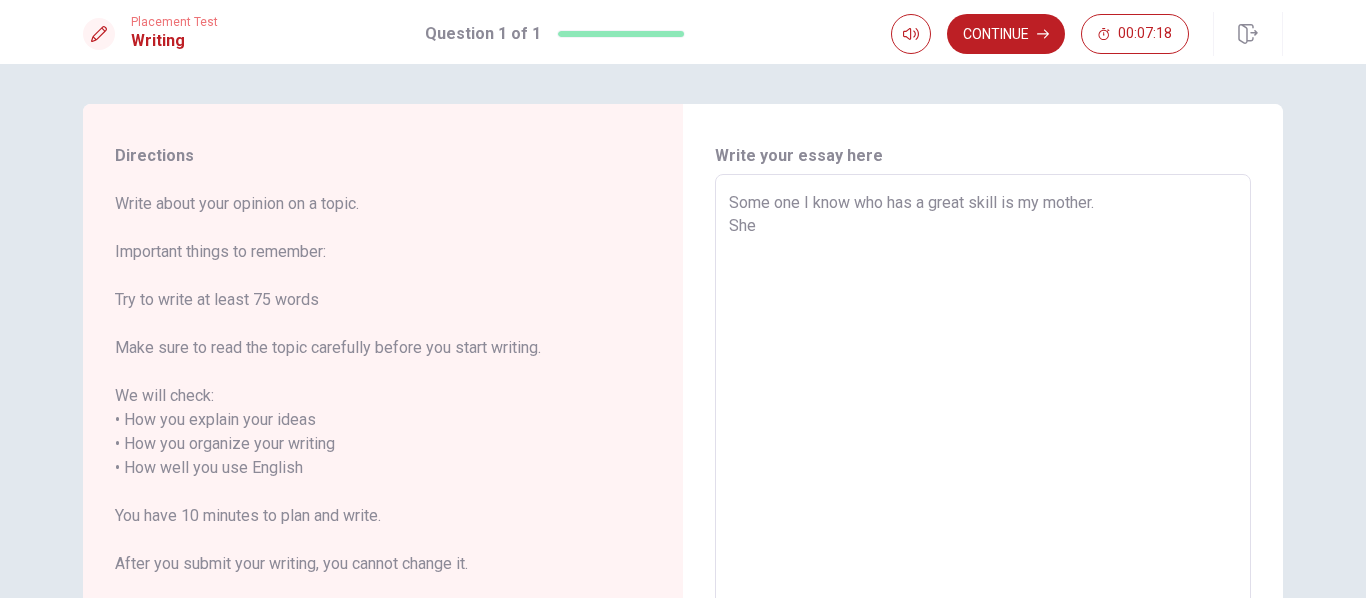 type on "x" 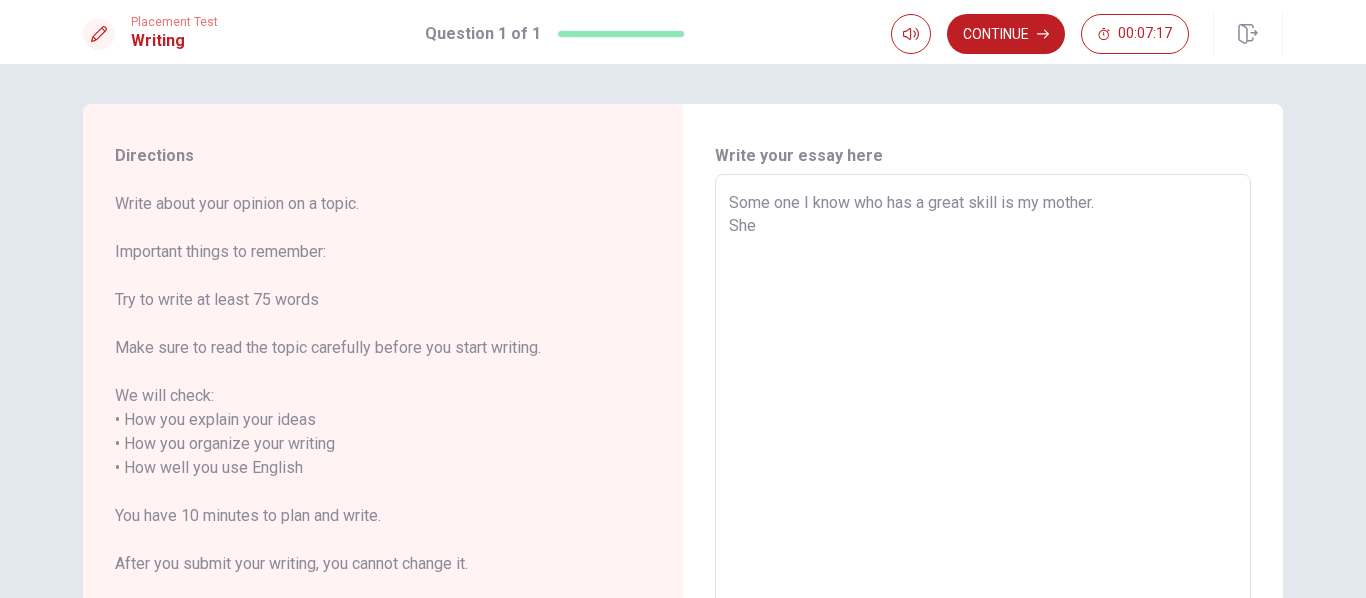 type on "Some one I know who has a great skill is my mother.
She" 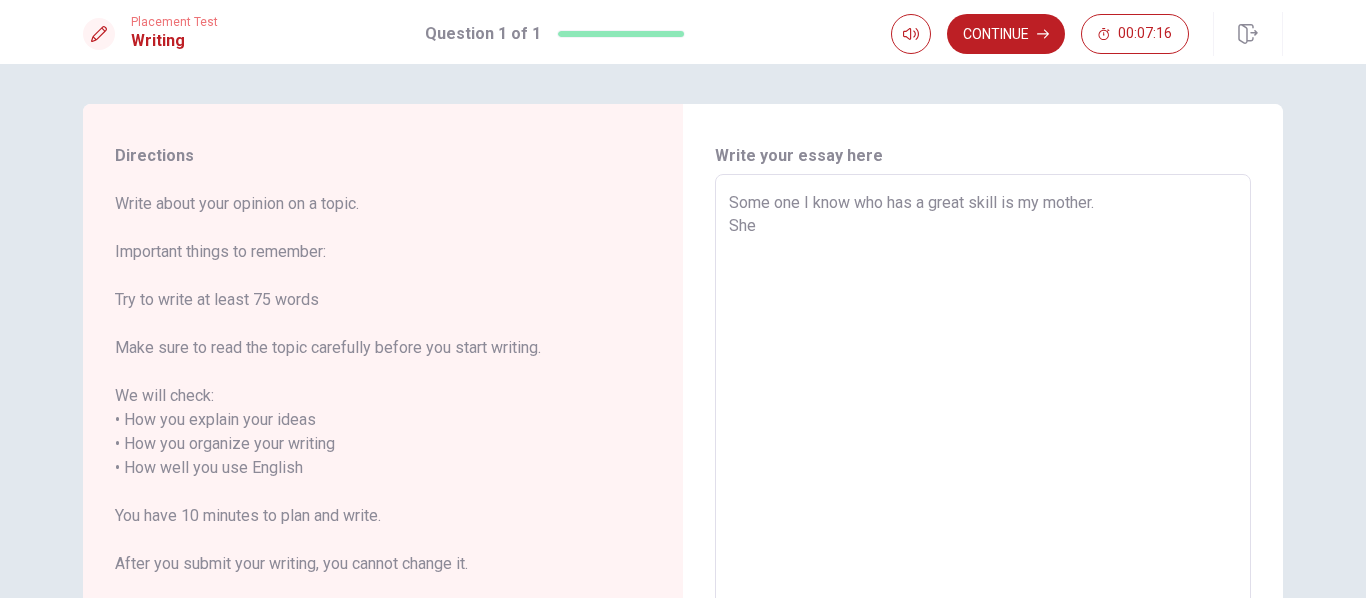 type on "Some one I know who has a great skill is my mother.
She i" 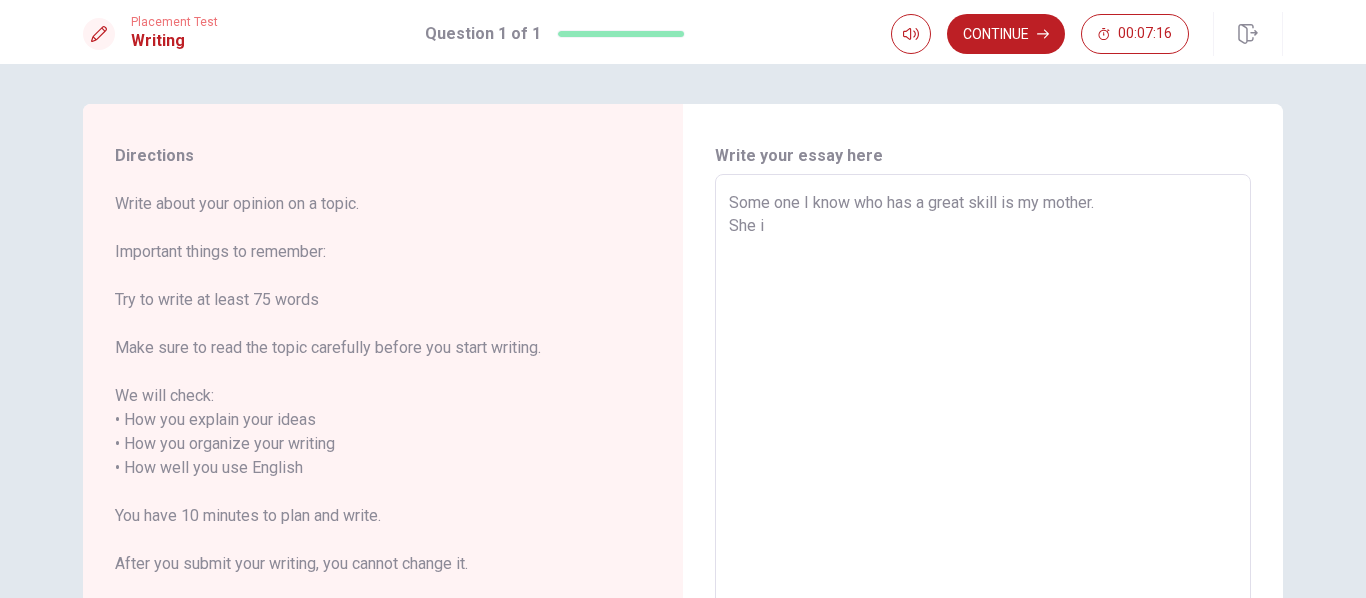 type on "x" 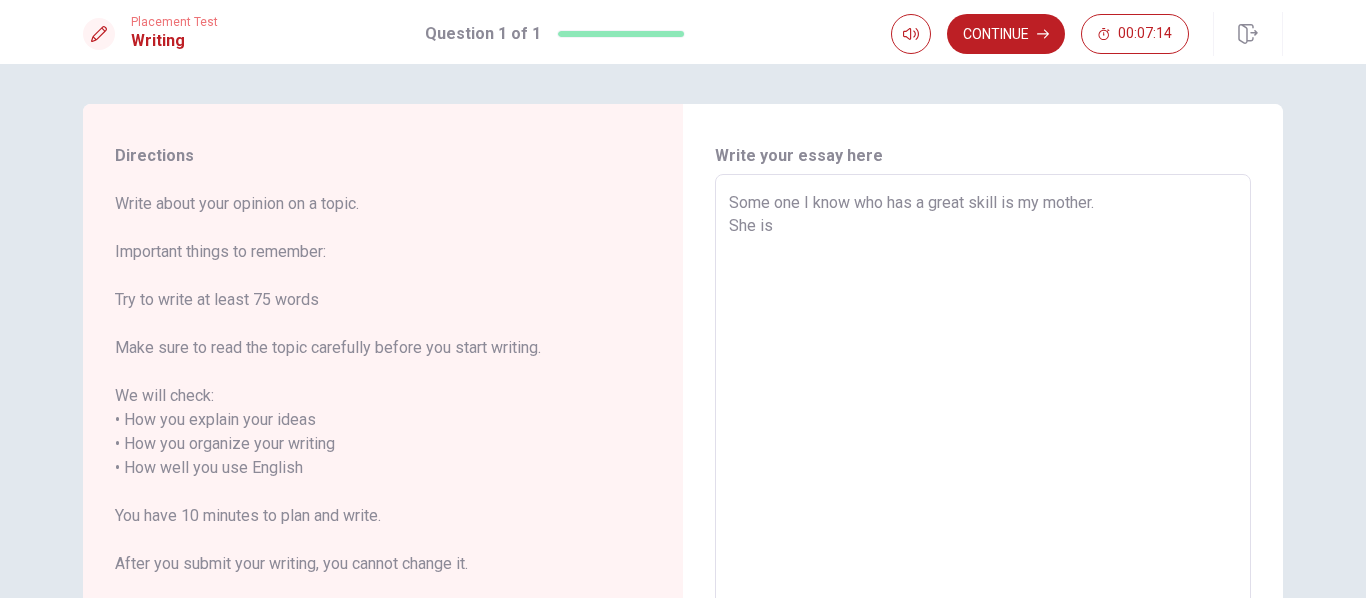 type on "x" 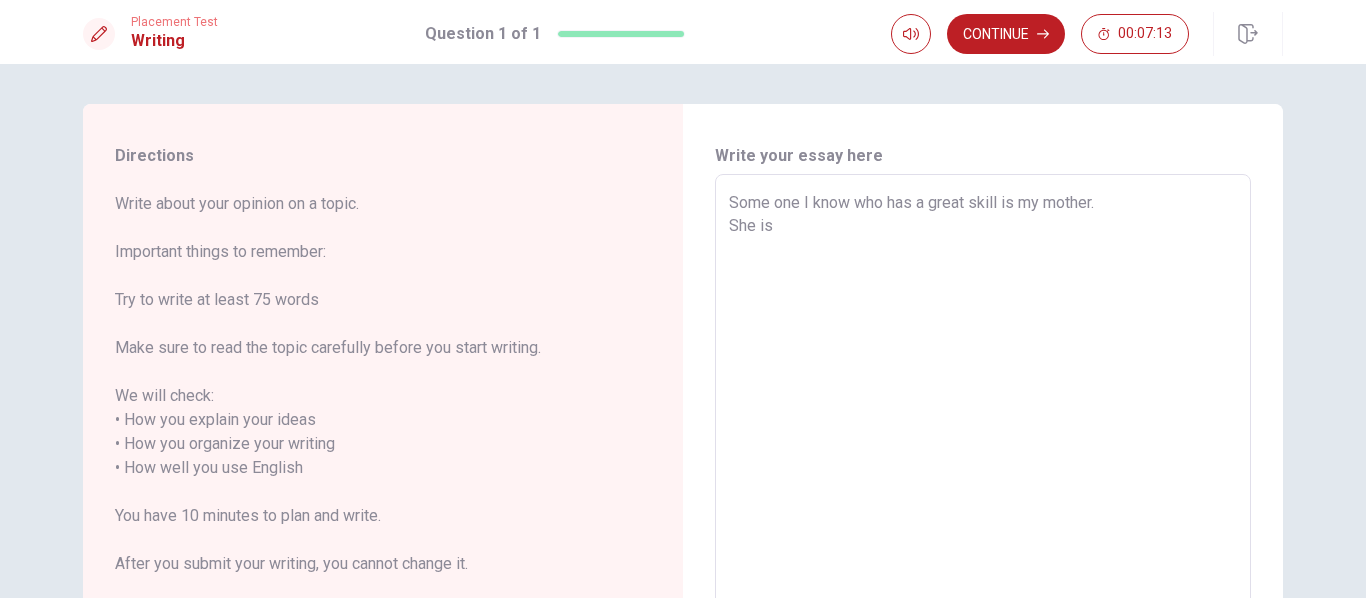 type on "Some one I know who has a great skill is my mother.
She is" 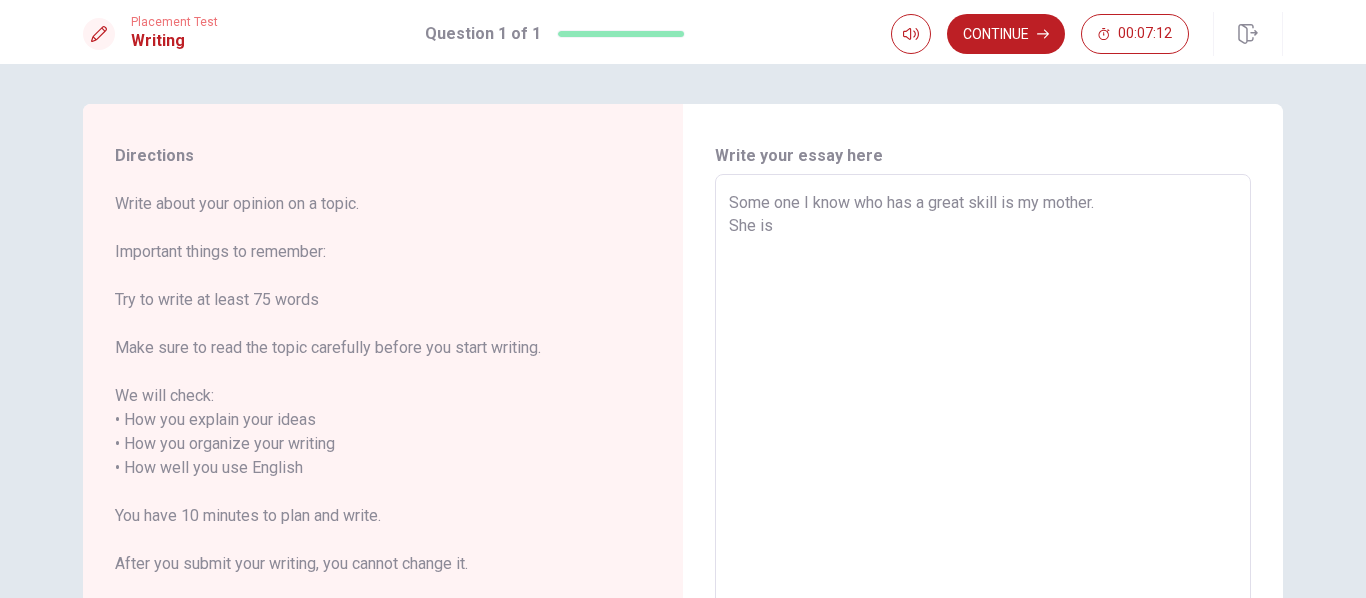 type on "x" 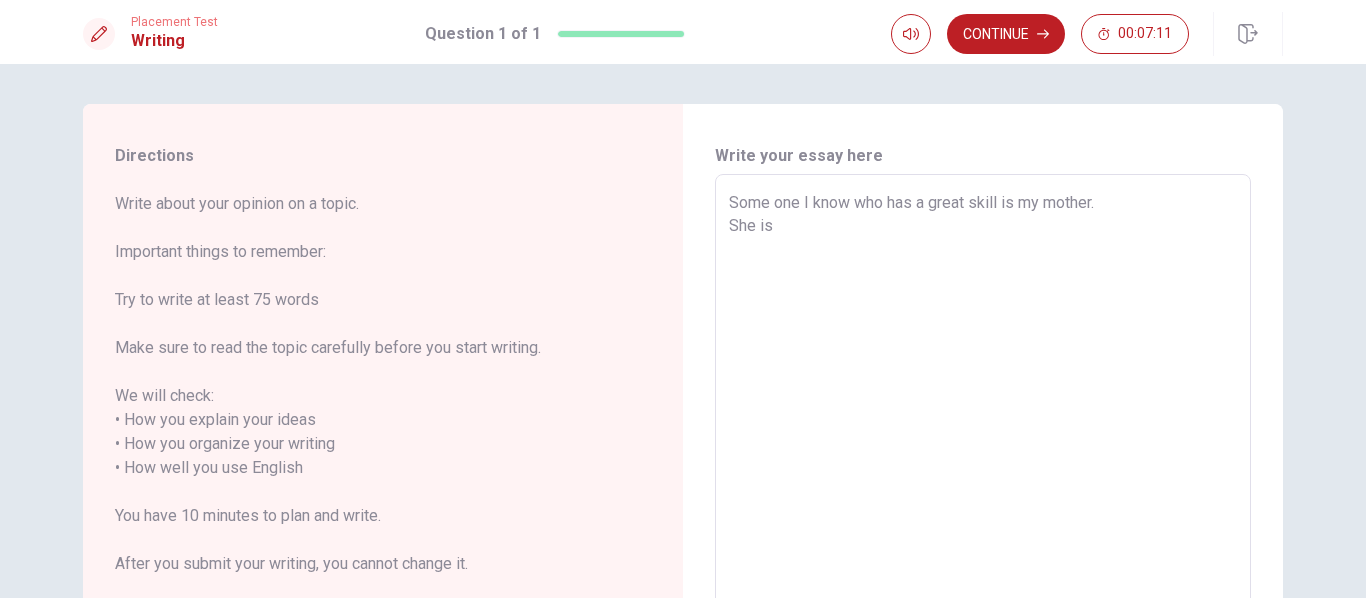 type on "Some one I know who has a great skill is my mother.
She is r" 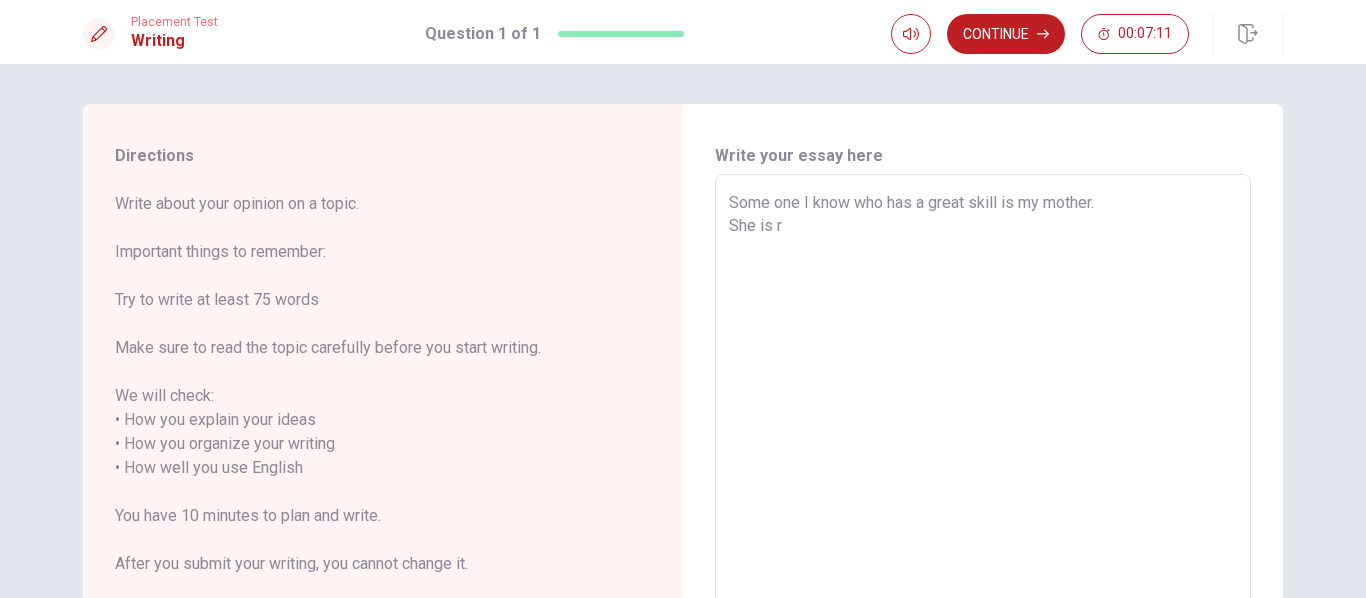 type on "x" 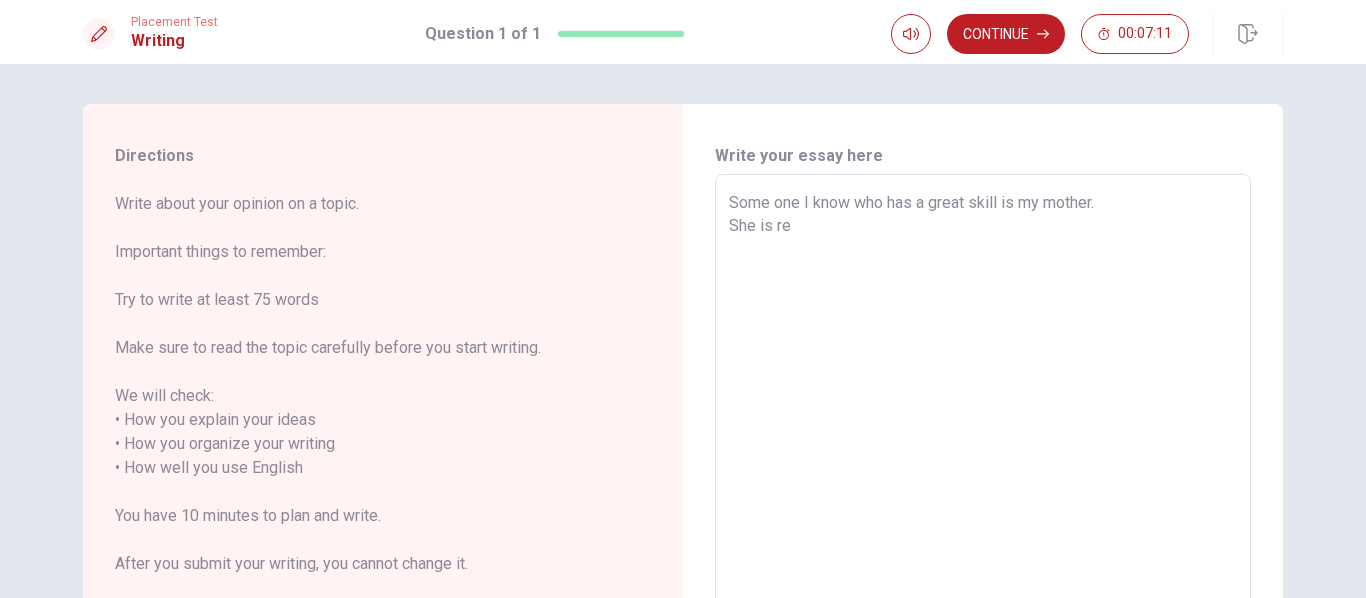 type on "x" 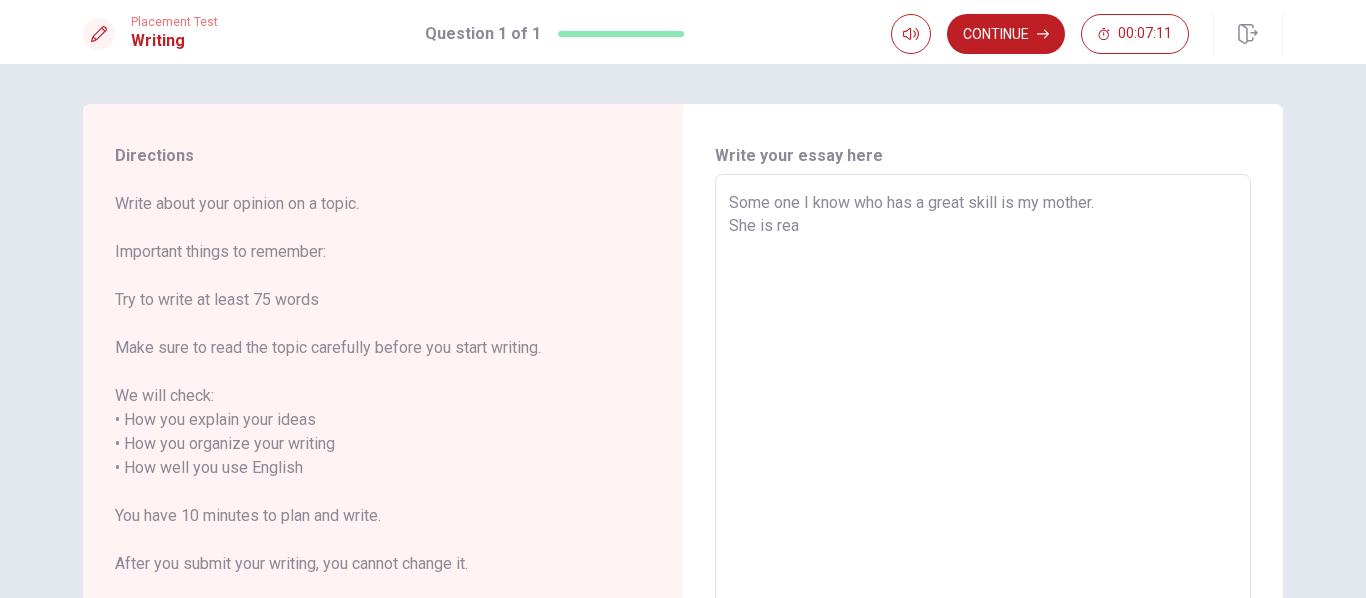 type on "x" 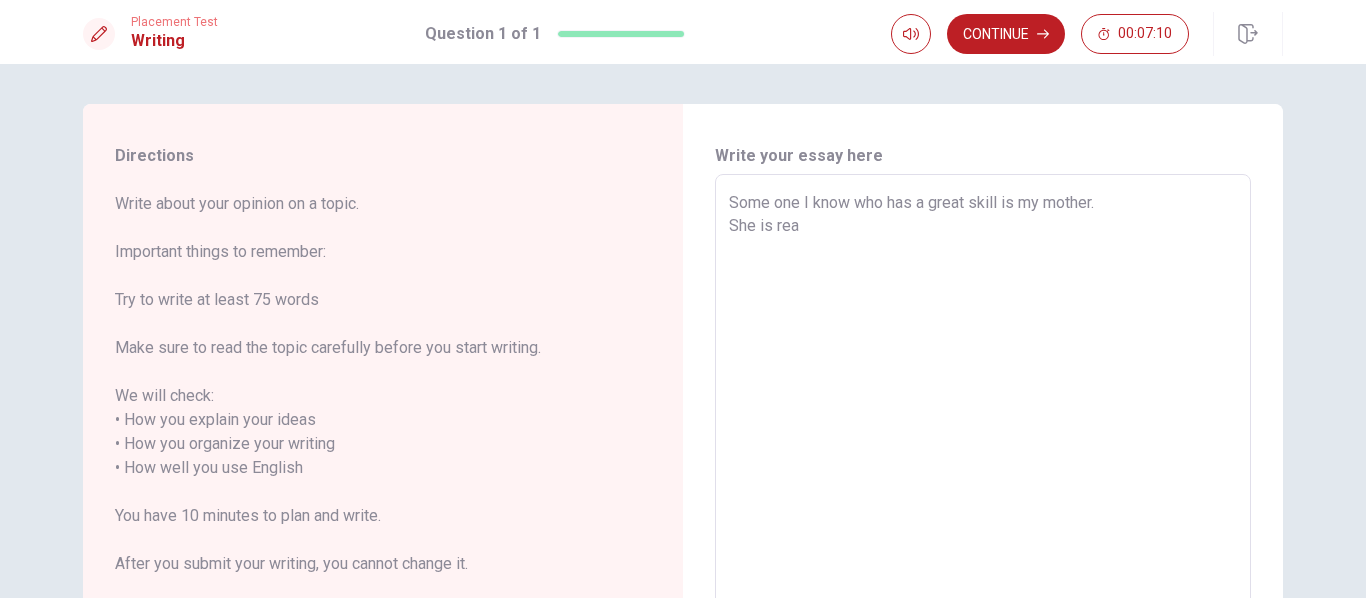type on "Some one I know who has a great skill is my mother.
She is real" 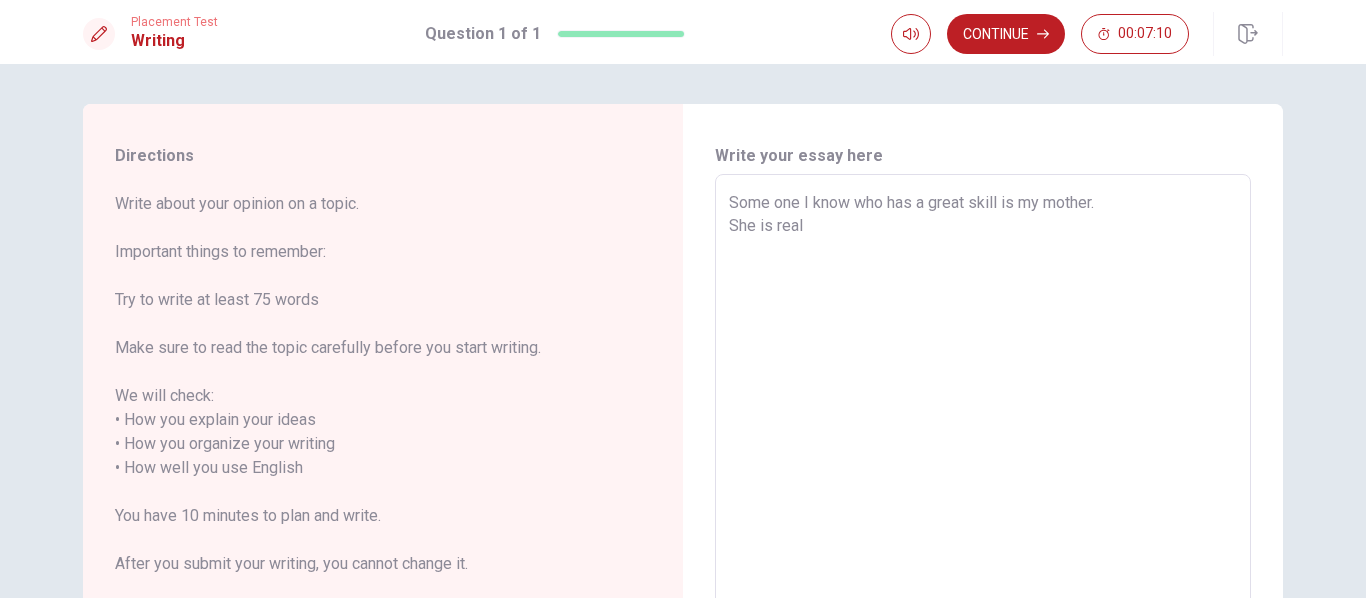 type on "x" 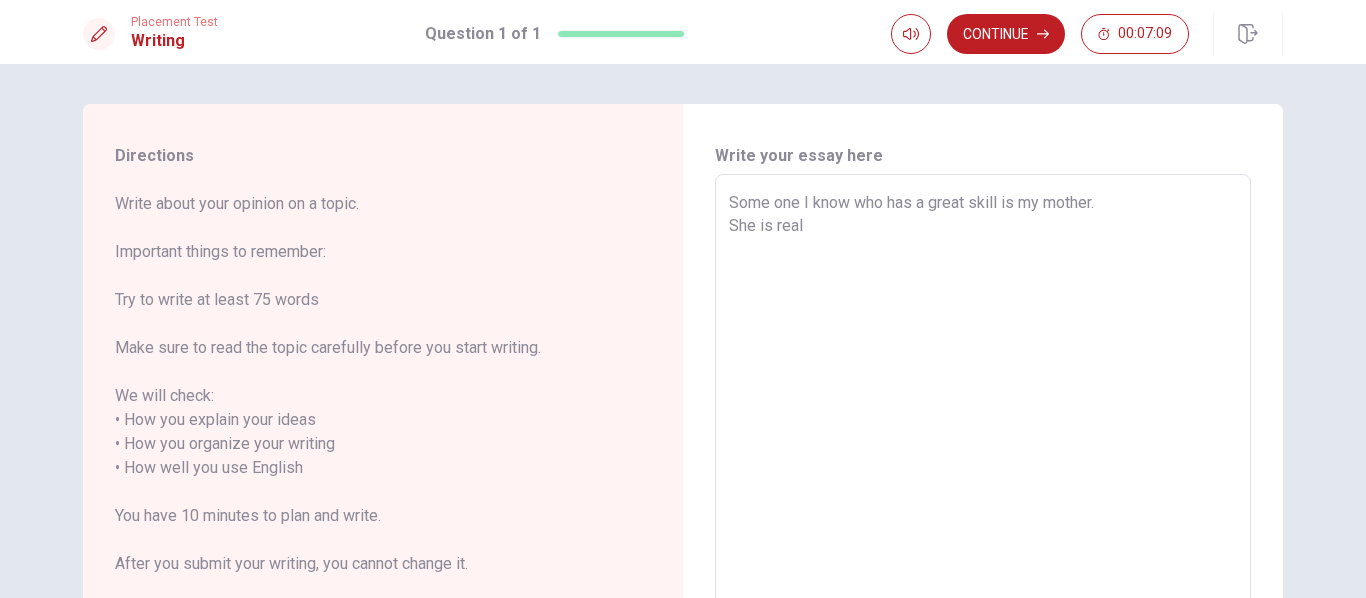 type on "Some one I know who has a great skill is my mother.
She is reall" 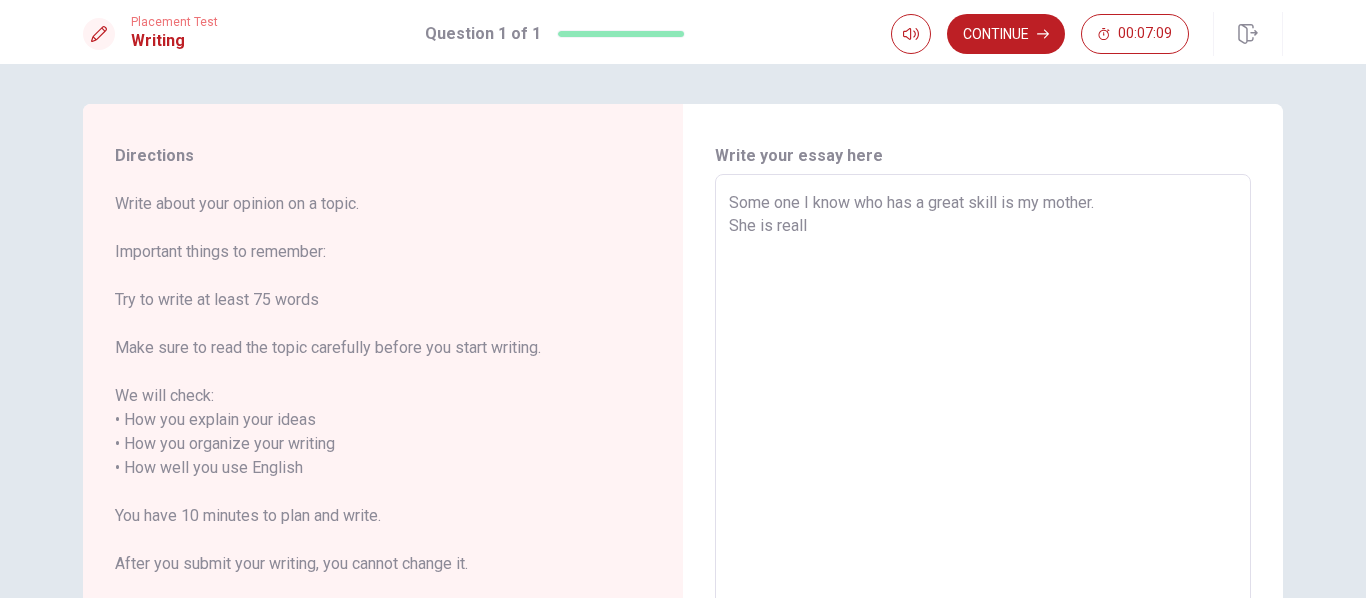 type on "Some one I know who has a great skill is my mother.
She is really" 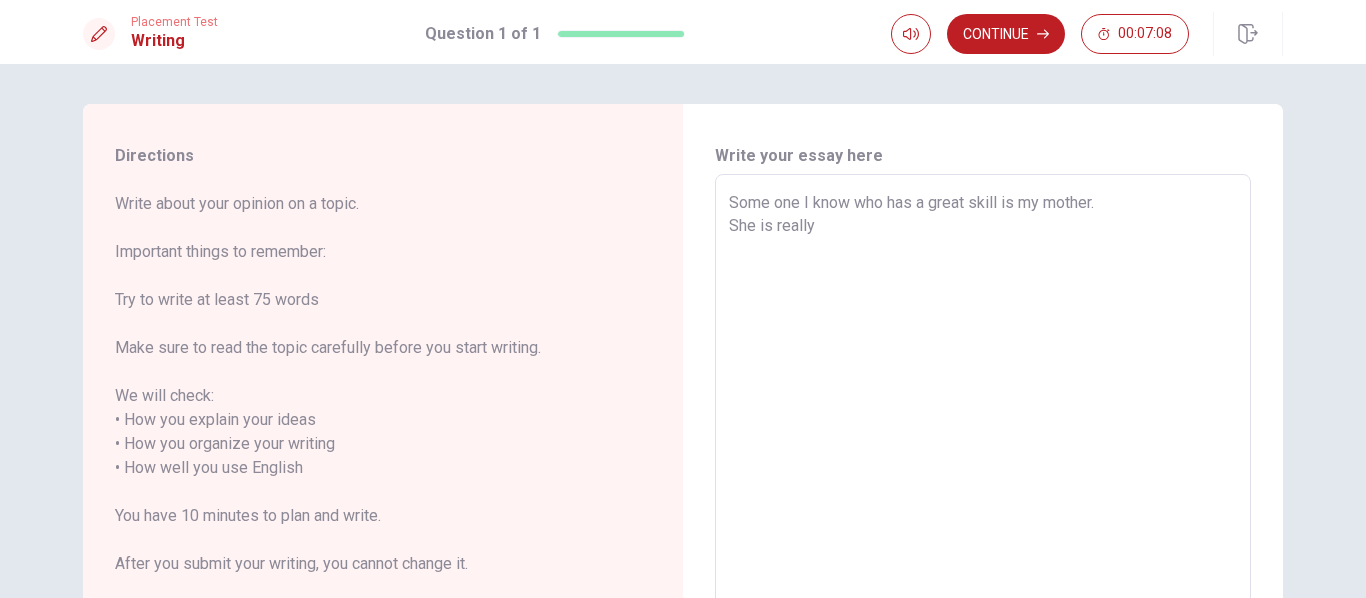 type on "x" 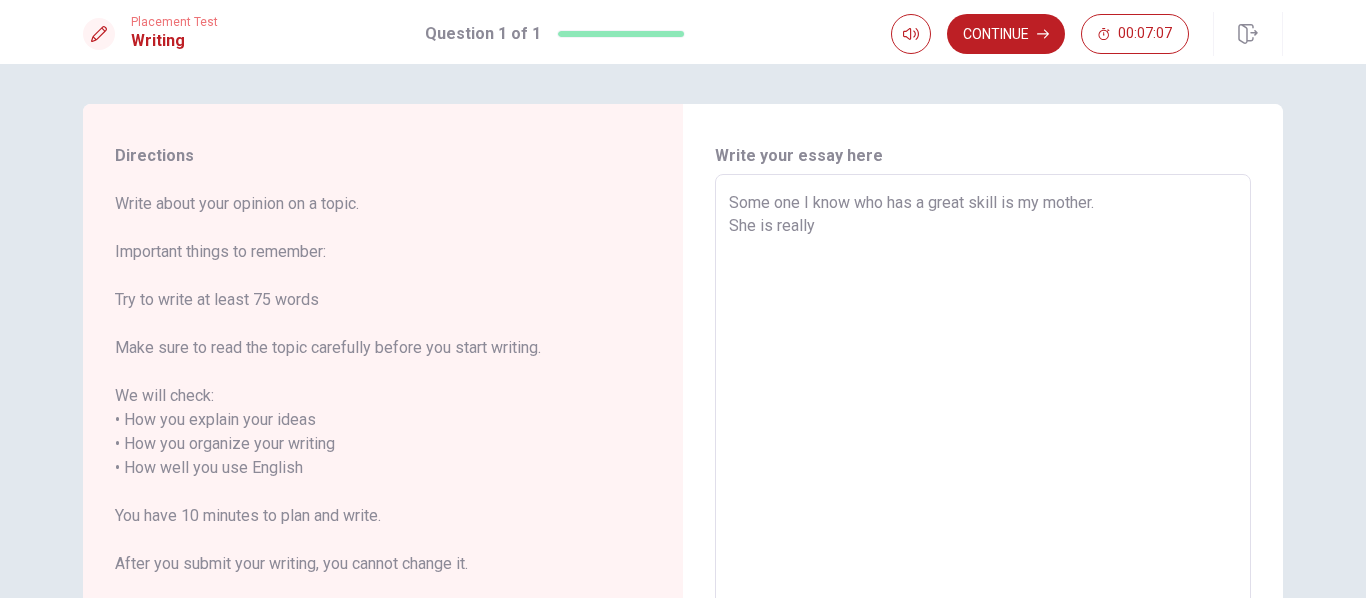 type on "Some one I know who has a great skill is my mother.
She is really" 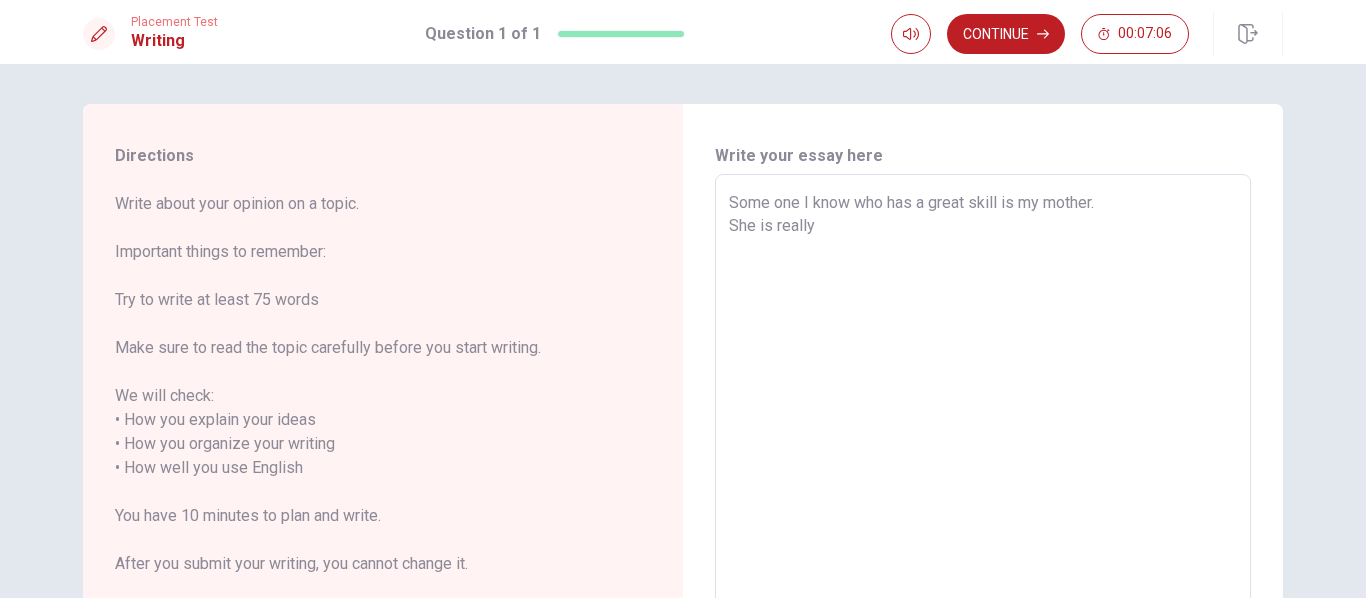 type on "x" 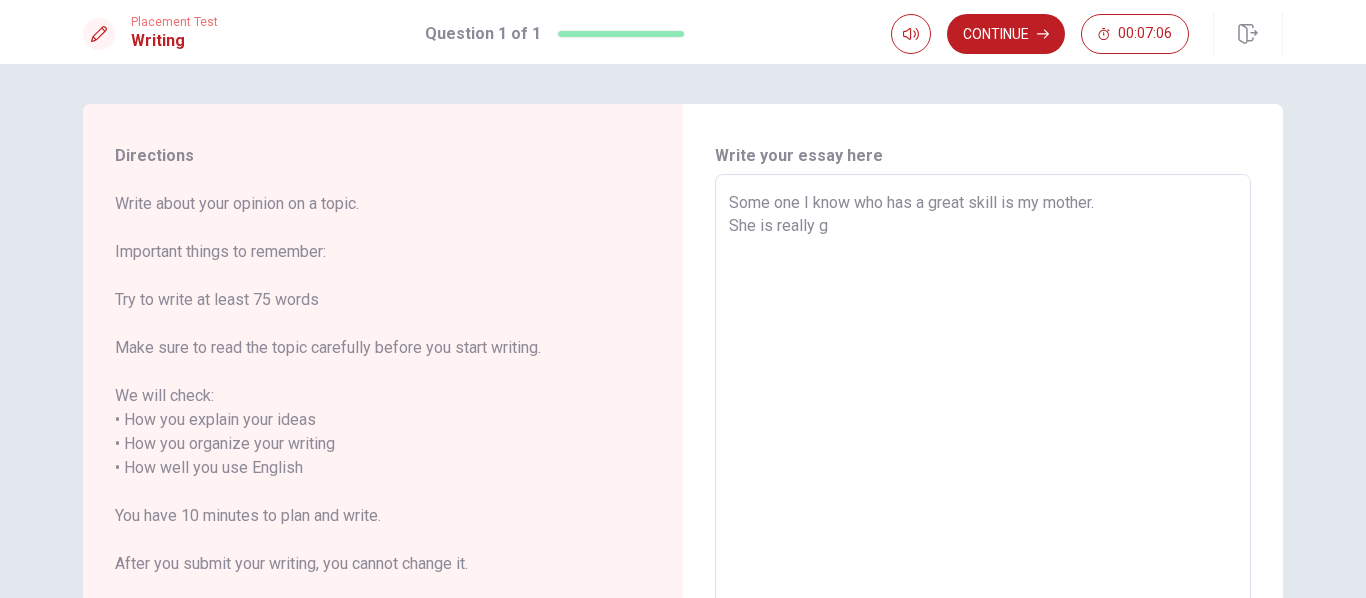 type on "x" 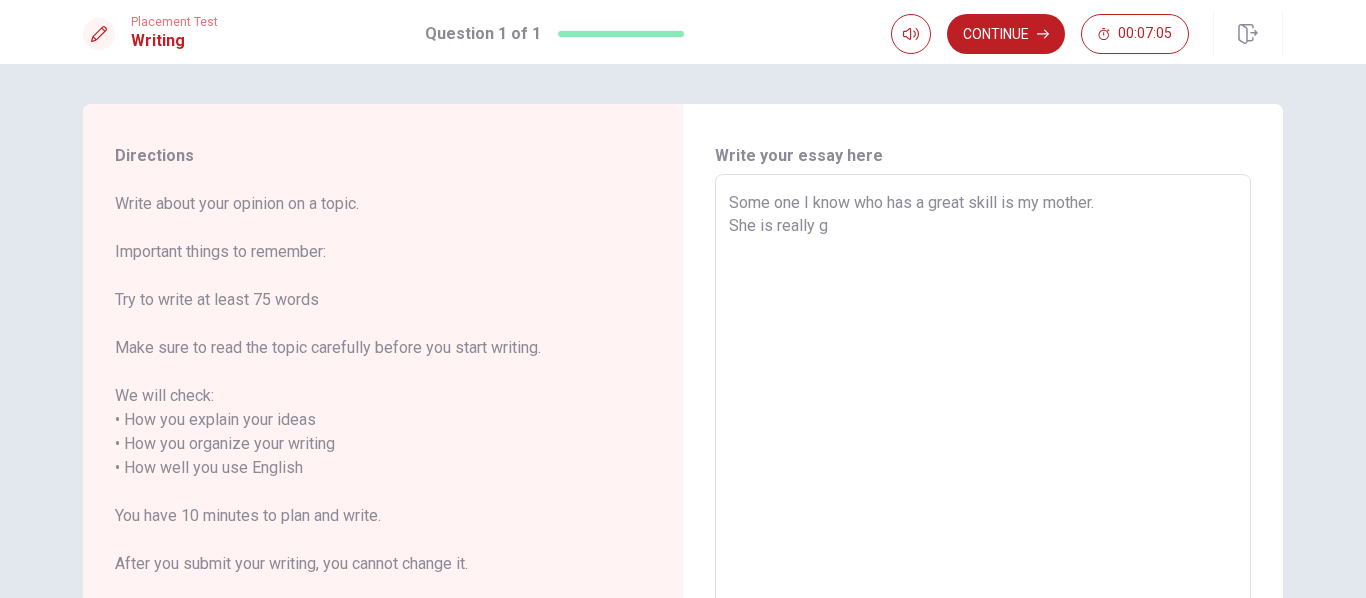 type on "Some one I know who has a great skill is my mother.
She is really go" 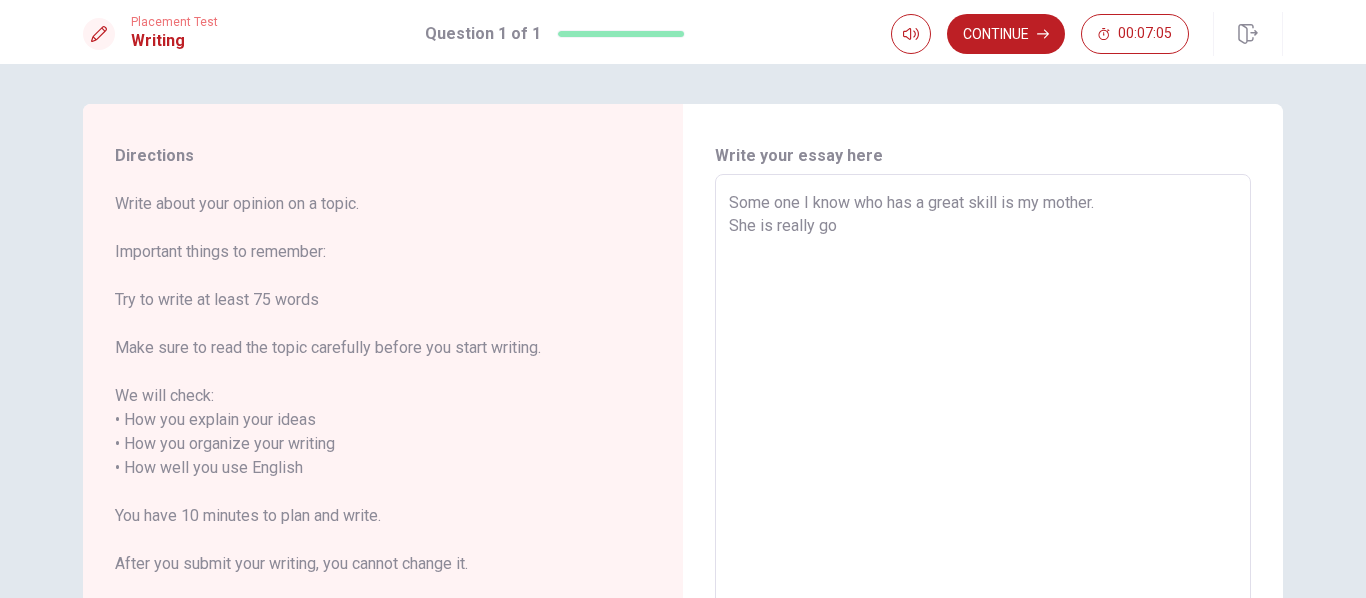 type on "x" 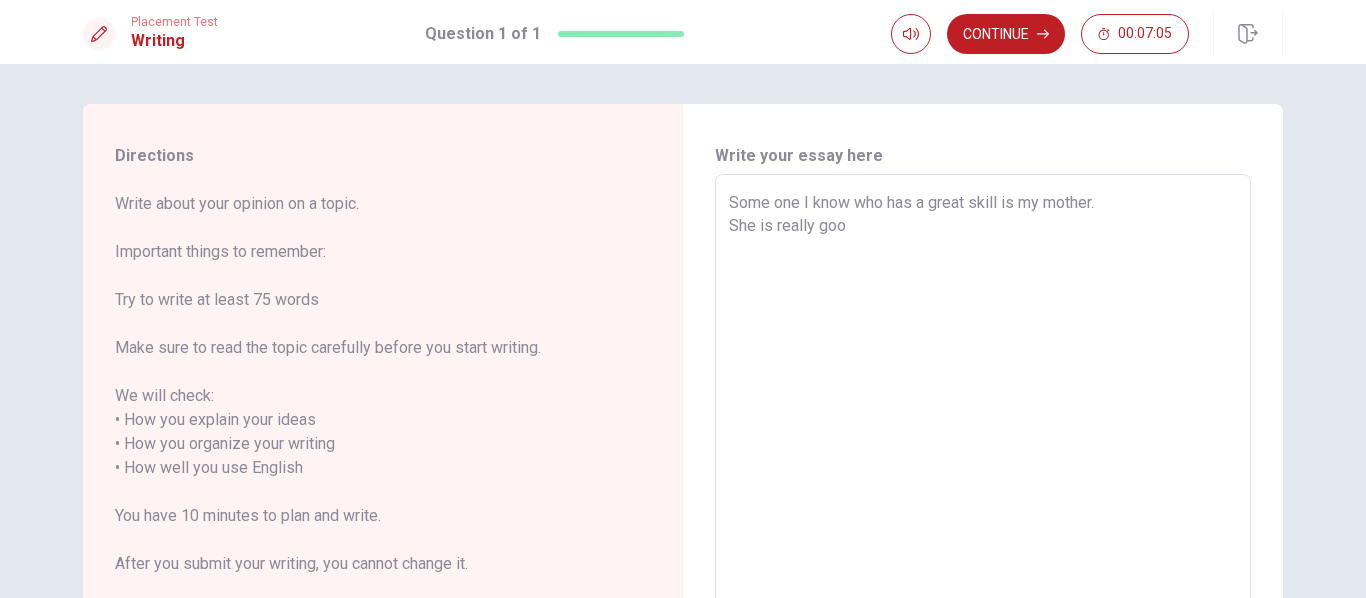 type on "x" 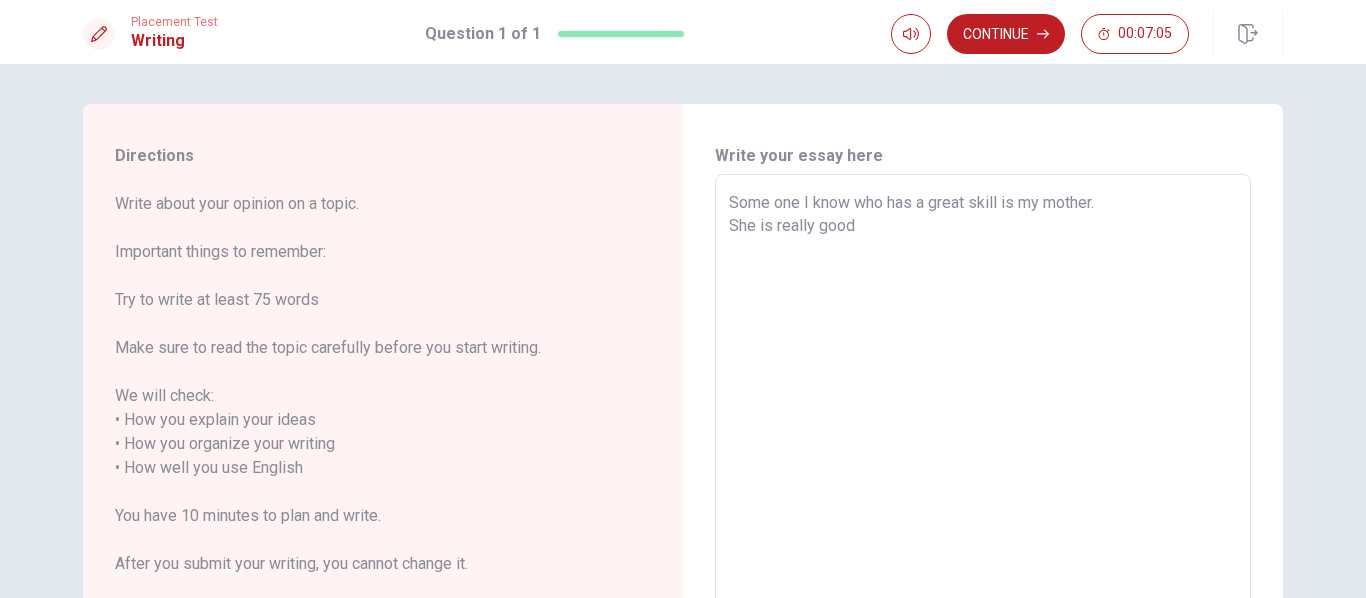 type on "x" 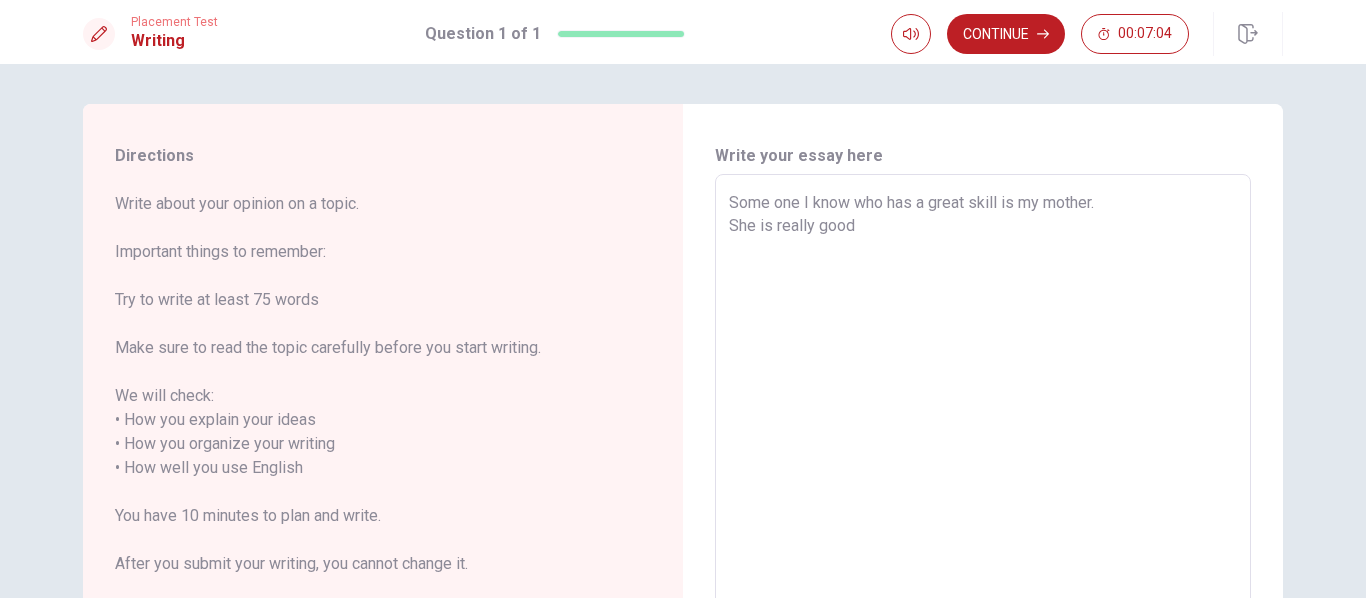 type on "Some one I know who has a great skill is my mother.
She is really good" 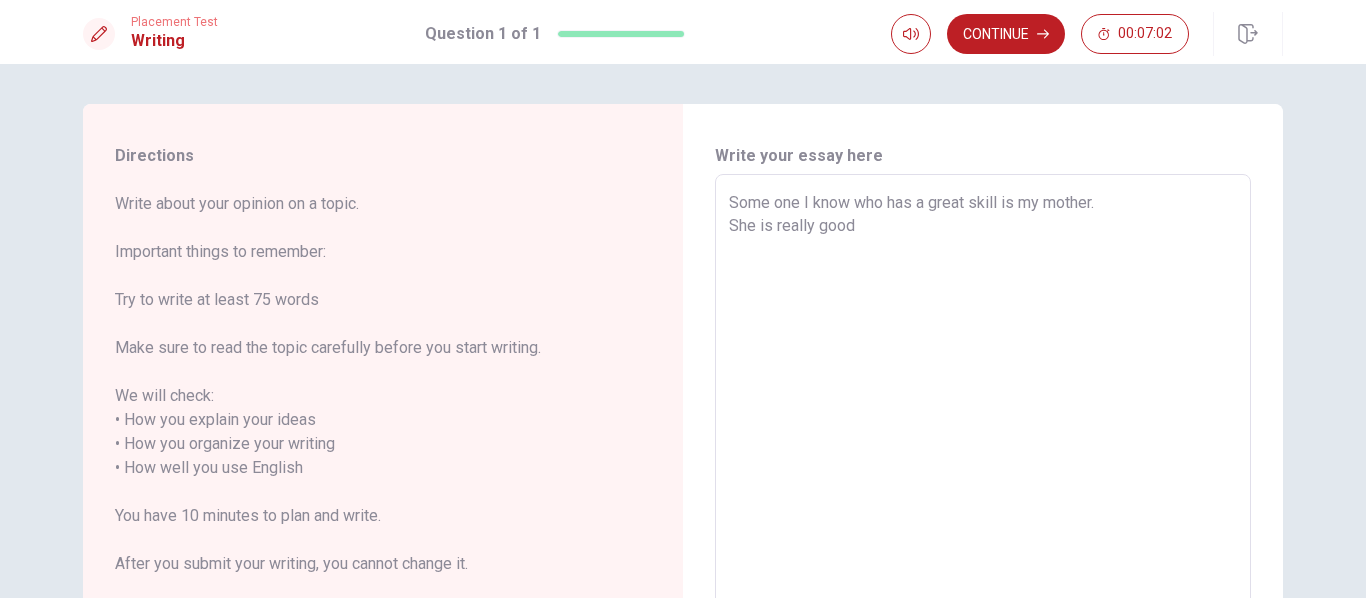 type on "x" 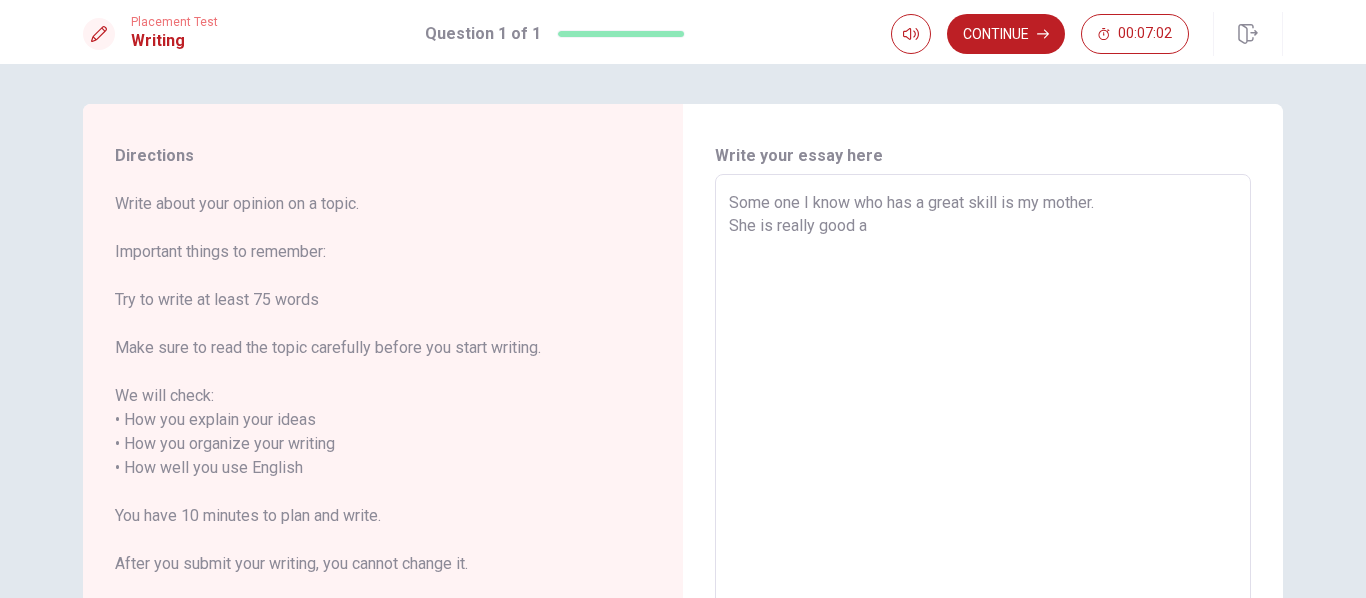 type on "x" 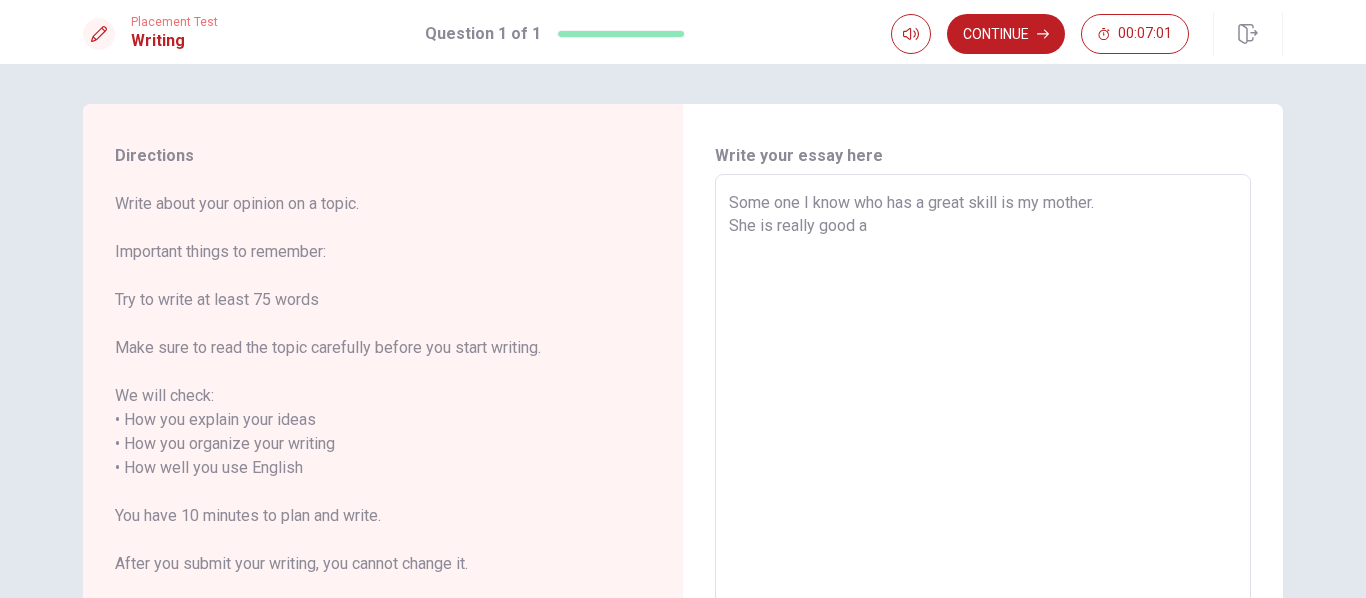type on "Some one I know who has a great skill is my mother.
She is really good at" 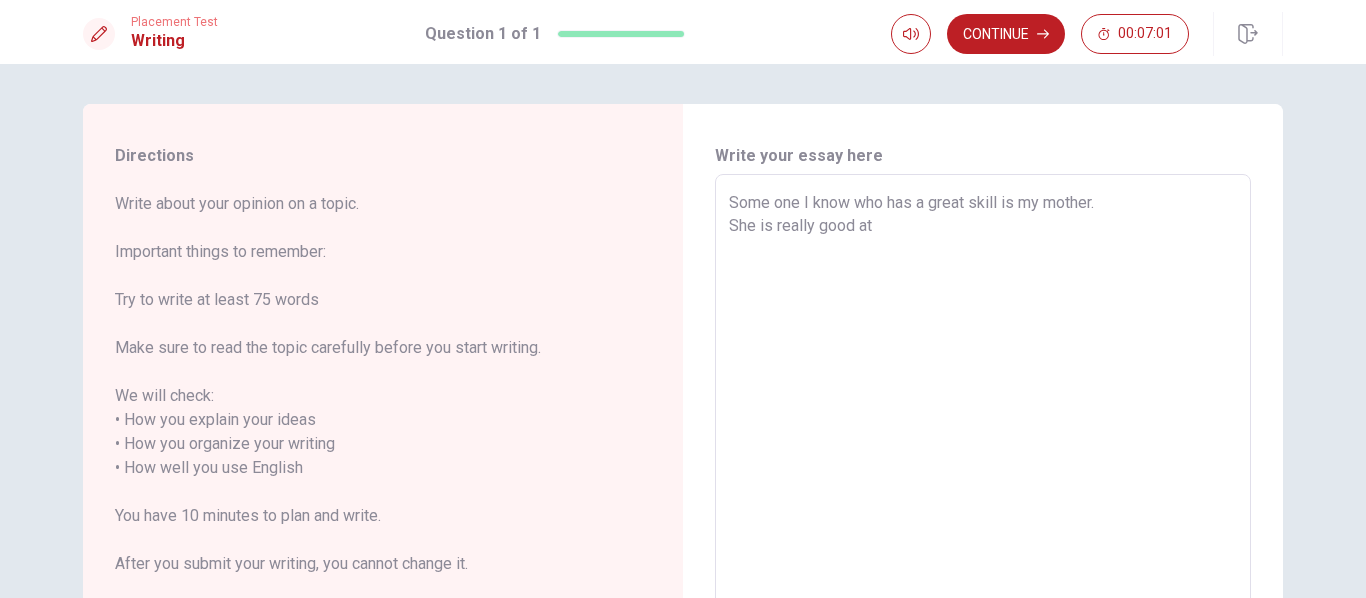 type on "x" 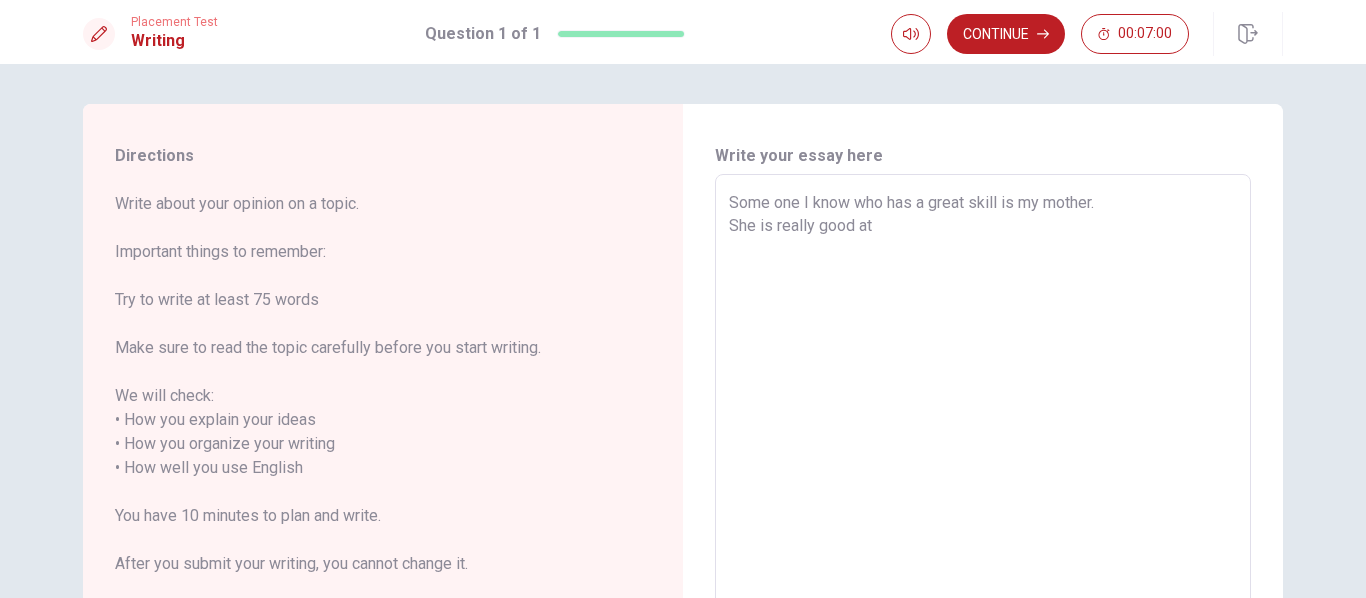 type on "Some one I know who has a great skill is my mother.
She is really good at c" 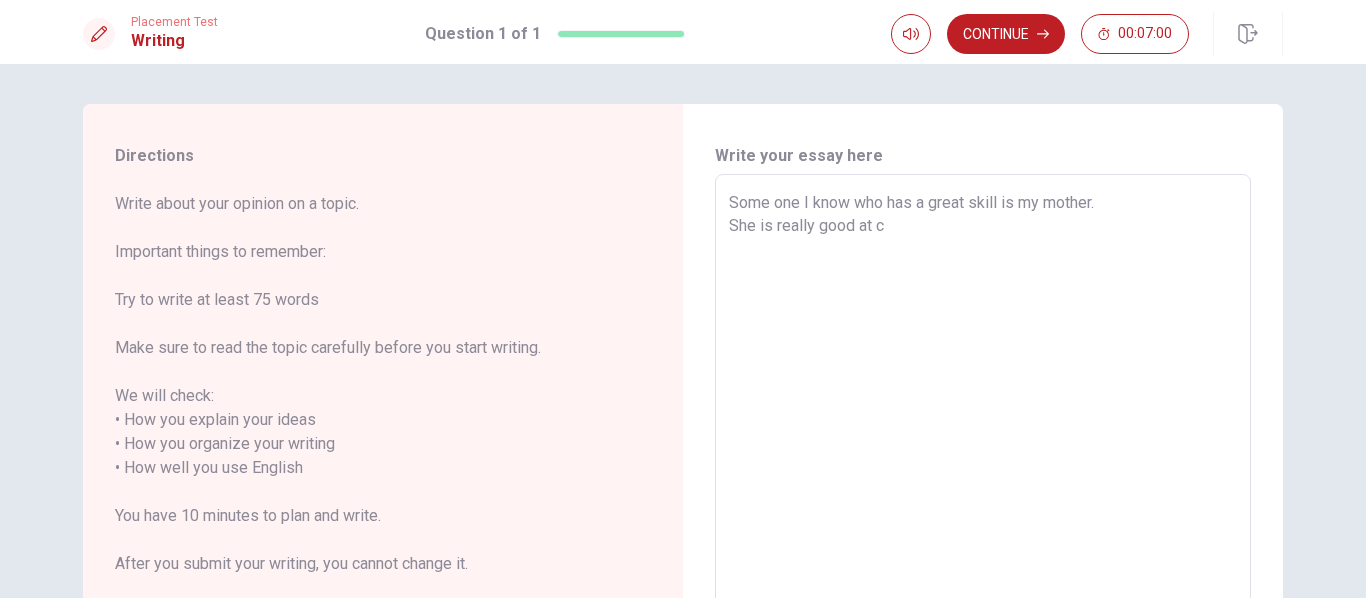 type on "x" 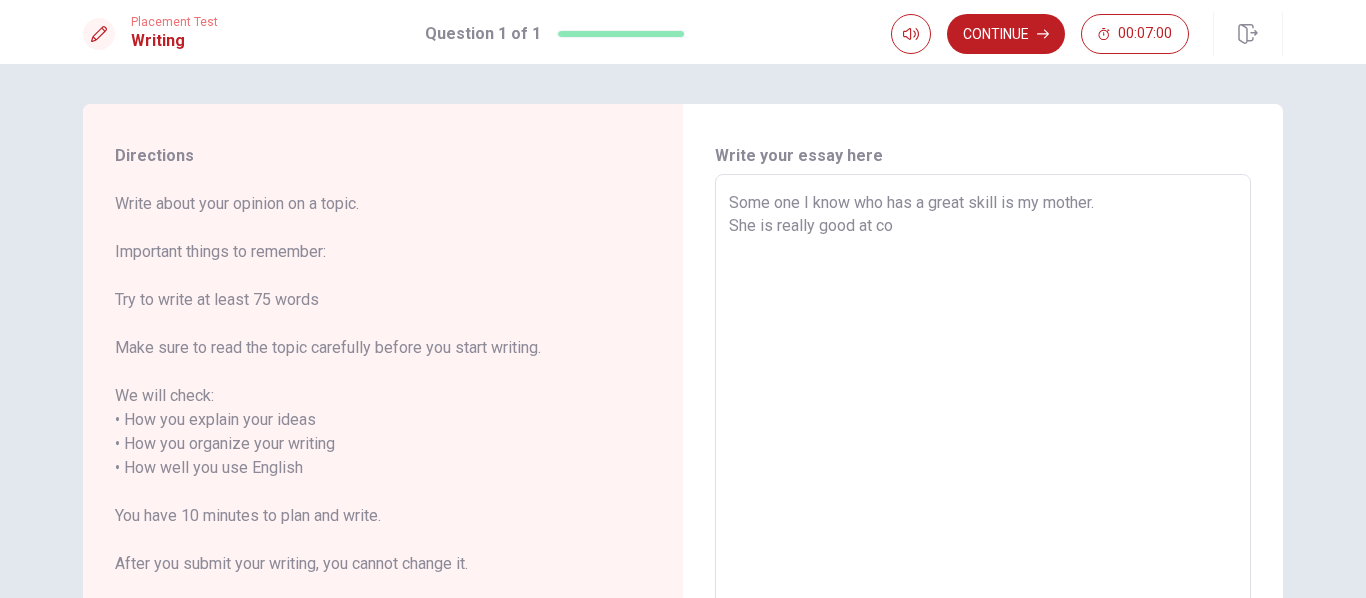 type on "x" 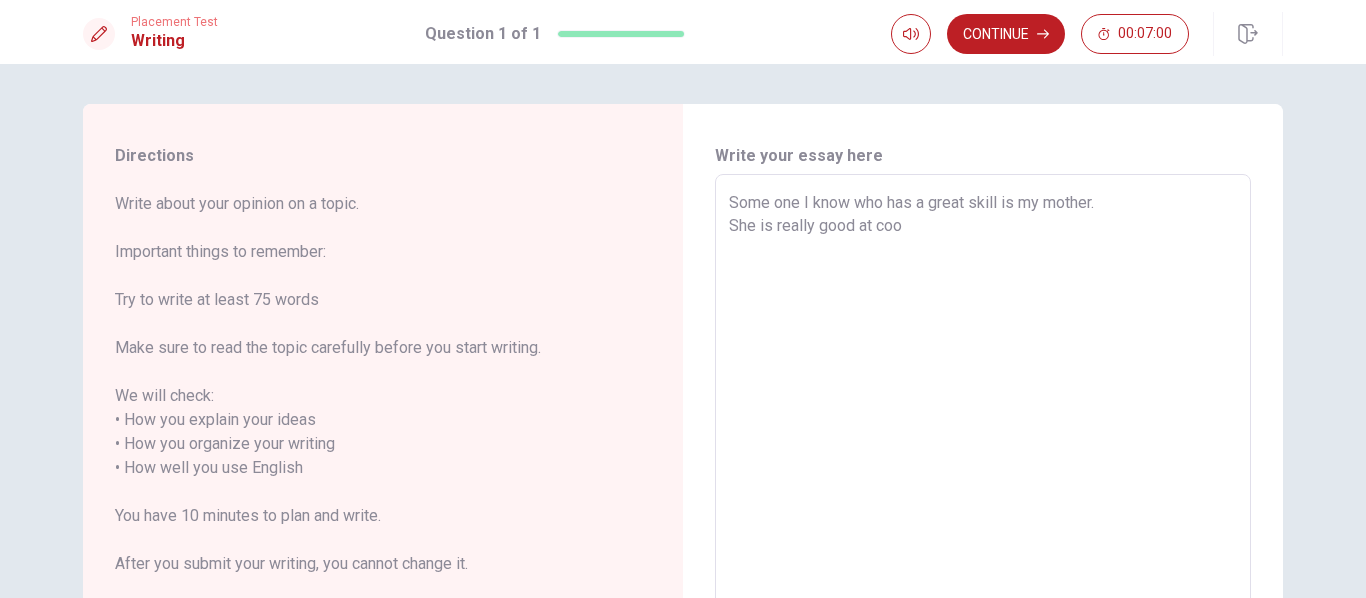 type on "x" 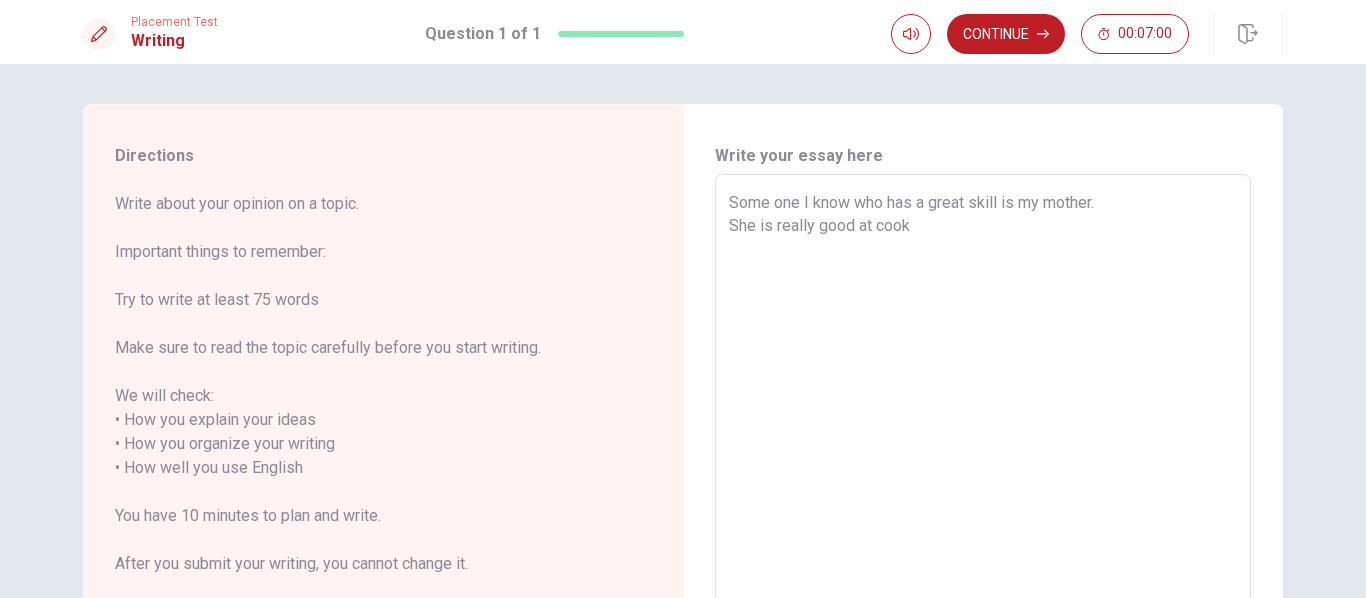 type on "x" 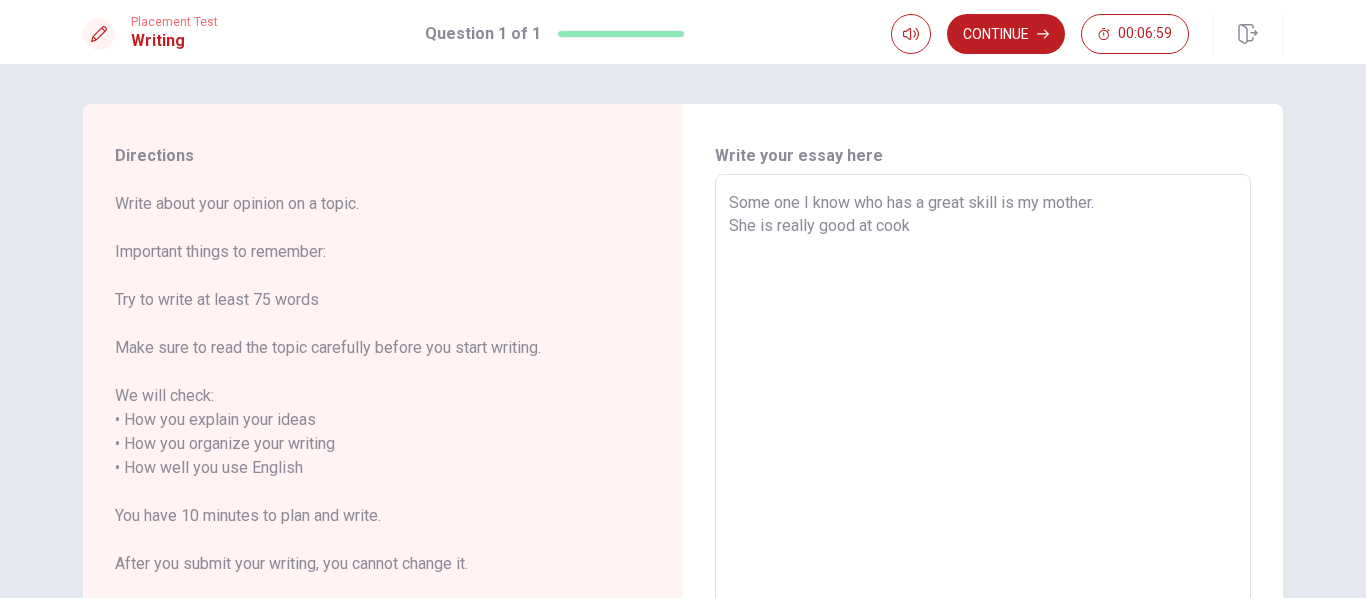 type on "Some one I know who has a great skill is my mother.
She is really good at cooki" 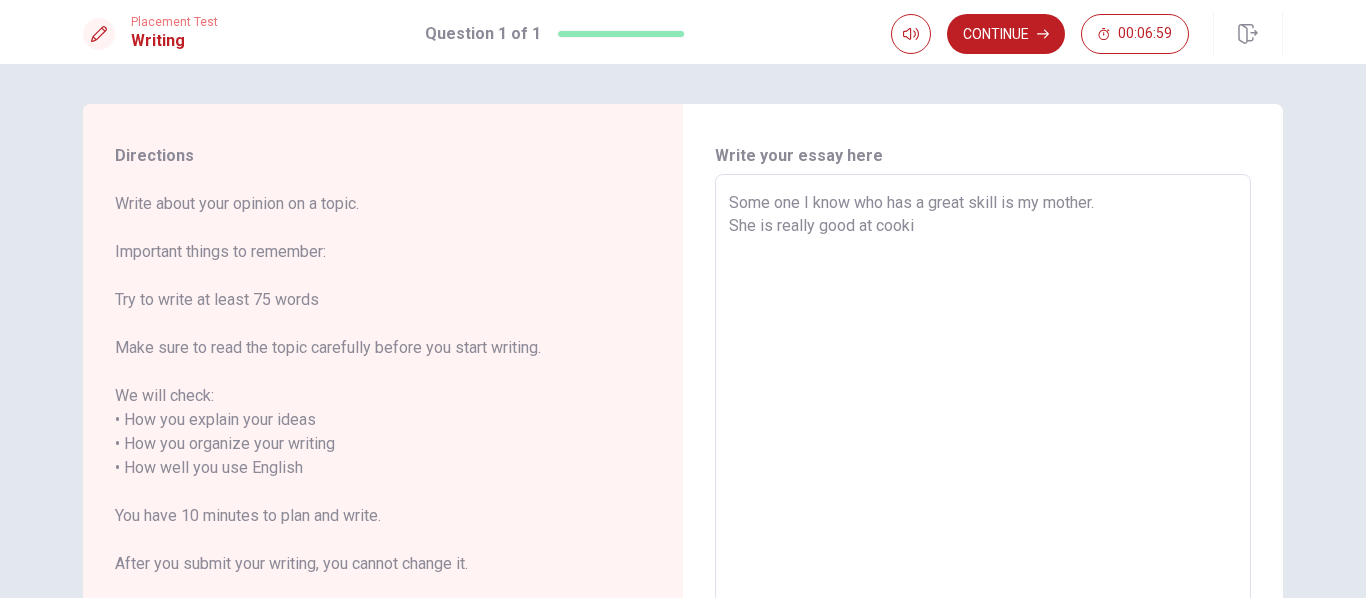 type on "x" 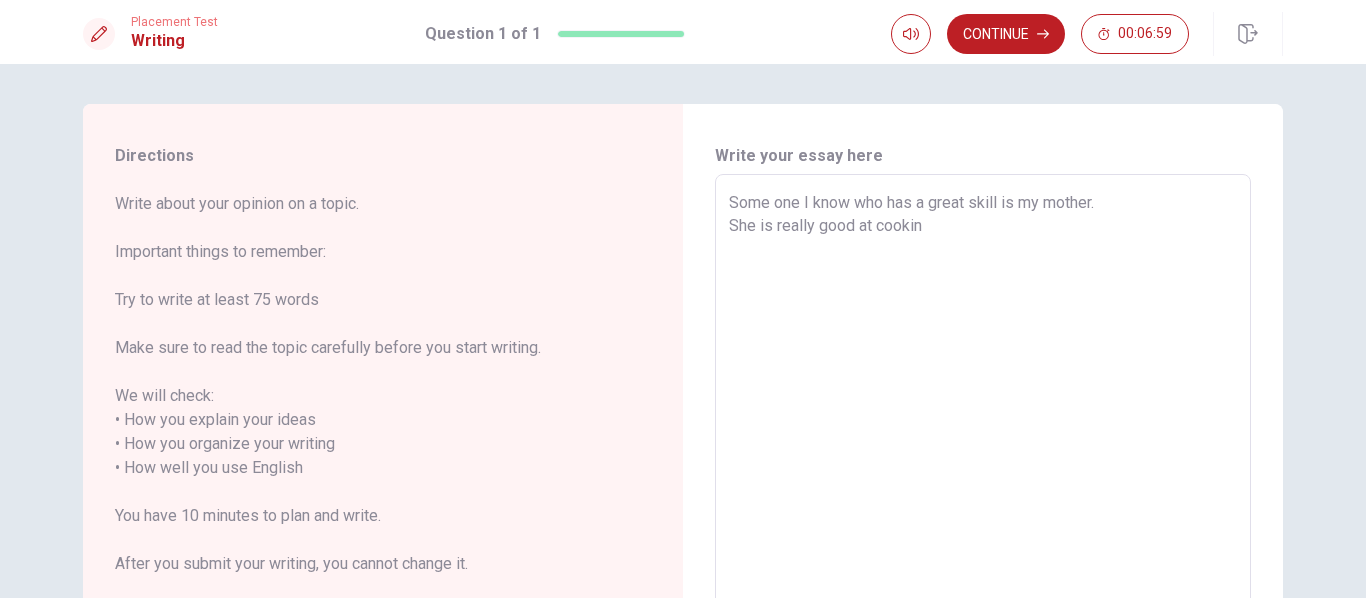 type on "x" 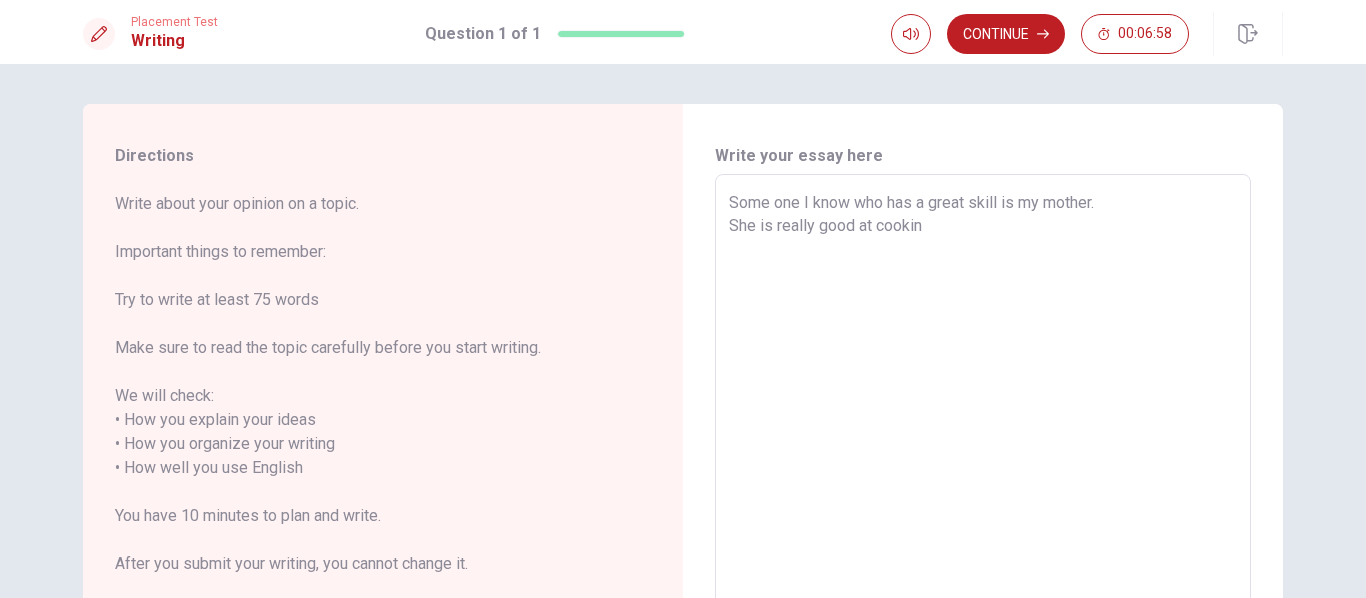 type on "Some one I know who has a great skill is my mother.
She is really good at cooking" 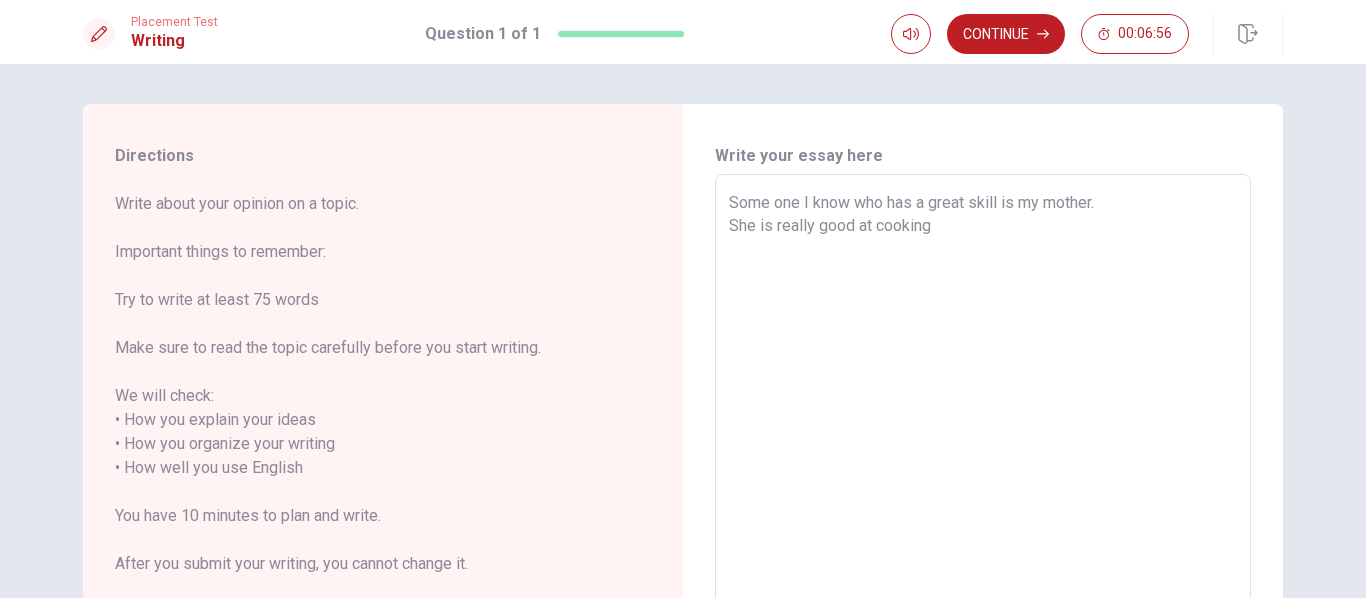 type on "x" 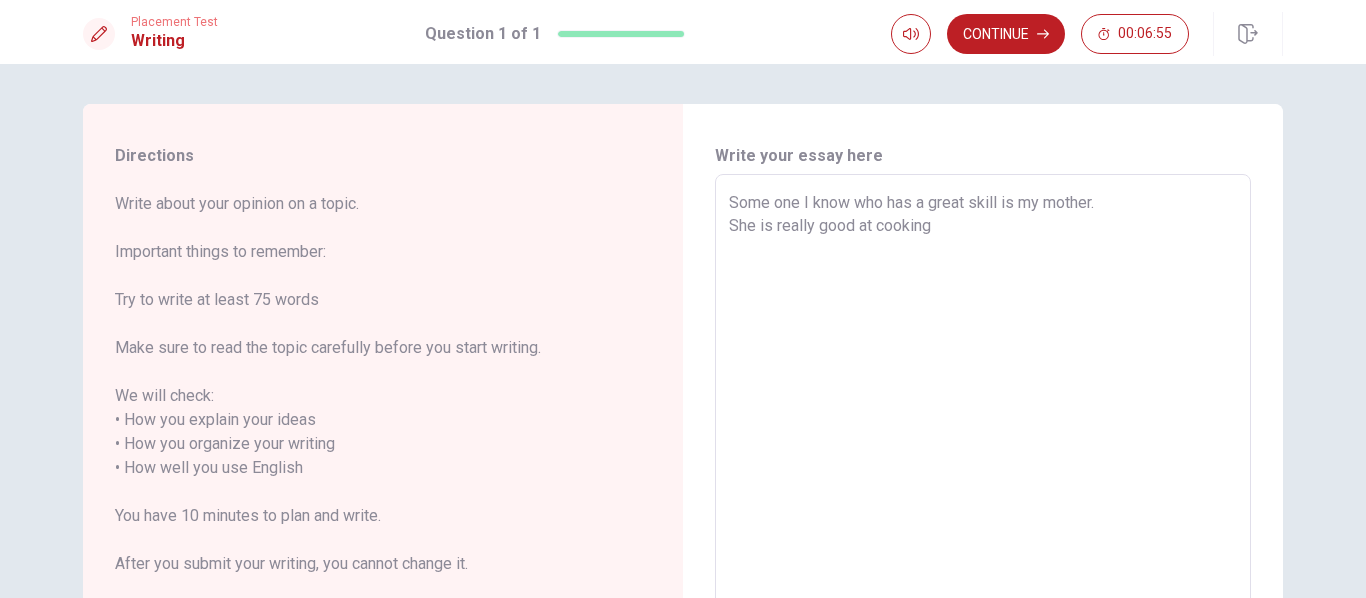 type on "Some one I know who has a great skill is my mother.
She is really good at cooking." 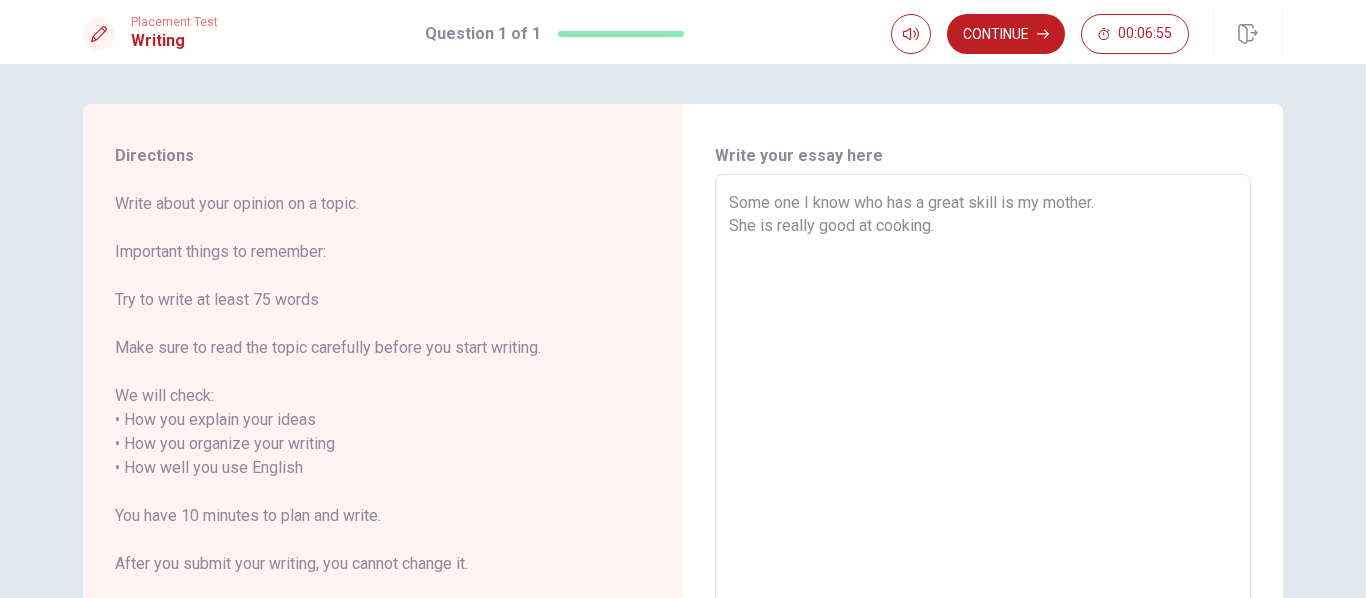 type on "x" 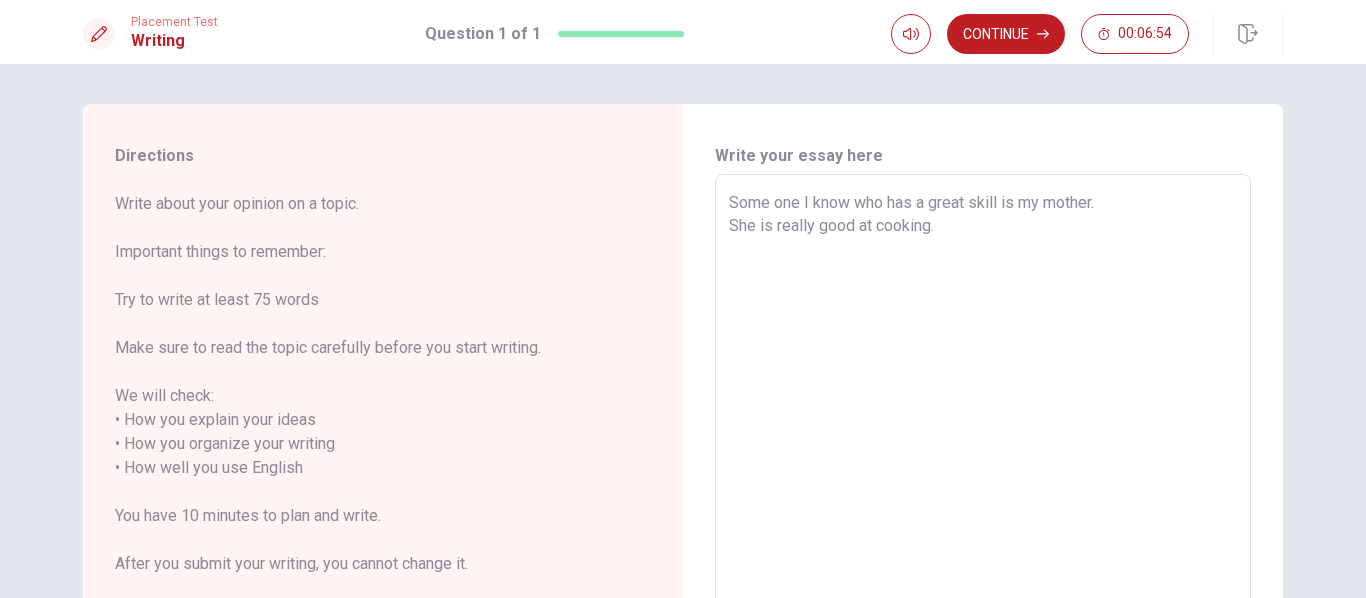 type on "Some one I know who has a great skill is my mother.
She is really good at cooking." 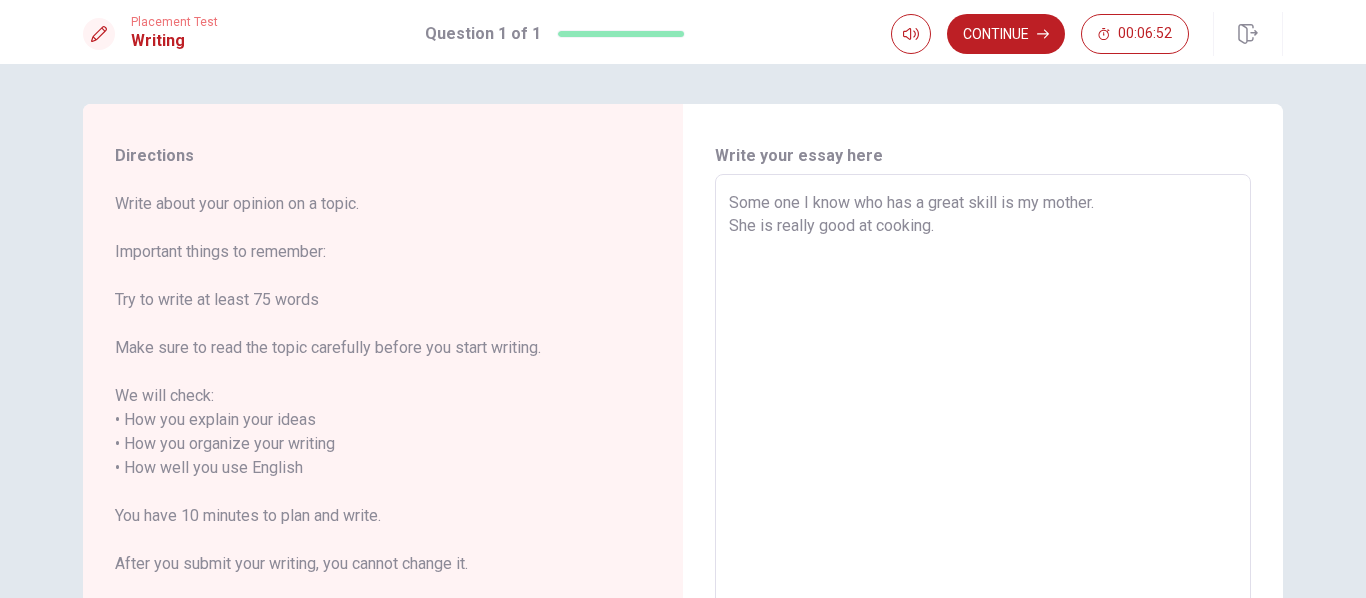 type on "x" 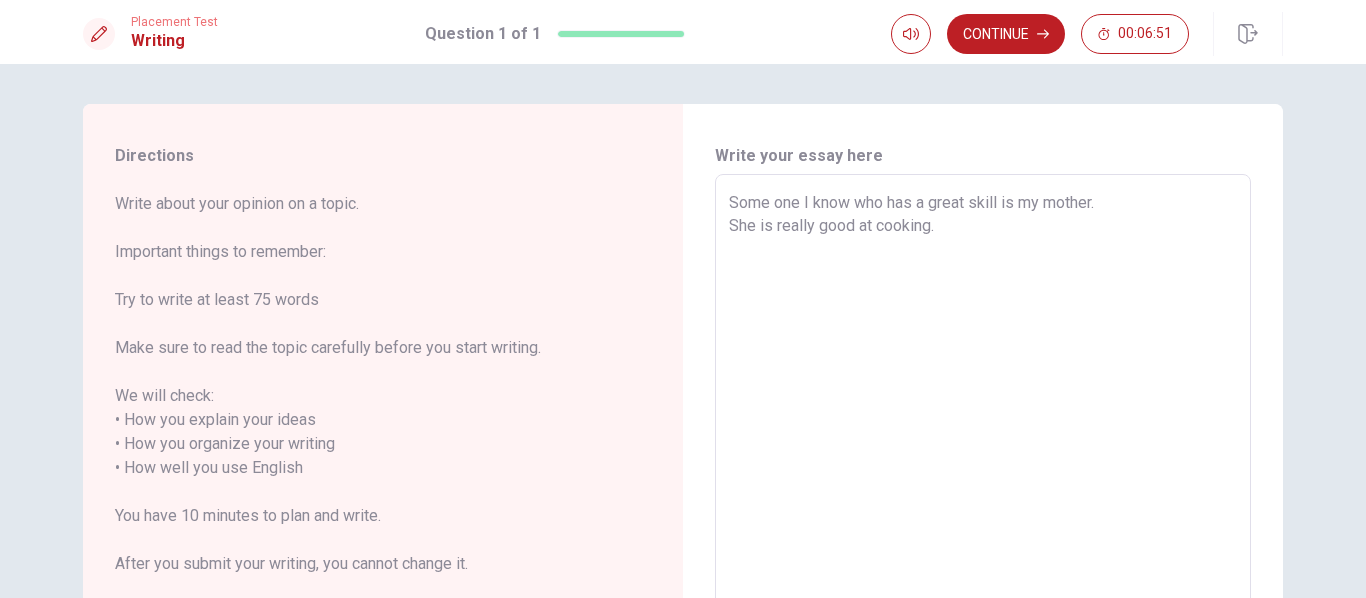 type on "Some one I know who has a great skill is my mother.
She is really good at cooking.S" 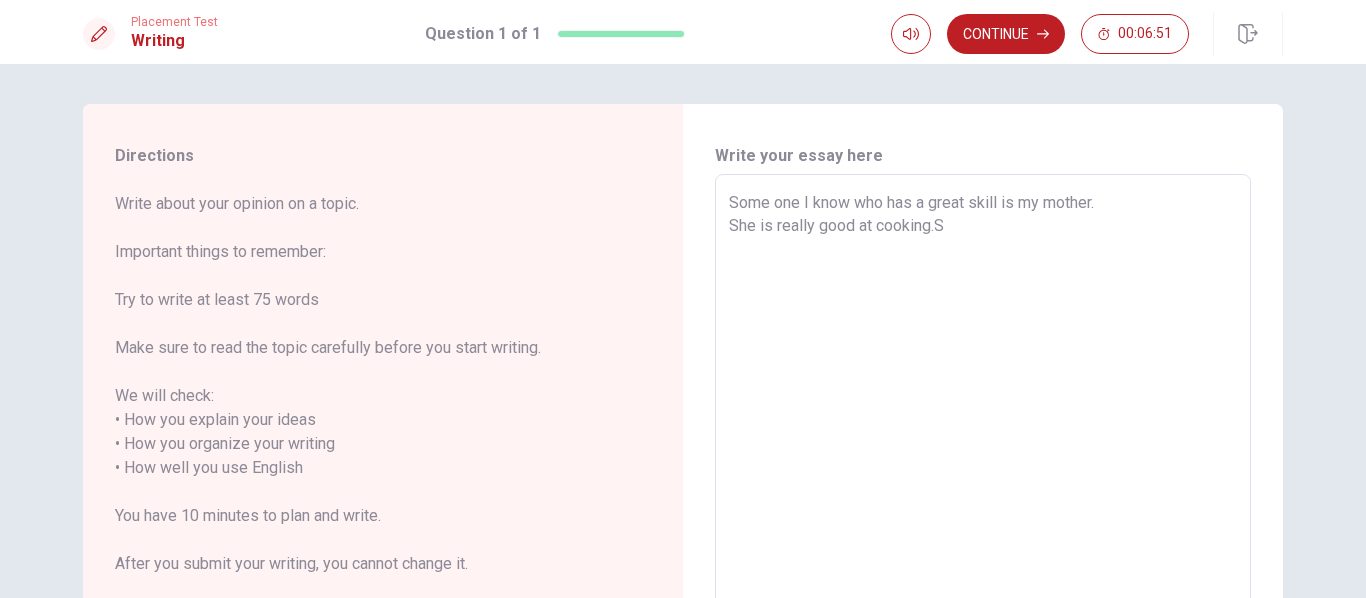 type on "x" 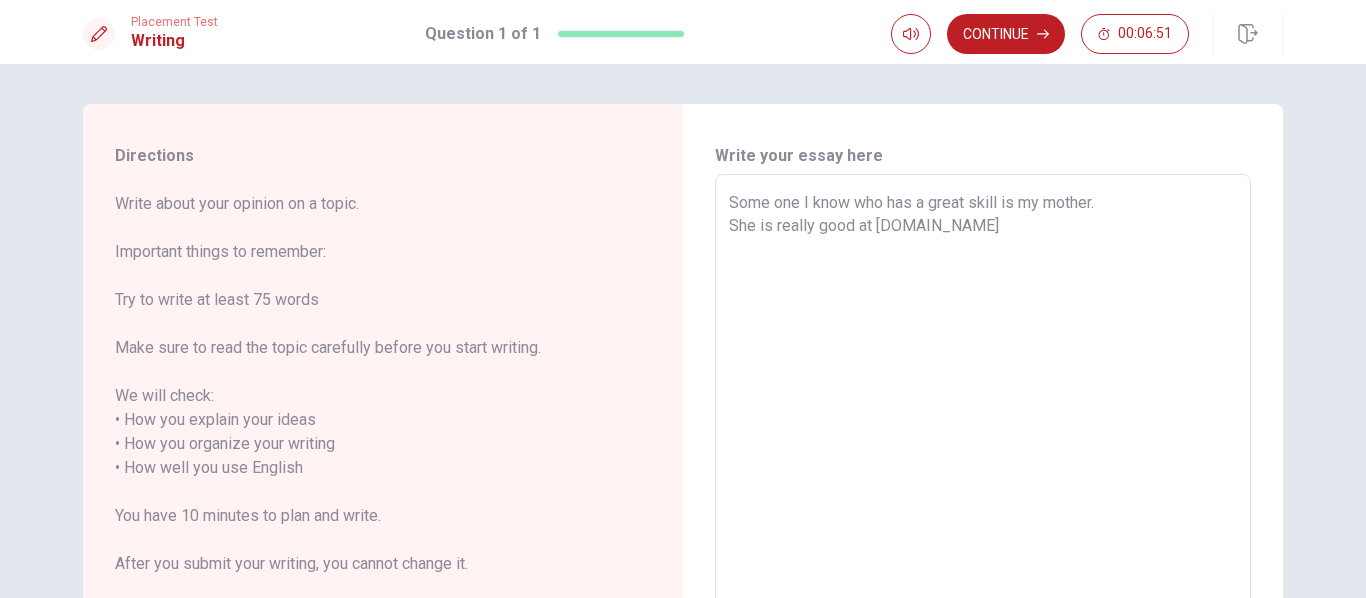 type on "x" 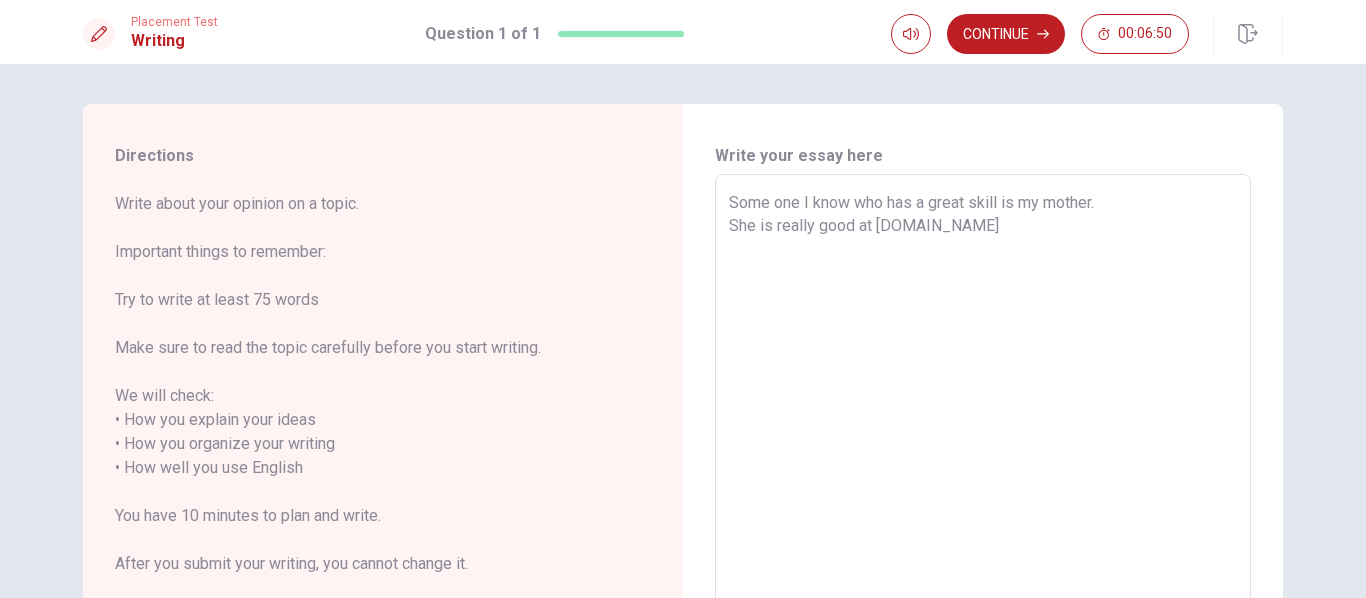 type on "Some one I know who has a great skill is my mother.
She is really good at cooking.She" 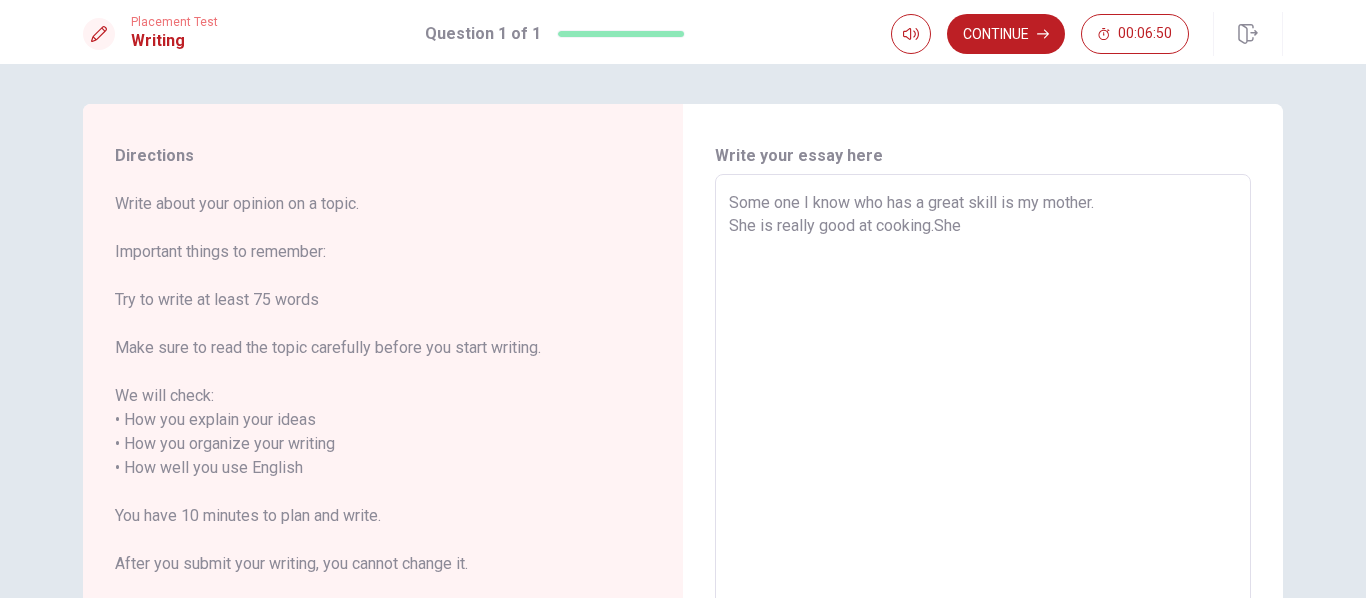 type on "x" 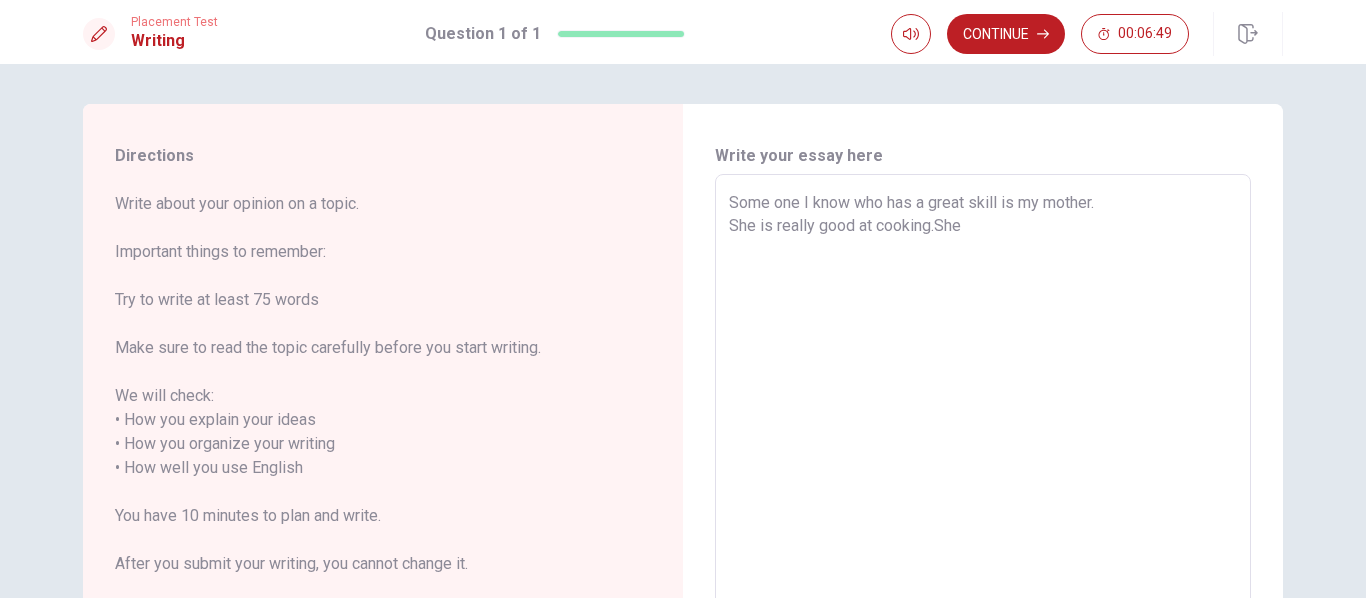 type on "x" 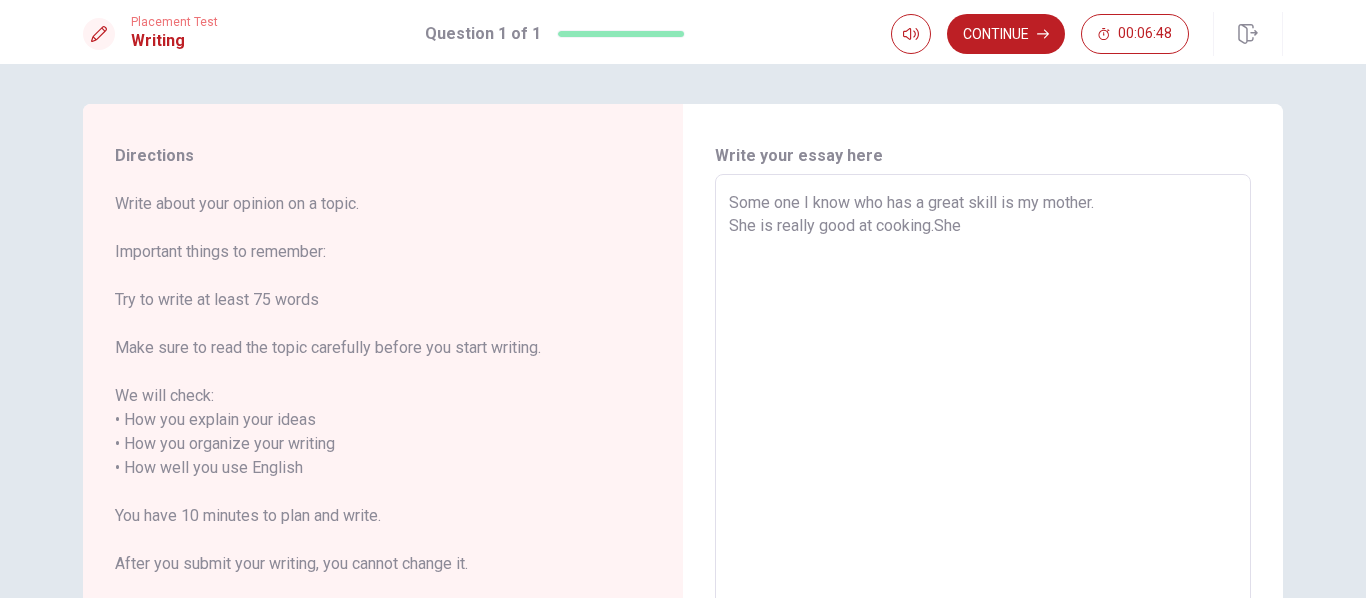 type on "Some one I know who has a great skill is my mother.
She is really good at cooking.She c" 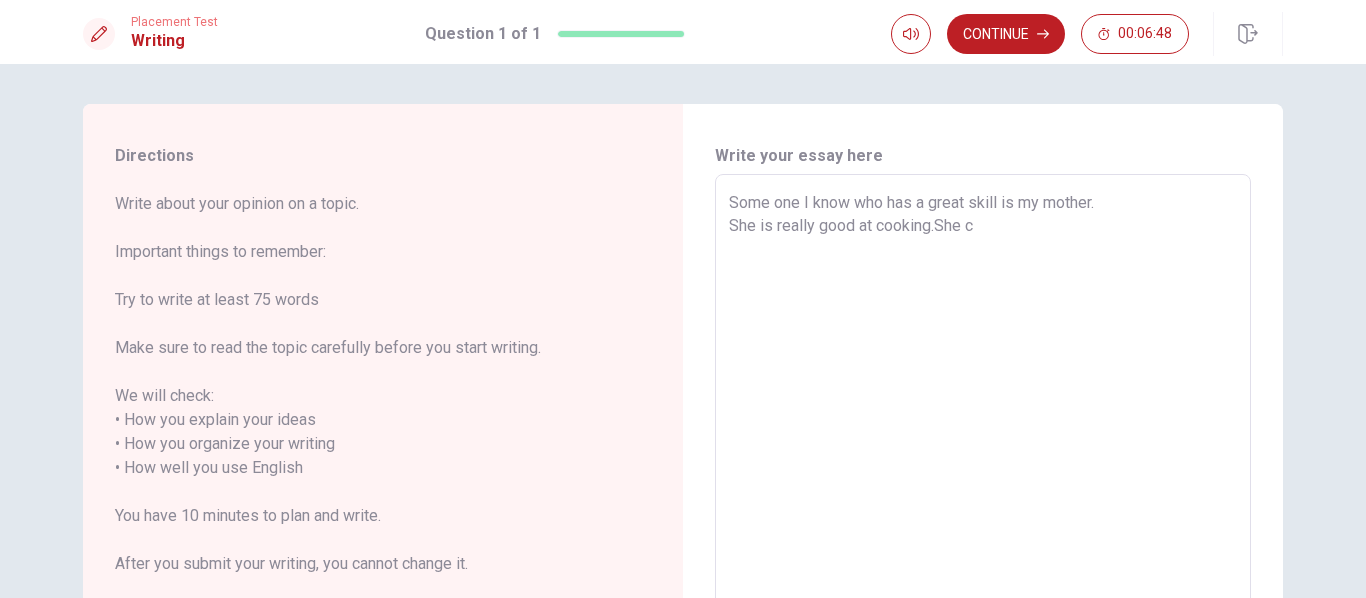 type on "x" 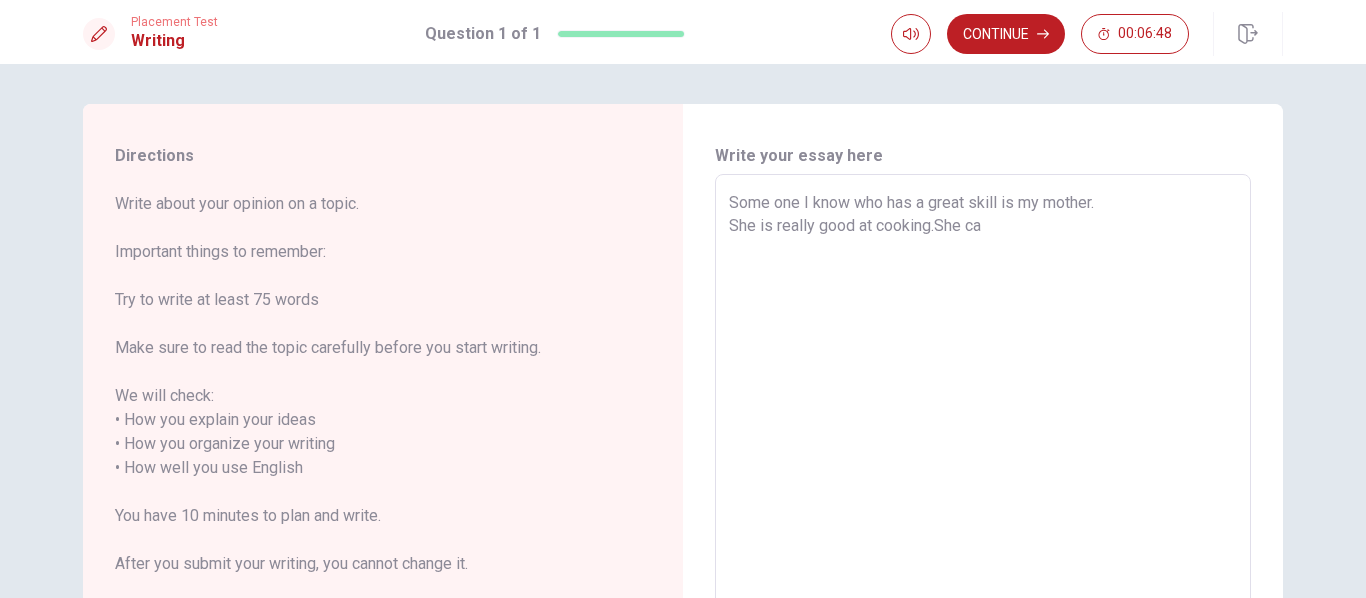 type on "x" 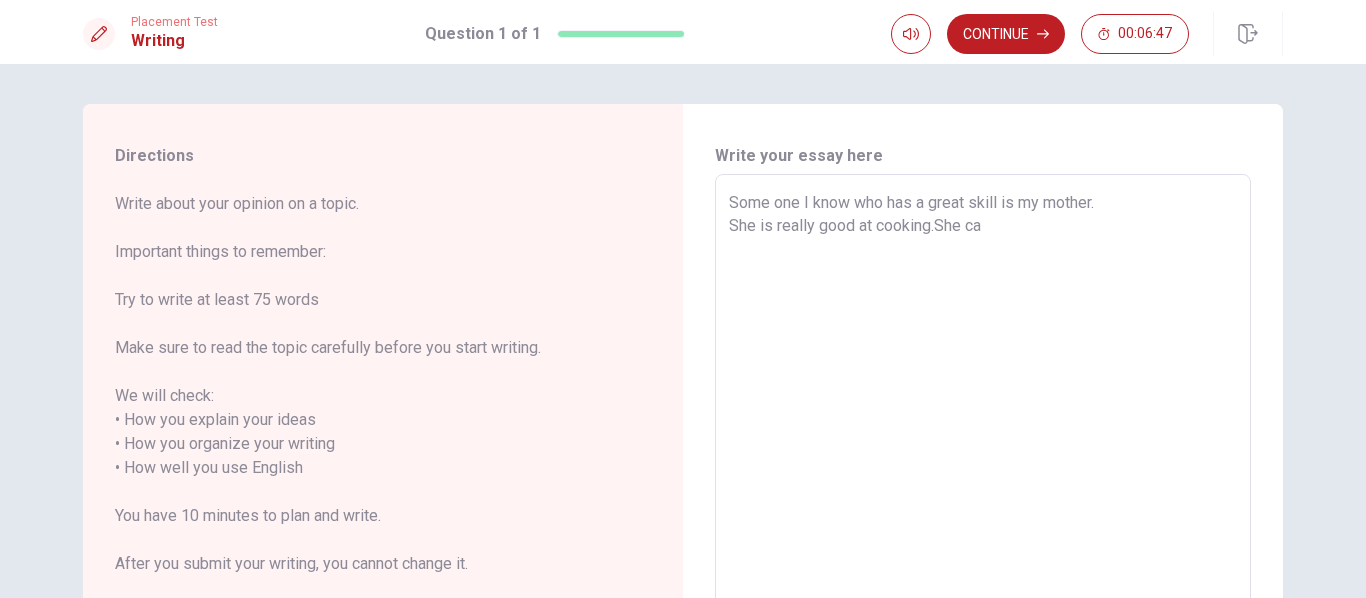 type on "Some one I know who has a great skill is my mother.
She is really good at cooking.She can" 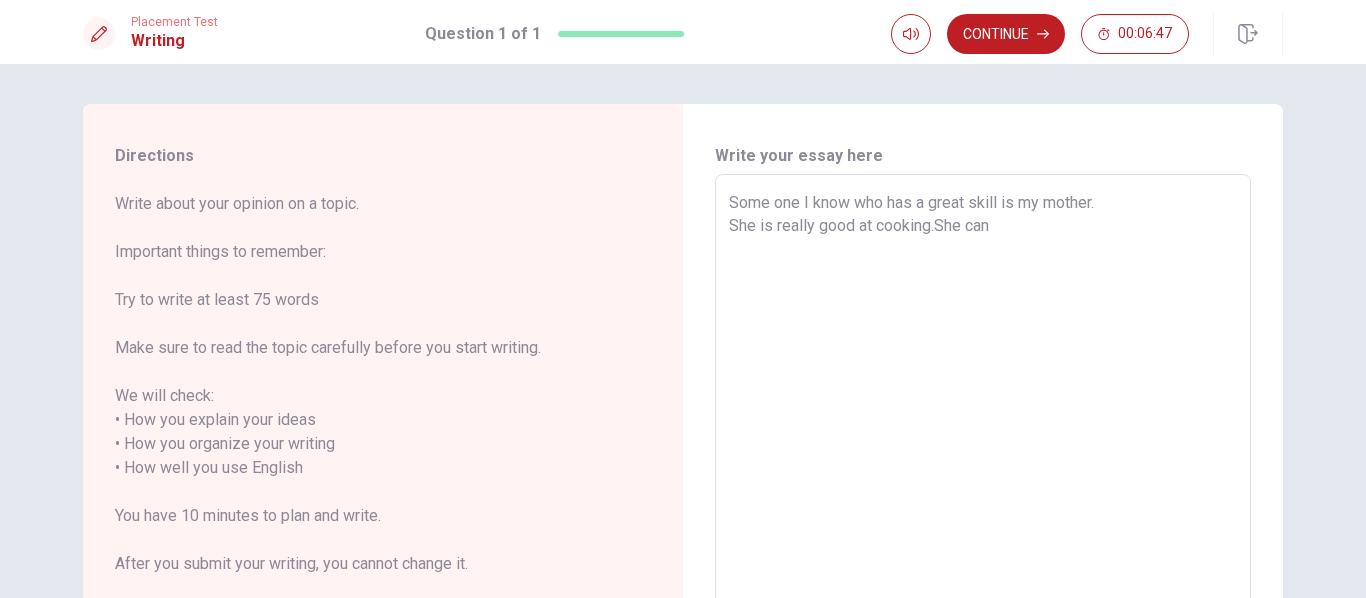 type on "x" 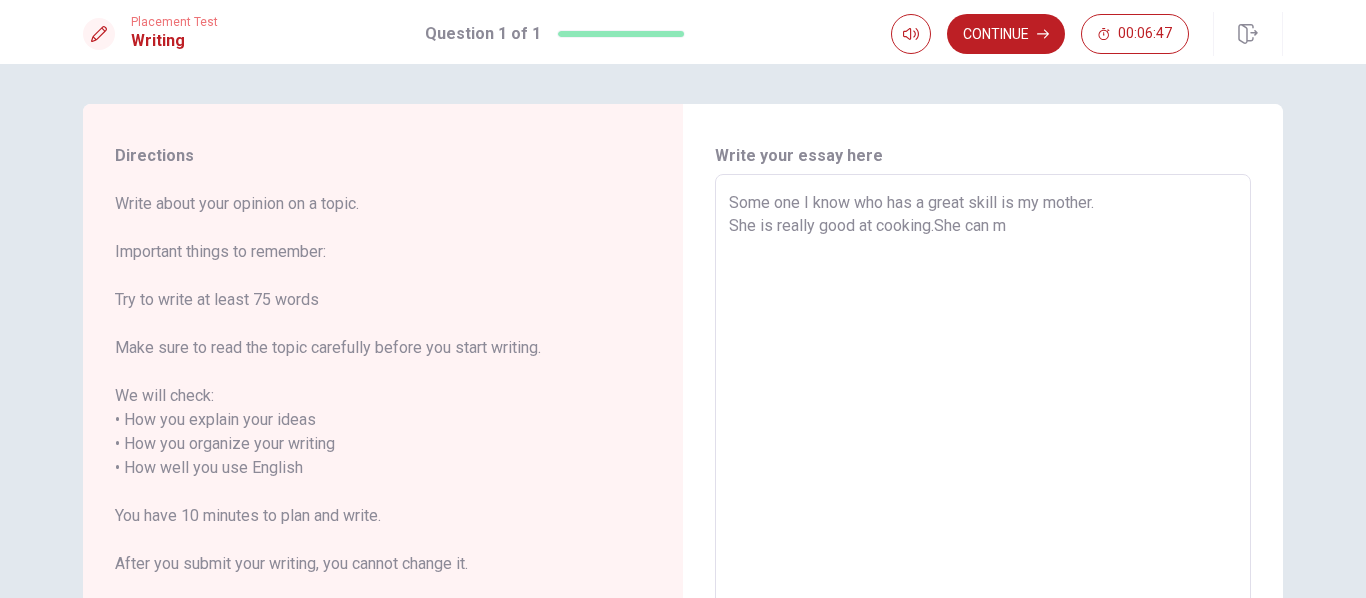 type 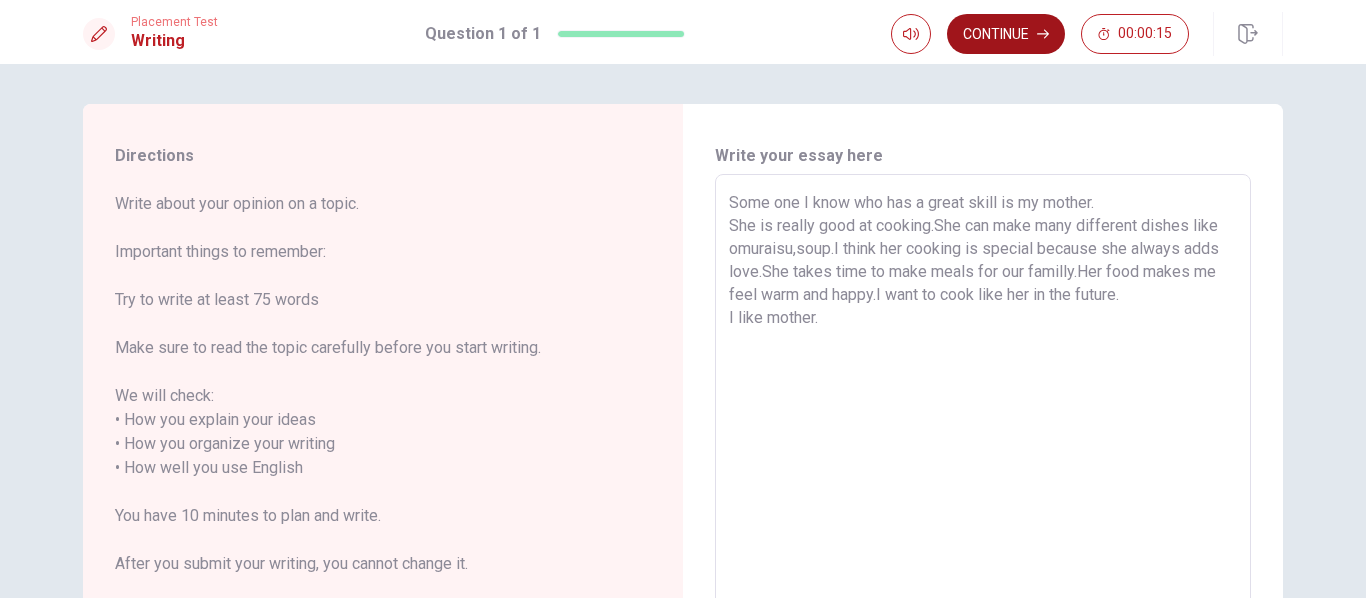 click on "Continue" at bounding box center (1006, 34) 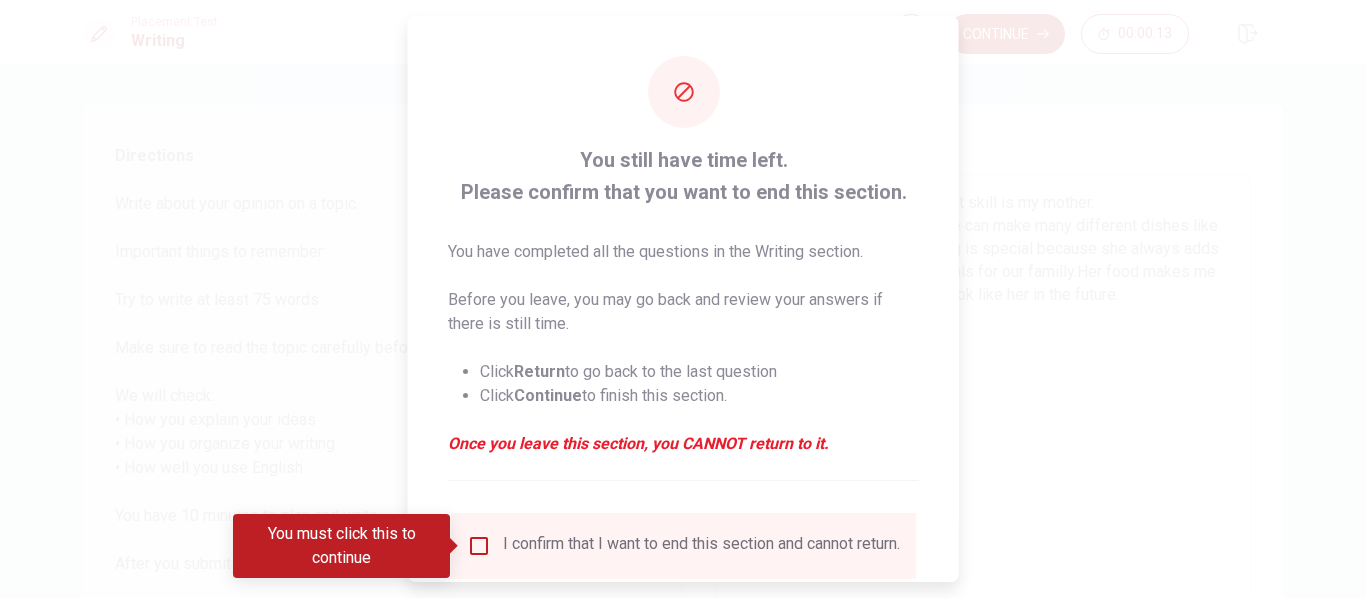 click at bounding box center (479, 546) 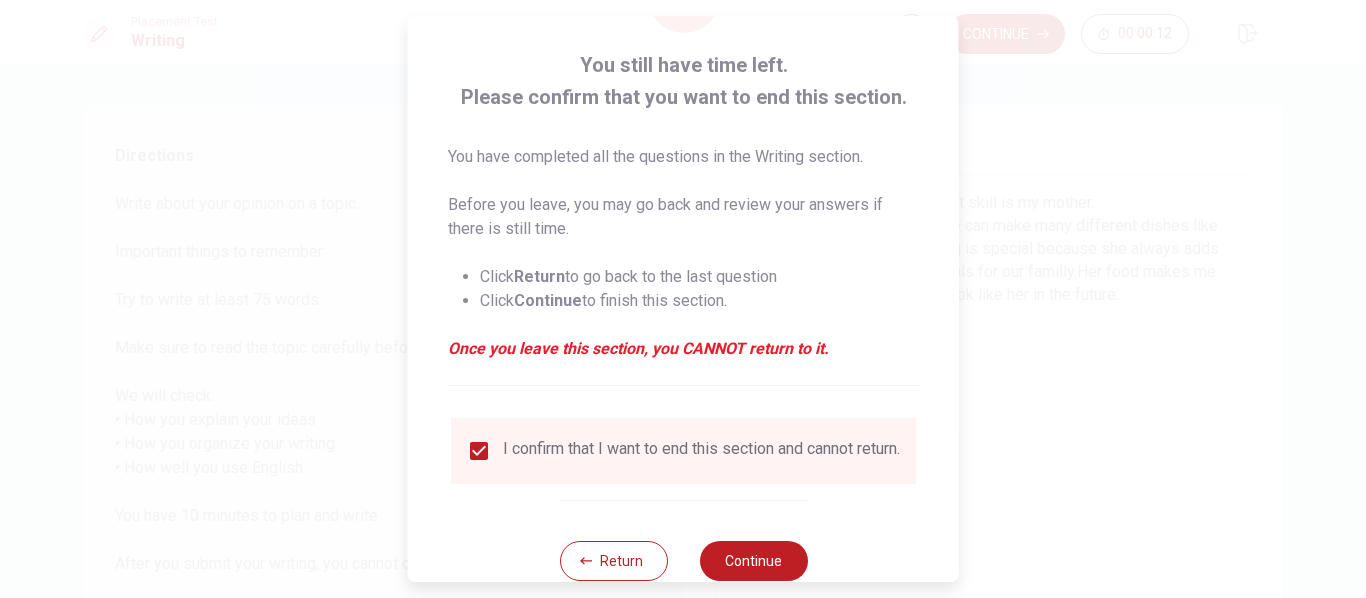 scroll, scrollTop: 98, scrollLeft: 0, axis: vertical 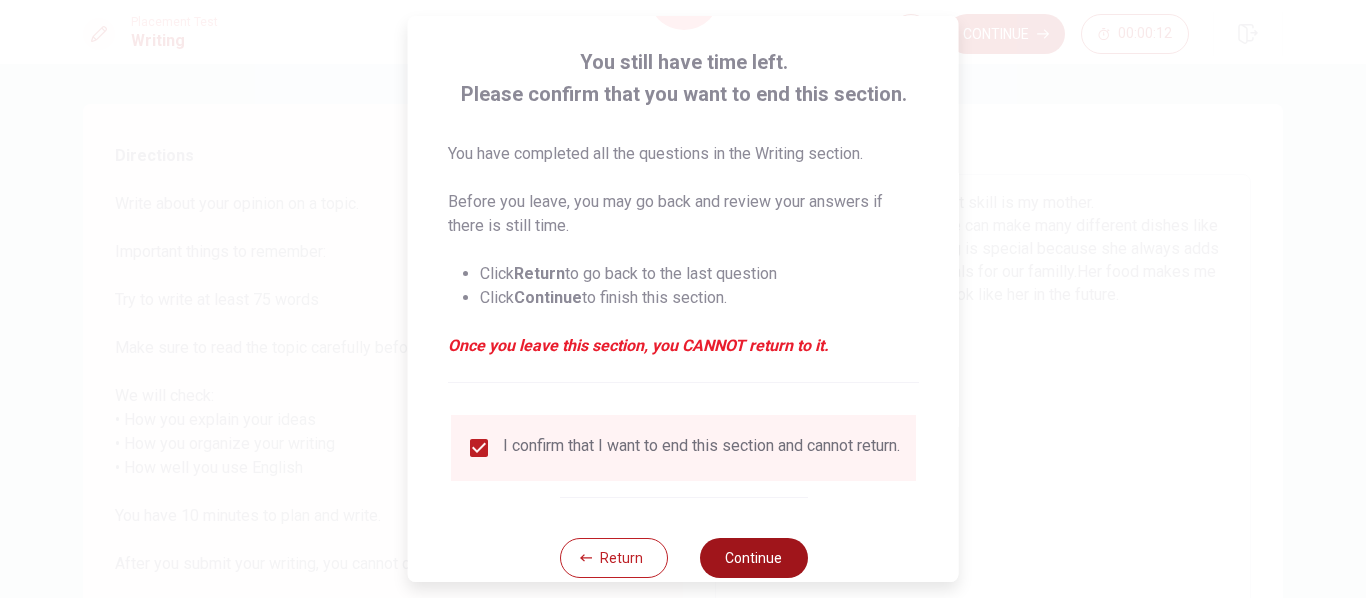 click on "Continue" at bounding box center [753, 558] 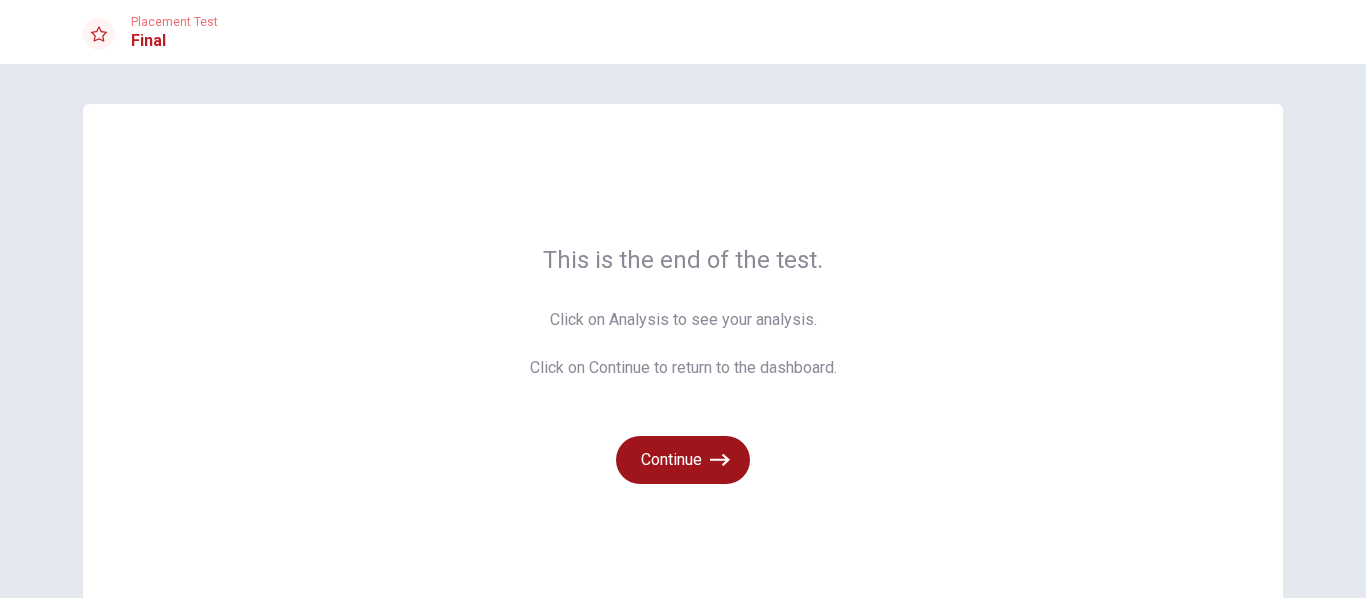 click on "Continue" at bounding box center [683, 460] 